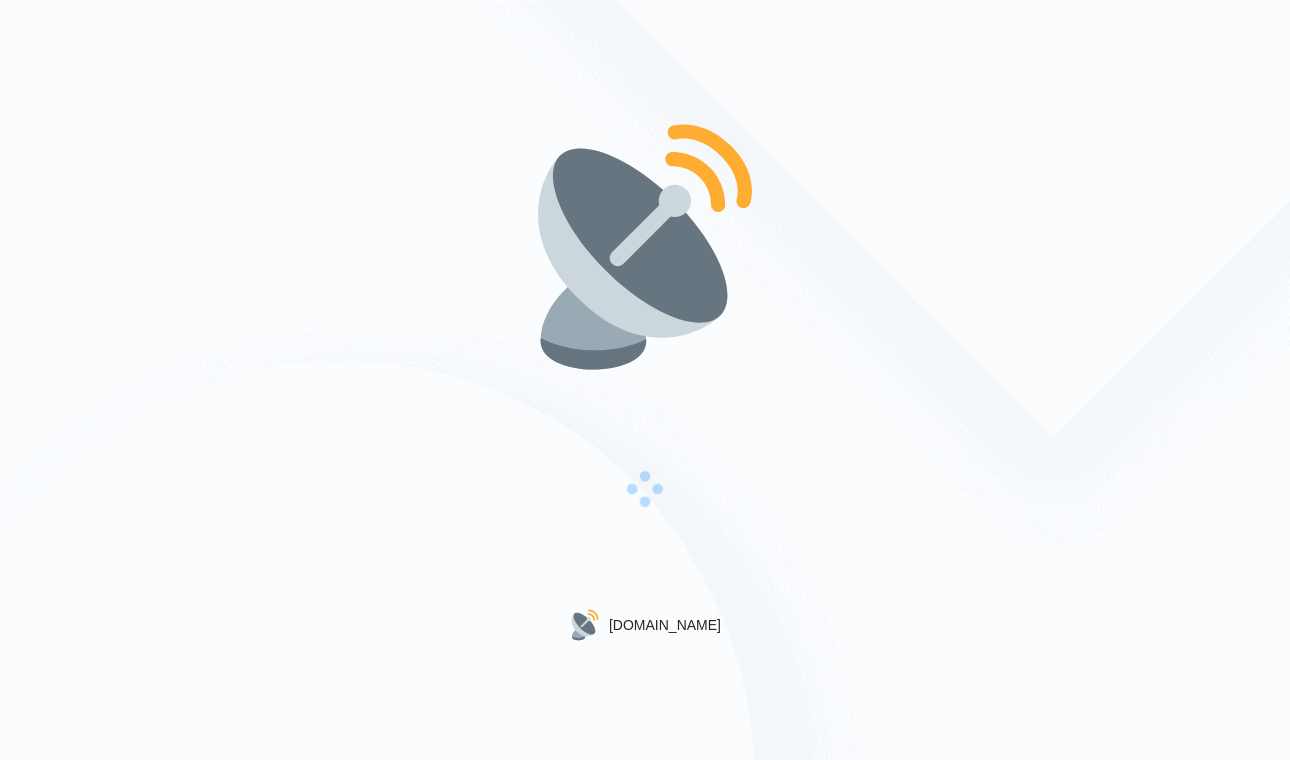 scroll, scrollTop: 0, scrollLeft: 0, axis: both 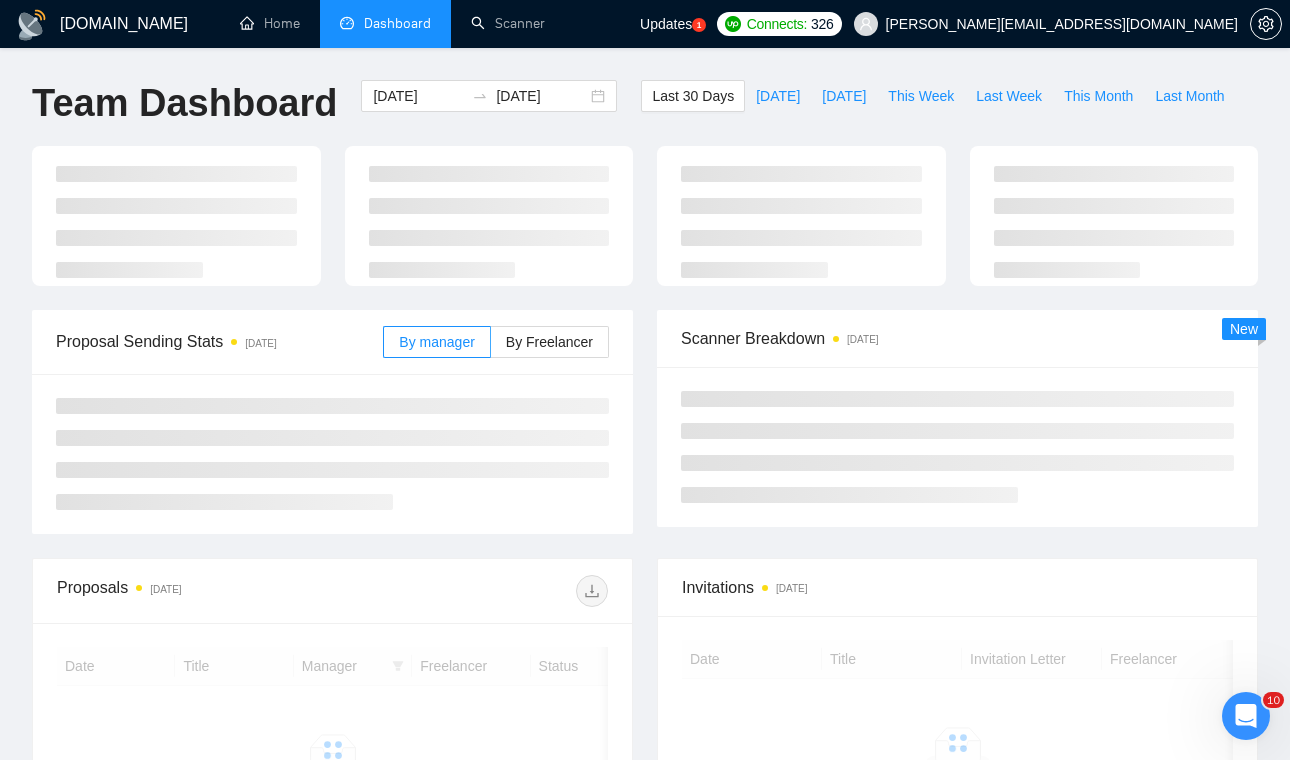 click on "Updates" at bounding box center (666, 24) 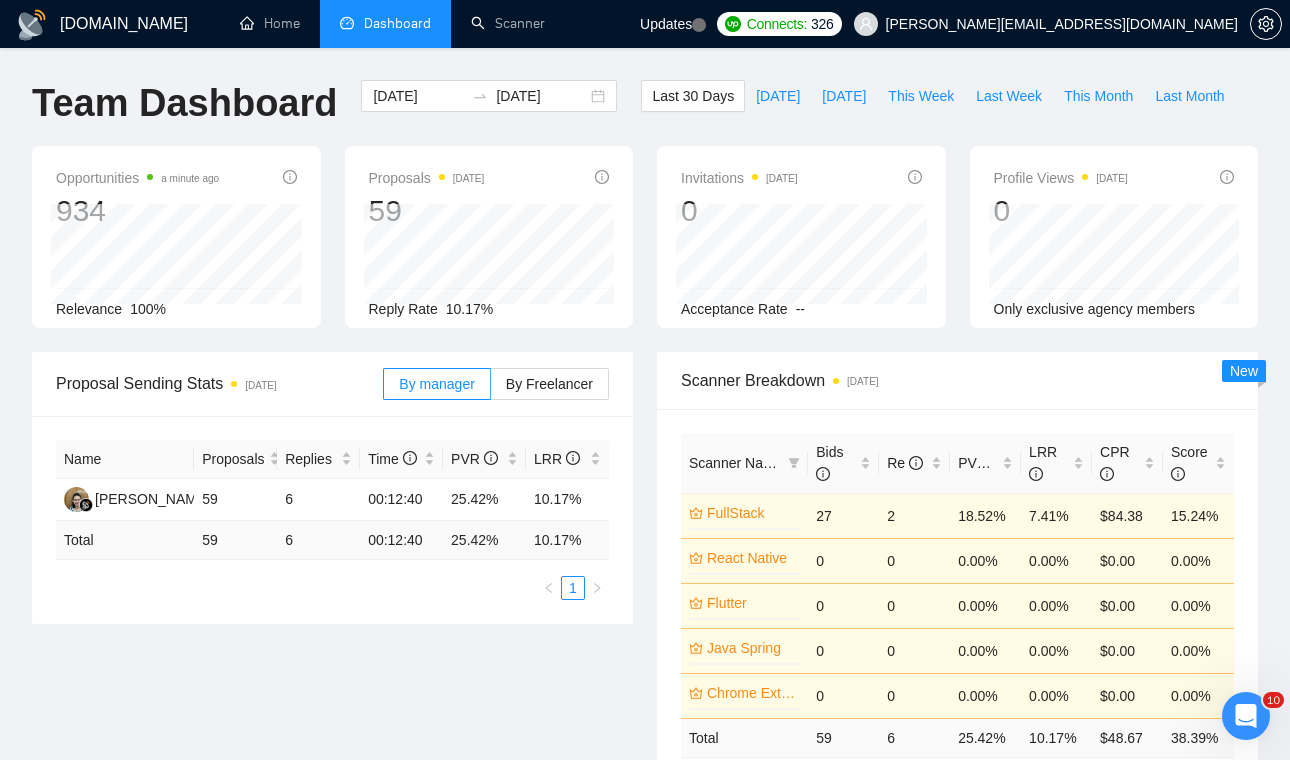 click 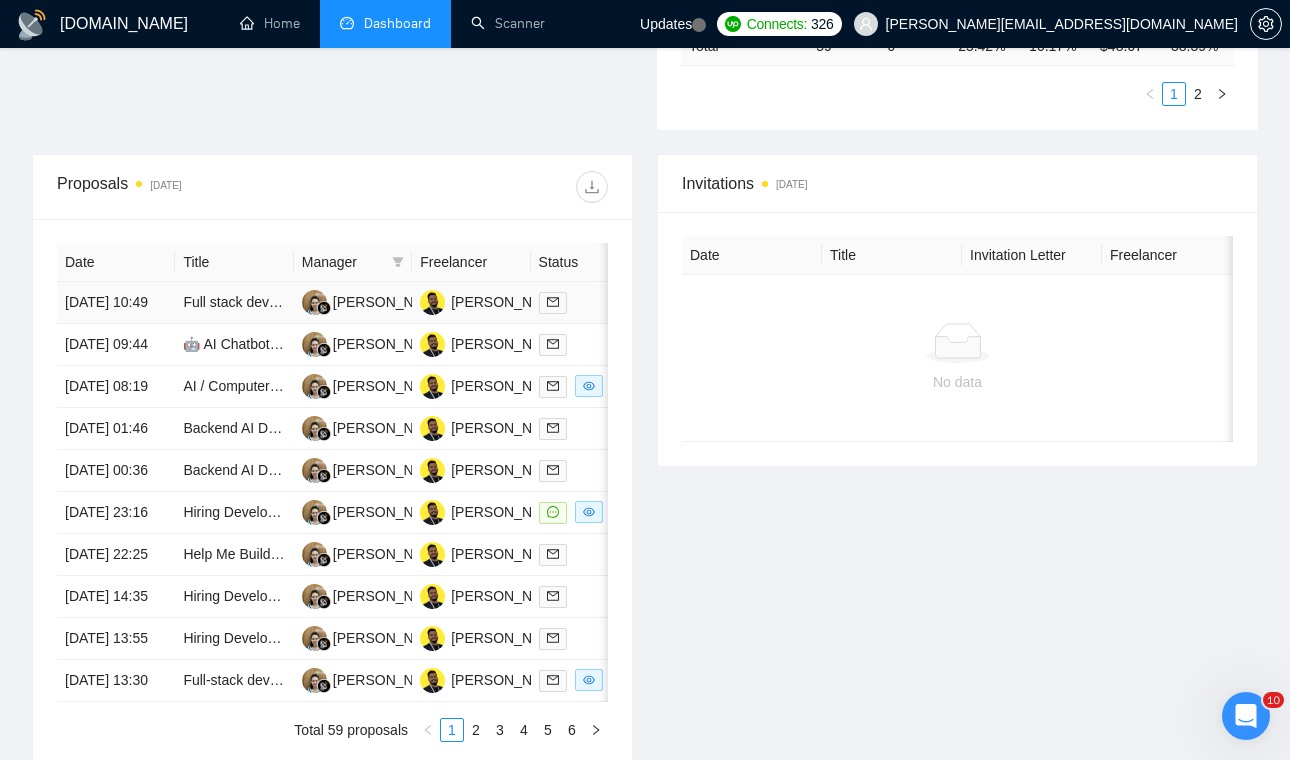 scroll, scrollTop: 777, scrollLeft: 0, axis: vertical 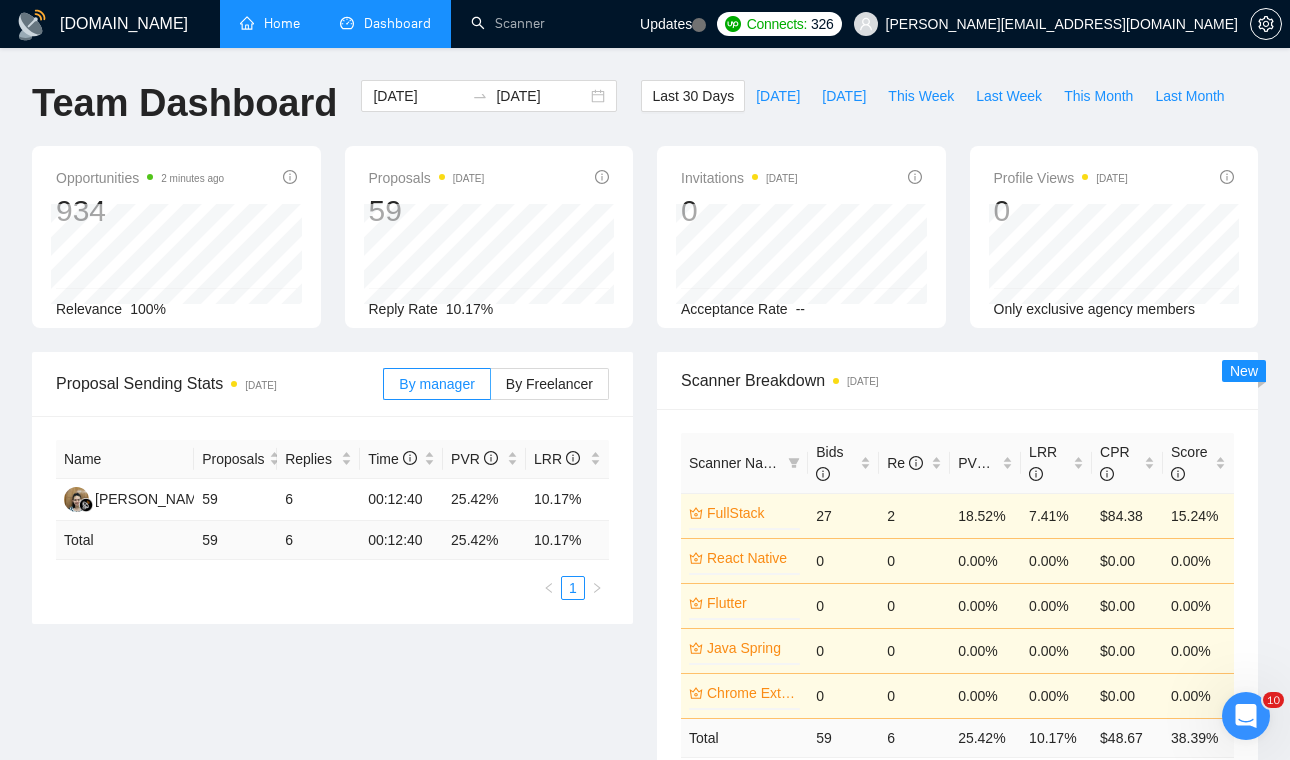 click on "Home" at bounding box center [270, 23] 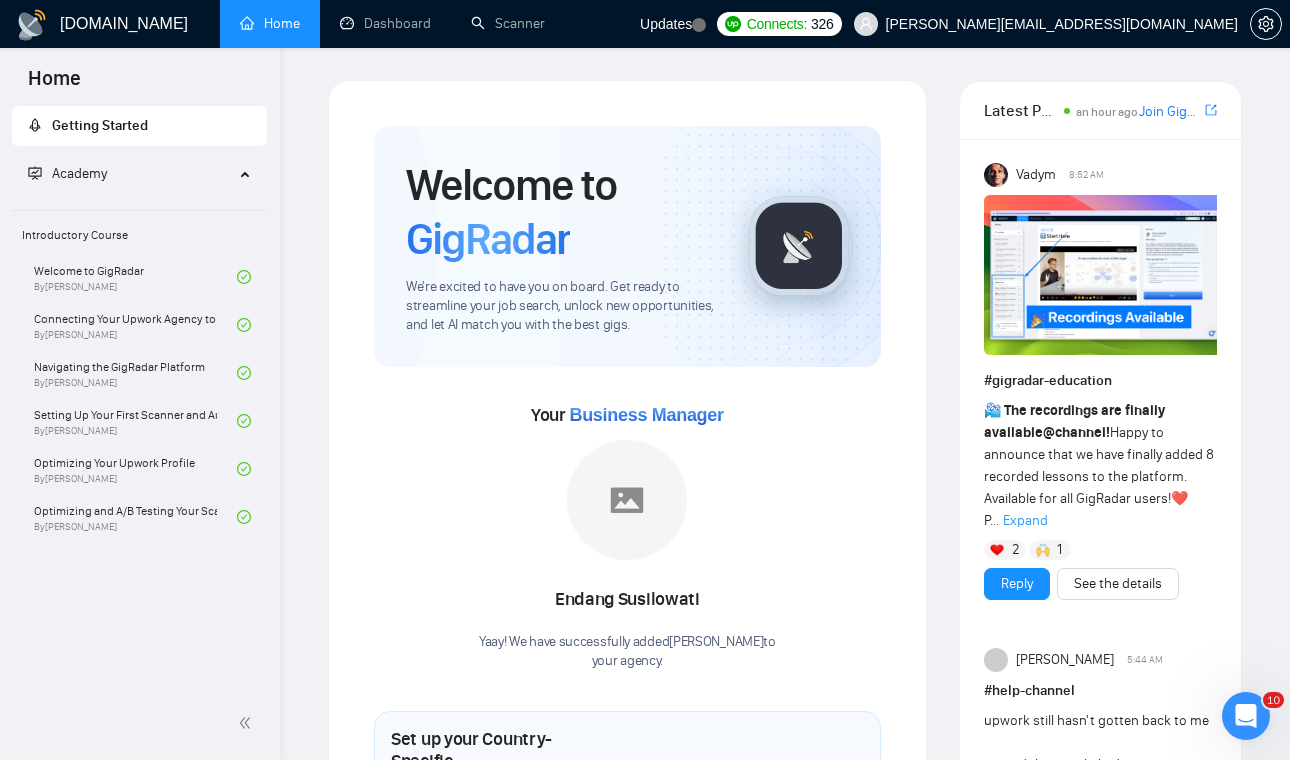 click on "Academy" at bounding box center [140, 174] 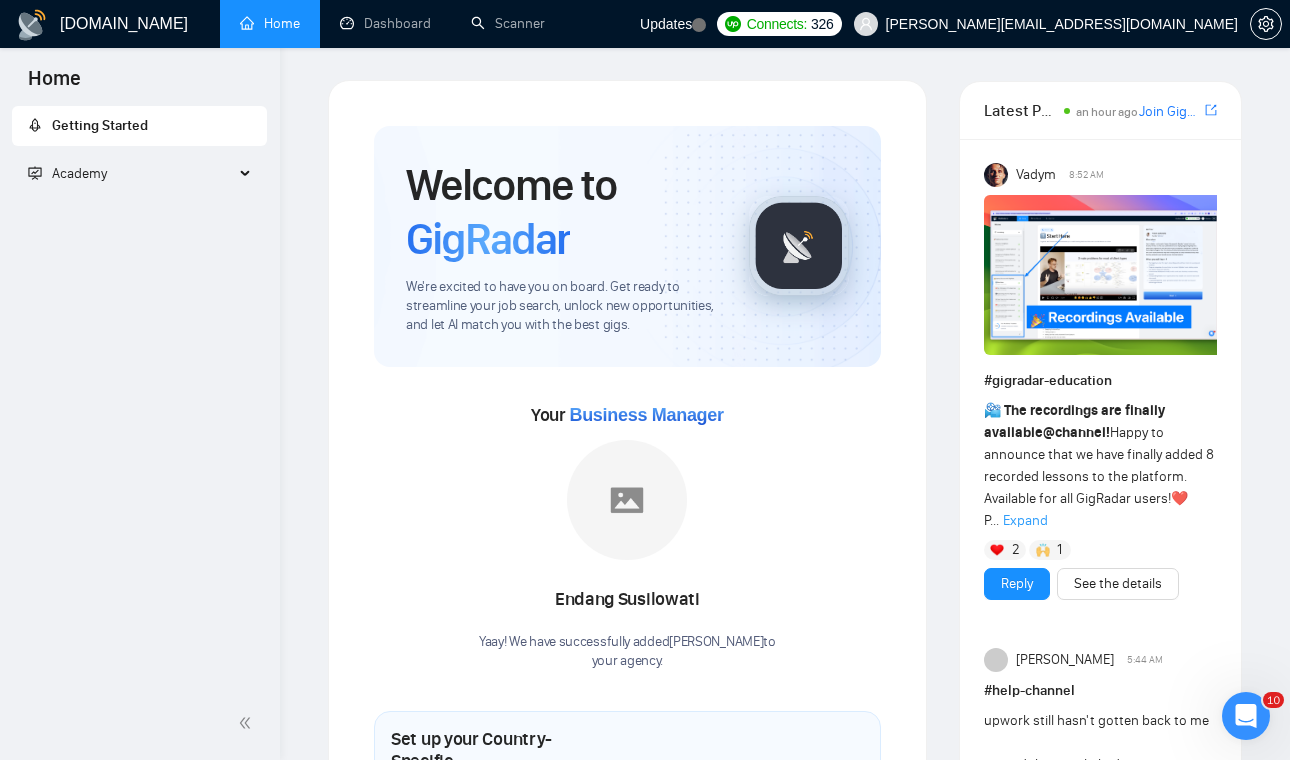 click on "Academy" at bounding box center (140, 174) 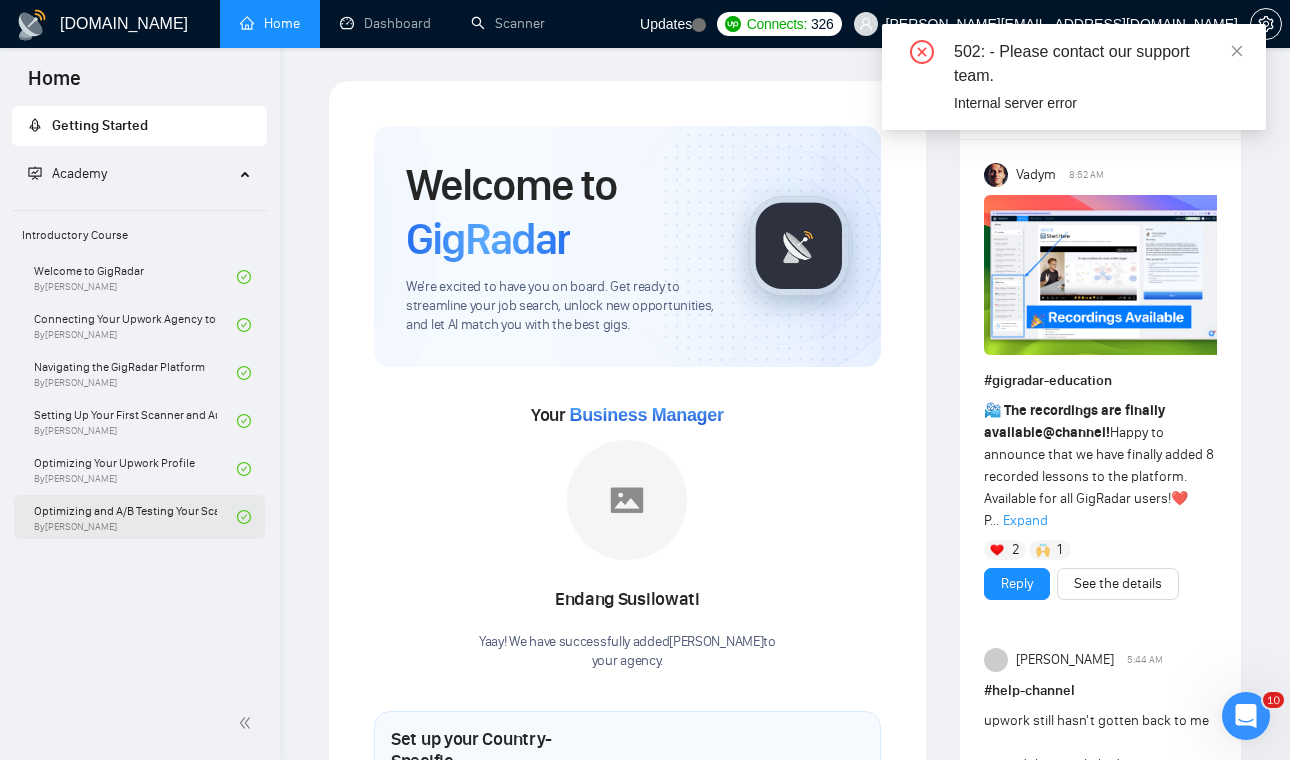 click on "Optimizing and A/B Testing Your Scanner for Better Results By  Vlad Timinsky" at bounding box center (135, 517) 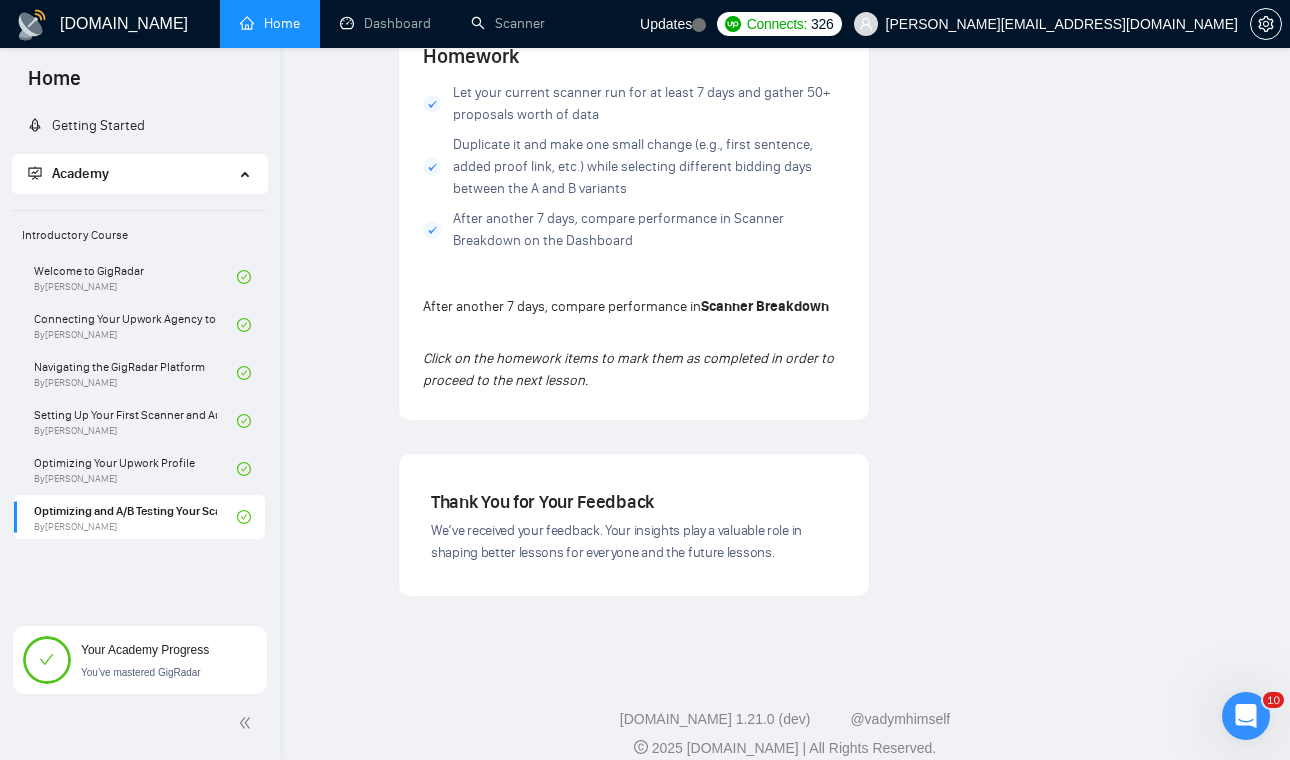 scroll, scrollTop: 1513, scrollLeft: 0, axis: vertical 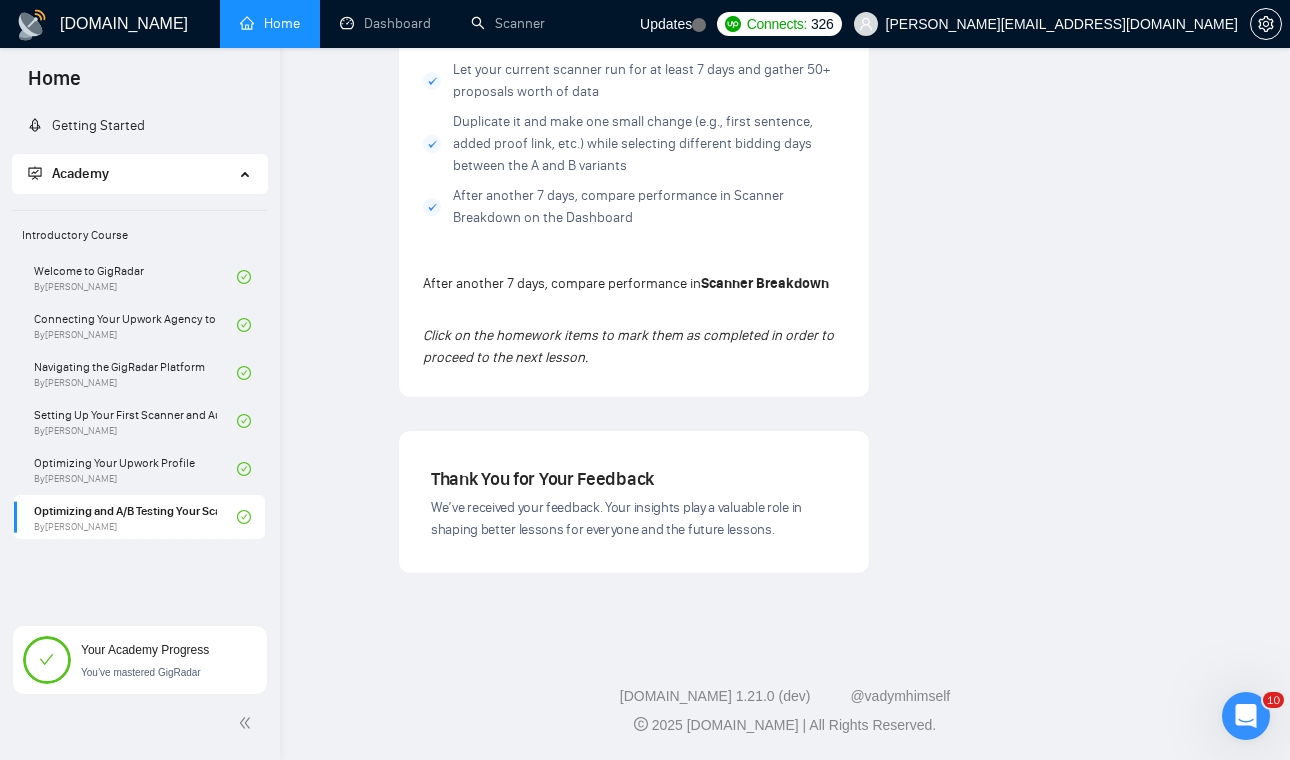 click on "You’ve mastered GigRadar" at bounding box center (141, 672) 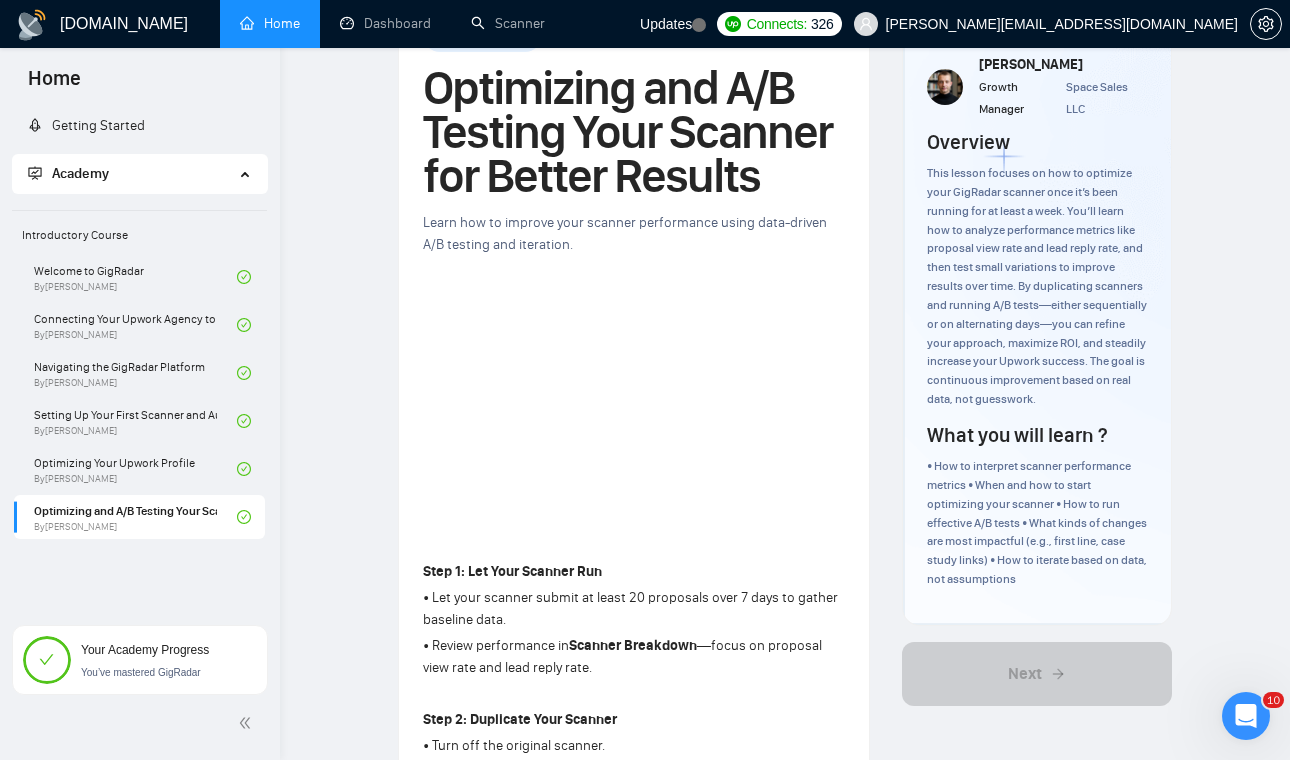 scroll, scrollTop: 0, scrollLeft: 0, axis: both 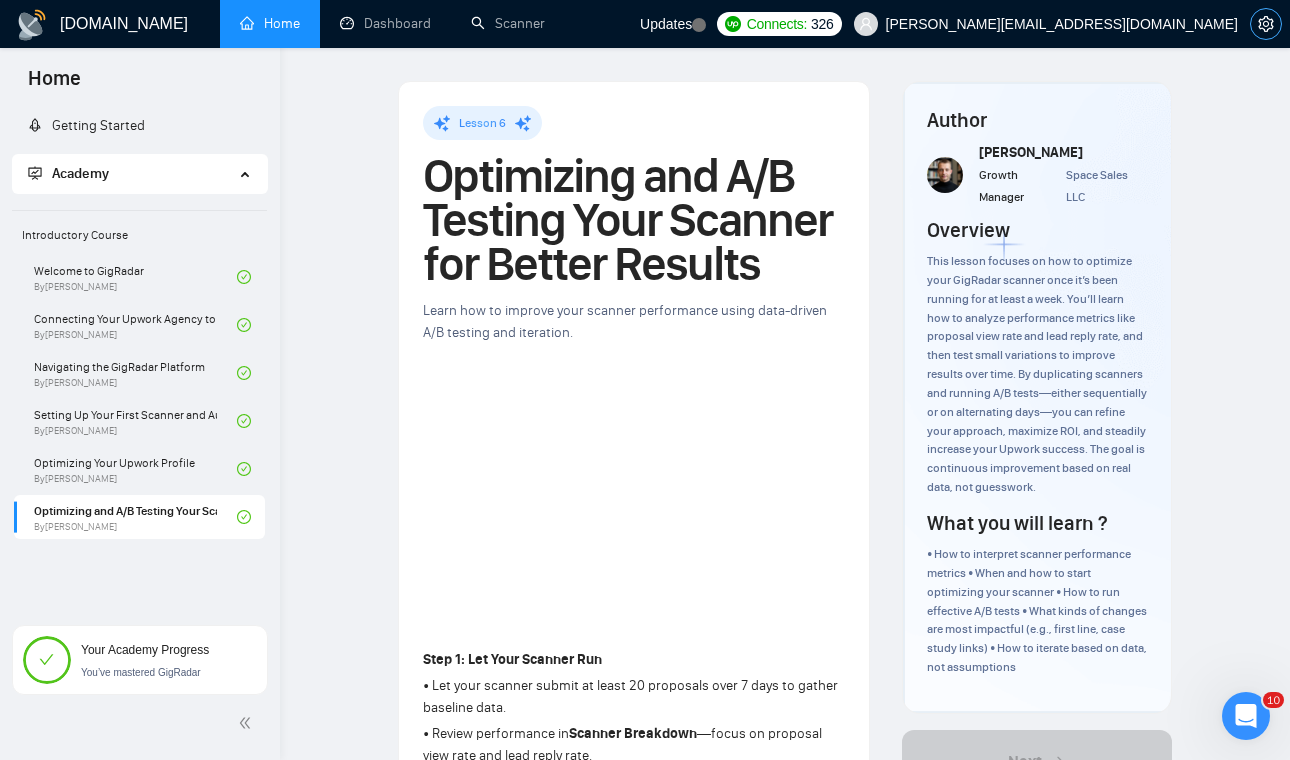 click at bounding box center [1266, 24] 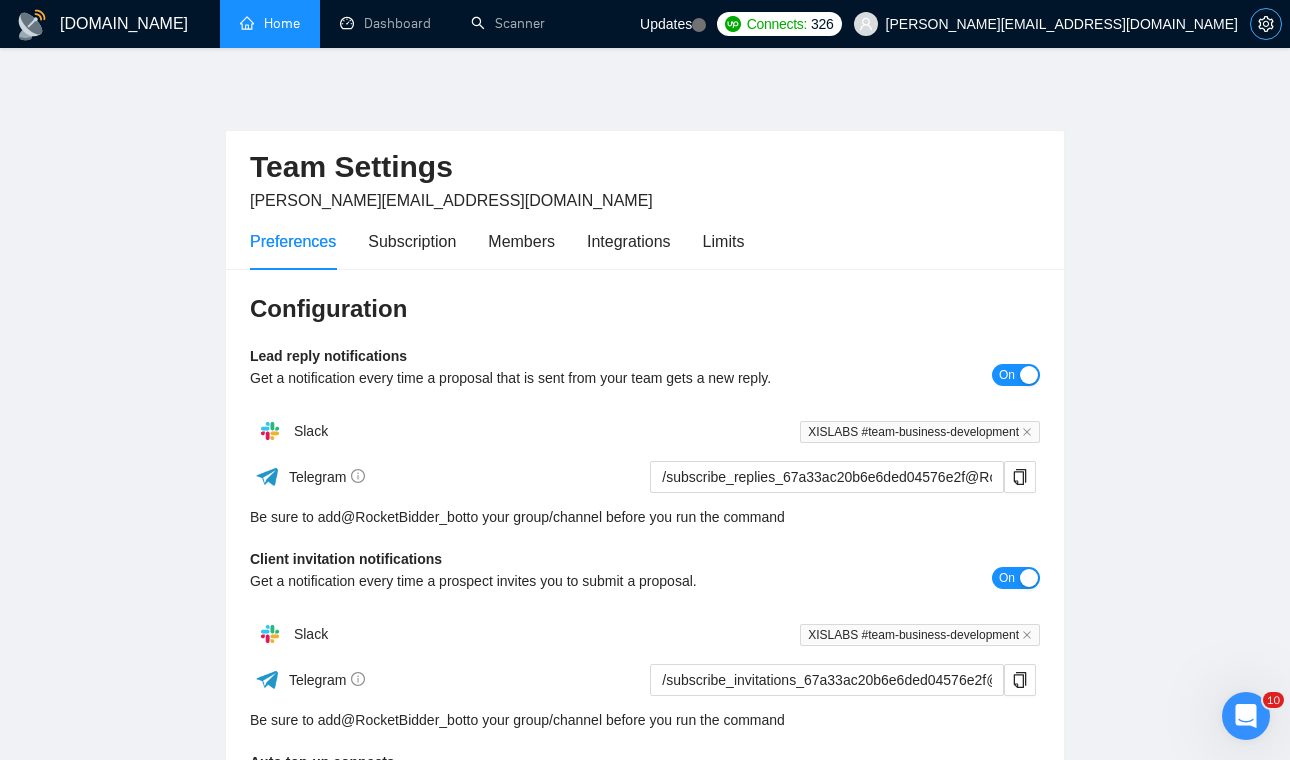 click 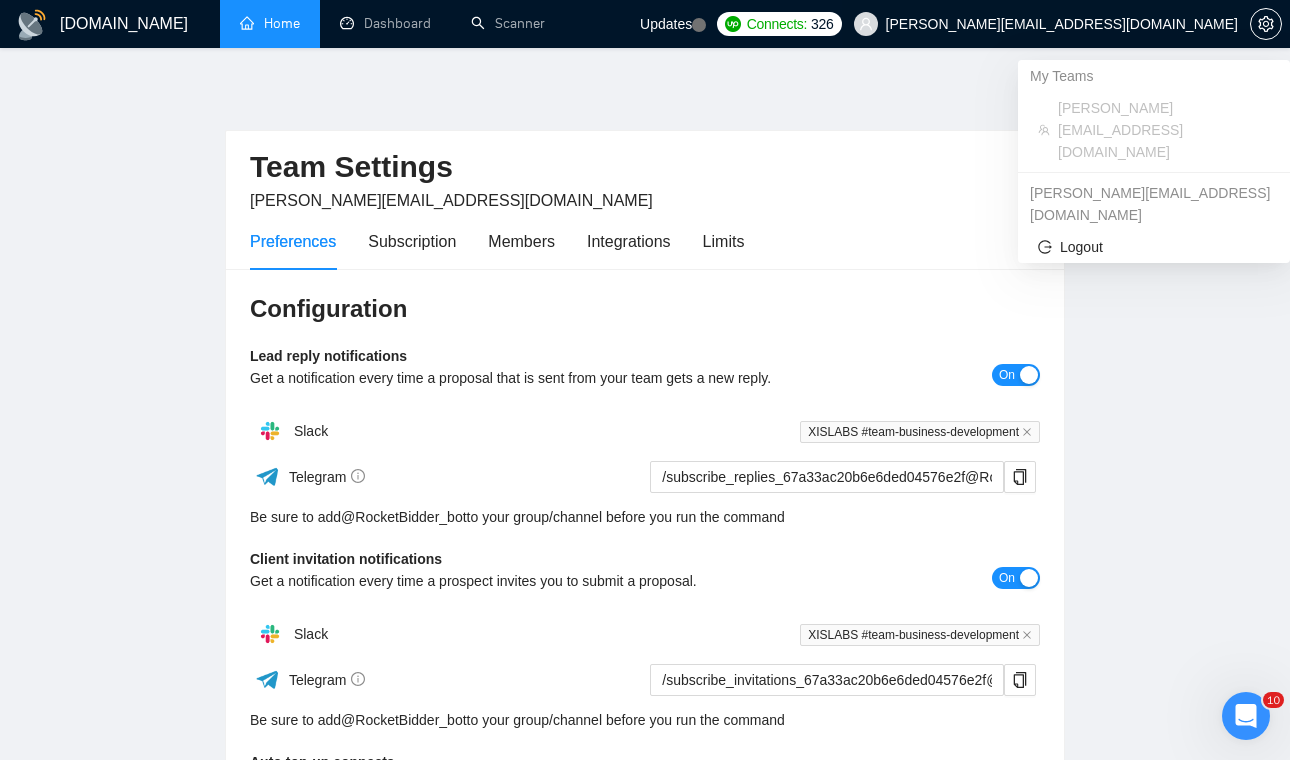 click on "ahmad.abbas@xislabs.com" at bounding box center [1062, 24] 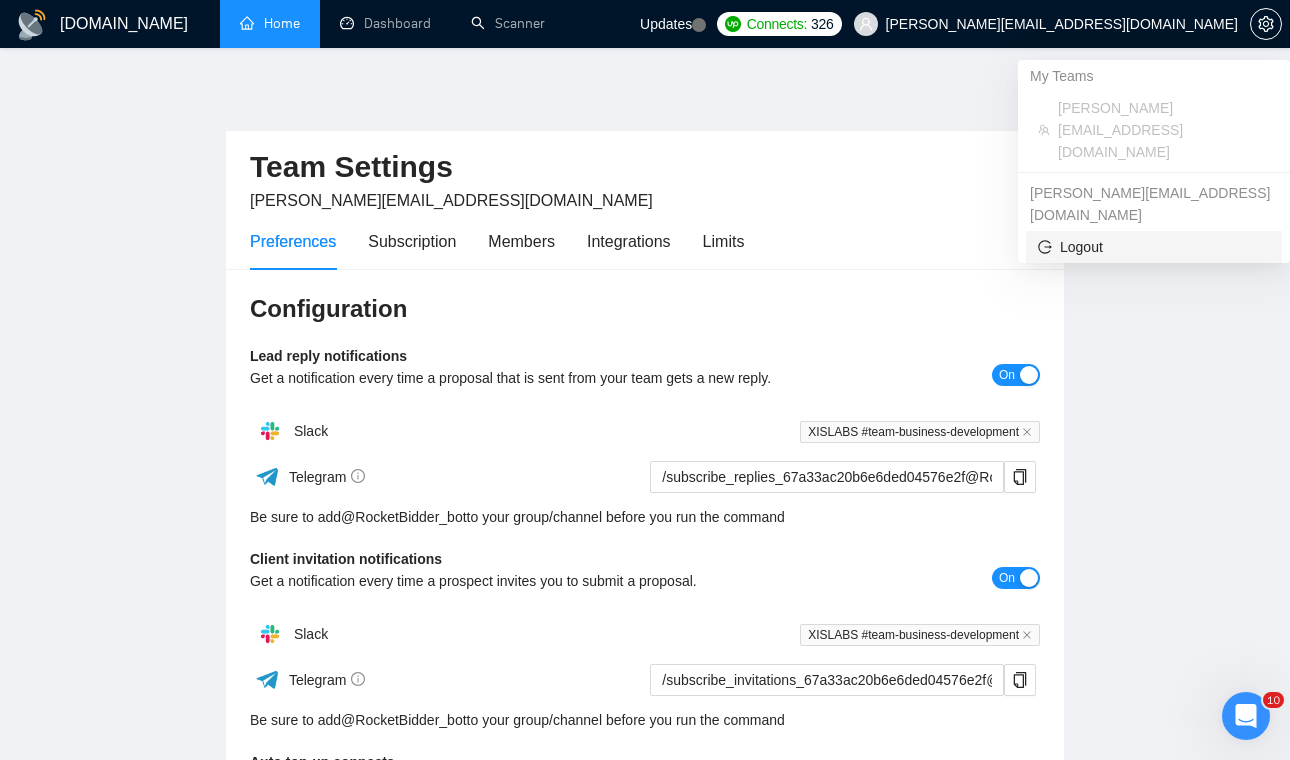 click on "Logout" at bounding box center (1154, 247) 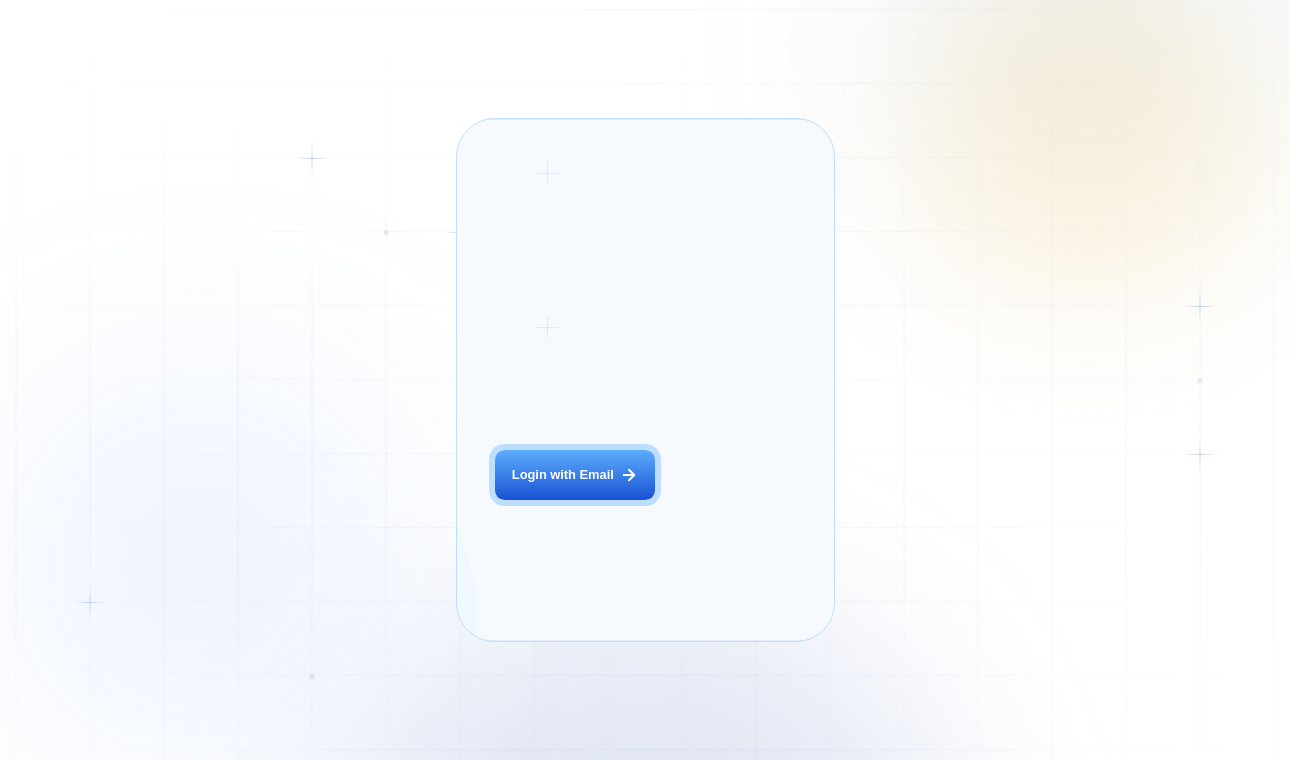 scroll, scrollTop: 0, scrollLeft: 0, axis: both 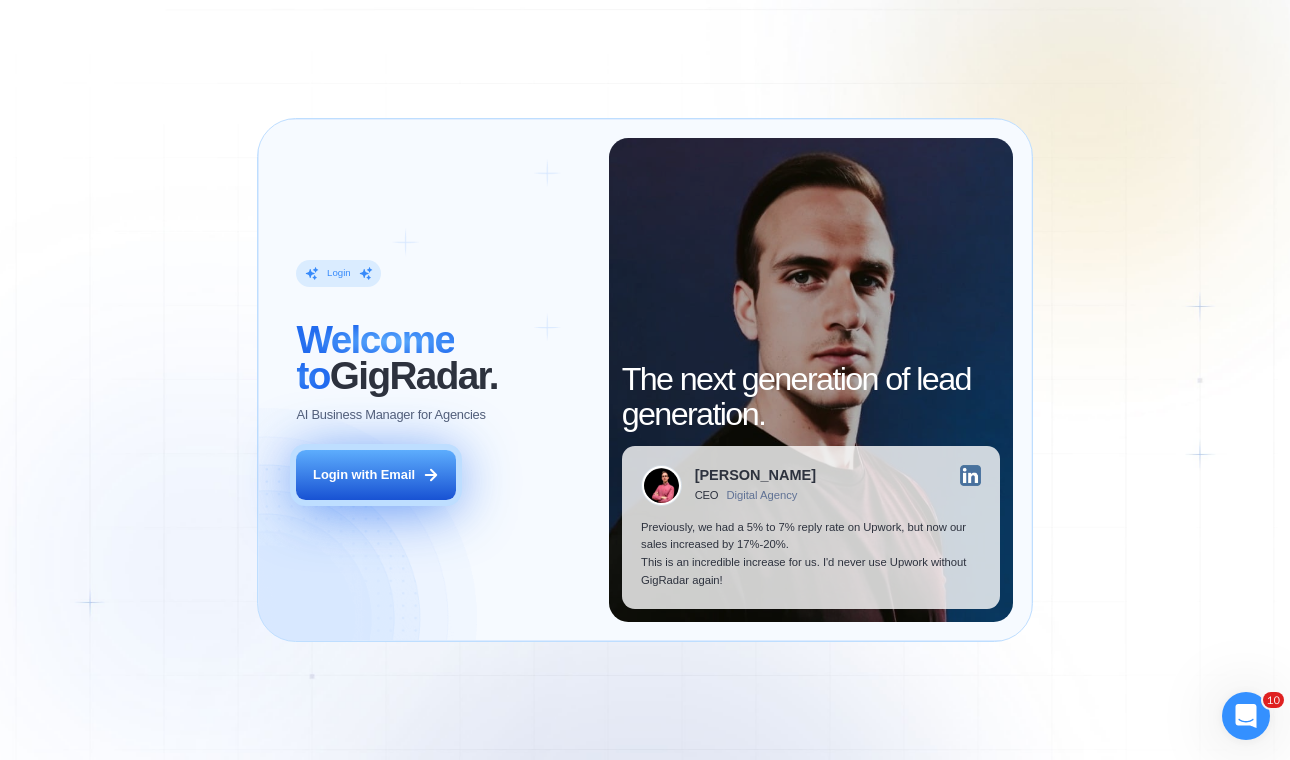 click on "Login with Email" at bounding box center [364, 475] 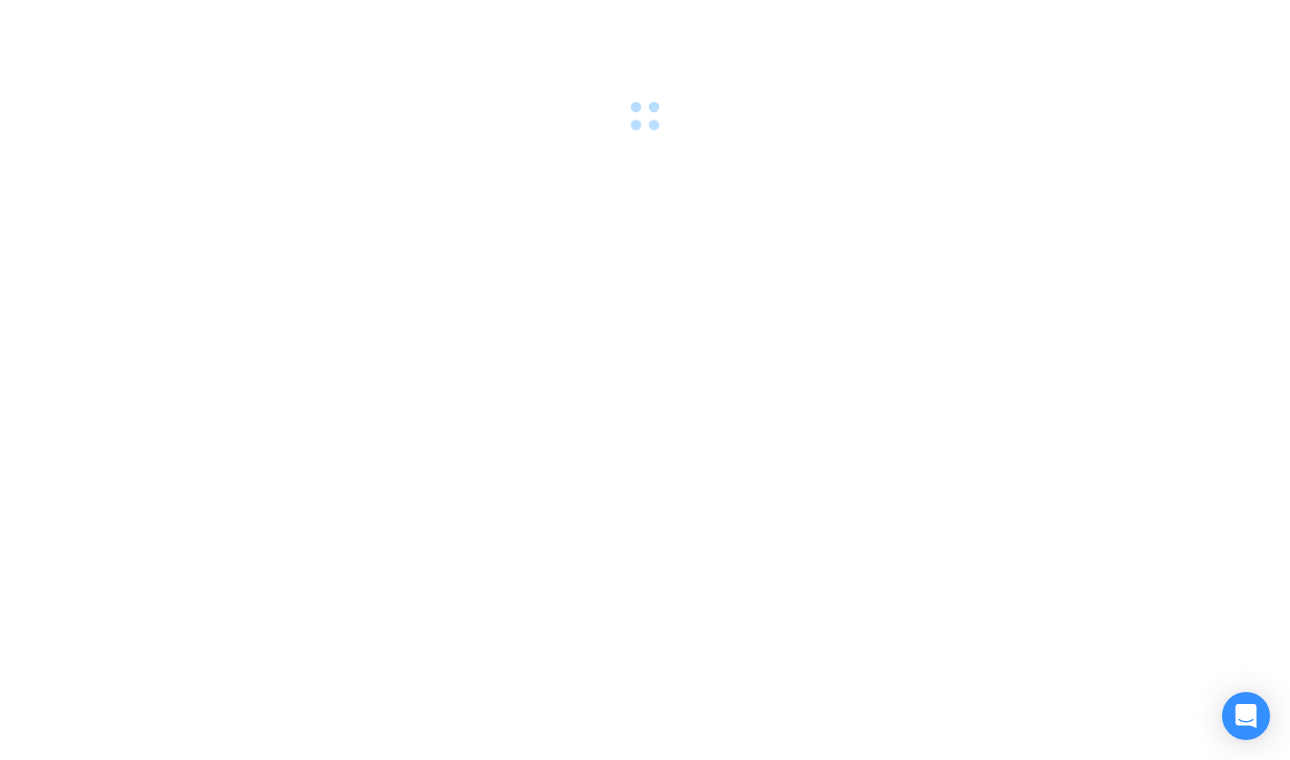 scroll, scrollTop: 0, scrollLeft: 0, axis: both 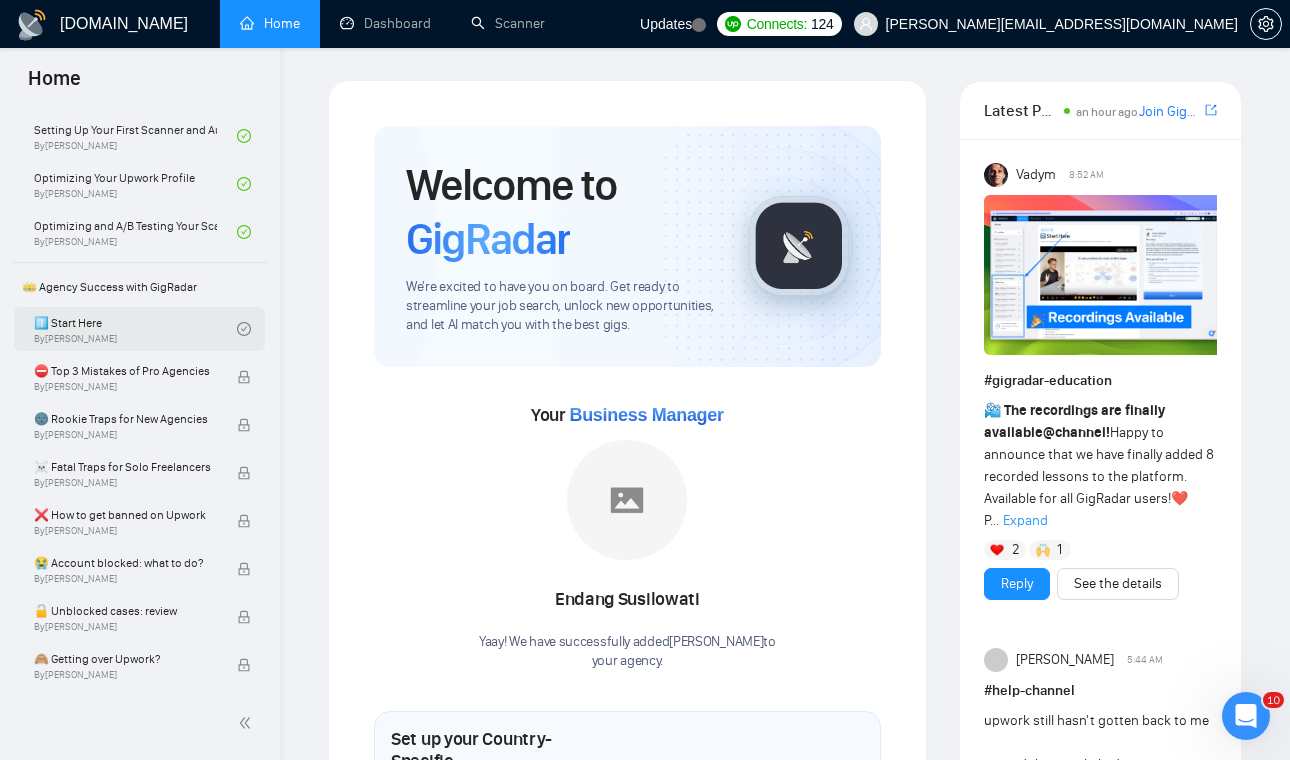click on "1️⃣ Start Here By  Vadym Ovcharenko" at bounding box center [135, 329] 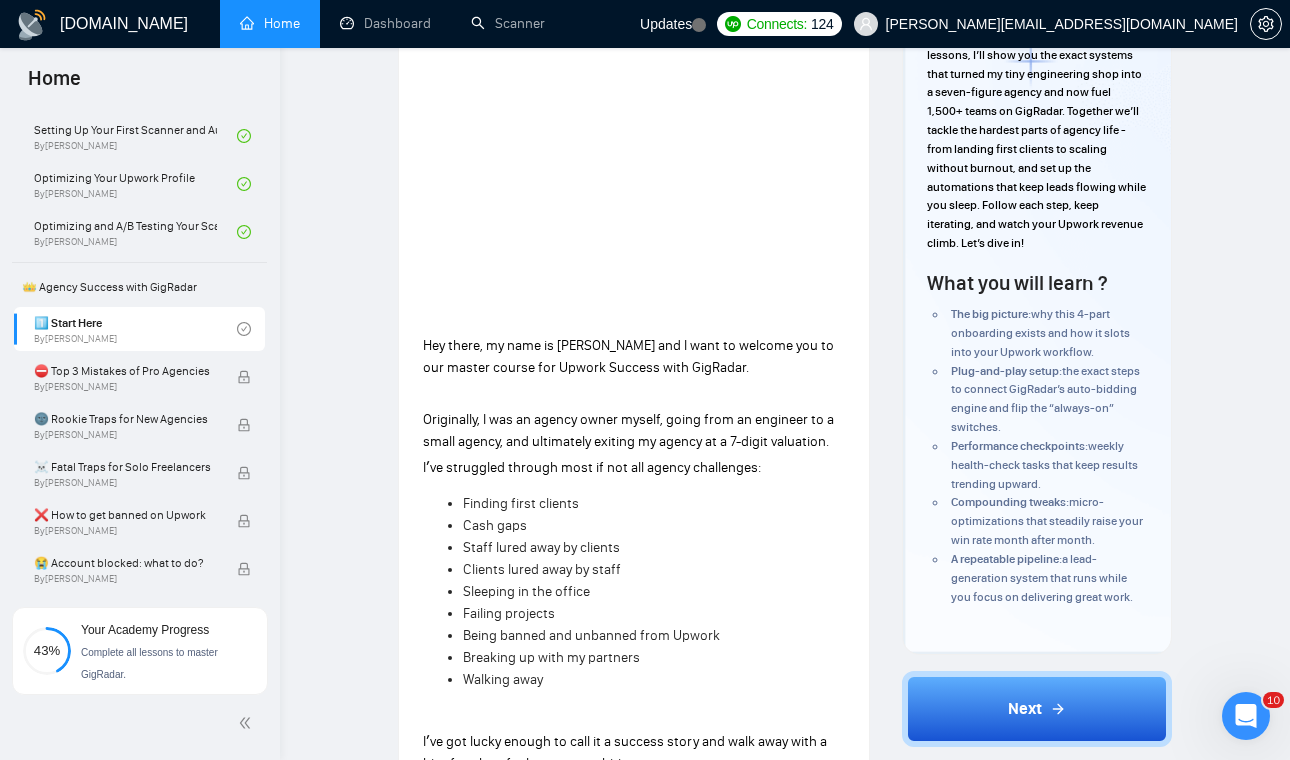scroll, scrollTop: 224, scrollLeft: 0, axis: vertical 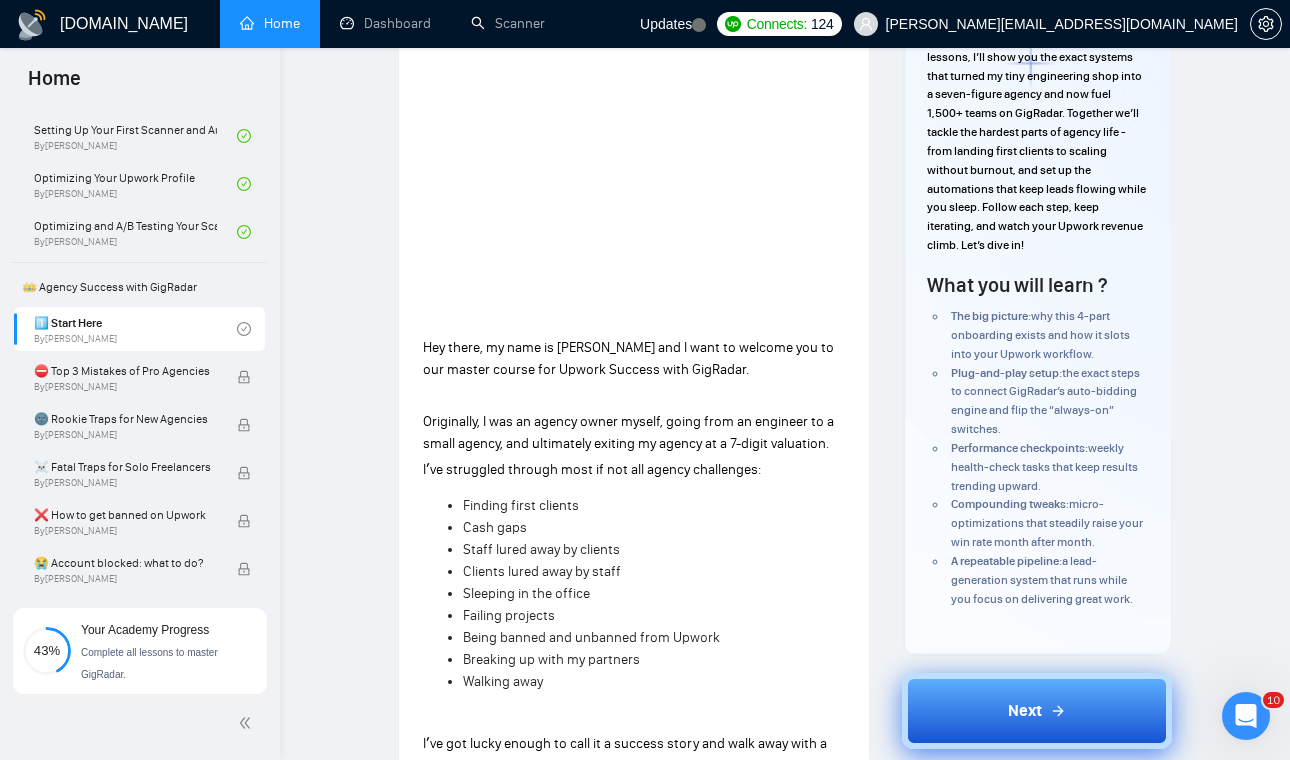 click on "Next" at bounding box center (1037, 711) 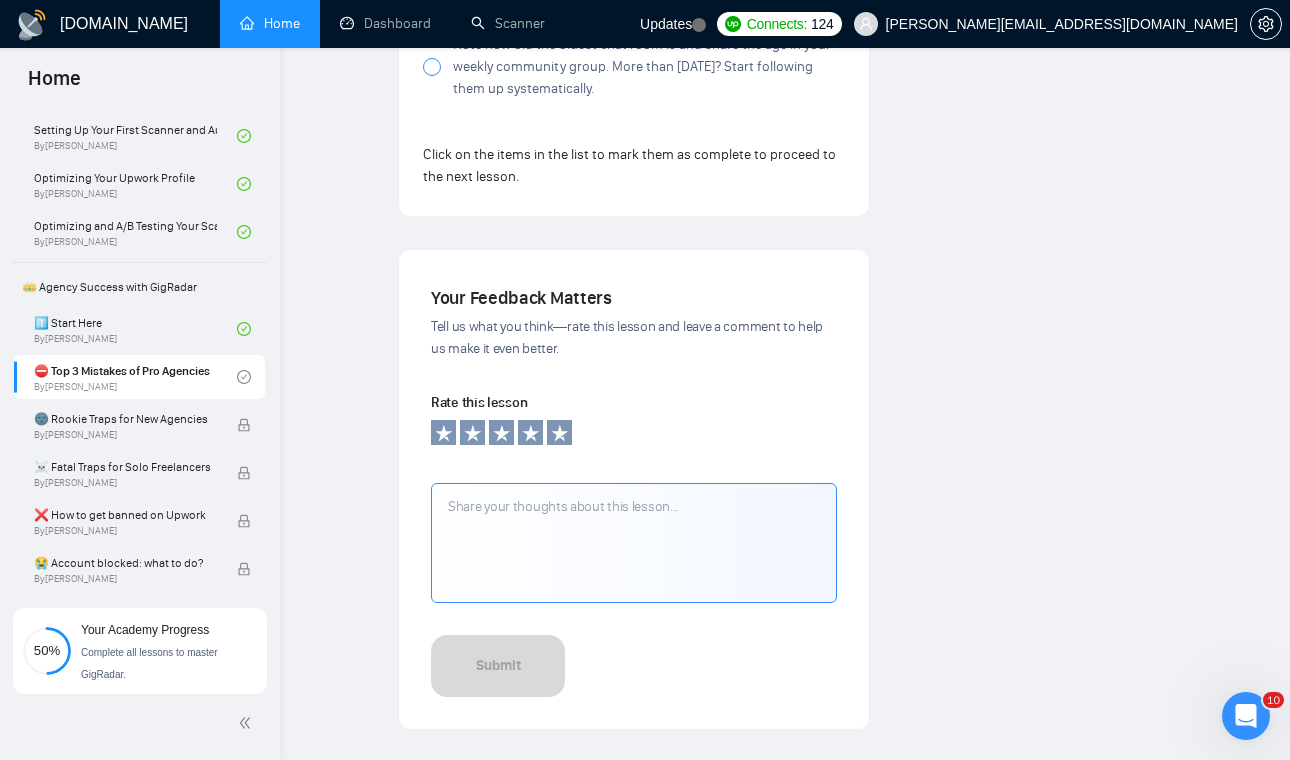 scroll, scrollTop: 2121, scrollLeft: 0, axis: vertical 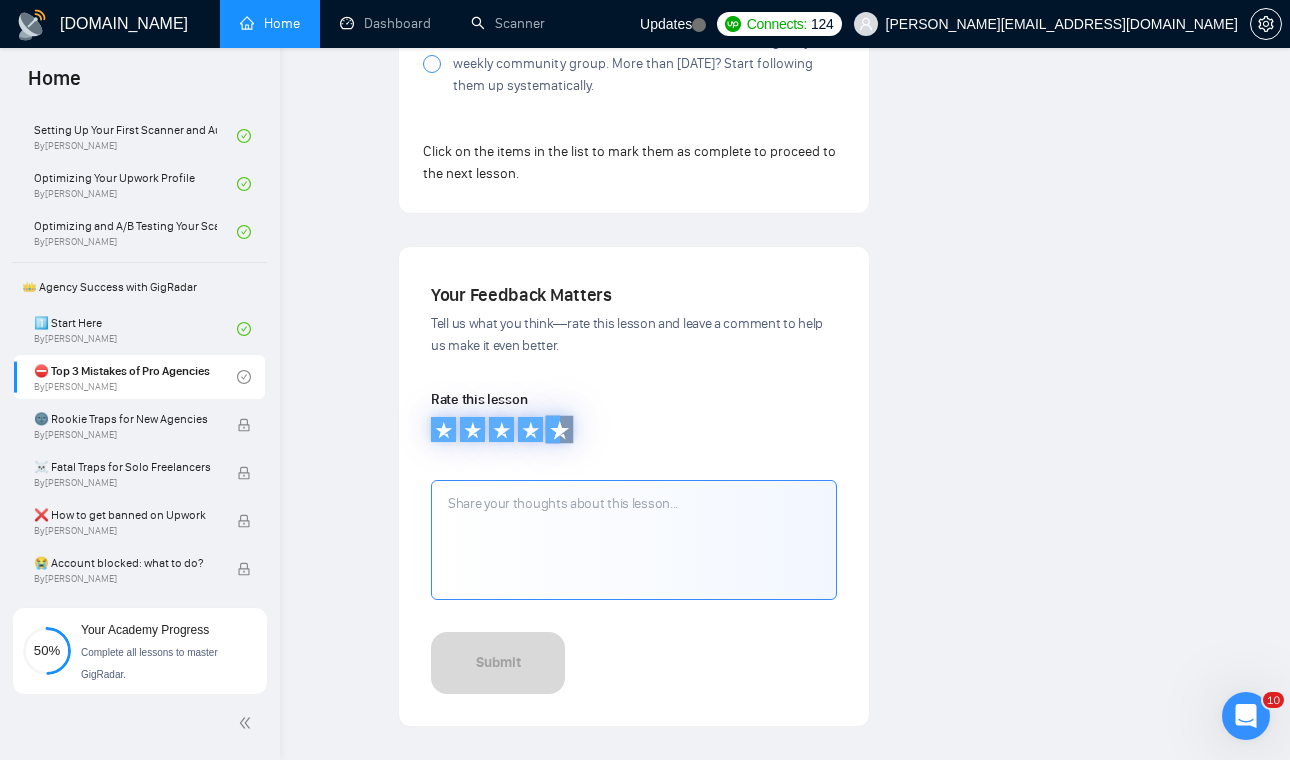 click 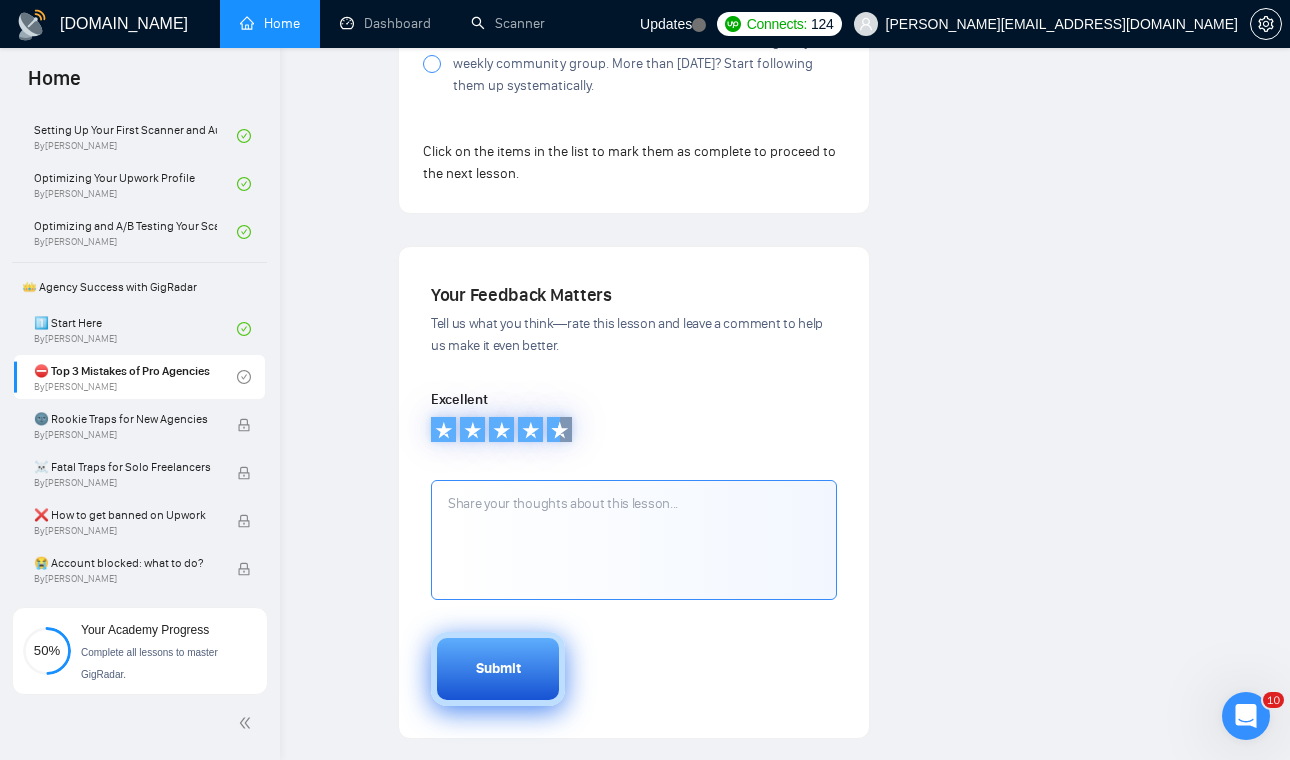 click on "Submit" at bounding box center (498, 669) 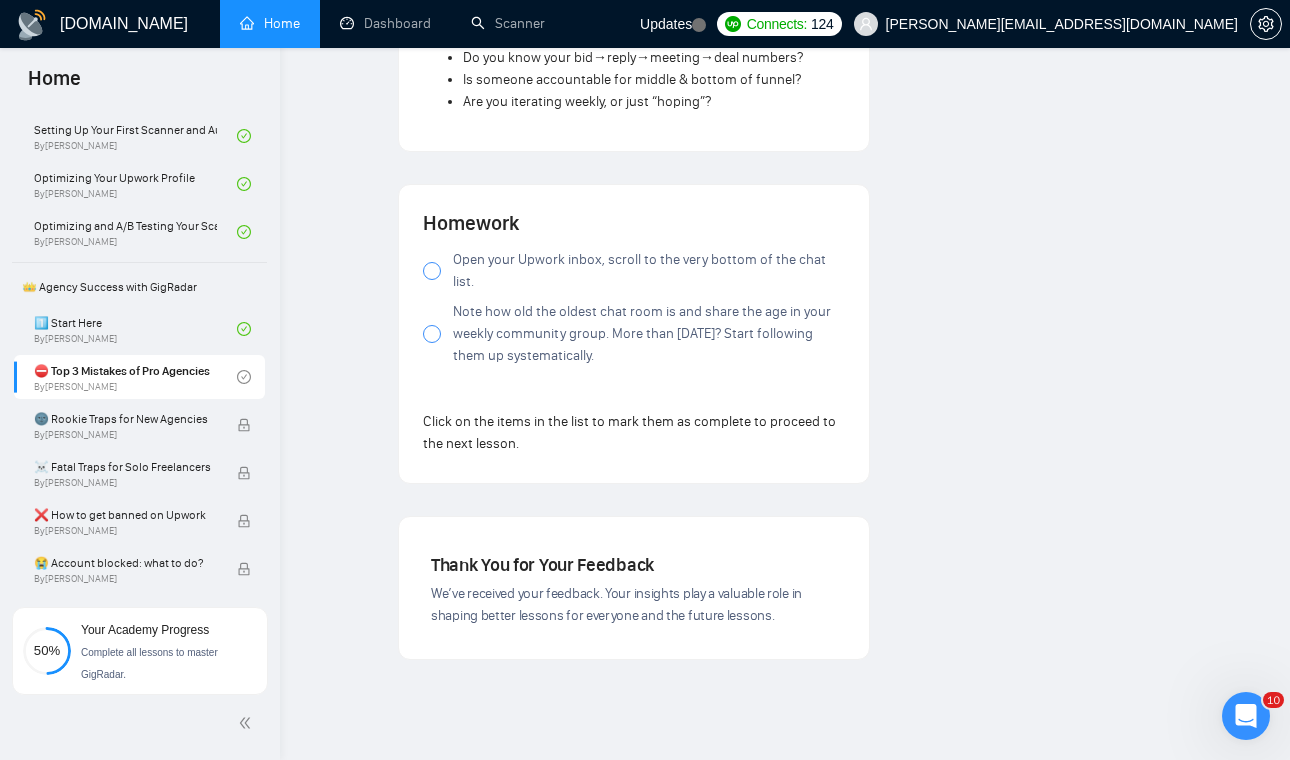 scroll, scrollTop: 1874, scrollLeft: 0, axis: vertical 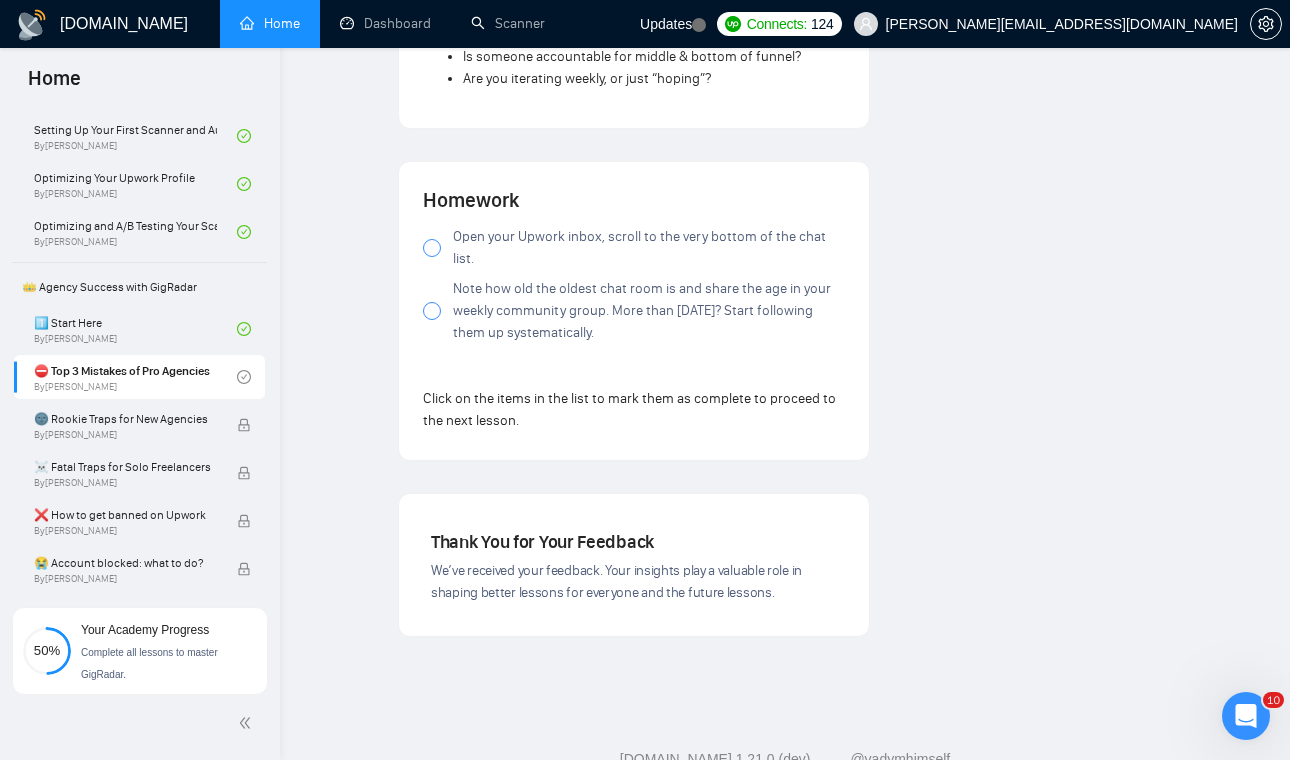 click at bounding box center [432, 248] 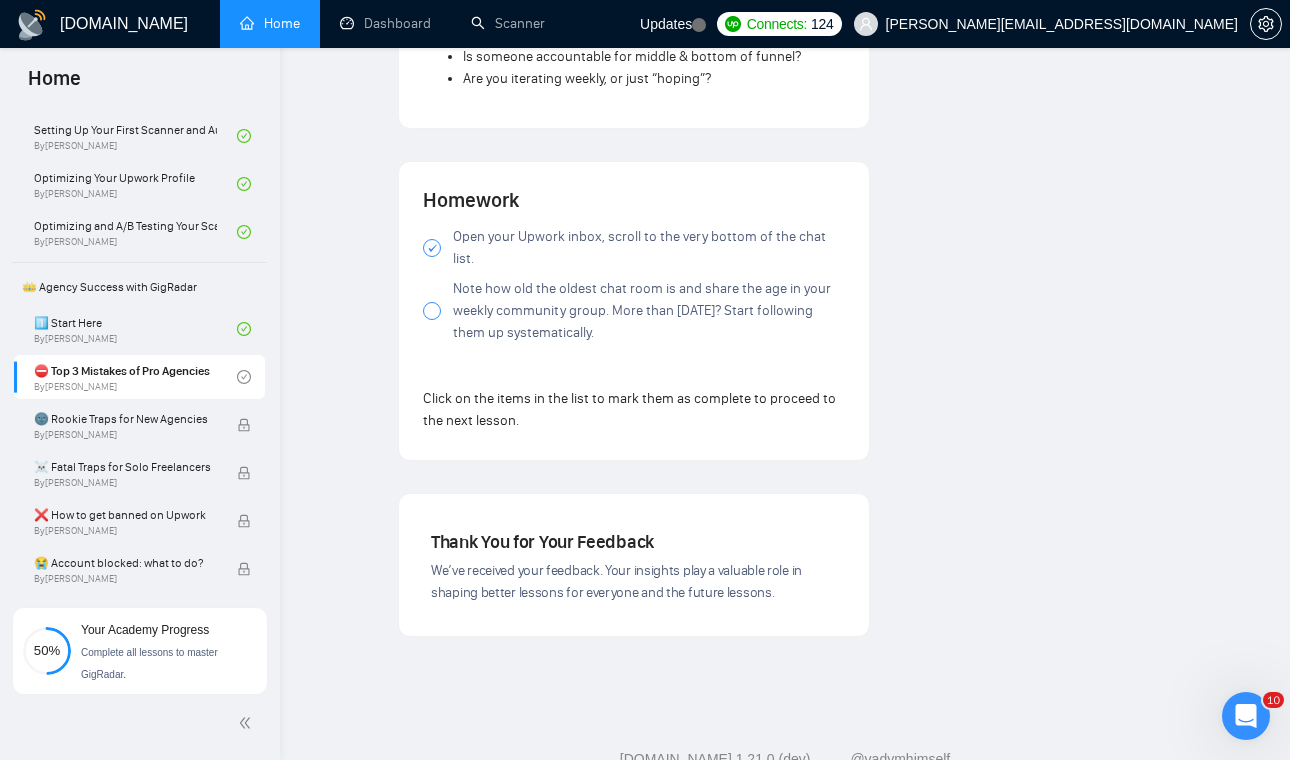 click at bounding box center [432, 311] 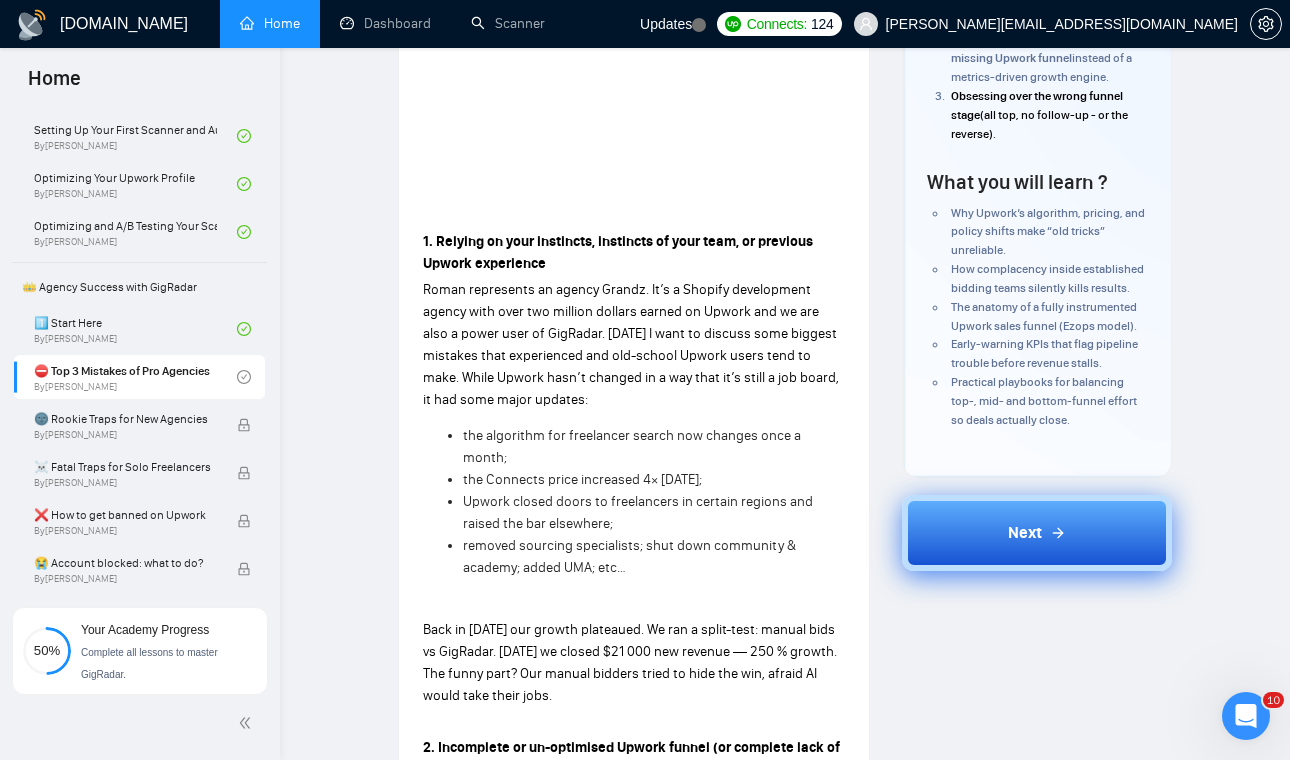 click on "Next" at bounding box center (1037, 533) 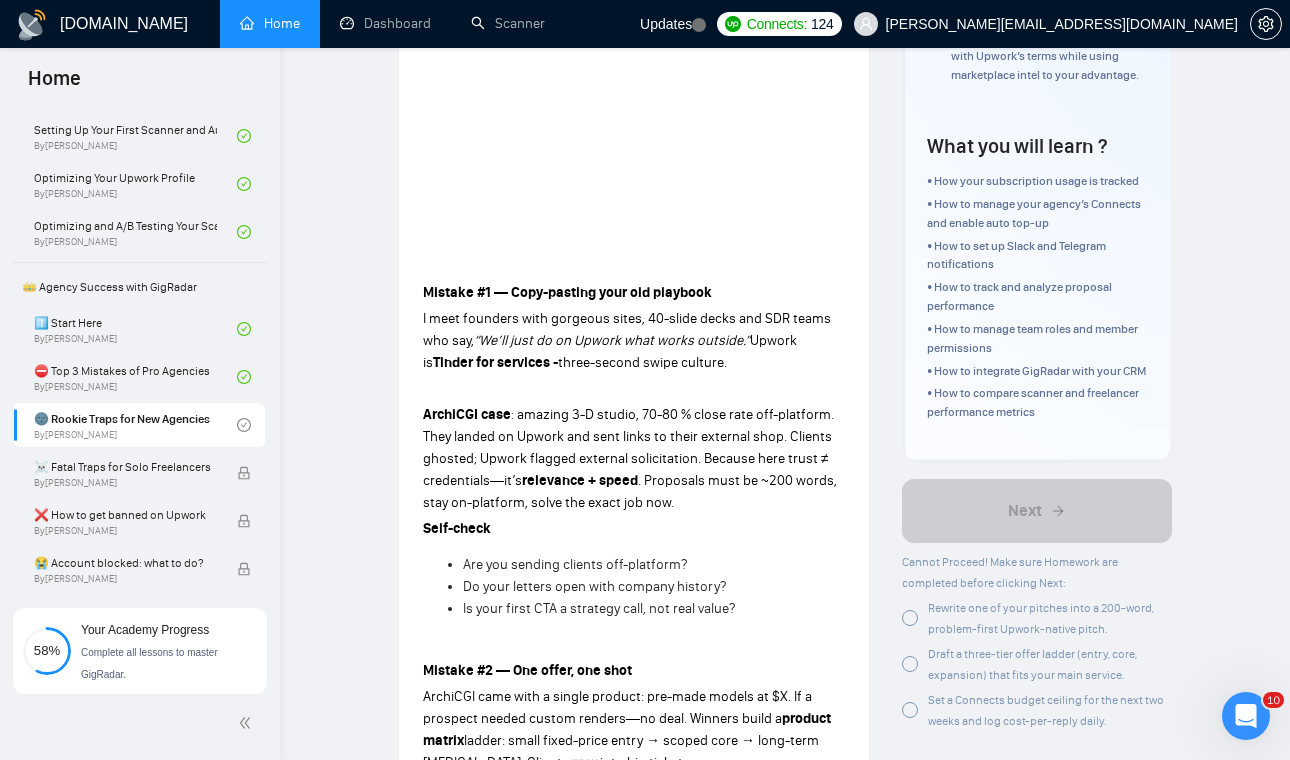 scroll, scrollTop: 95, scrollLeft: 0, axis: vertical 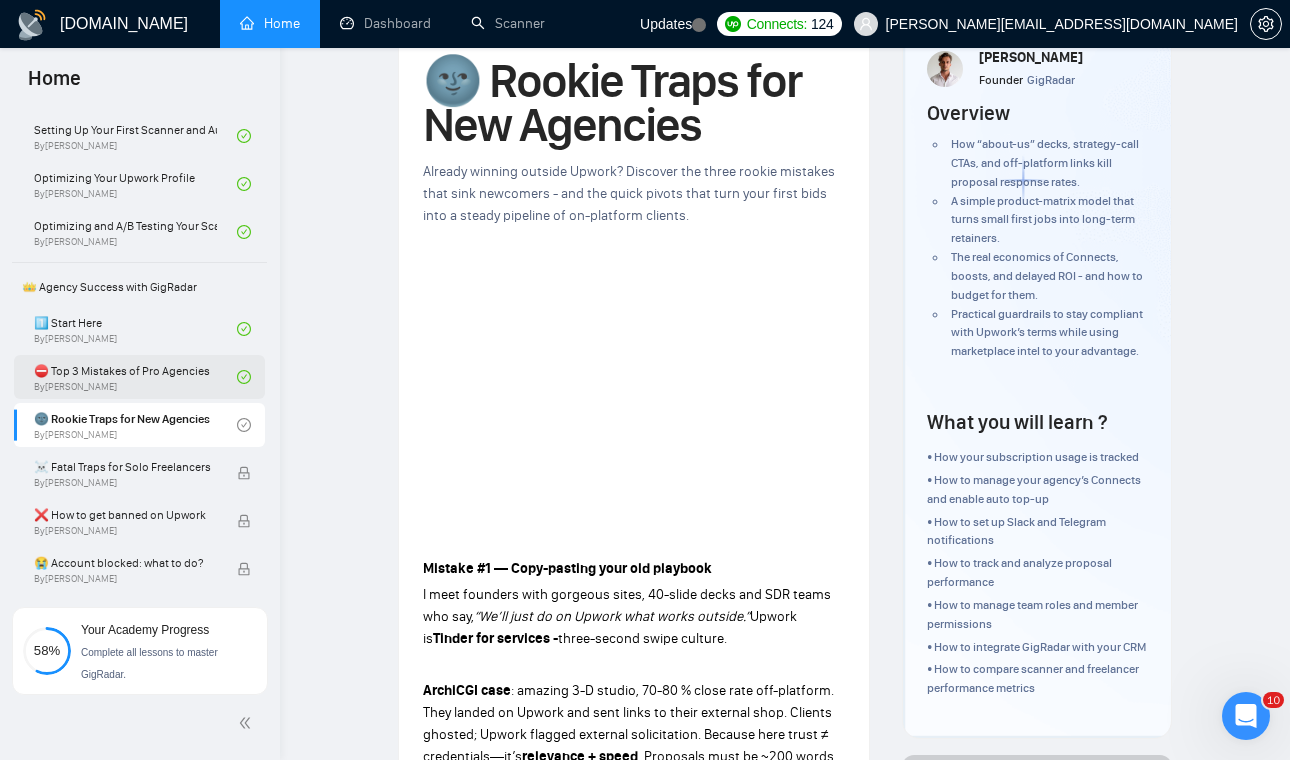 click on "⛔ Top 3 Mistakes of Pro Agencies By  Vadym Ovcharenko" at bounding box center (135, 377) 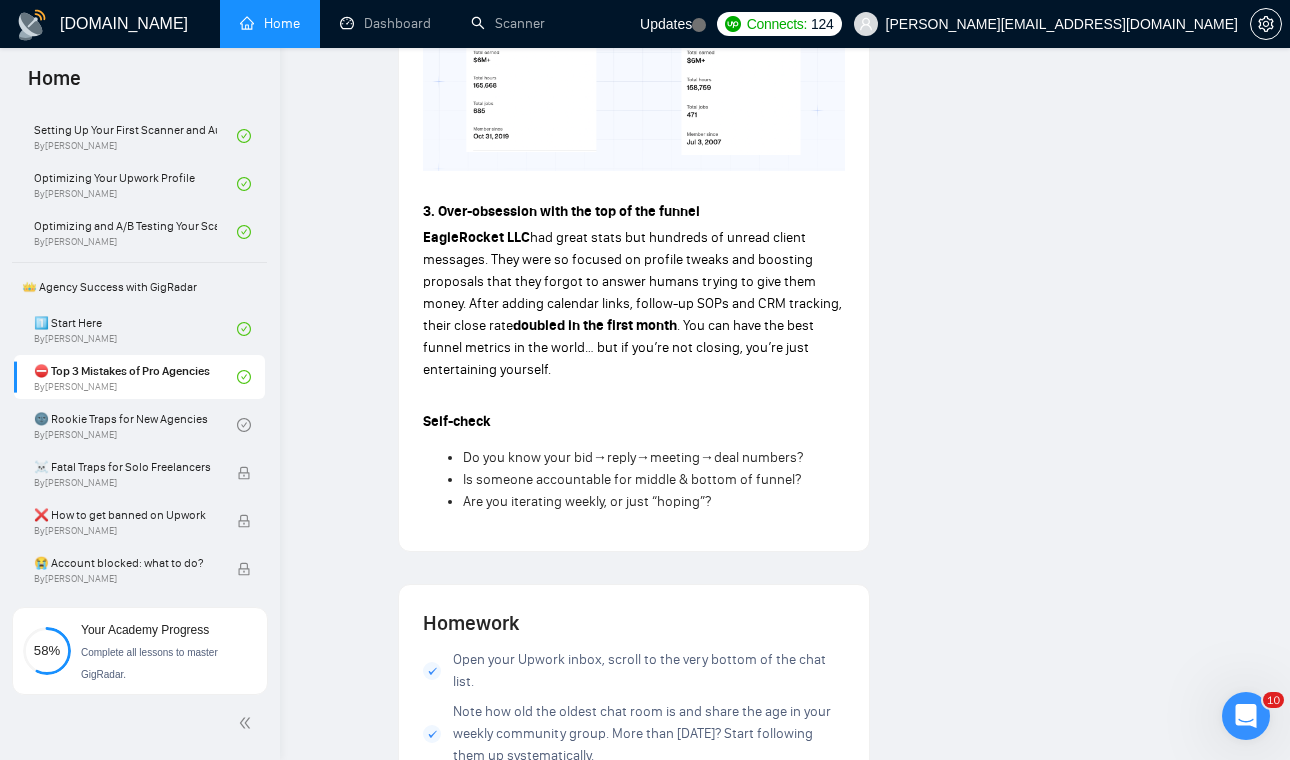 scroll, scrollTop: 1539, scrollLeft: 0, axis: vertical 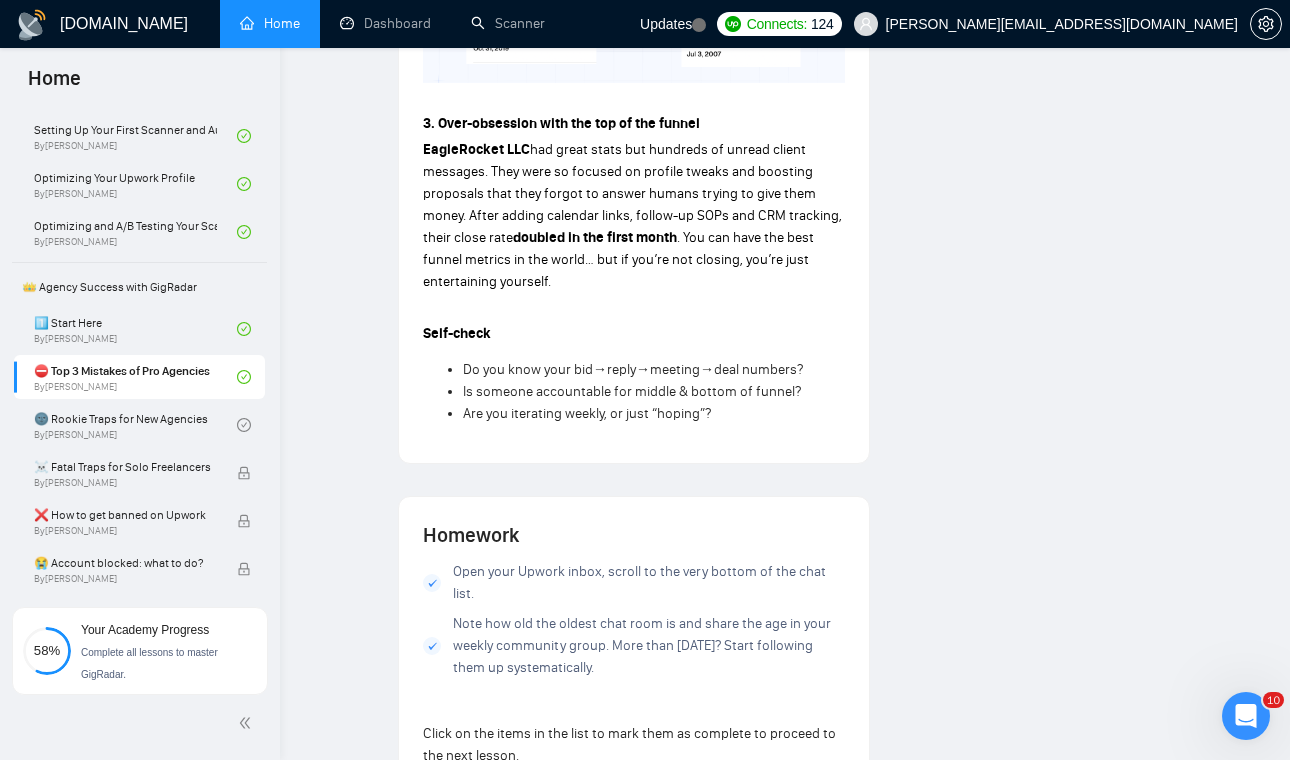 click 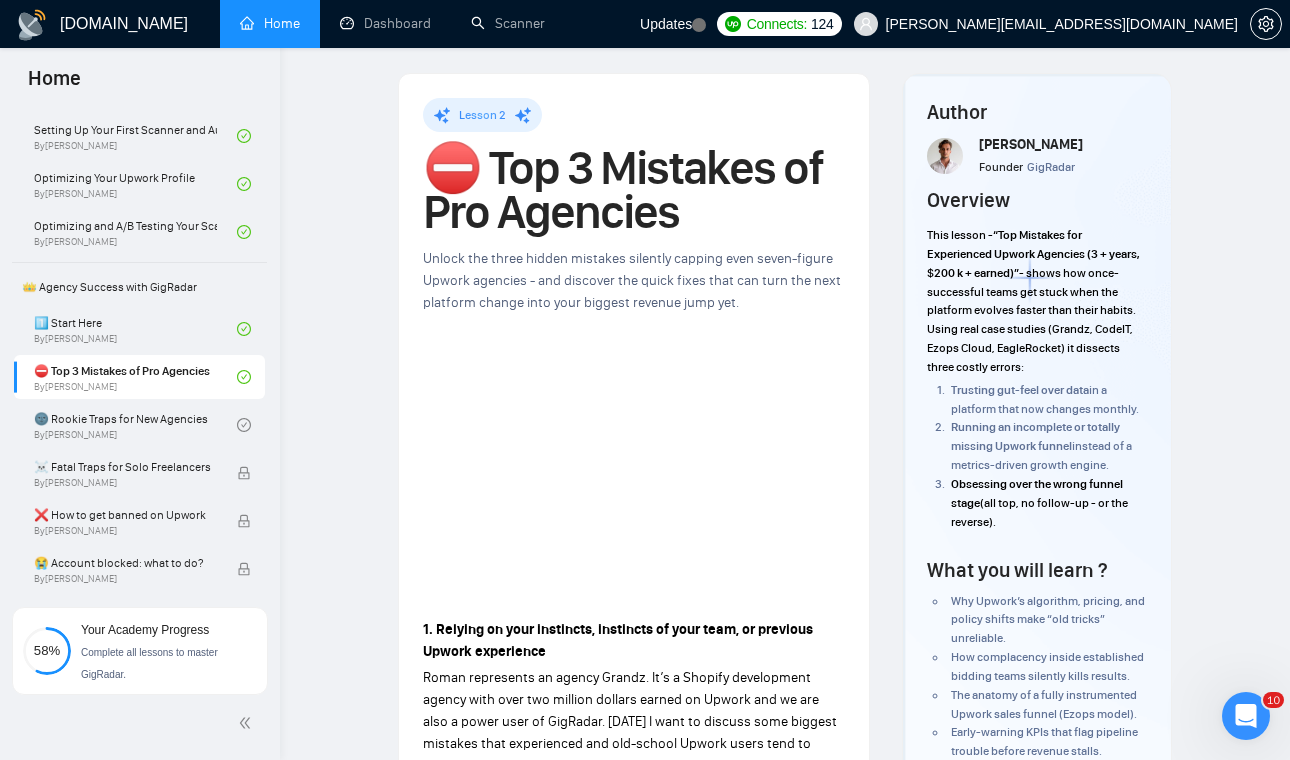 scroll, scrollTop: 0, scrollLeft: 0, axis: both 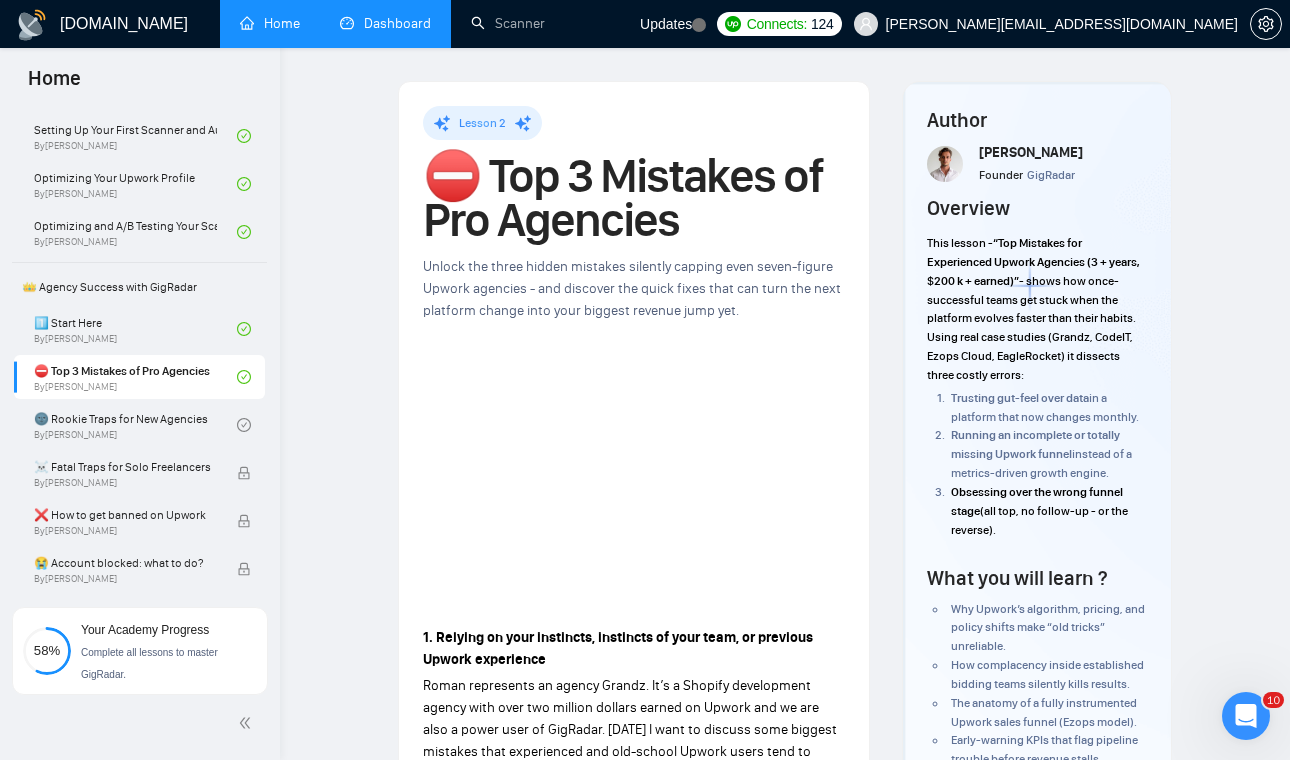 click on "Dashboard" at bounding box center [385, 23] 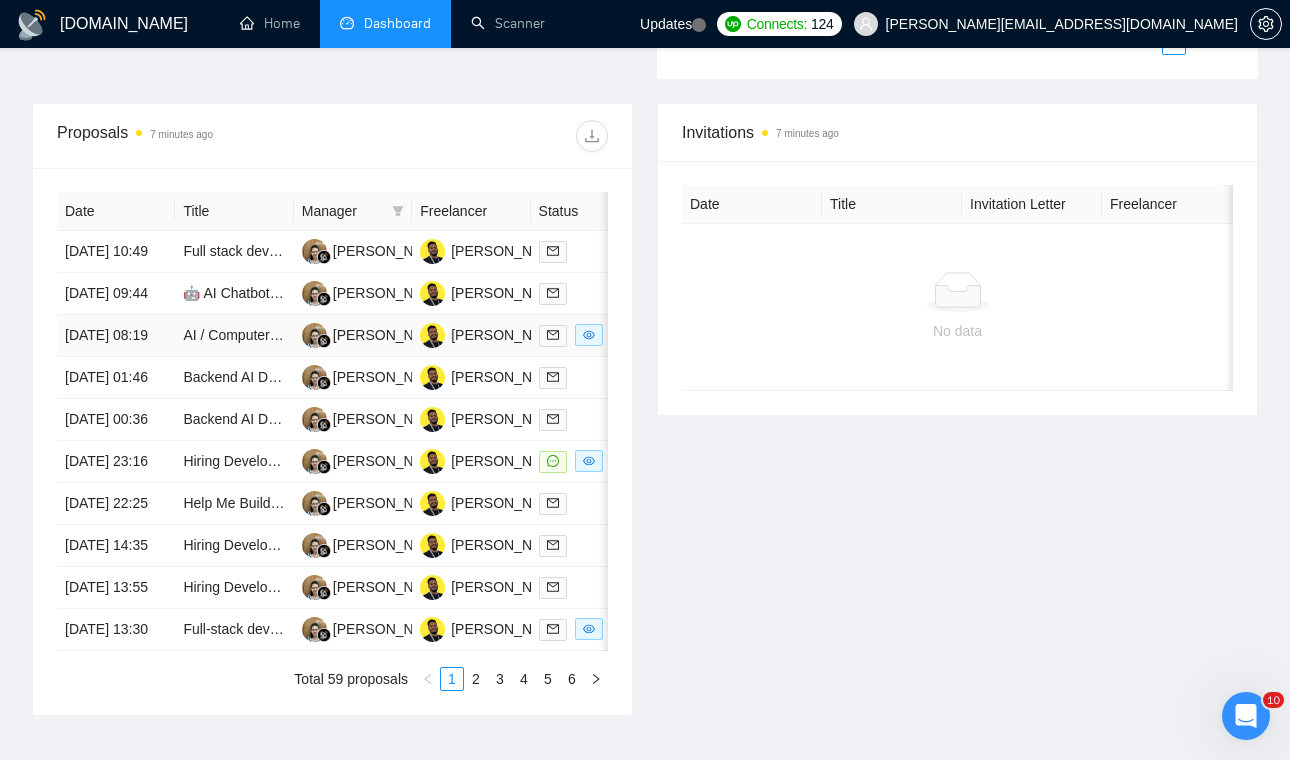 scroll, scrollTop: 743, scrollLeft: 0, axis: vertical 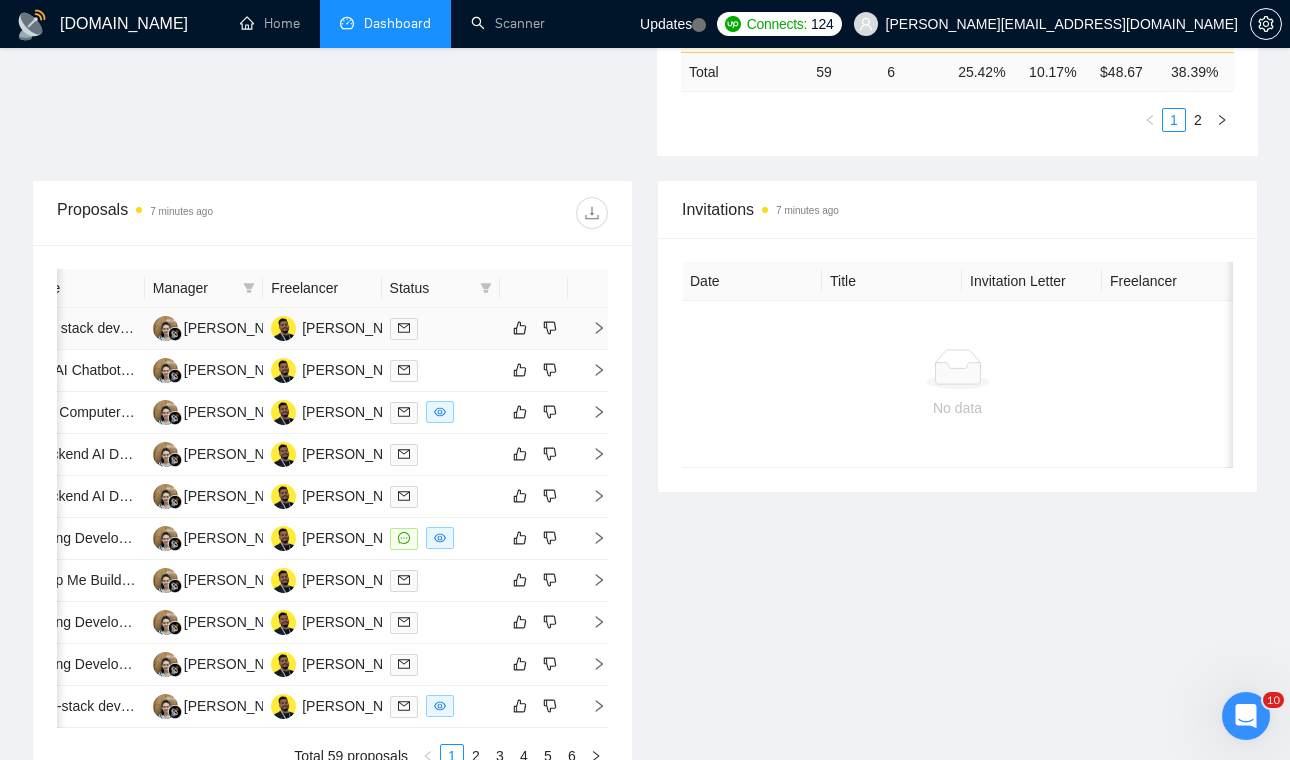 click 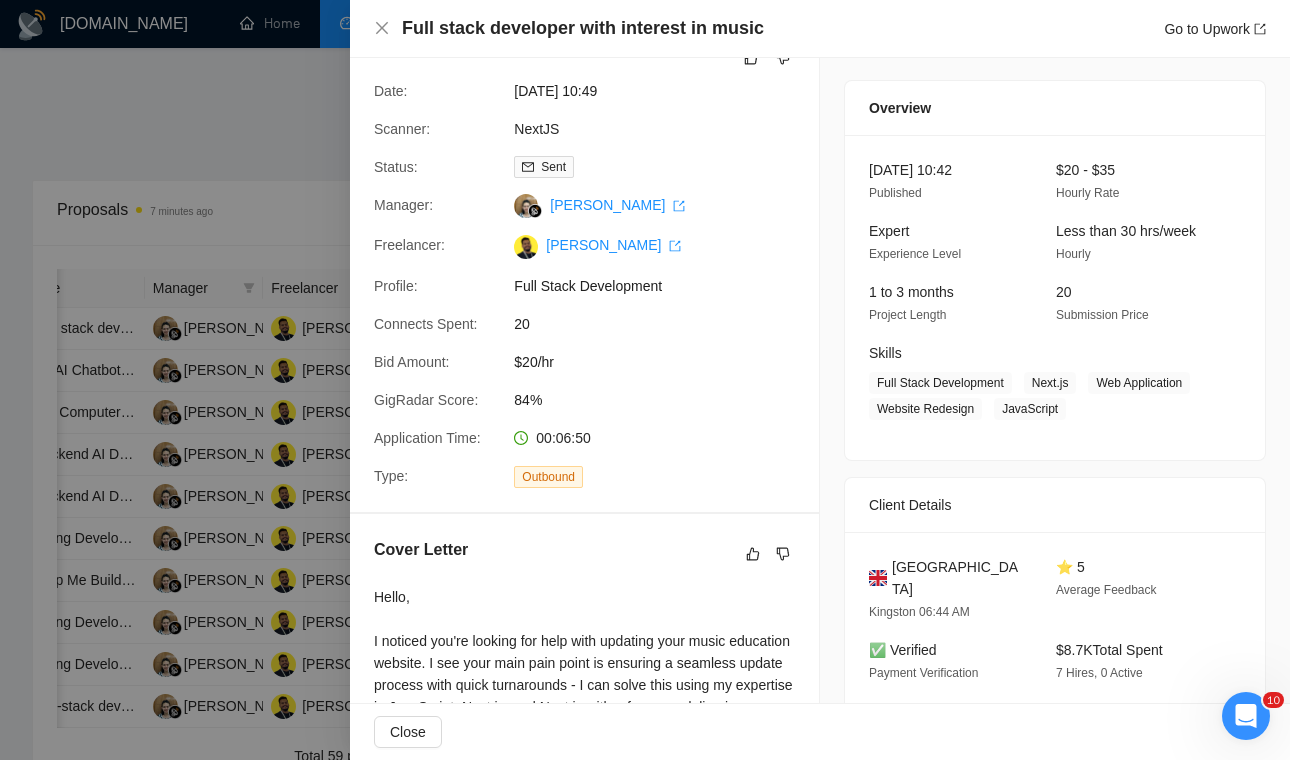 scroll, scrollTop: 0, scrollLeft: 0, axis: both 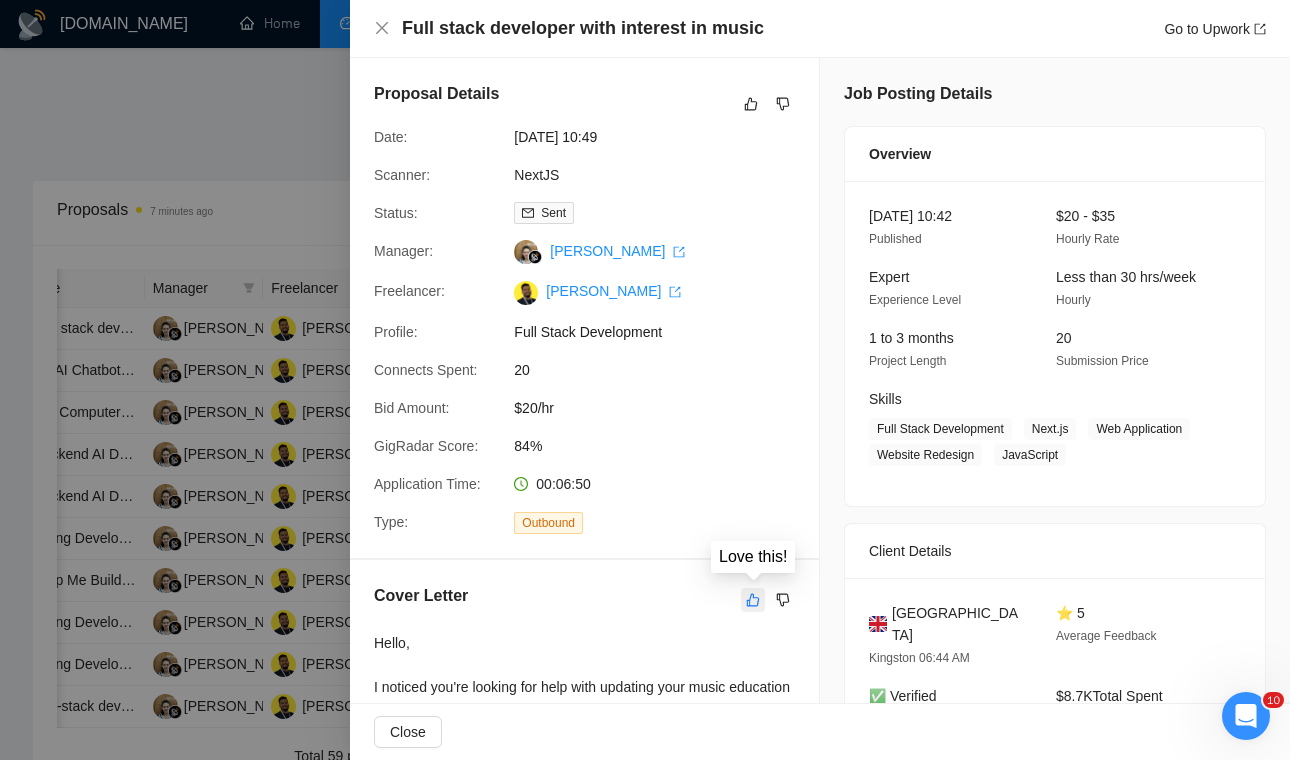 click 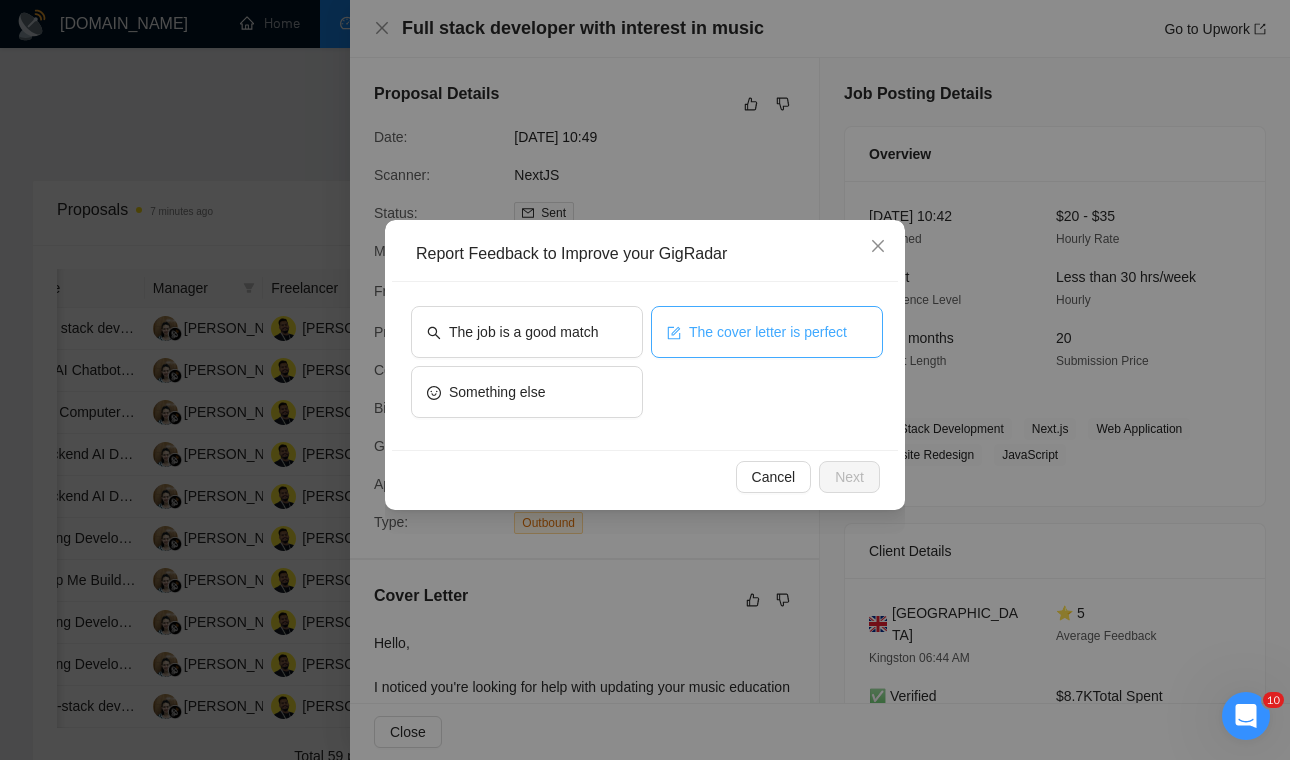 click on "The cover letter is perfect" at bounding box center (768, 332) 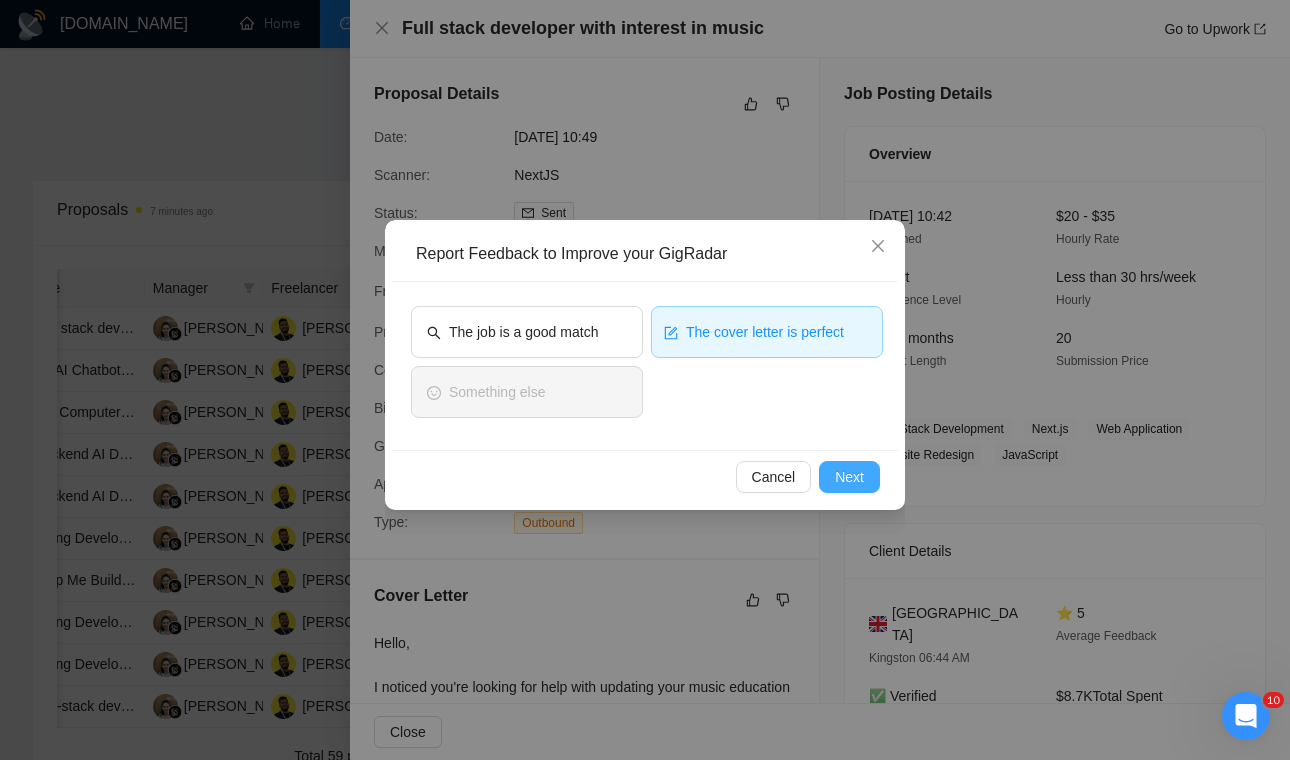 click on "Next" at bounding box center [849, 477] 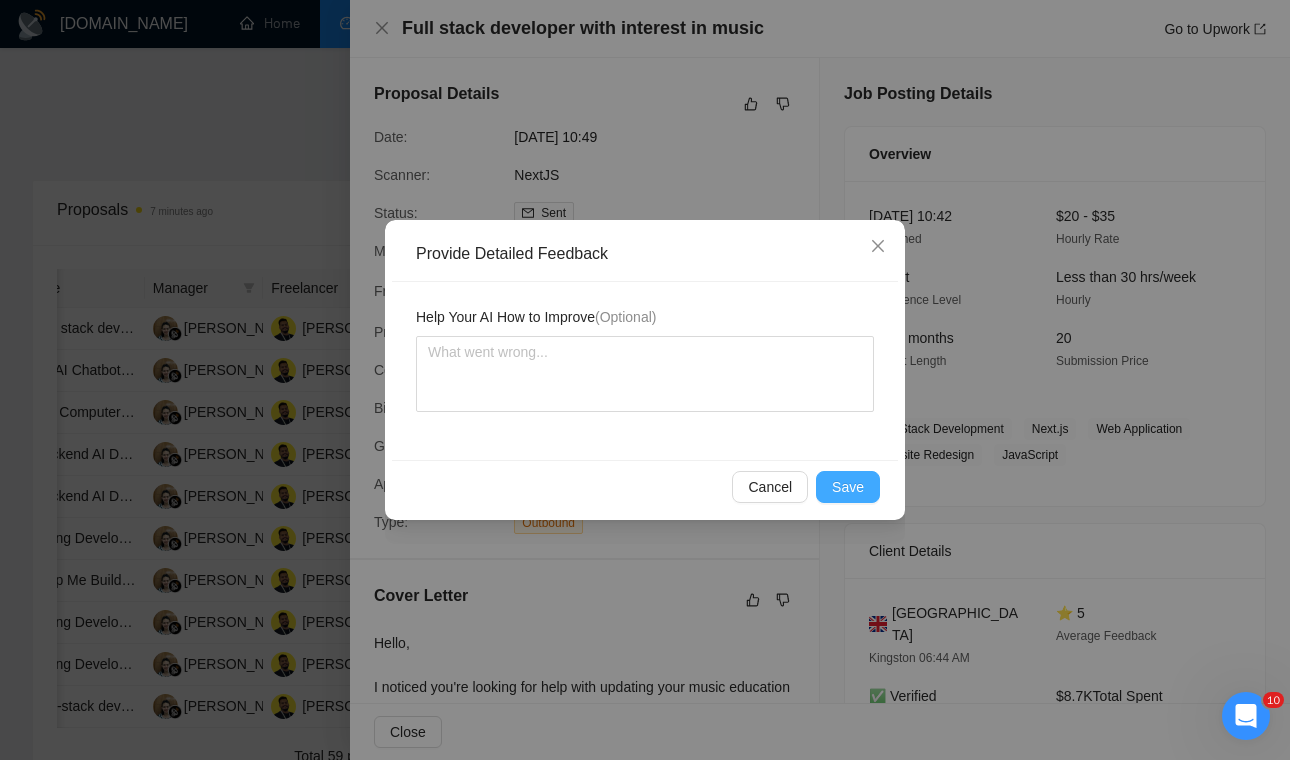 click on "Save" at bounding box center (848, 487) 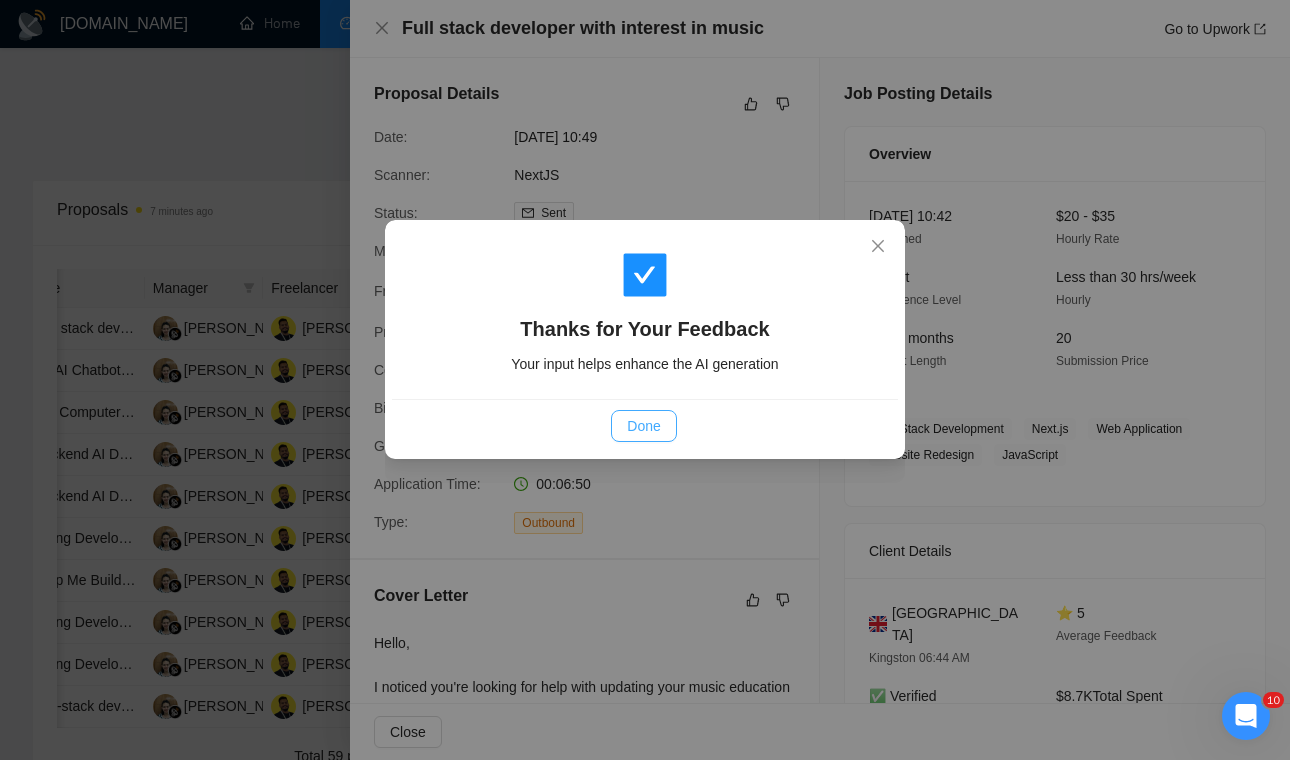 click on "Done" at bounding box center [643, 426] 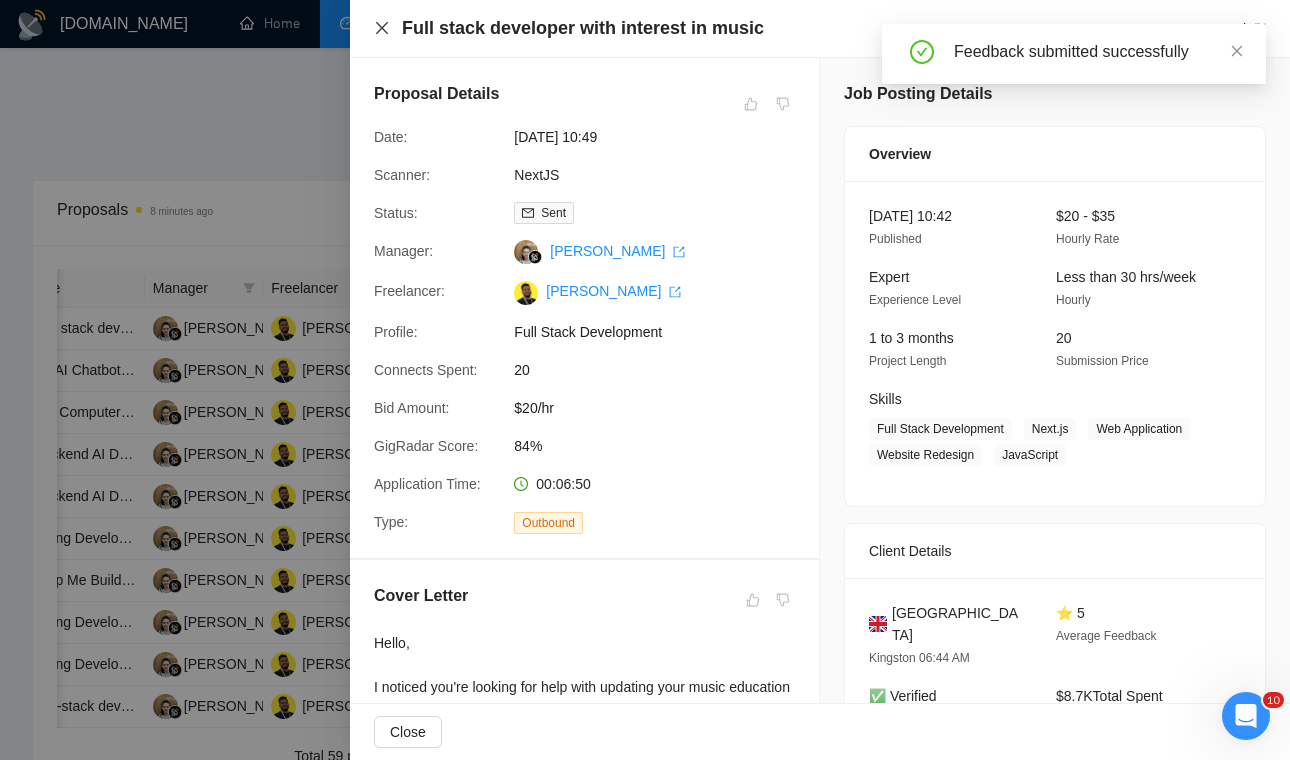 click 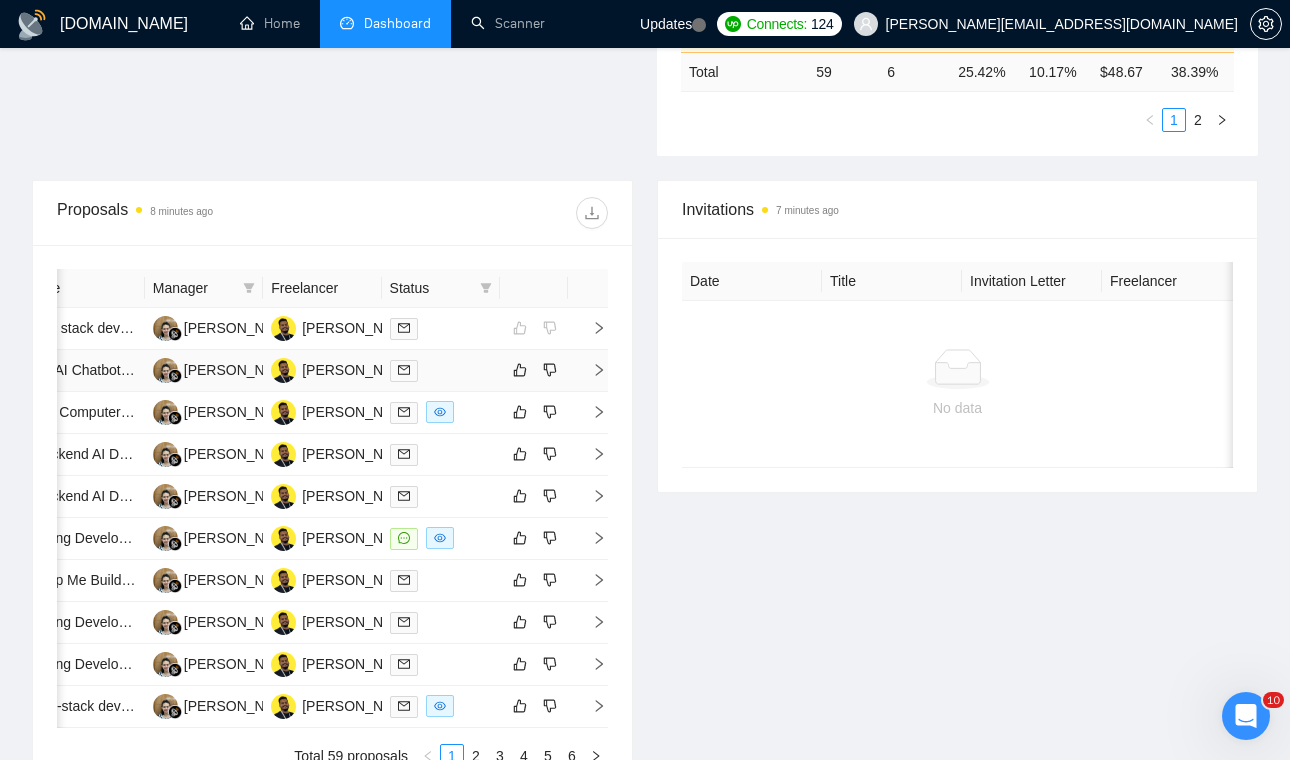 click 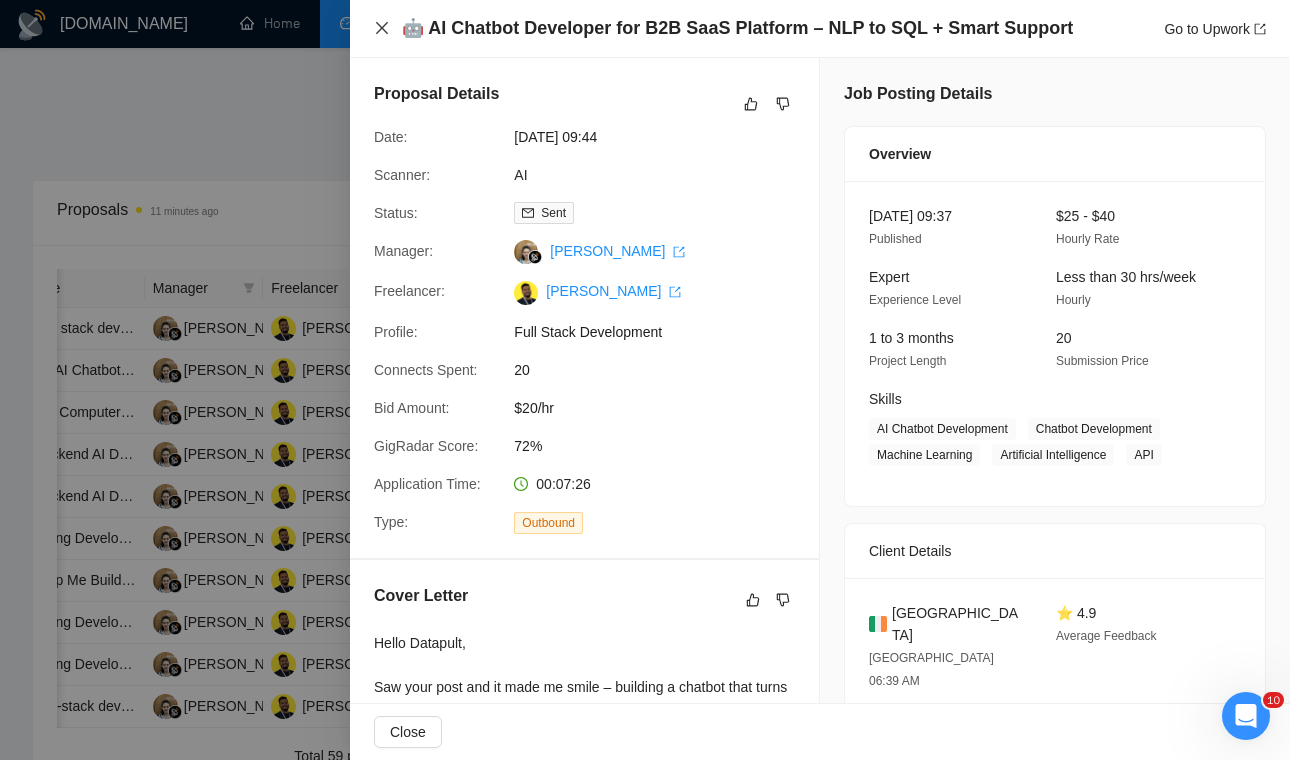 click 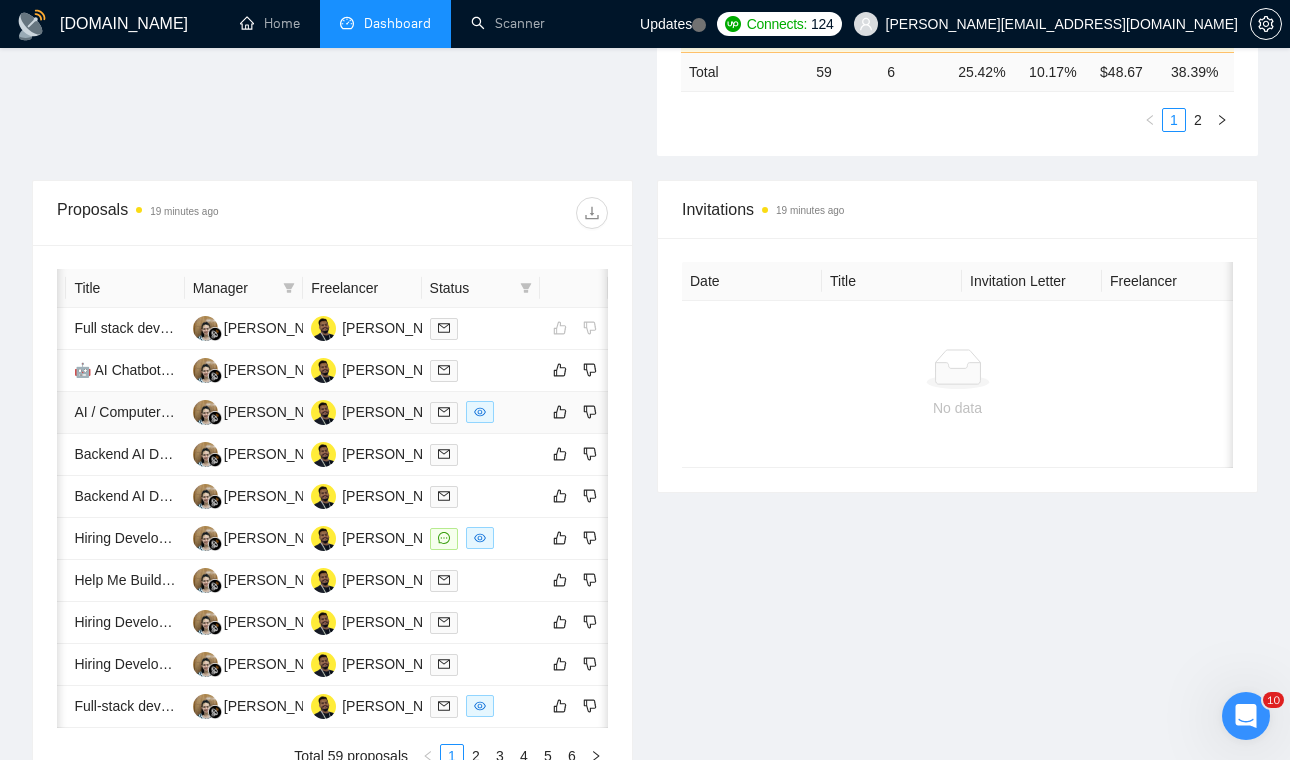 scroll, scrollTop: 0, scrollLeft: 149, axis: horizontal 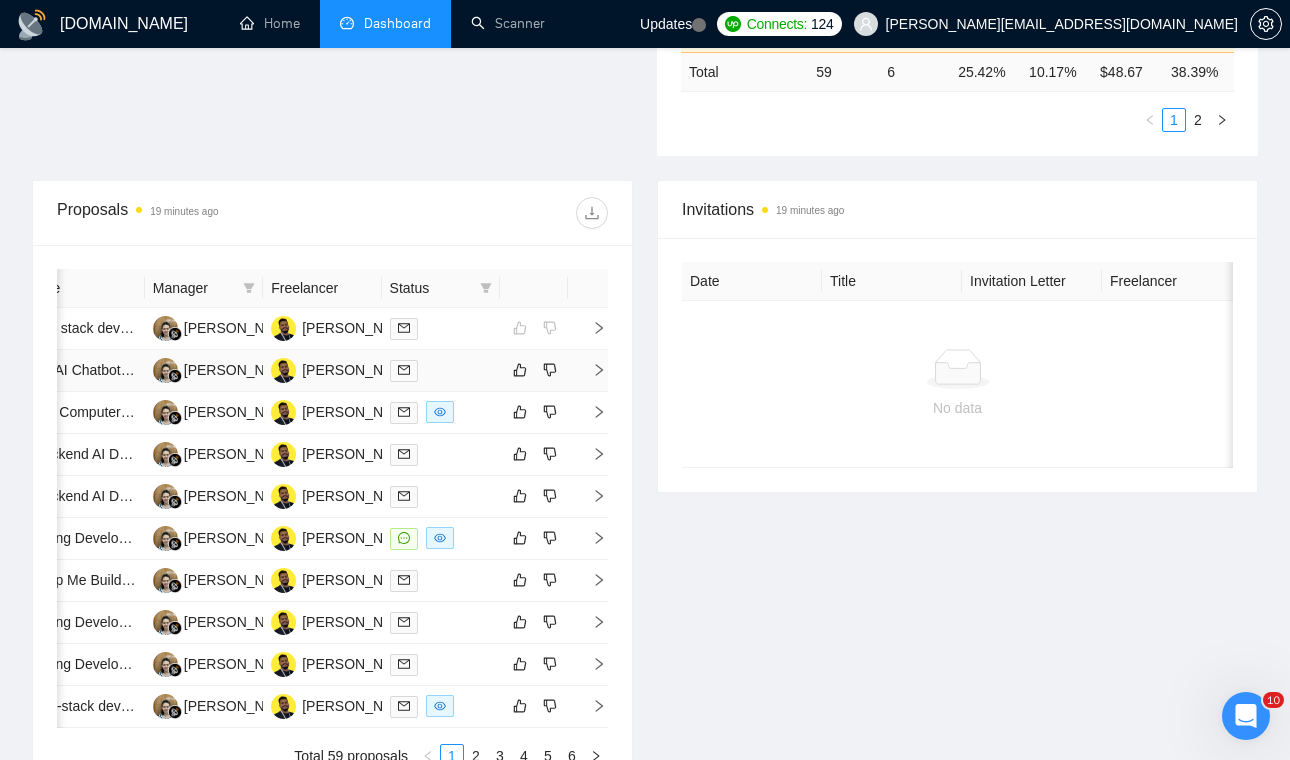 click at bounding box center (588, 371) 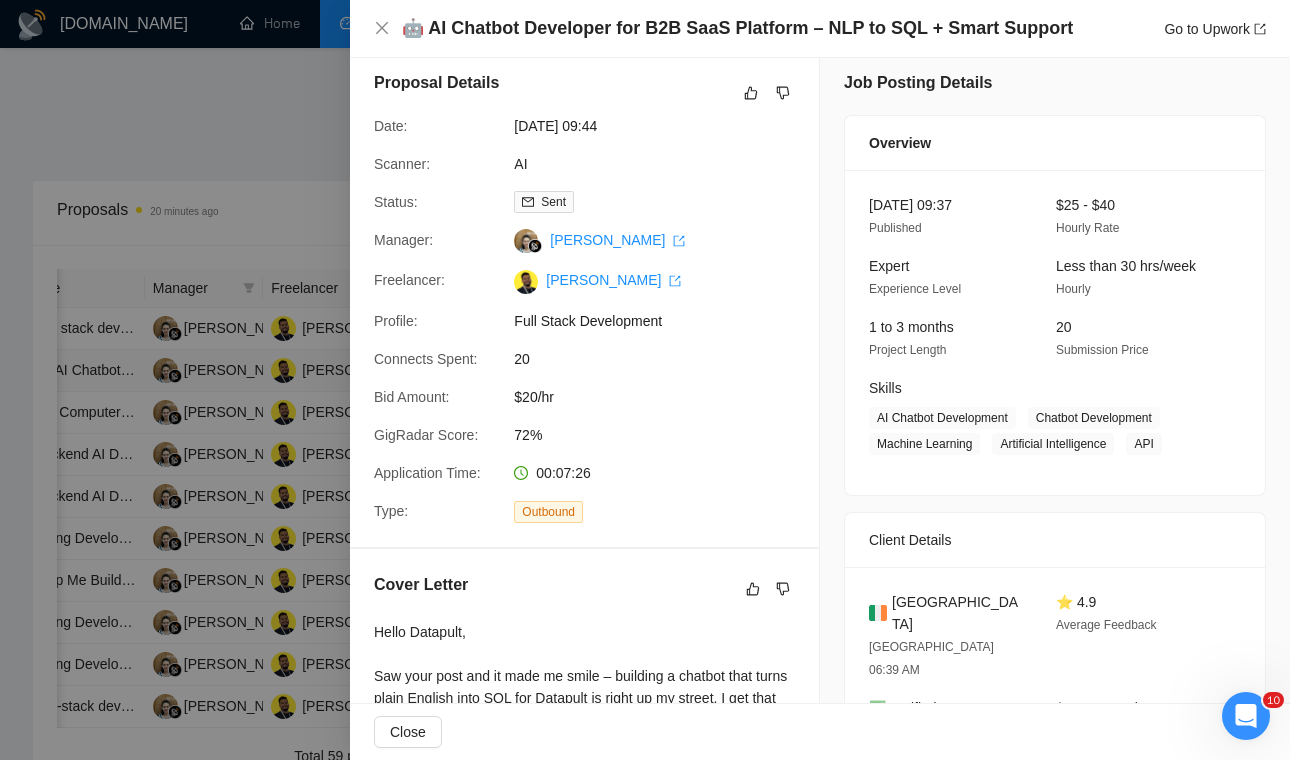 scroll, scrollTop: 0, scrollLeft: 0, axis: both 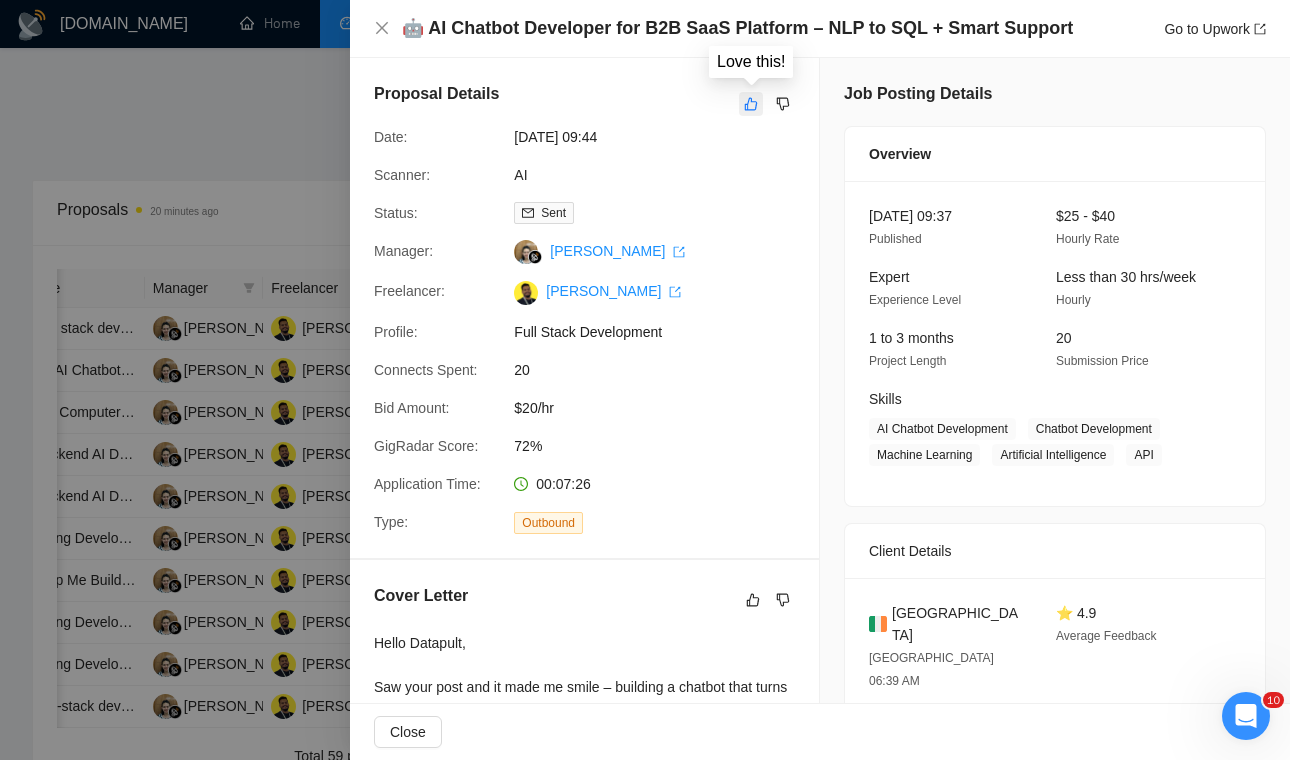 click at bounding box center [751, 104] 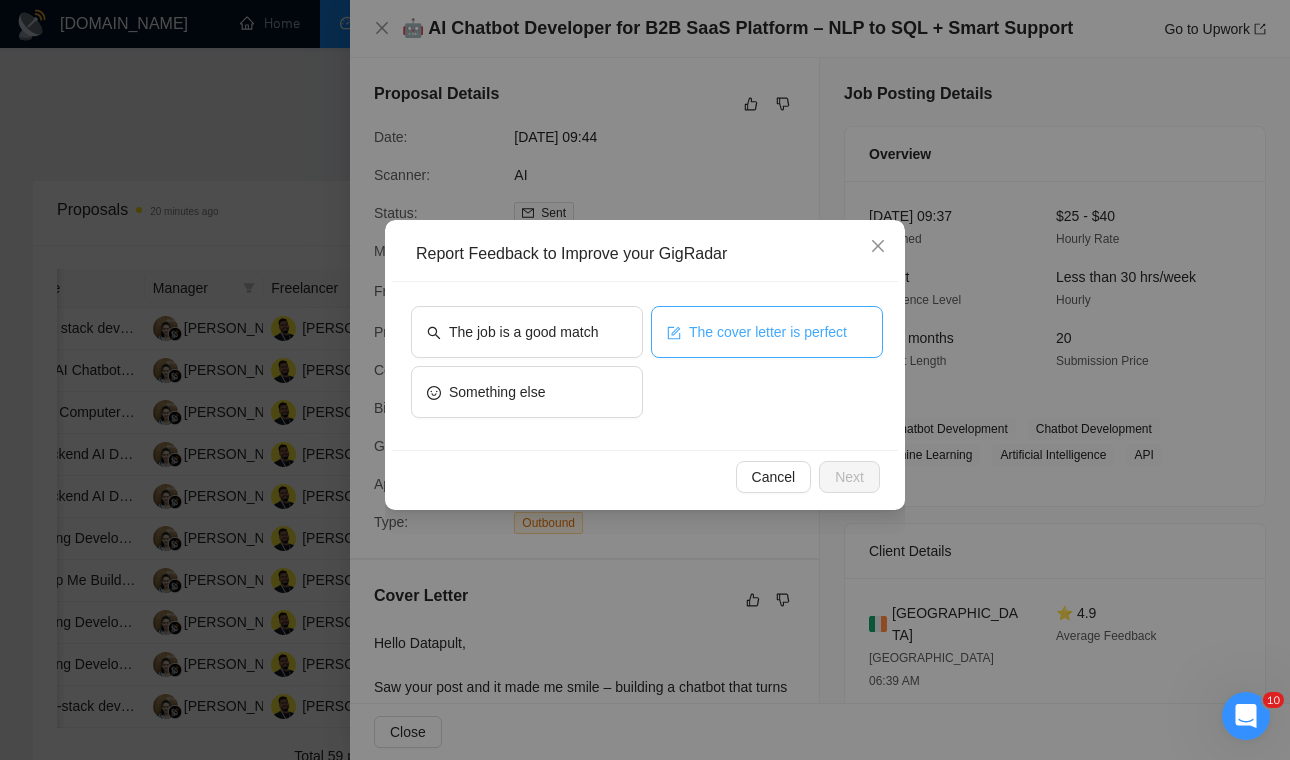 click on "The cover letter is perfect" at bounding box center [768, 332] 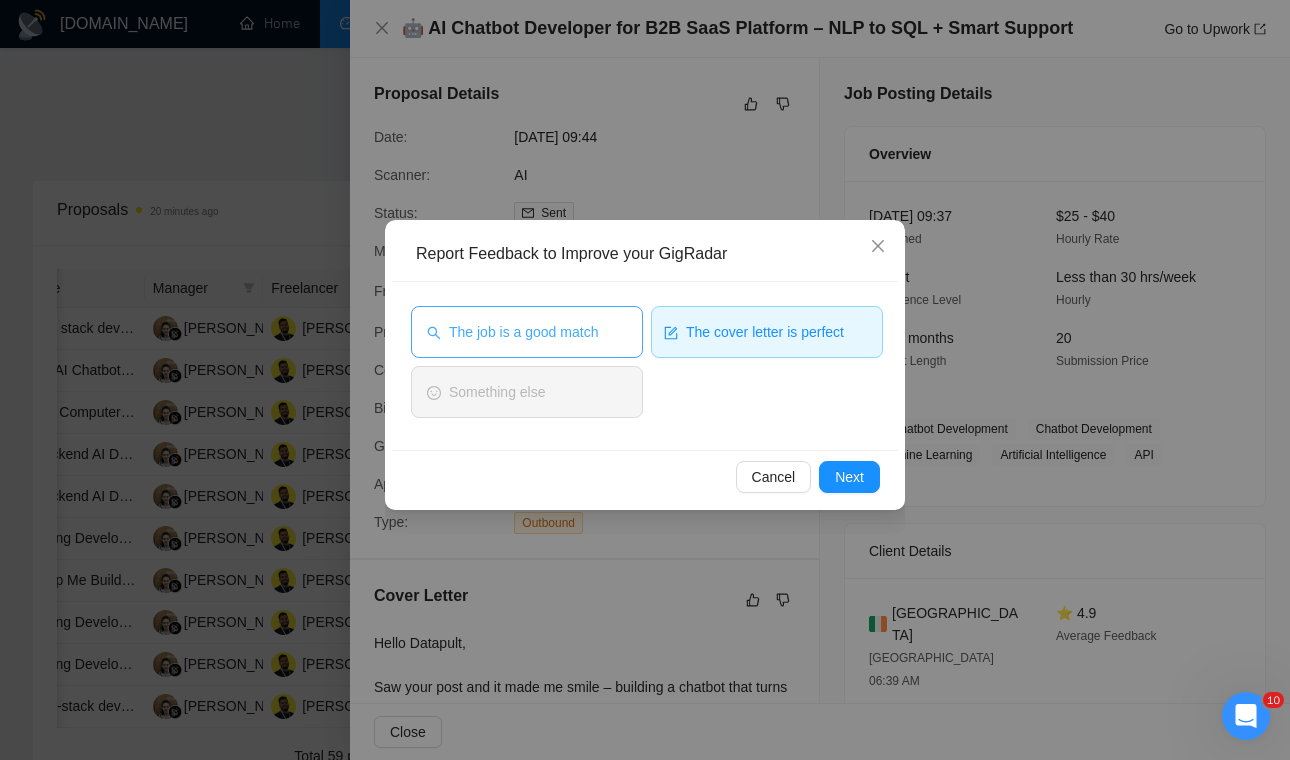 click on "The job is a good match" at bounding box center [523, 332] 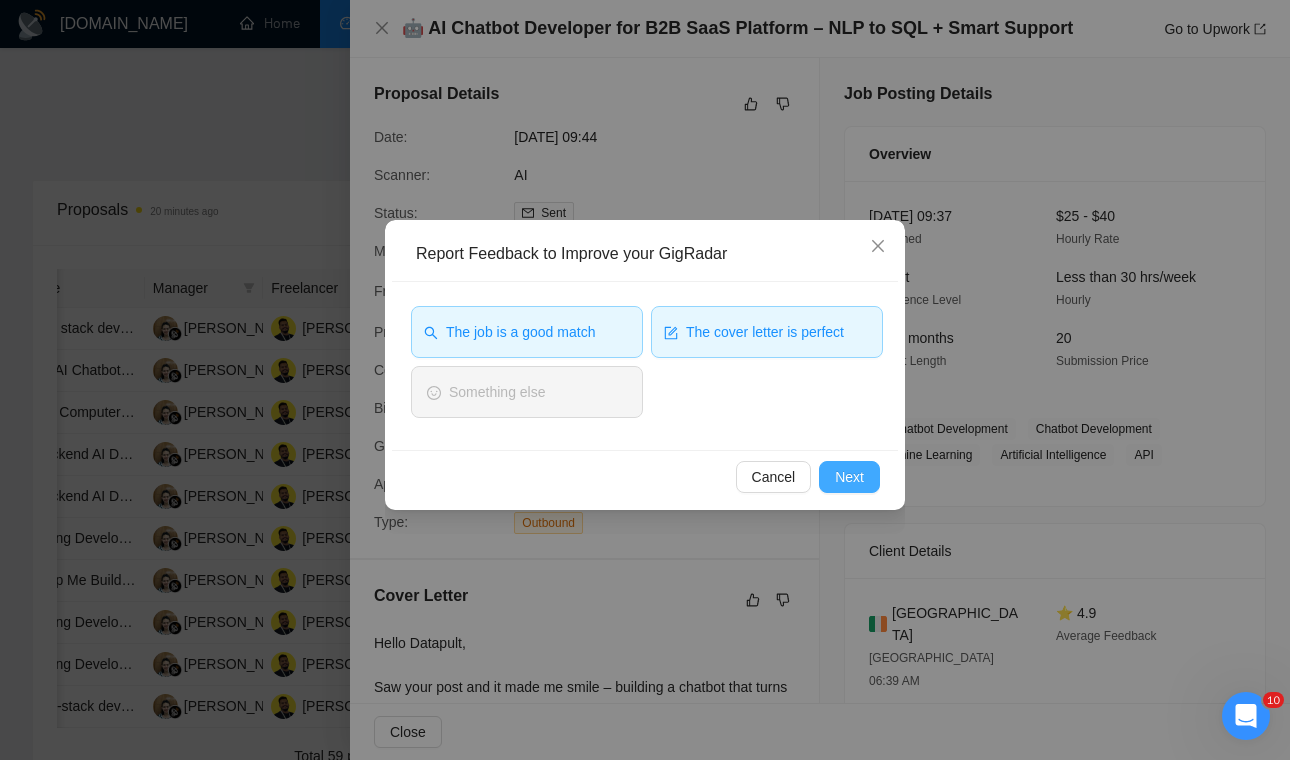 click on "Next" at bounding box center [849, 477] 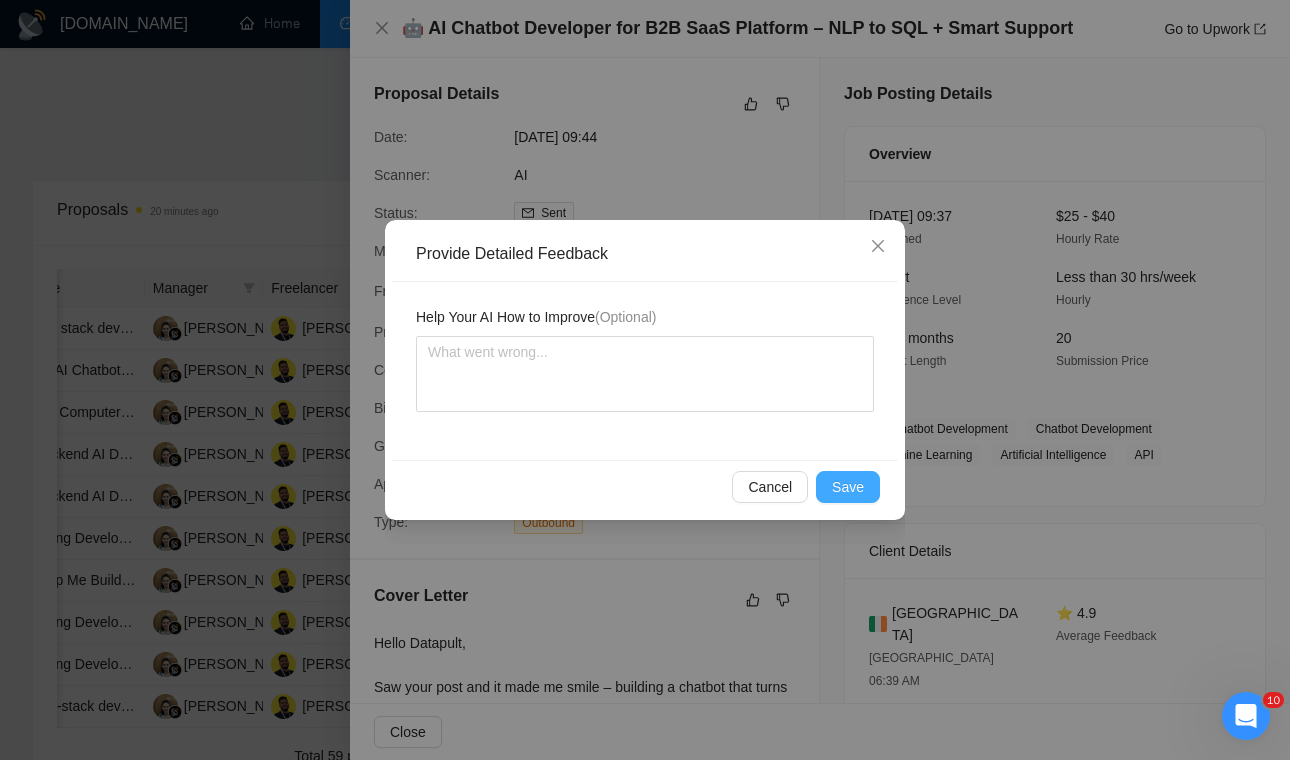 click on "Save" at bounding box center [848, 487] 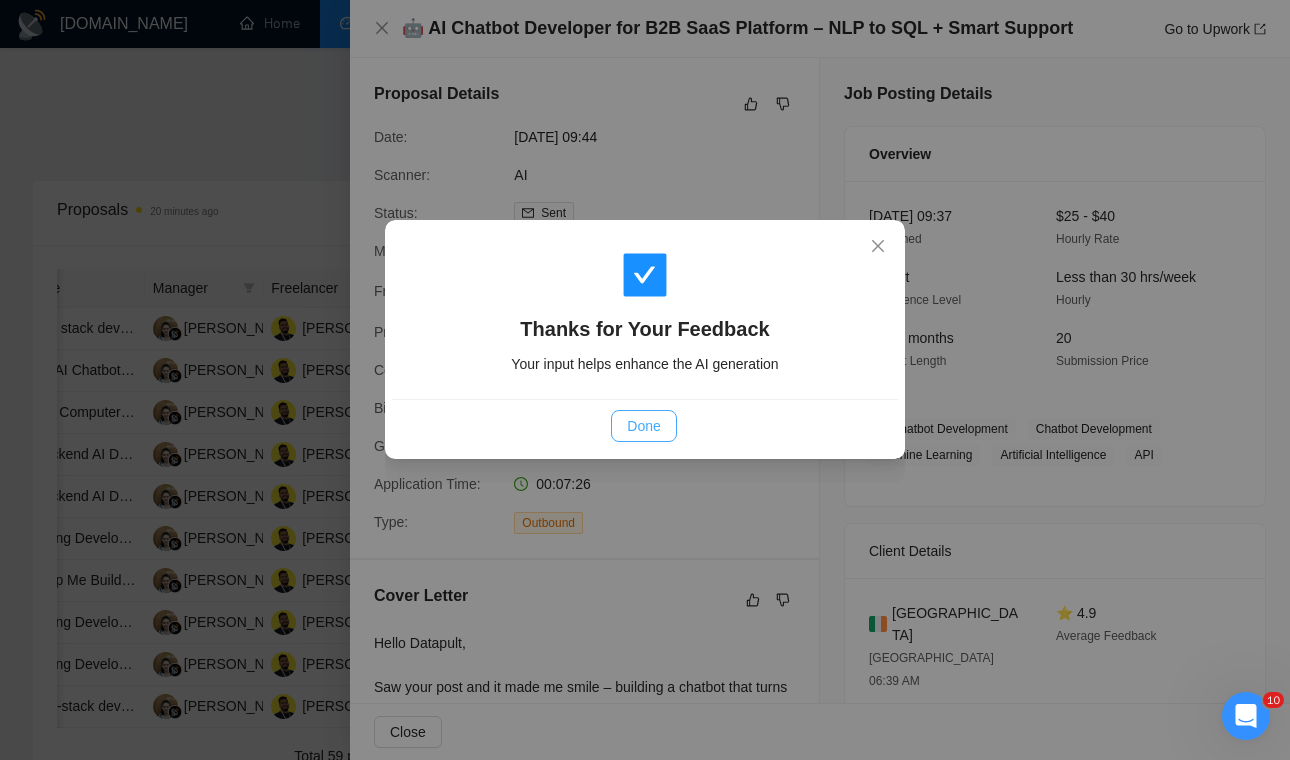 click on "Done" at bounding box center (643, 426) 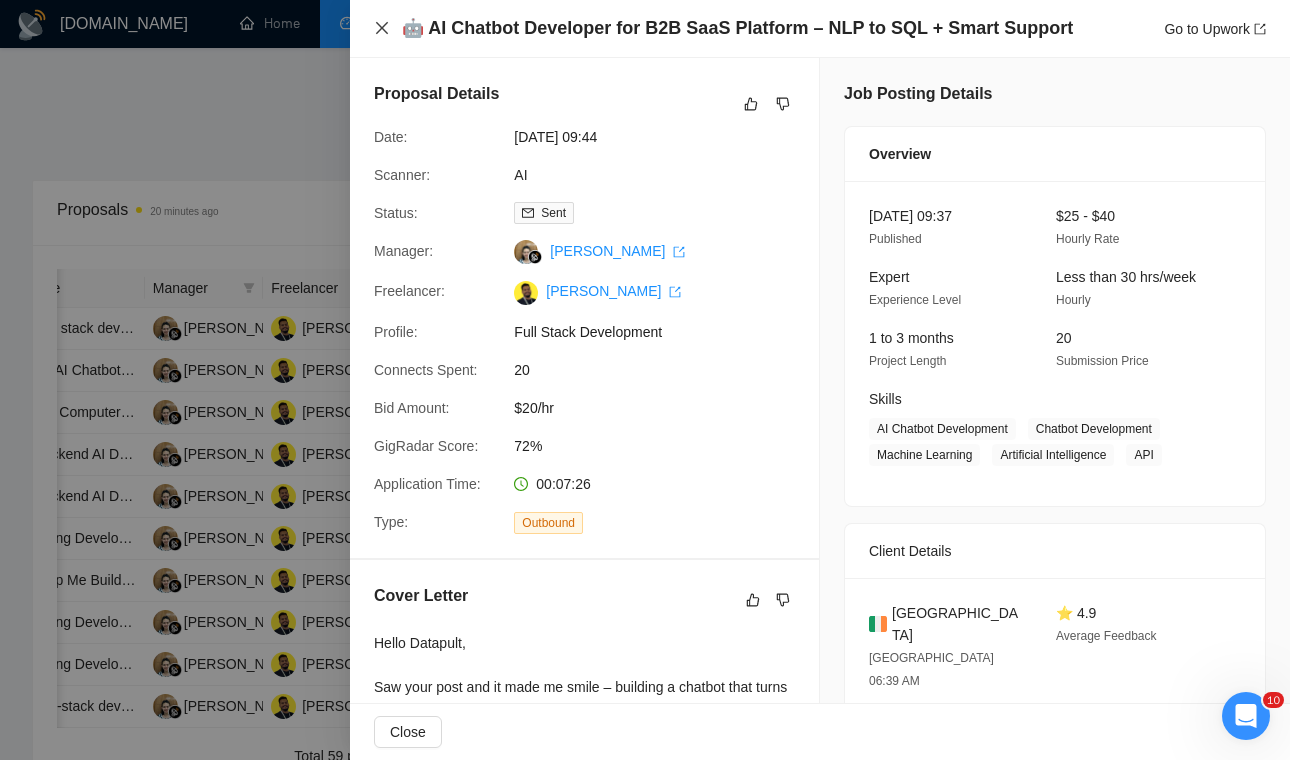 click 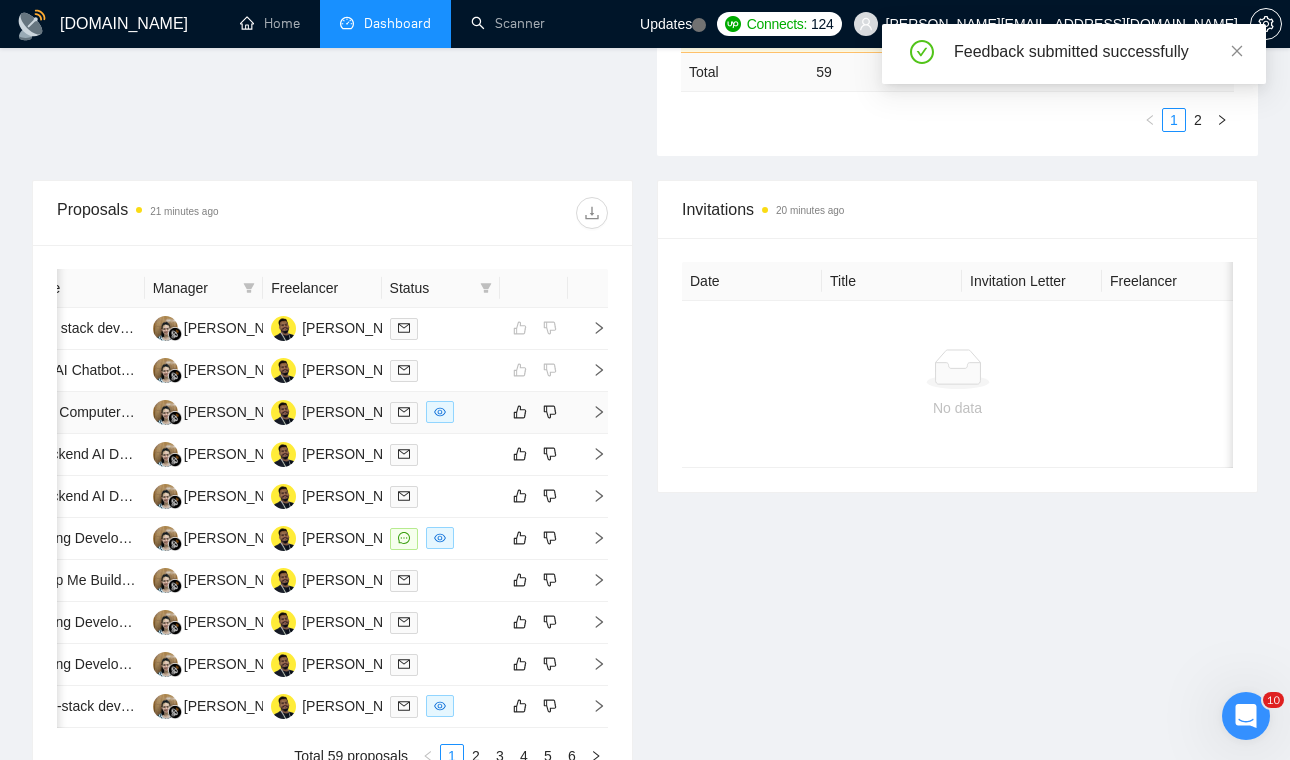 click 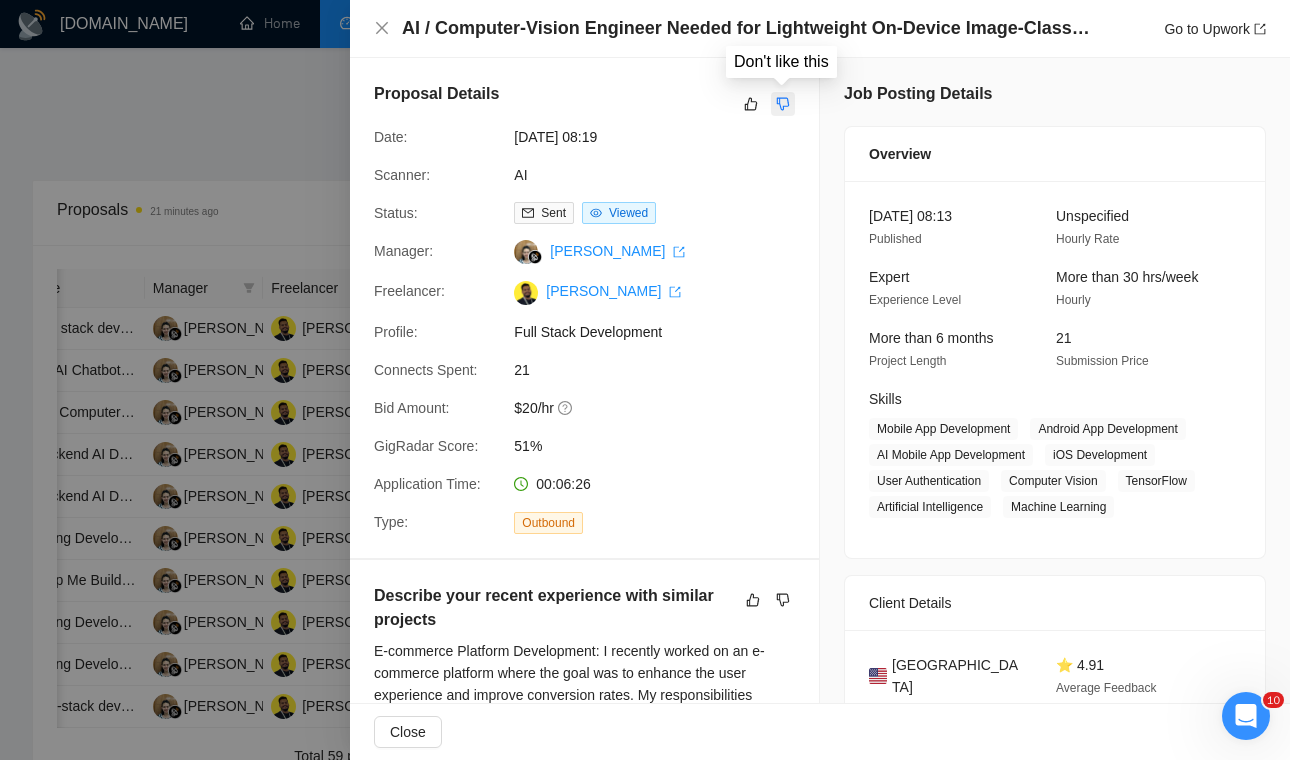click at bounding box center (783, 104) 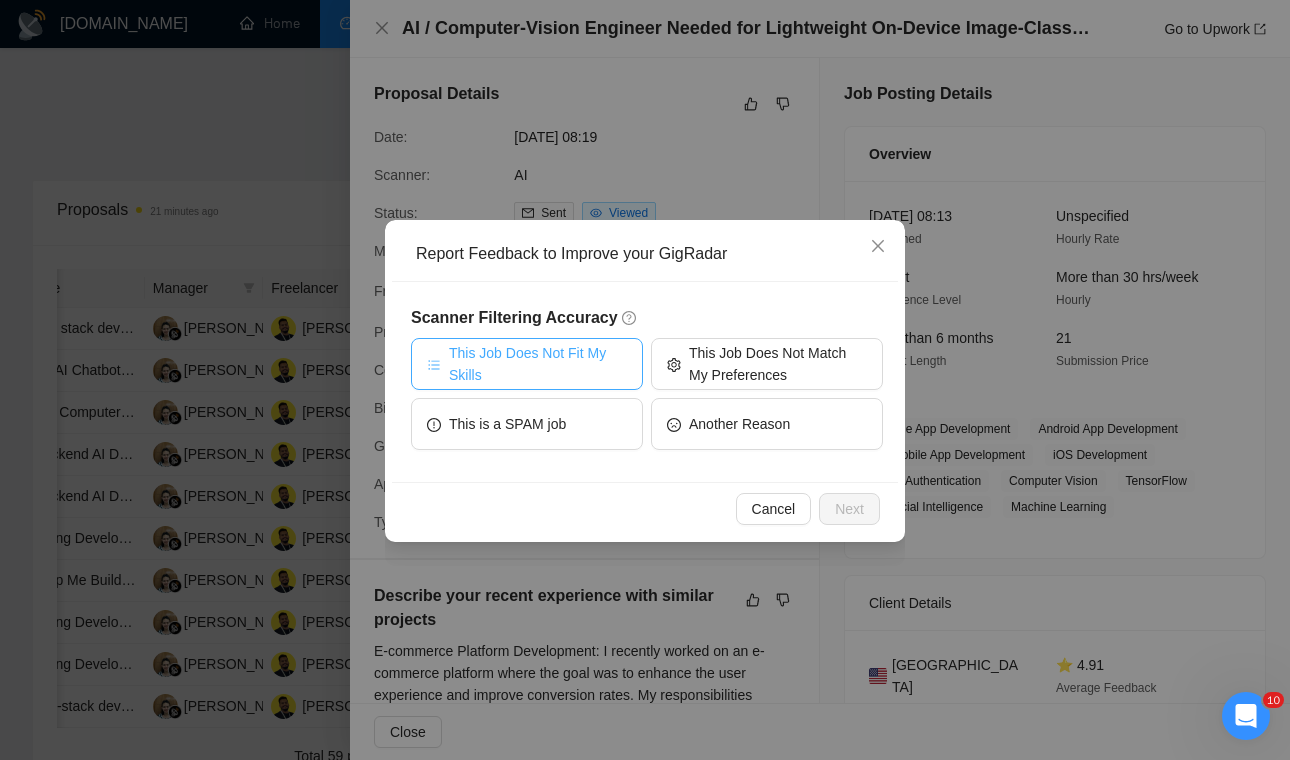 click on "This Job Does Not Fit My Skills" at bounding box center (538, 364) 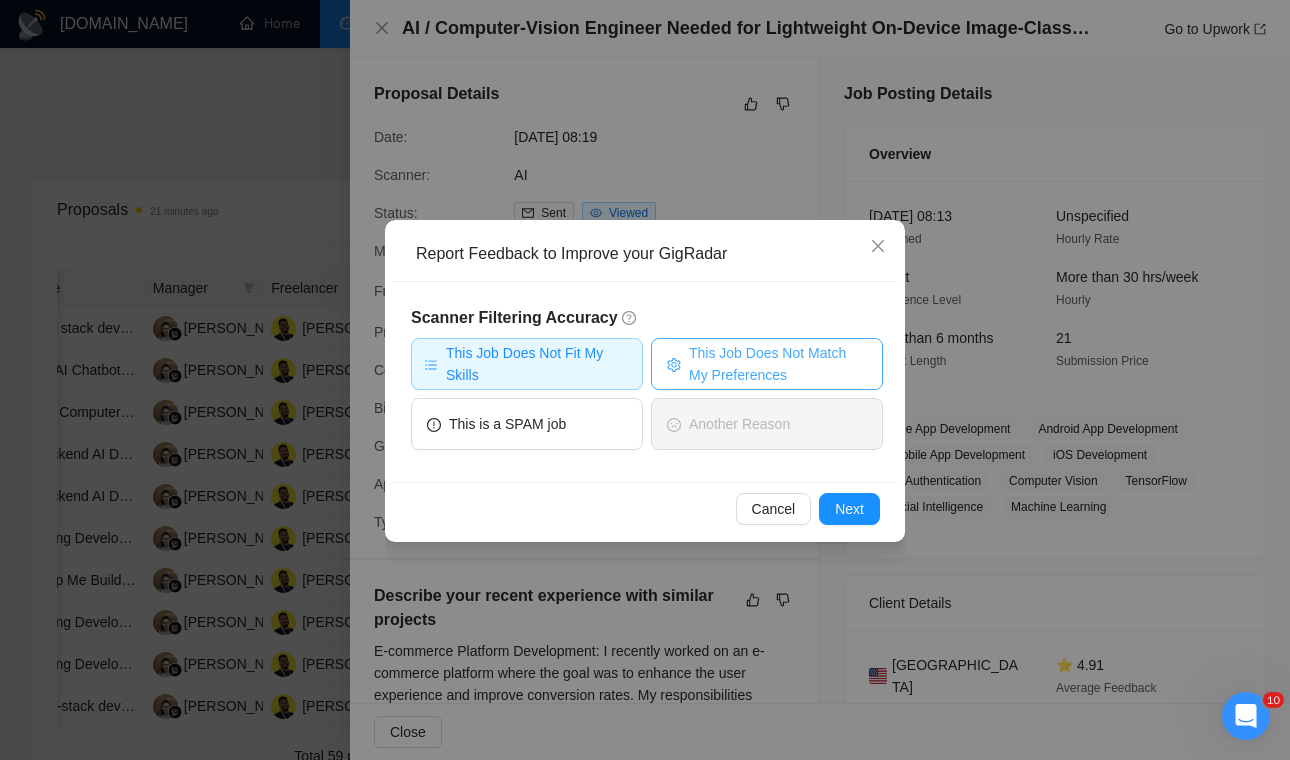 click on "This Job Does Not Match My Preferences" at bounding box center (778, 364) 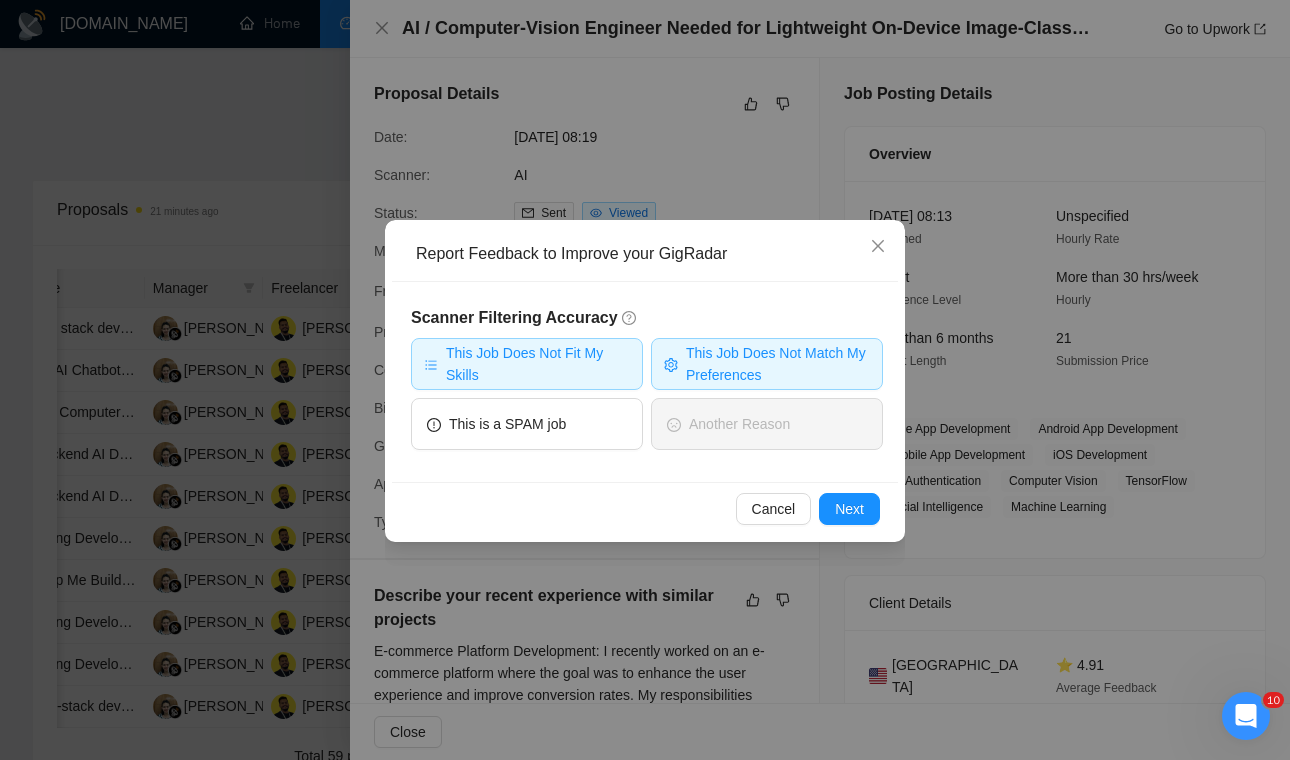 click on "Cancel Next" at bounding box center (645, 508) 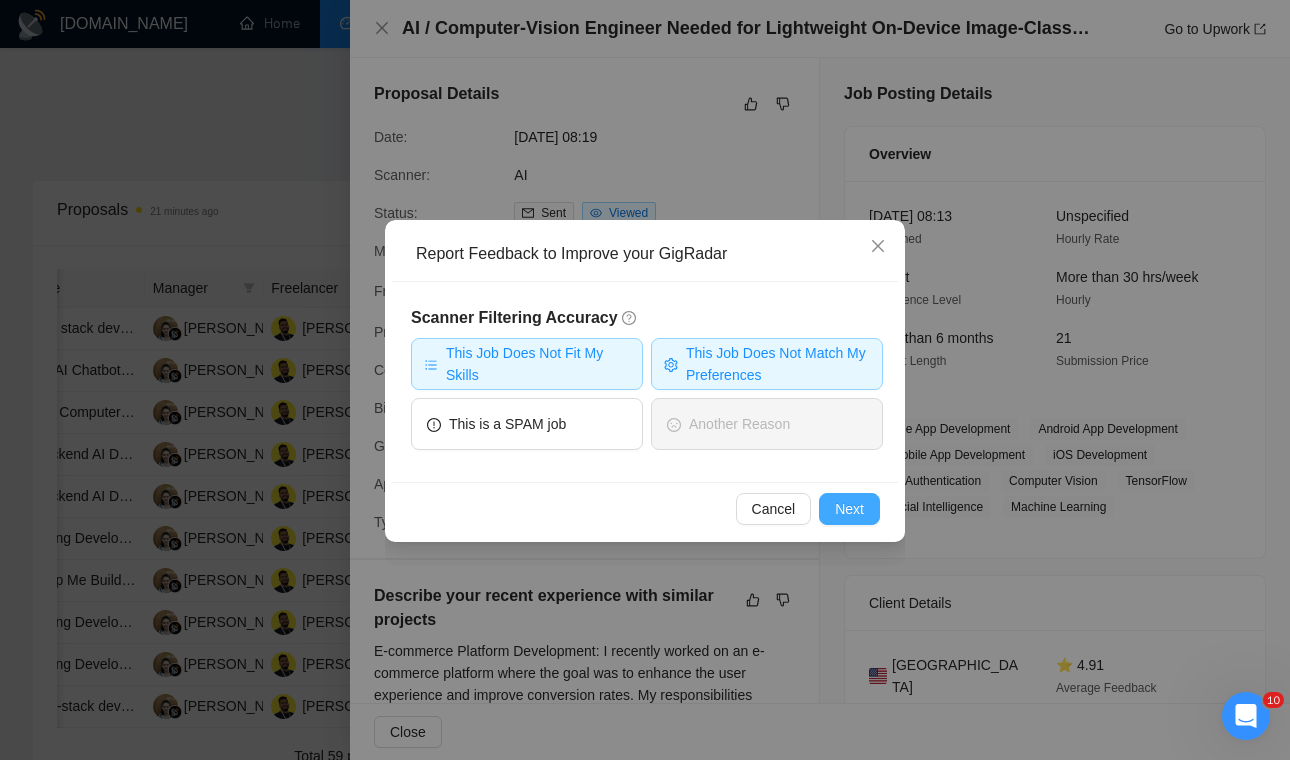 click on "Next" at bounding box center (849, 509) 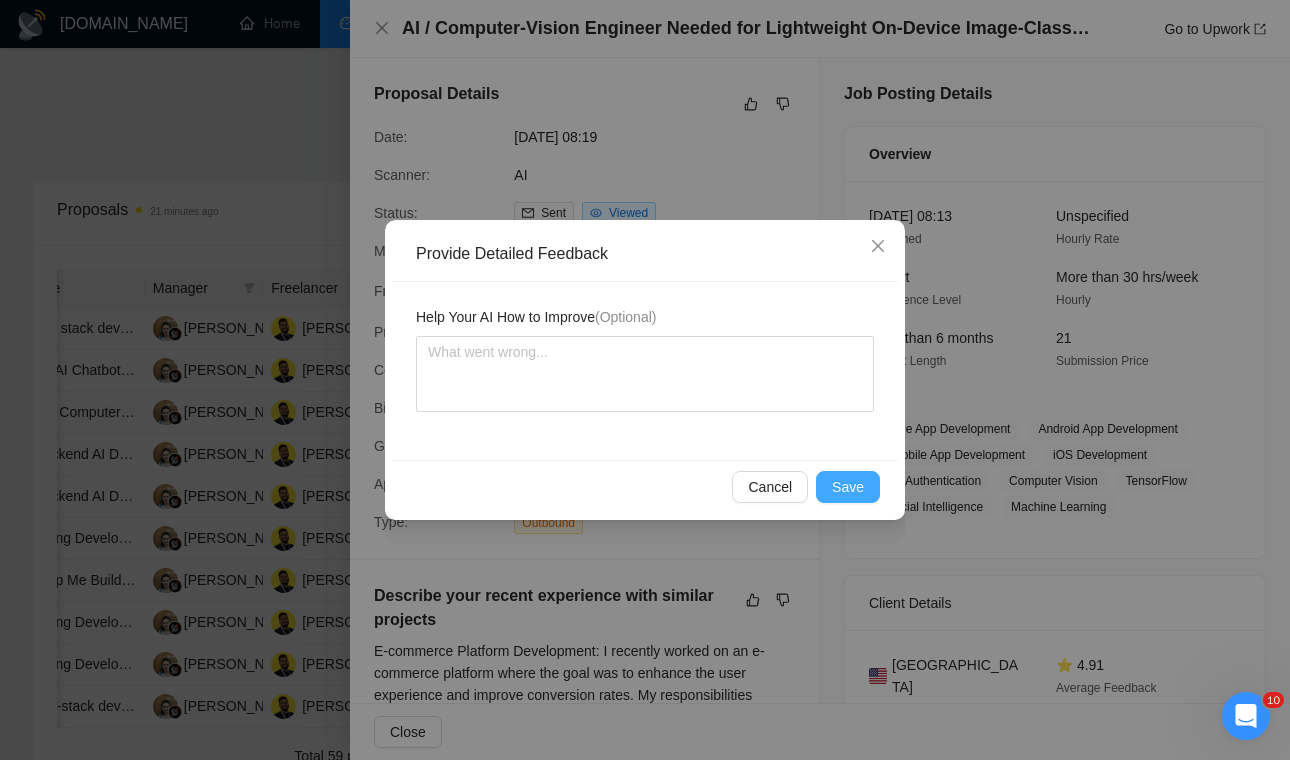 click on "Save" at bounding box center (848, 487) 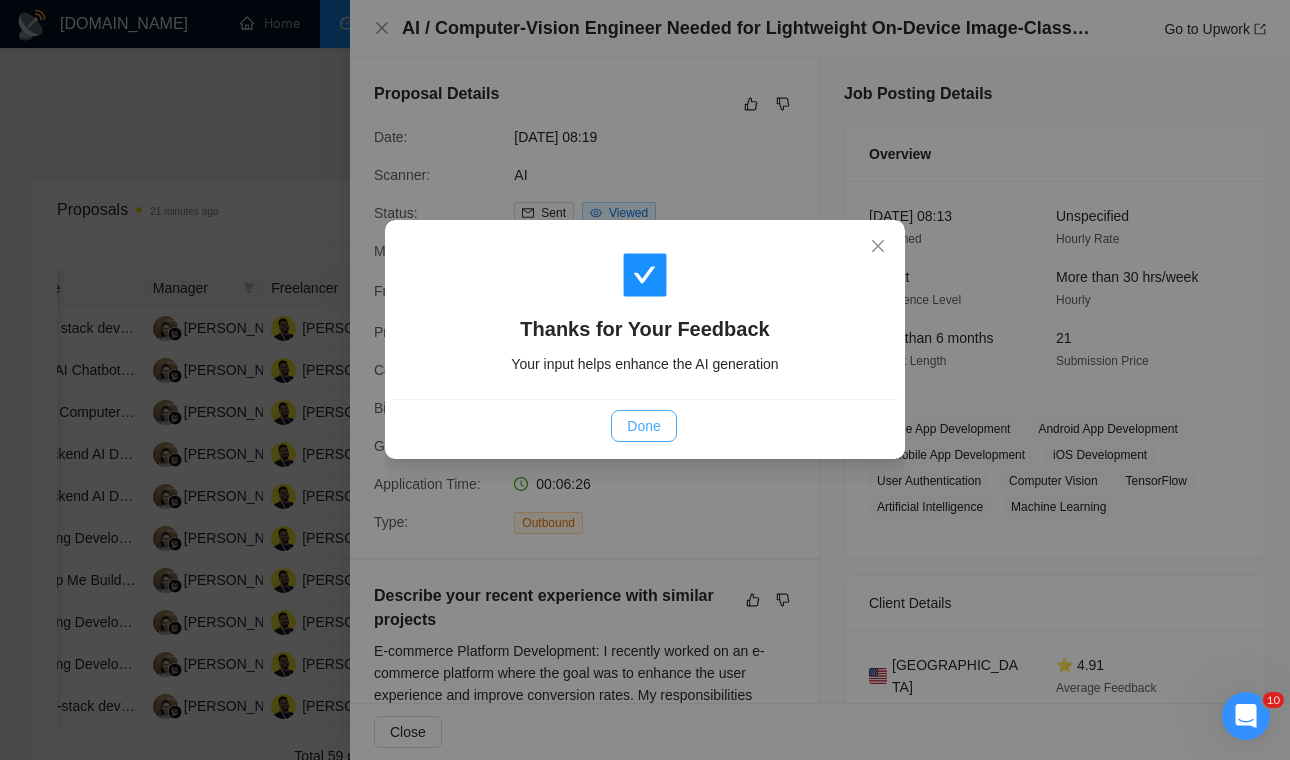 click on "Done" at bounding box center [643, 426] 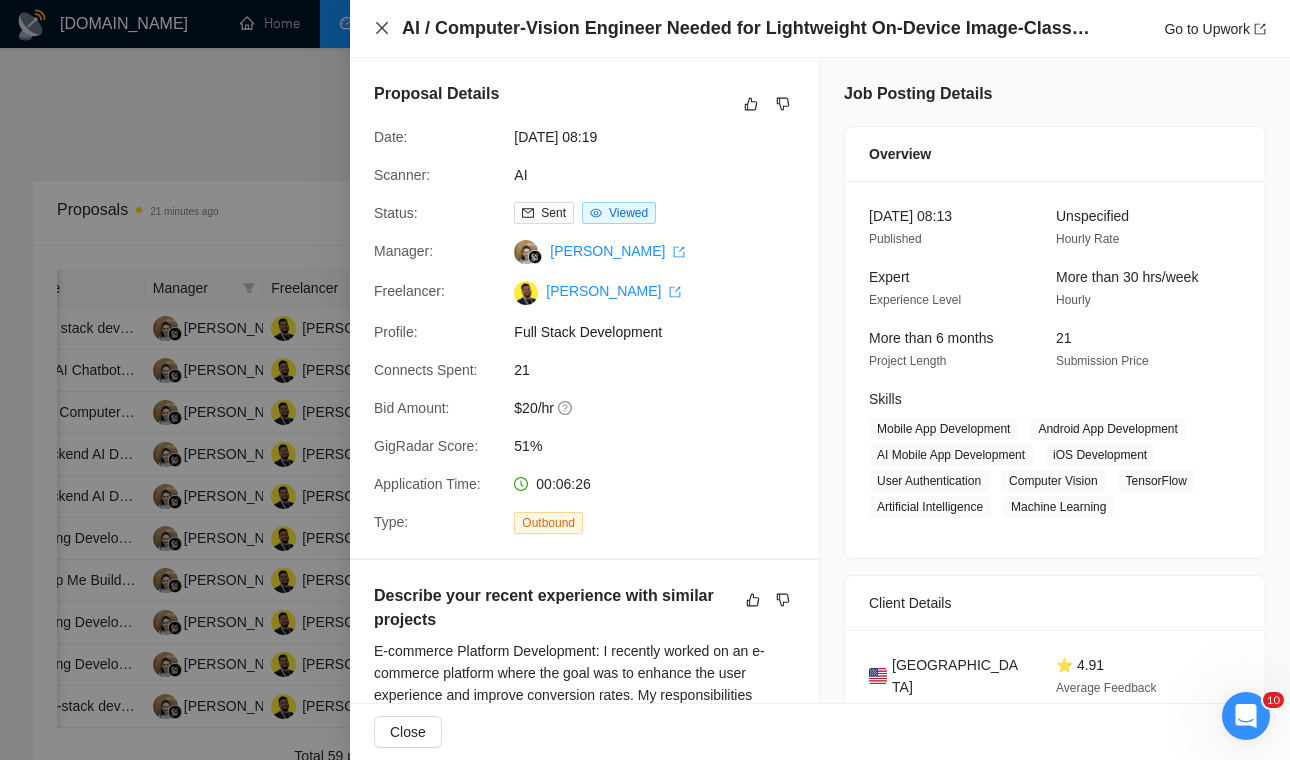 click 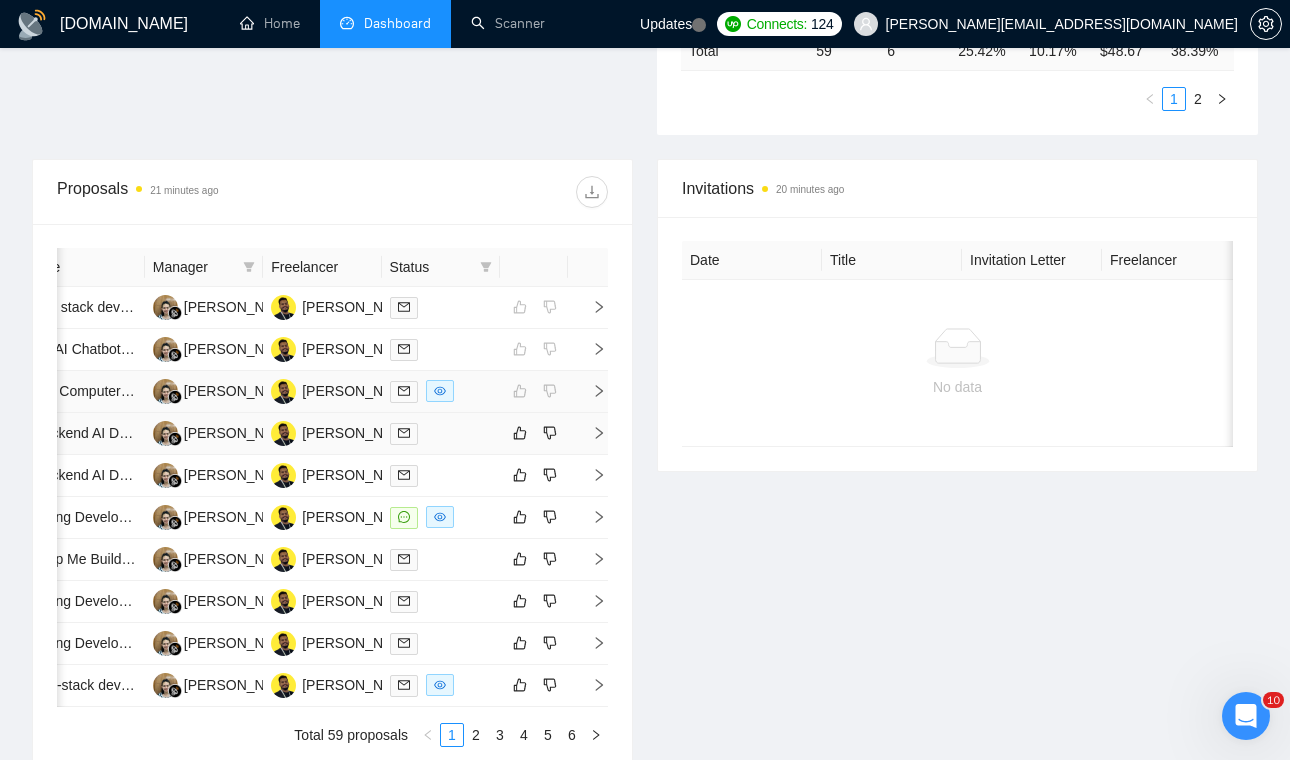 scroll, scrollTop: 684, scrollLeft: 0, axis: vertical 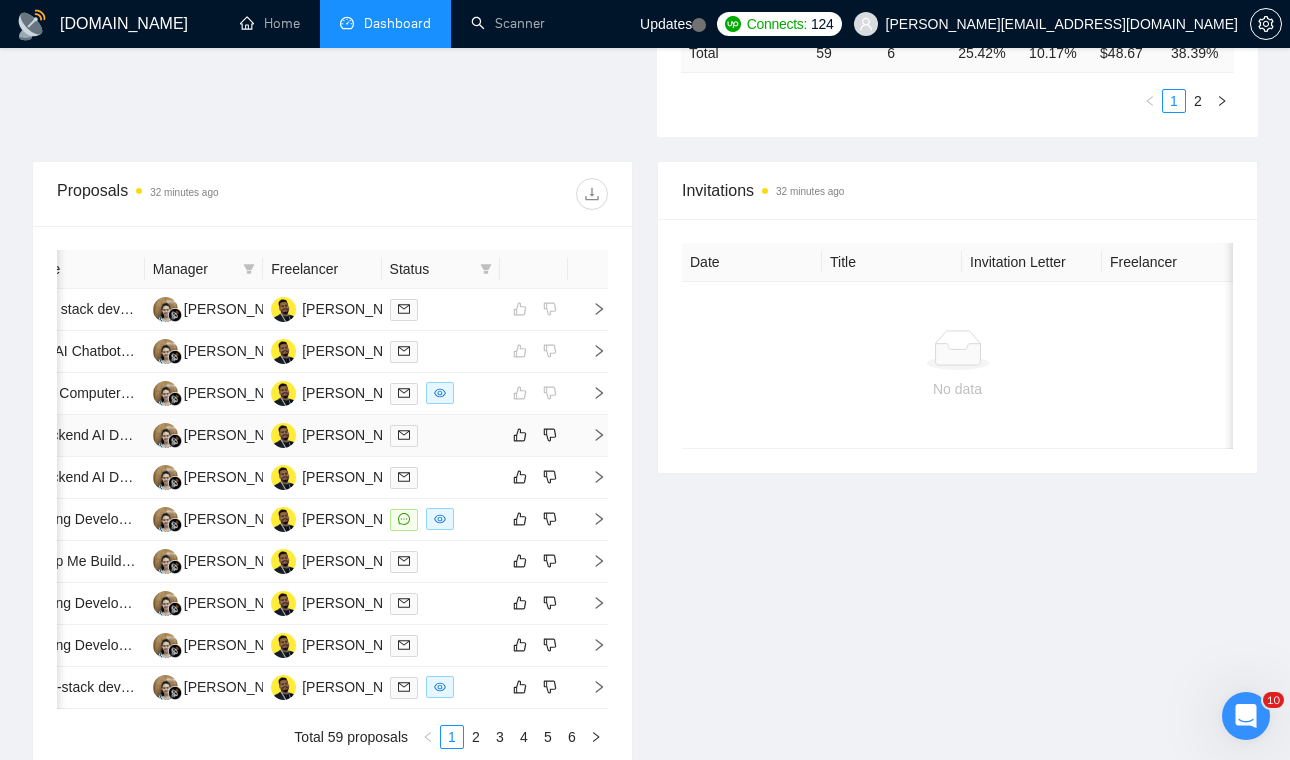 click at bounding box center (588, 436) 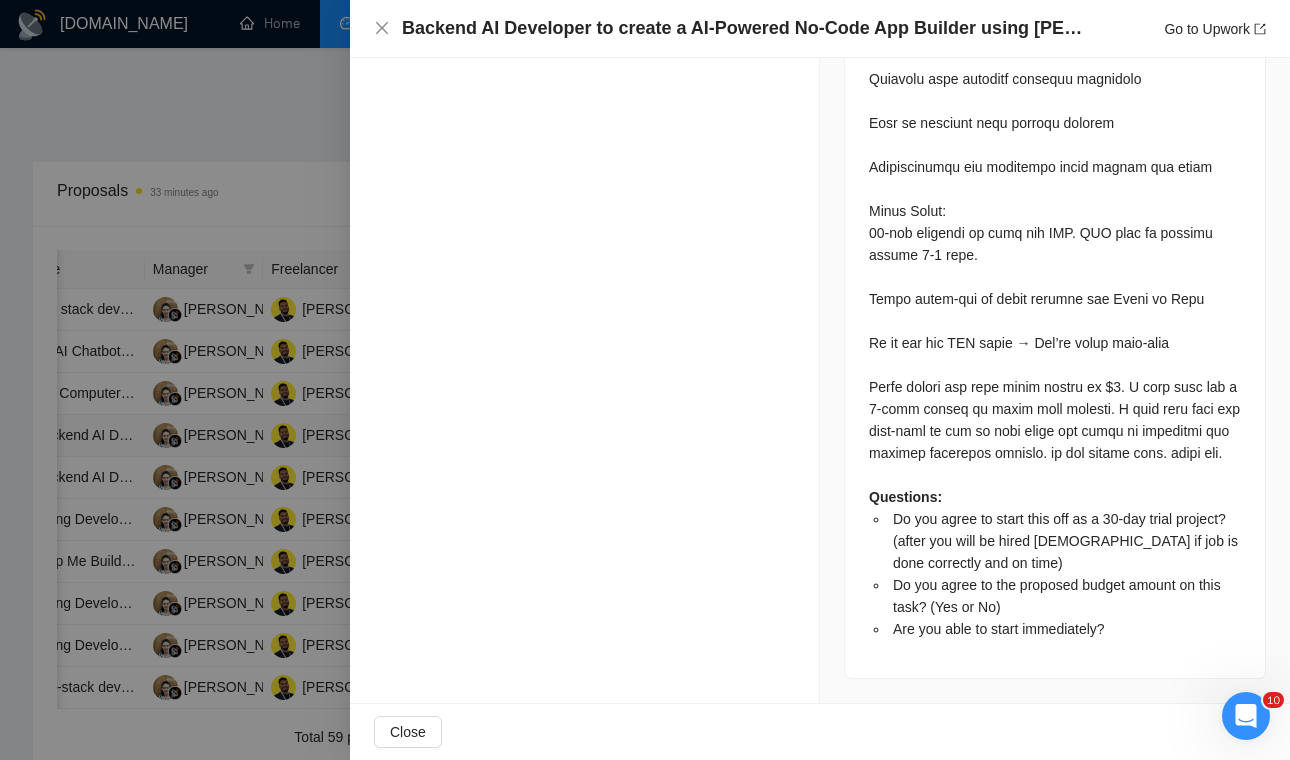 scroll, scrollTop: 2130, scrollLeft: 0, axis: vertical 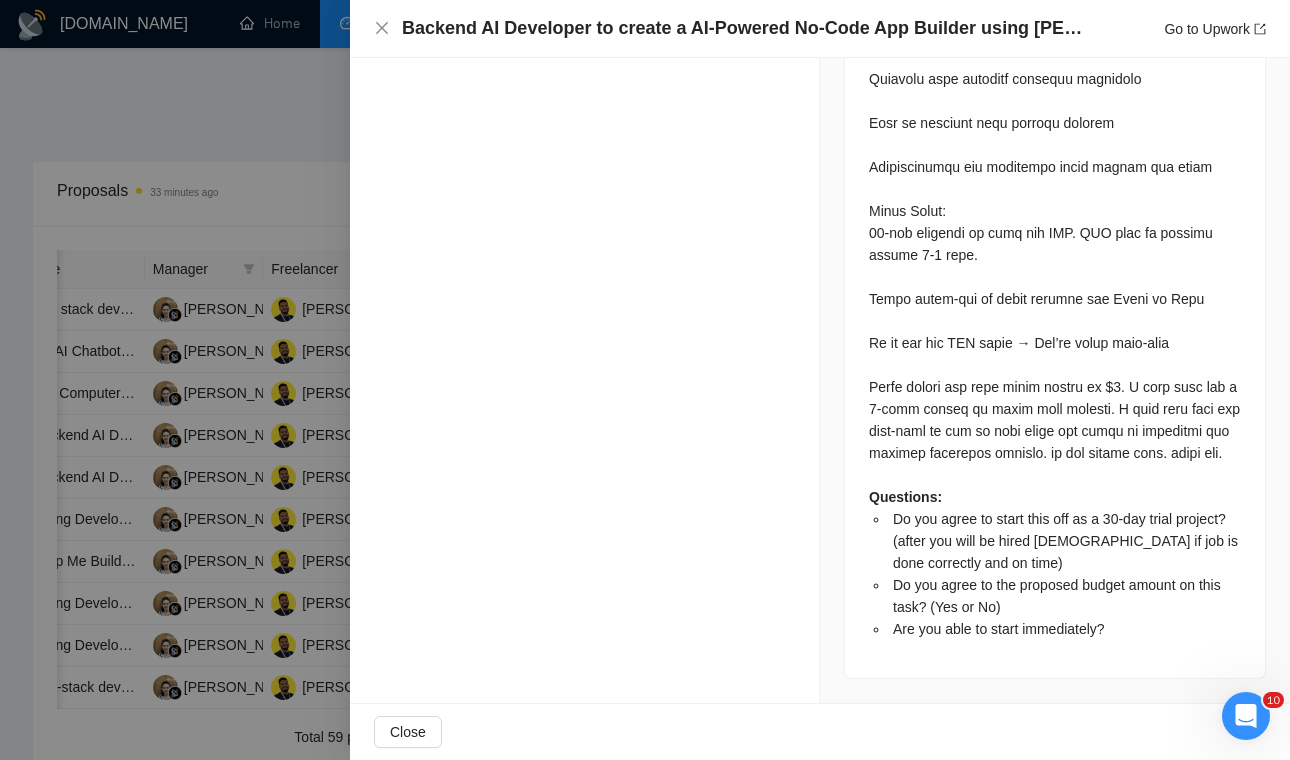 click at bounding box center [645, 380] 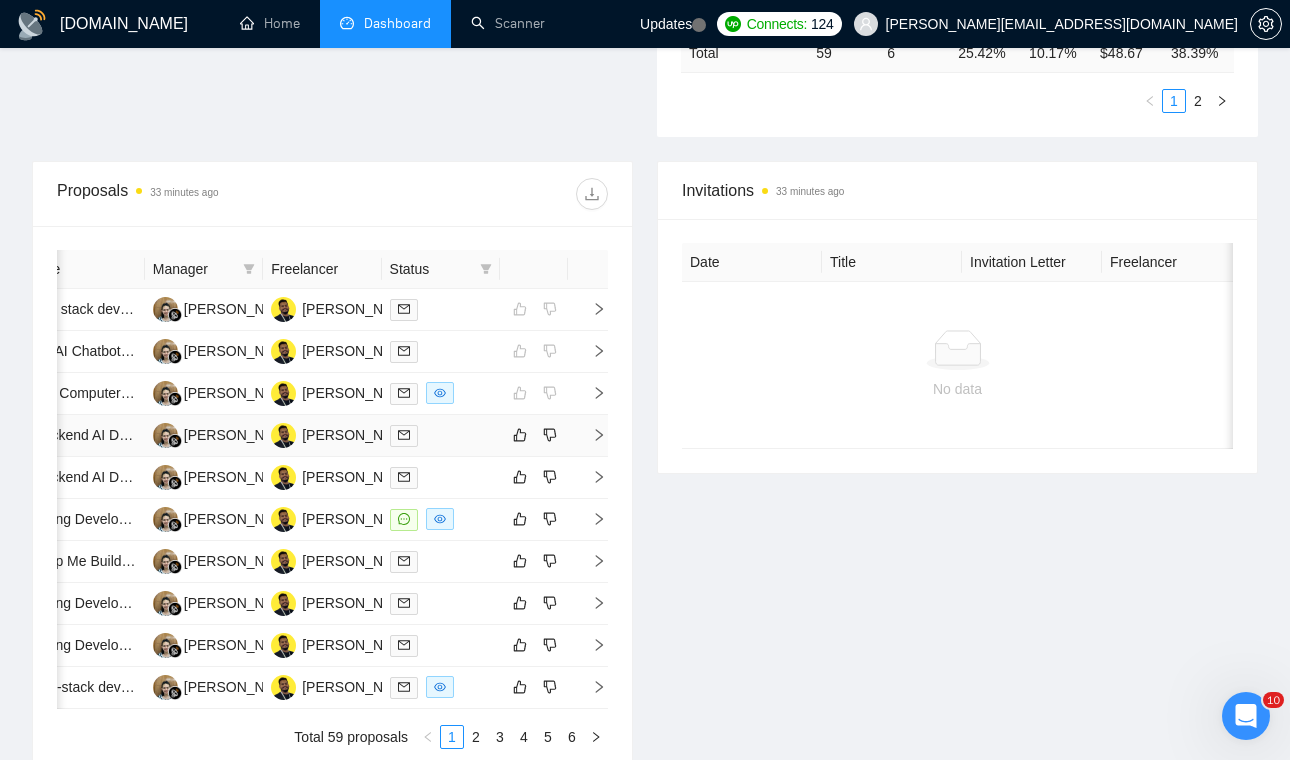 click 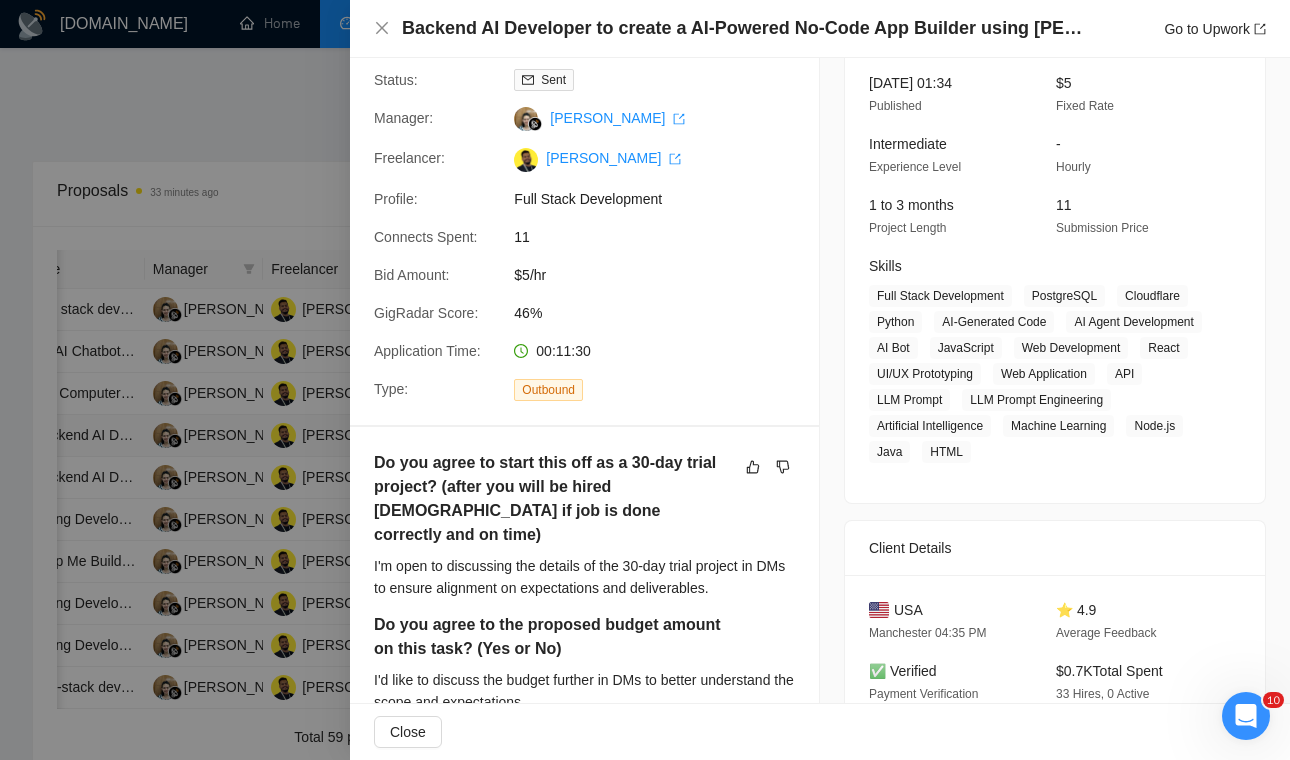 scroll, scrollTop: 0, scrollLeft: 0, axis: both 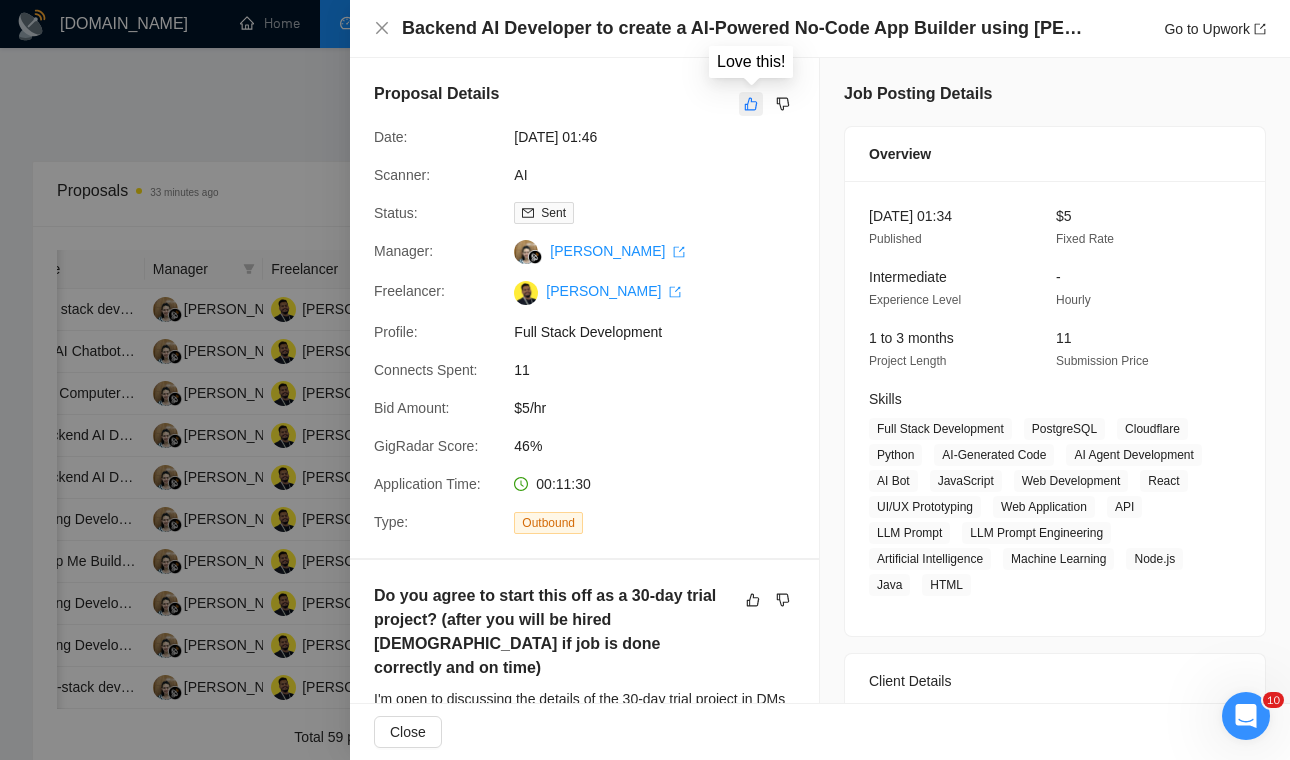 click 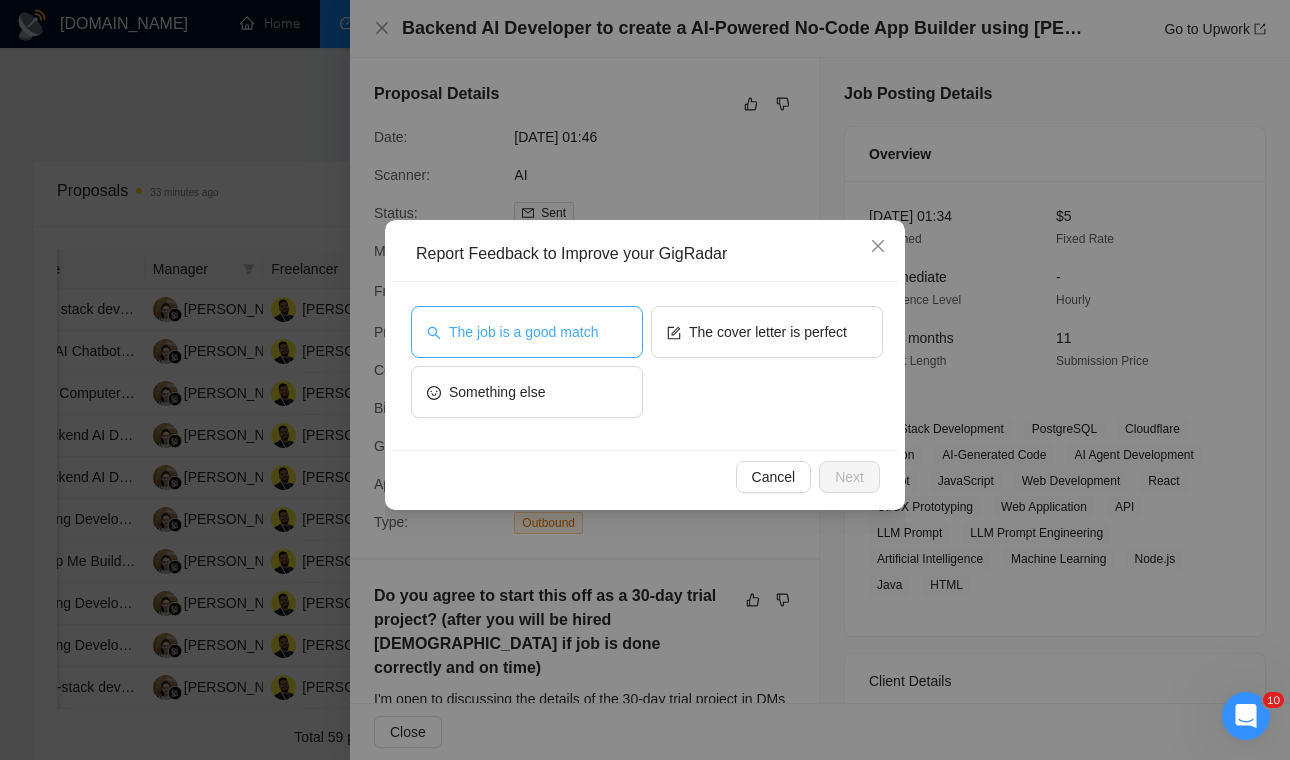 click on "The job is a good match" at bounding box center (523, 332) 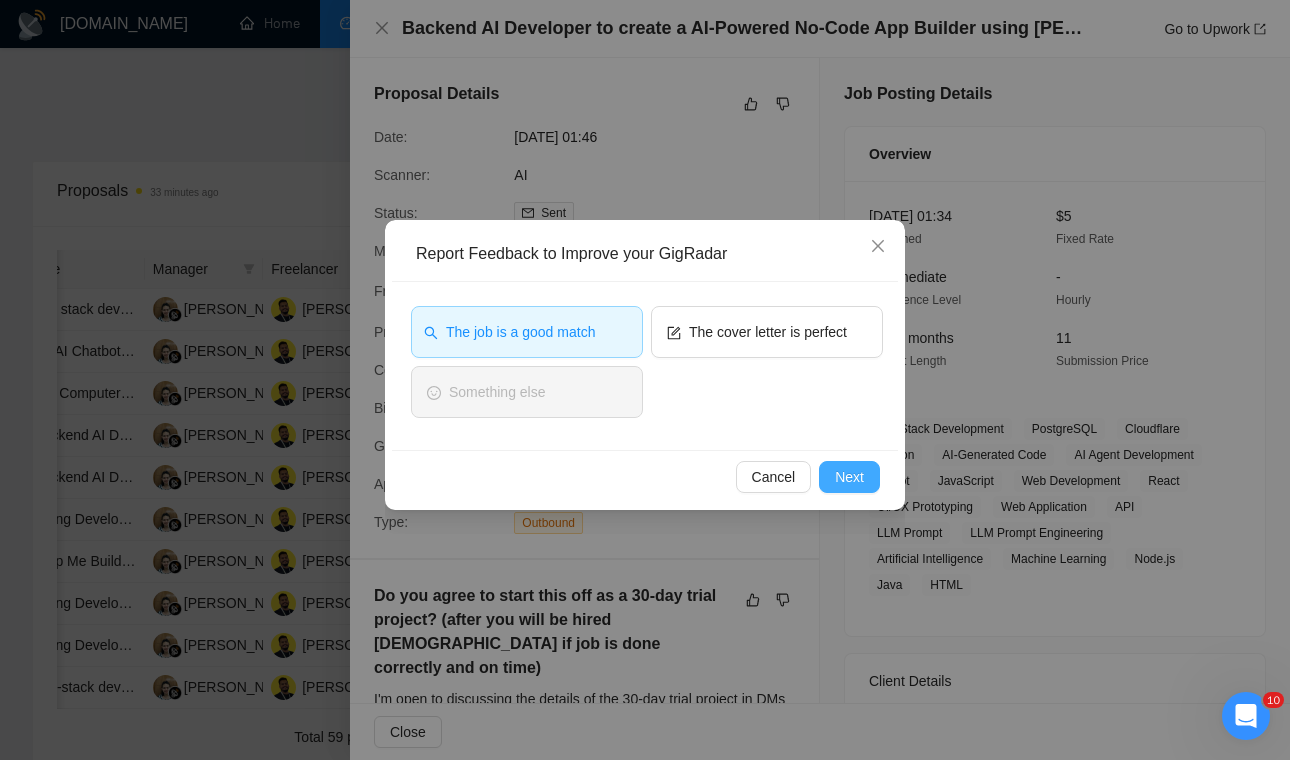click on "Next" at bounding box center (849, 477) 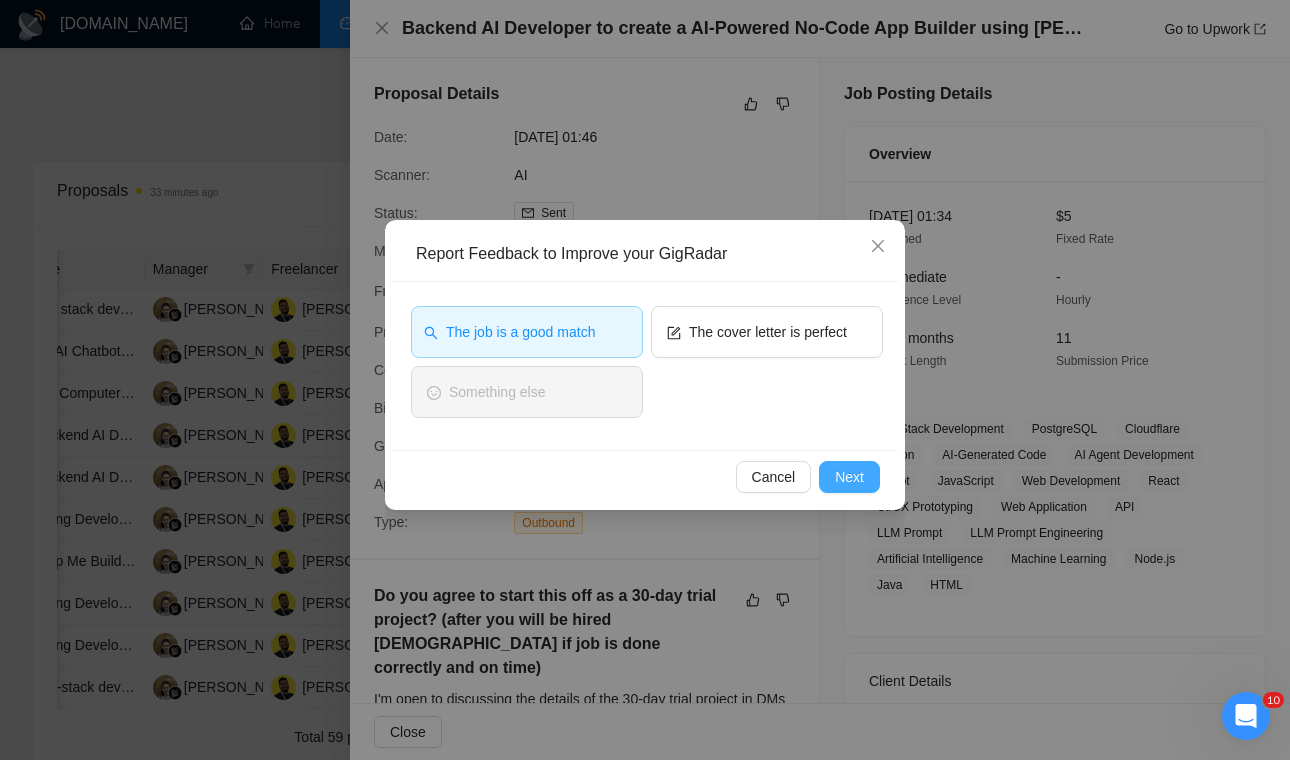 type 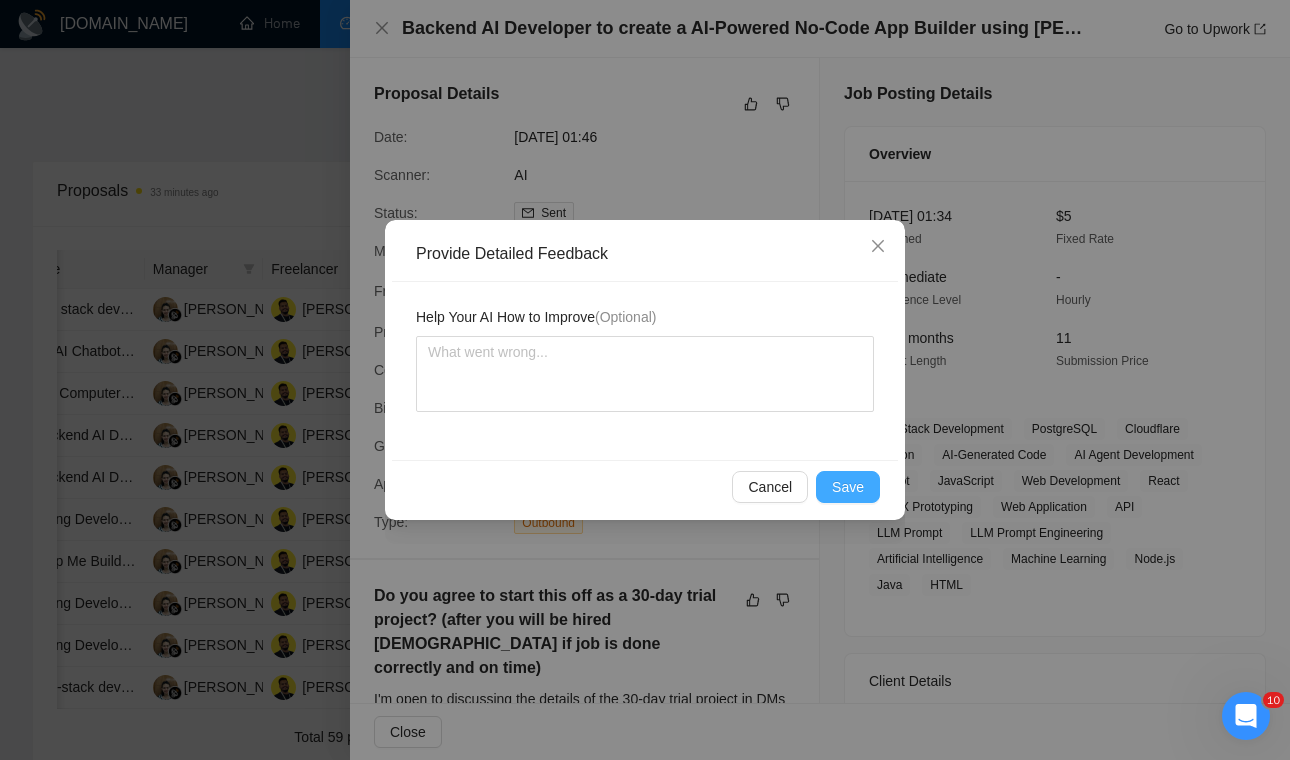 click on "Save" at bounding box center (848, 487) 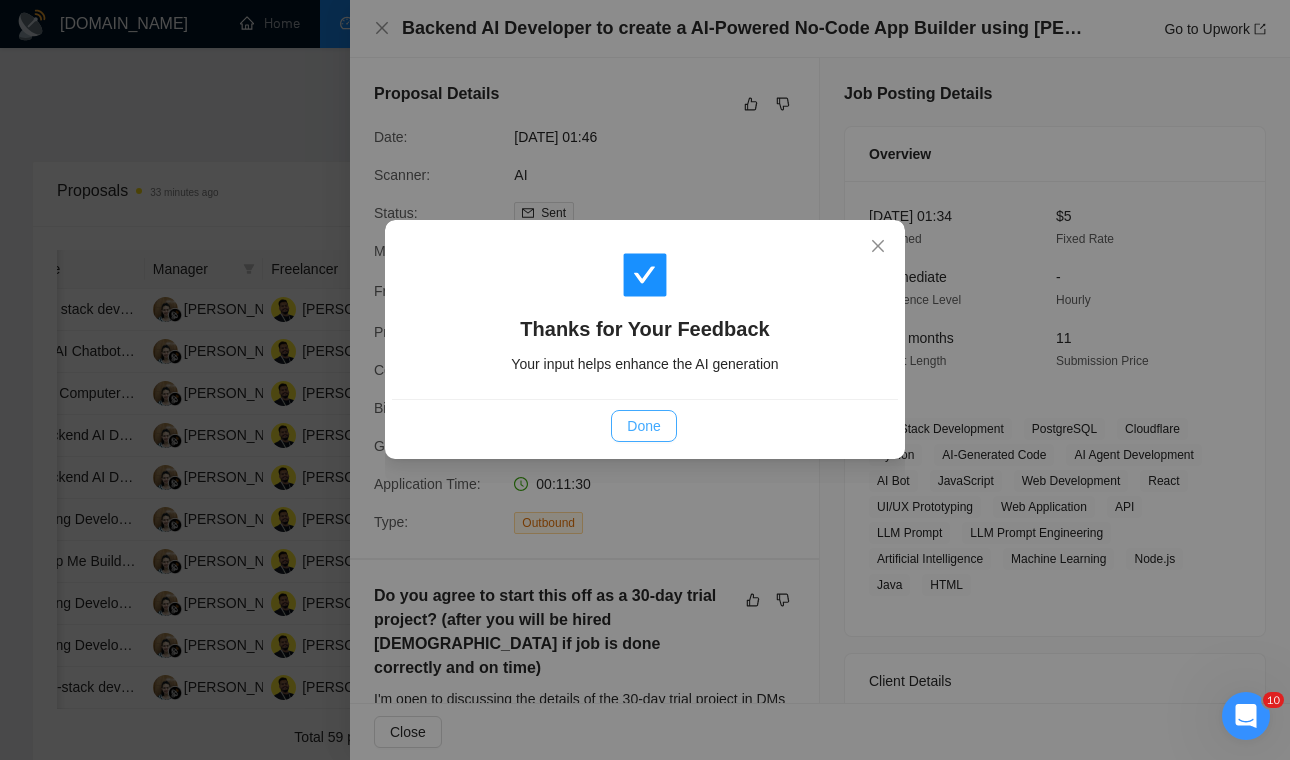 click on "Done" at bounding box center [643, 426] 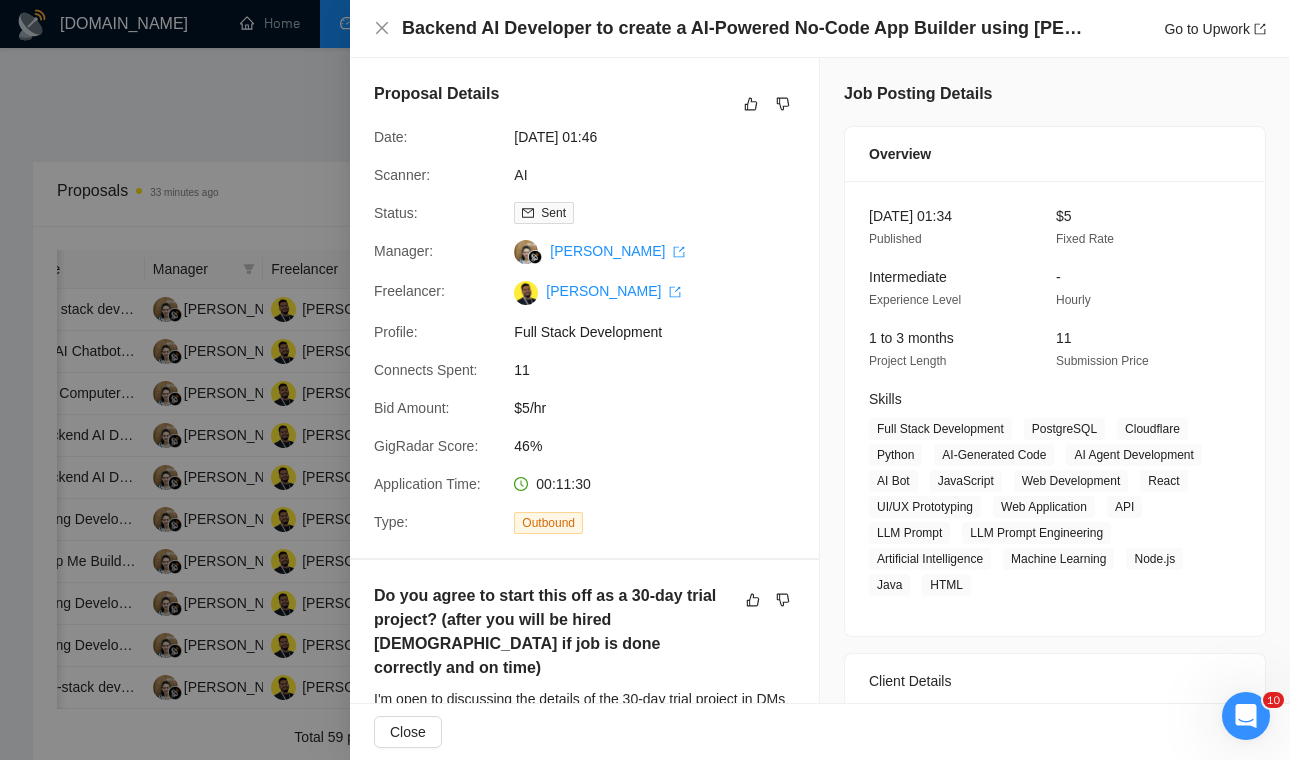 click on "Backend AI Developer to create a AI-Powered No-Code App Builder using Claude Go to Upwork" at bounding box center (820, 28) 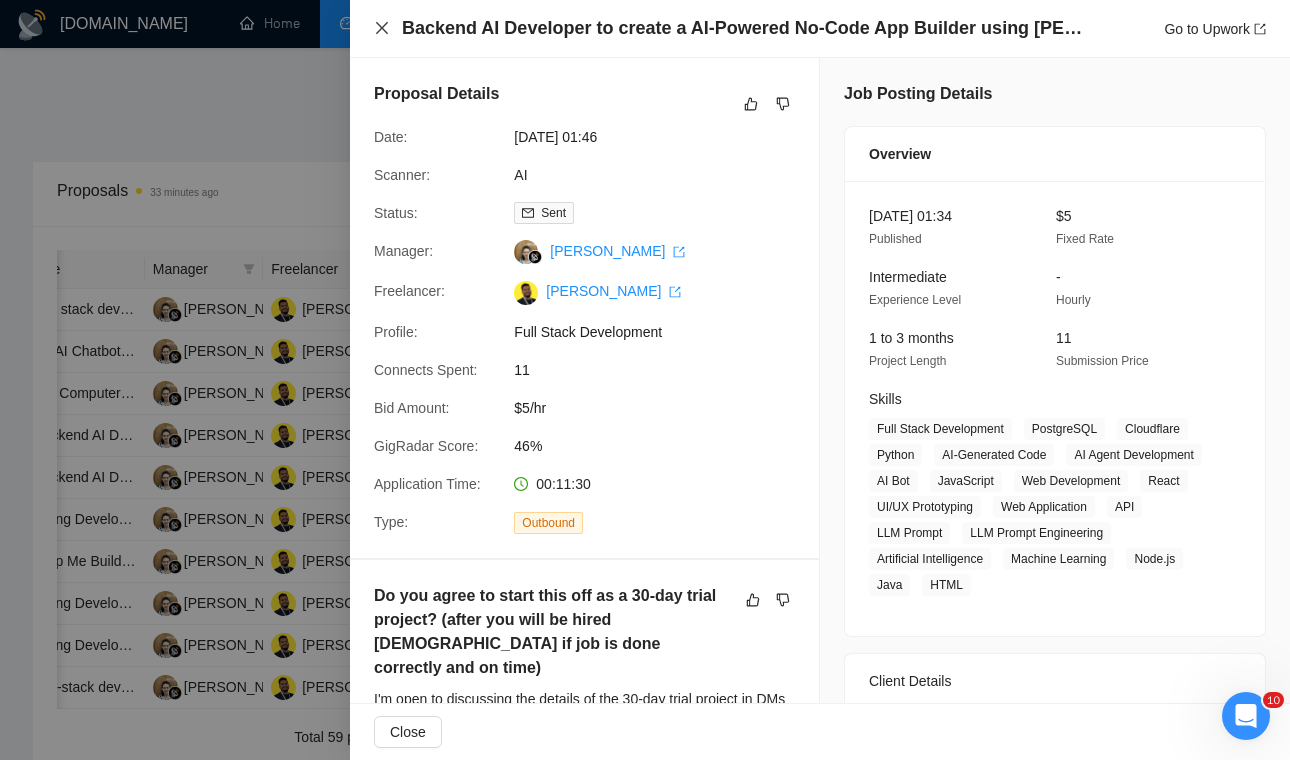 click 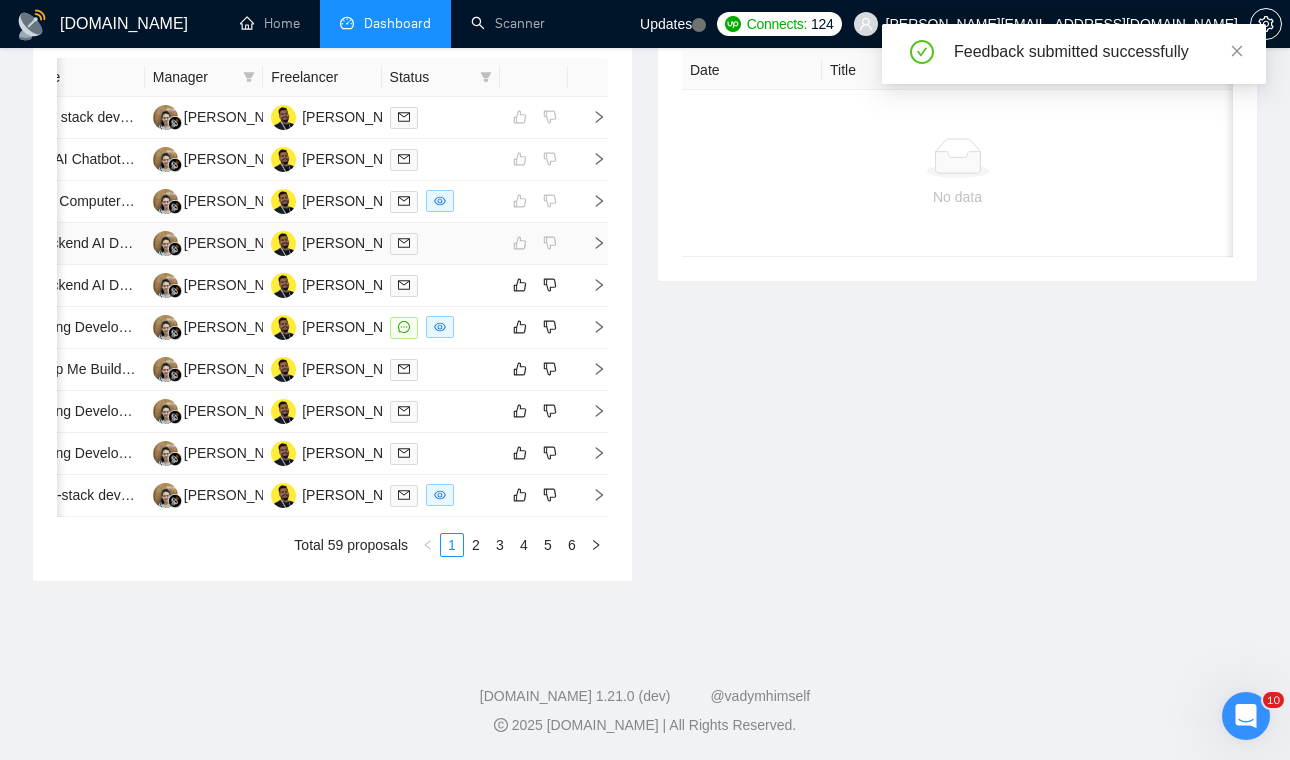 scroll, scrollTop: 993, scrollLeft: 0, axis: vertical 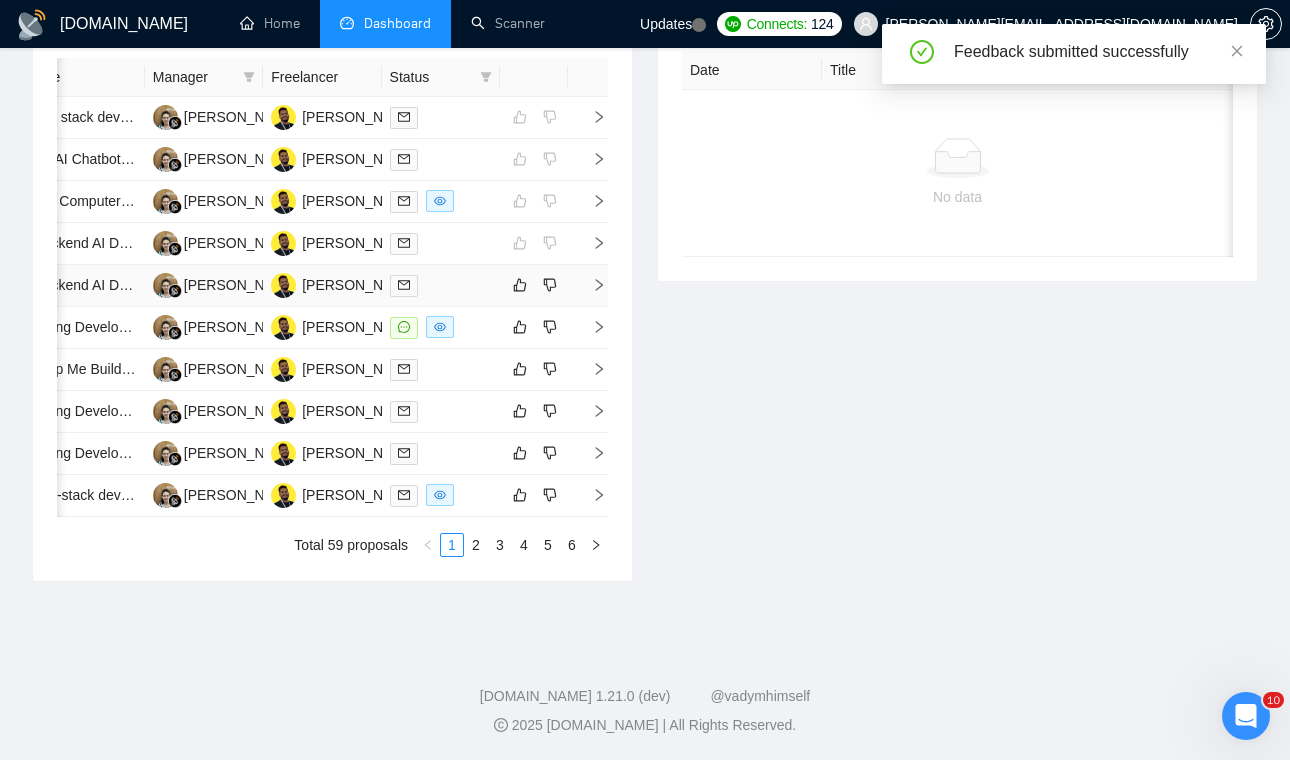 click at bounding box center (588, 286) 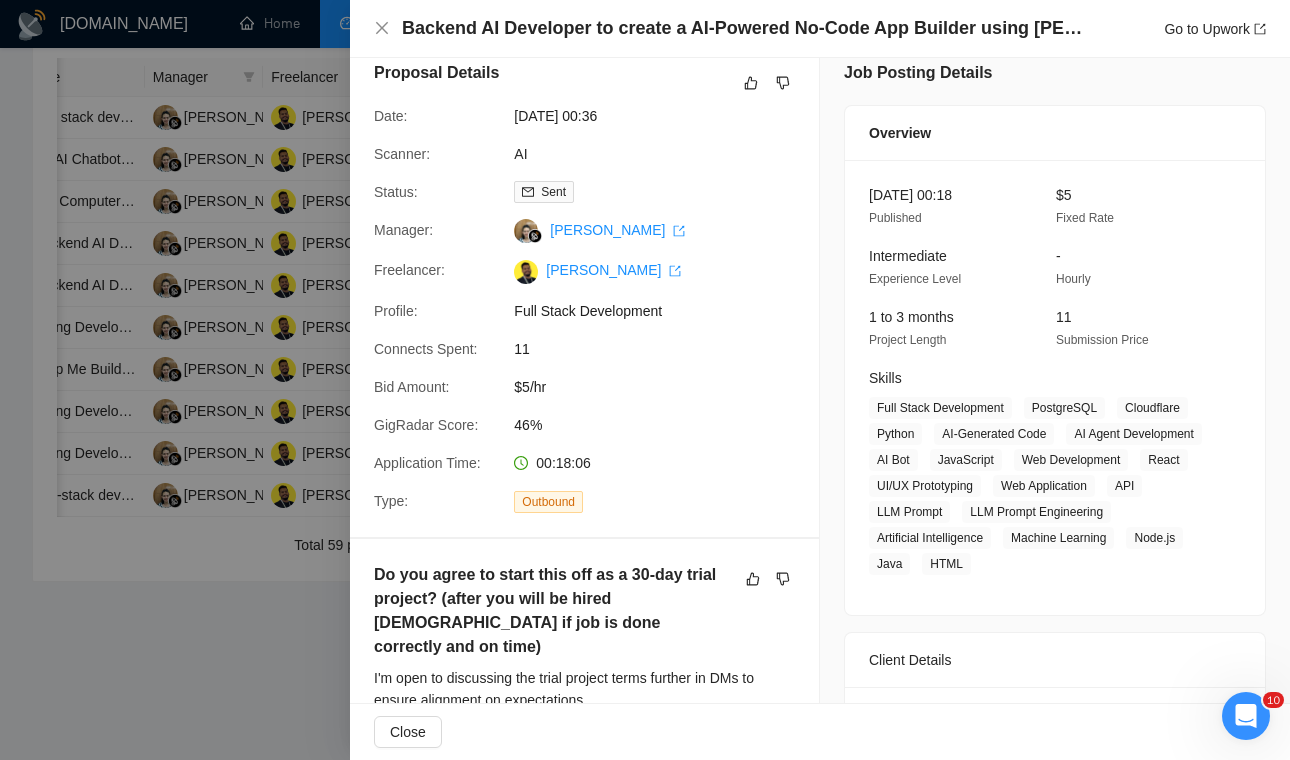 scroll, scrollTop: 0, scrollLeft: 0, axis: both 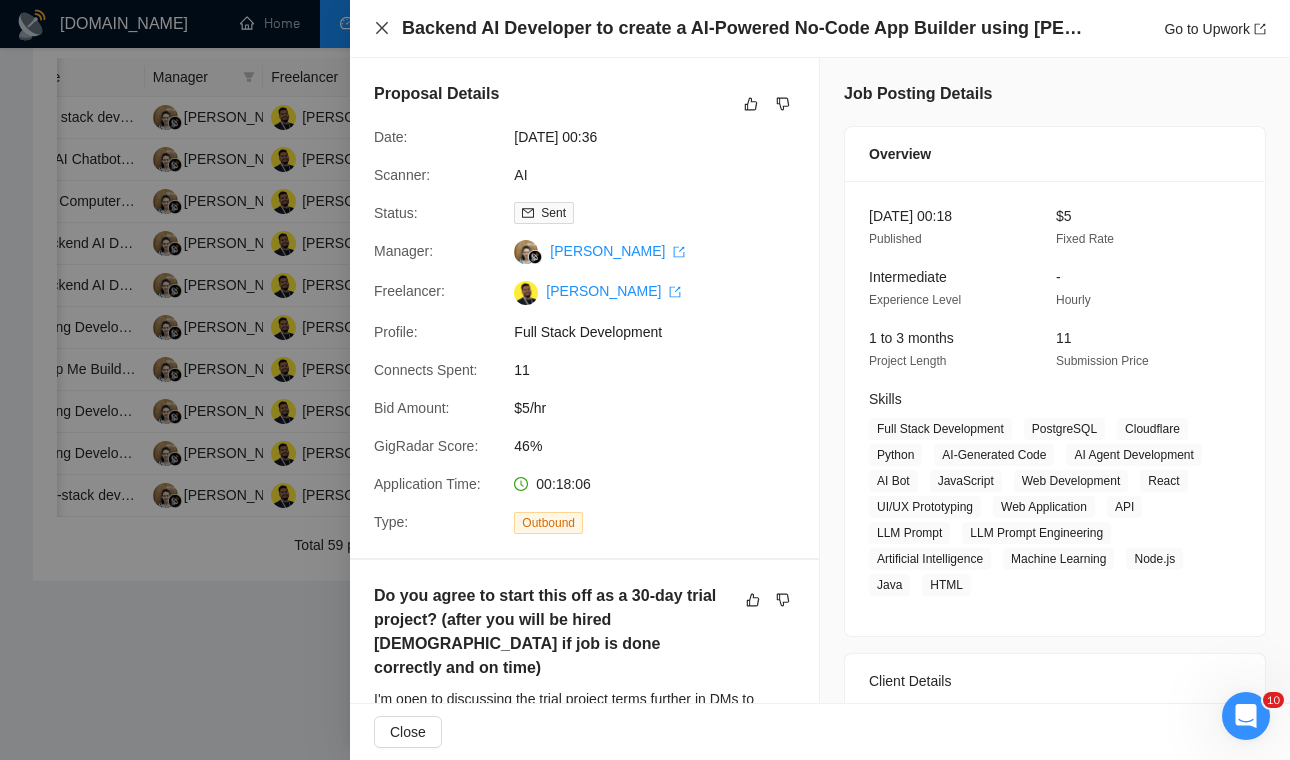 click 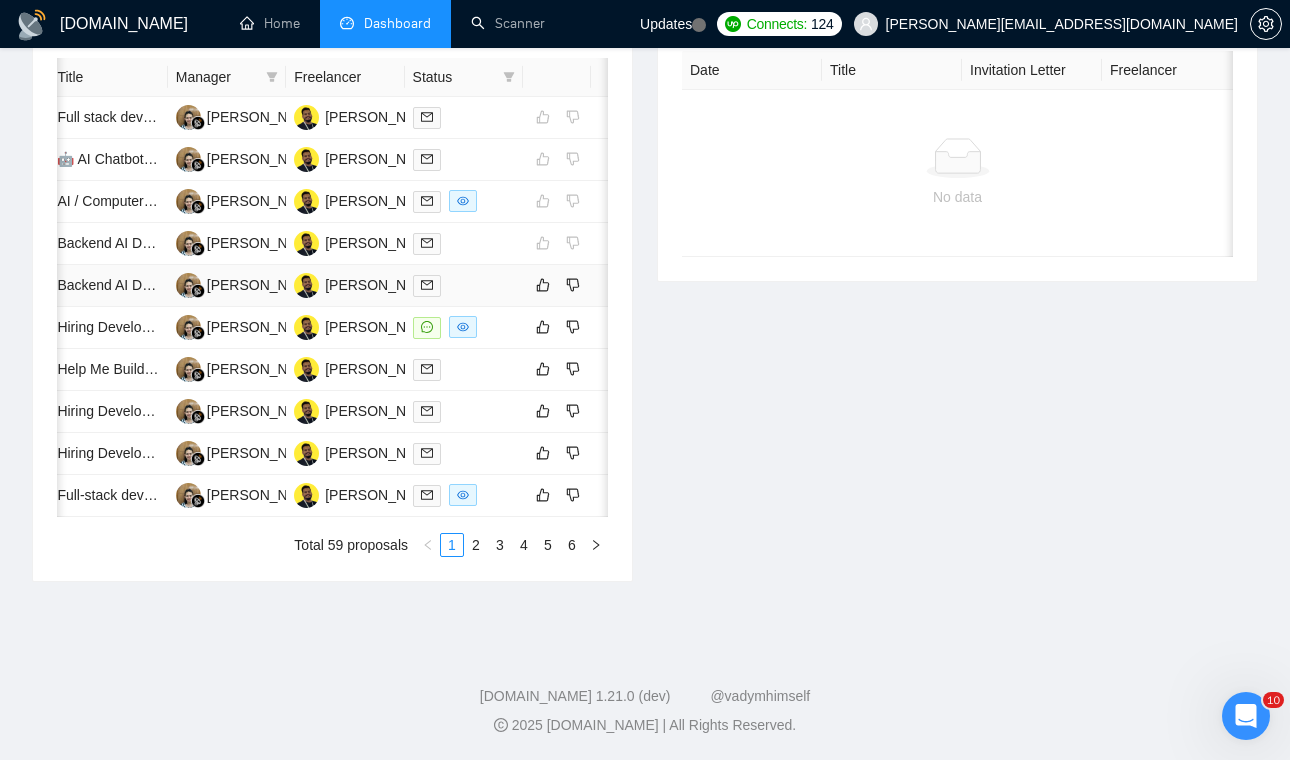 scroll, scrollTop: 0, scrollLeft: 149, axis: horizontal 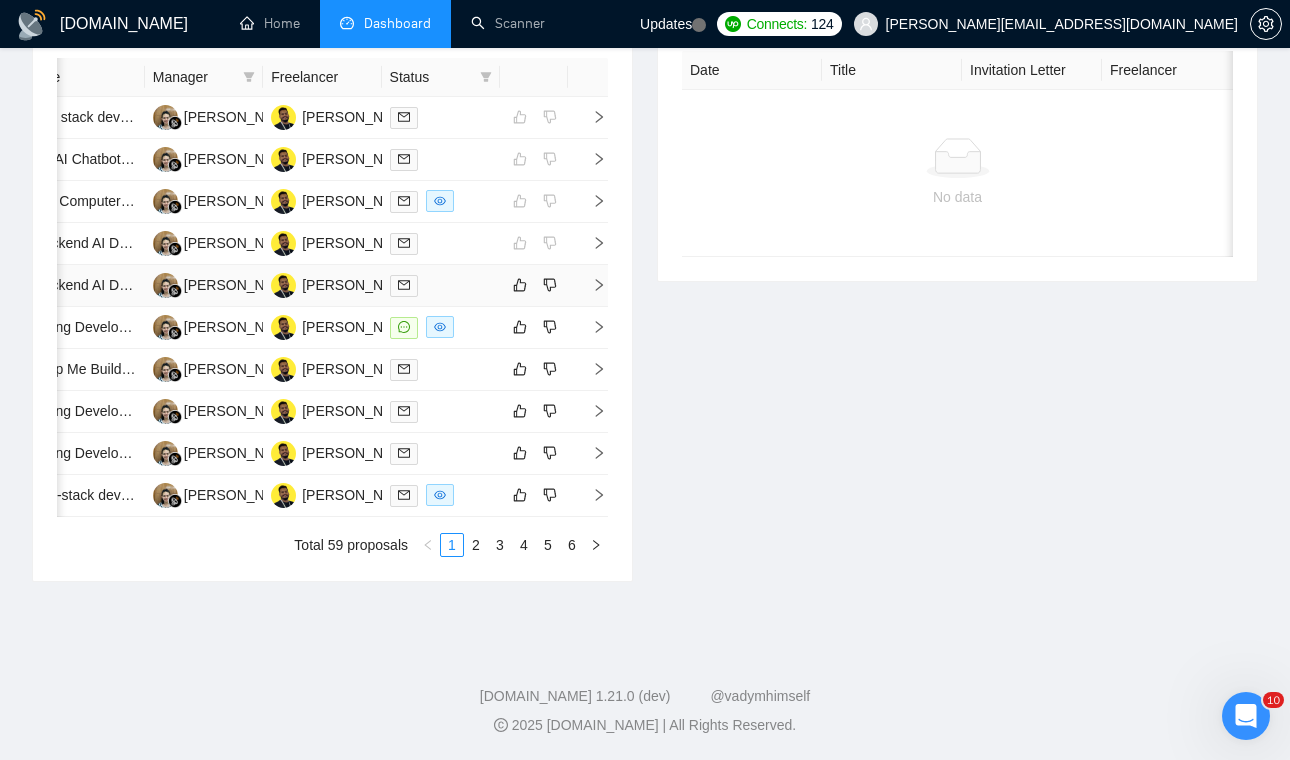 click 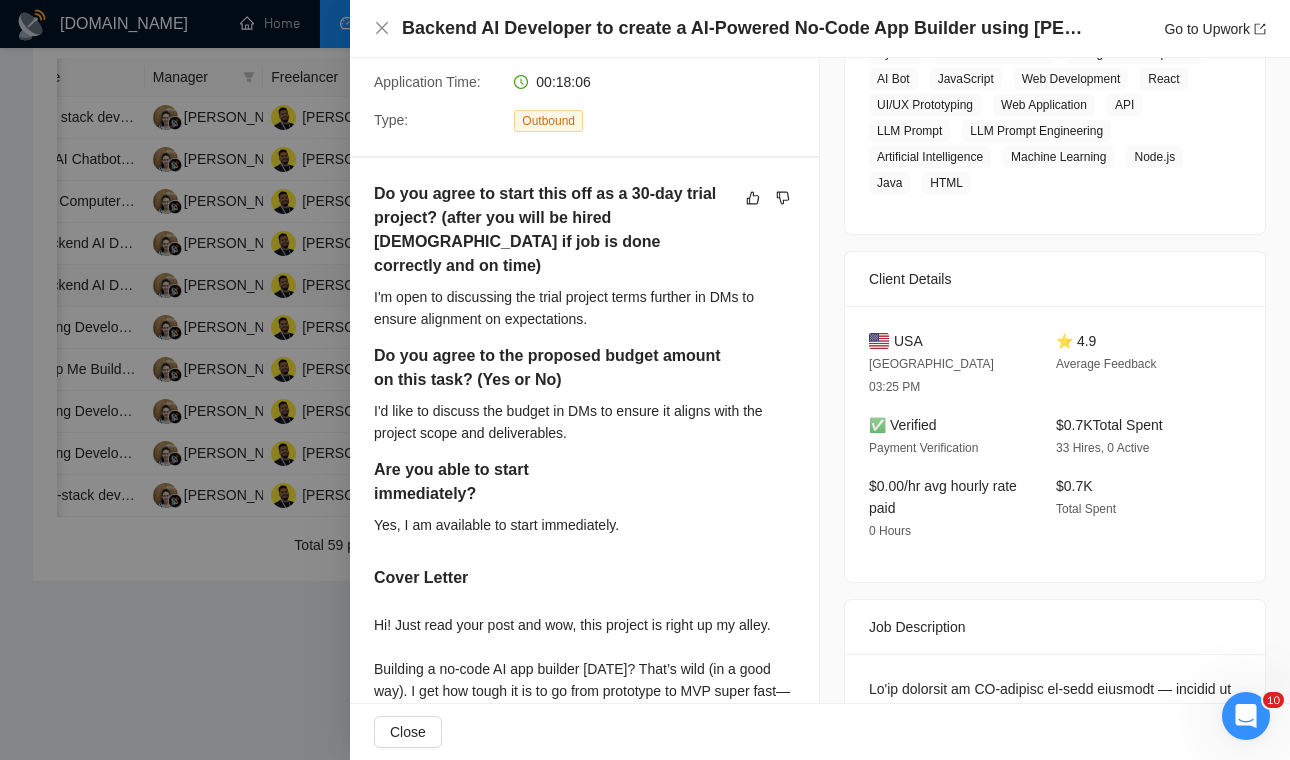 scroll, scrollTop: 0, scrollLeft: 0, axis: both 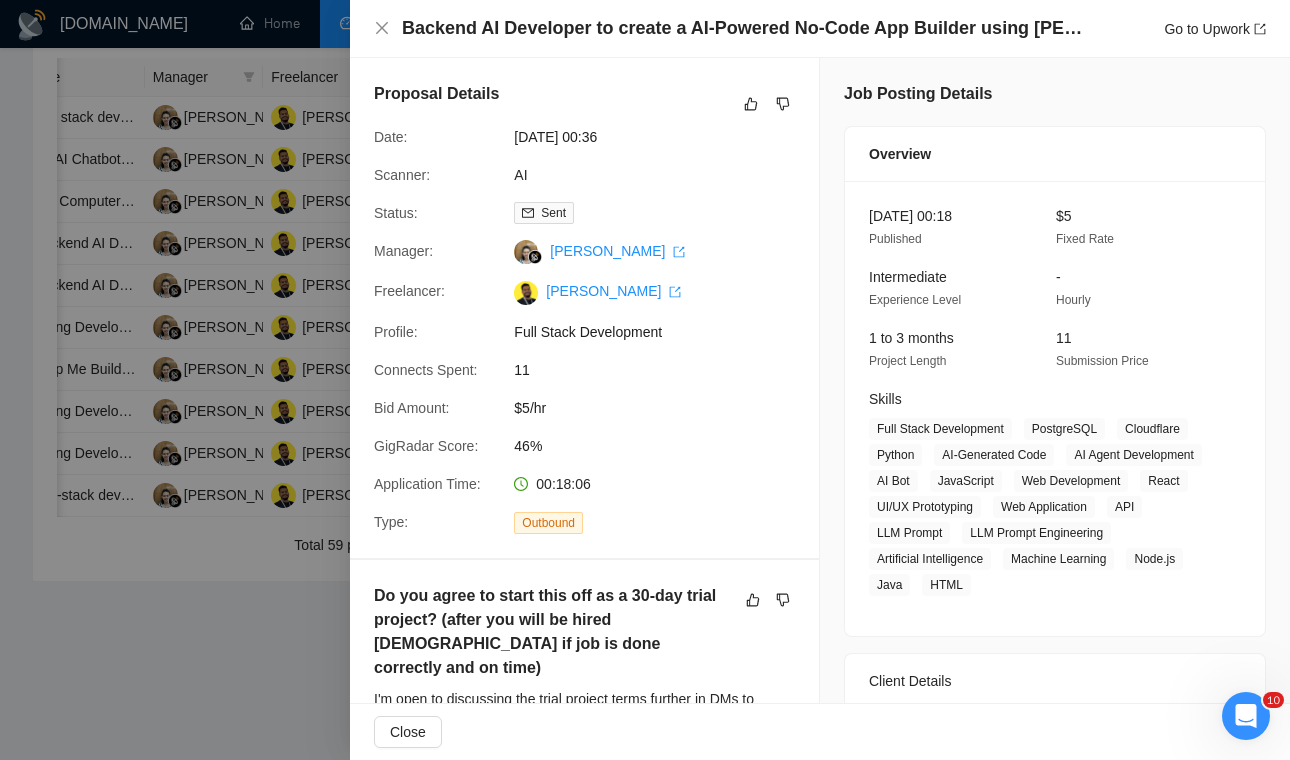click at bounding box center [1246, 716] 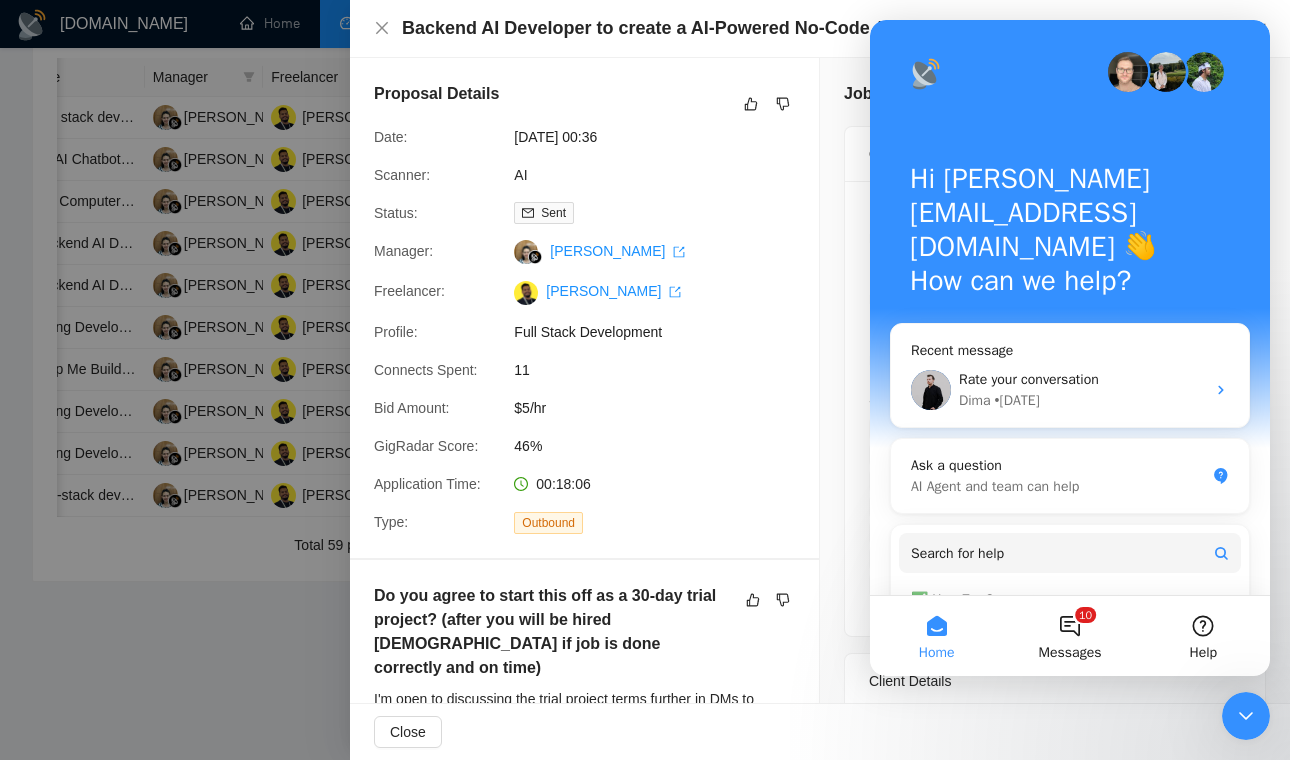 scroll, scrollTop: 0, scrollLeft: 0, axis: both 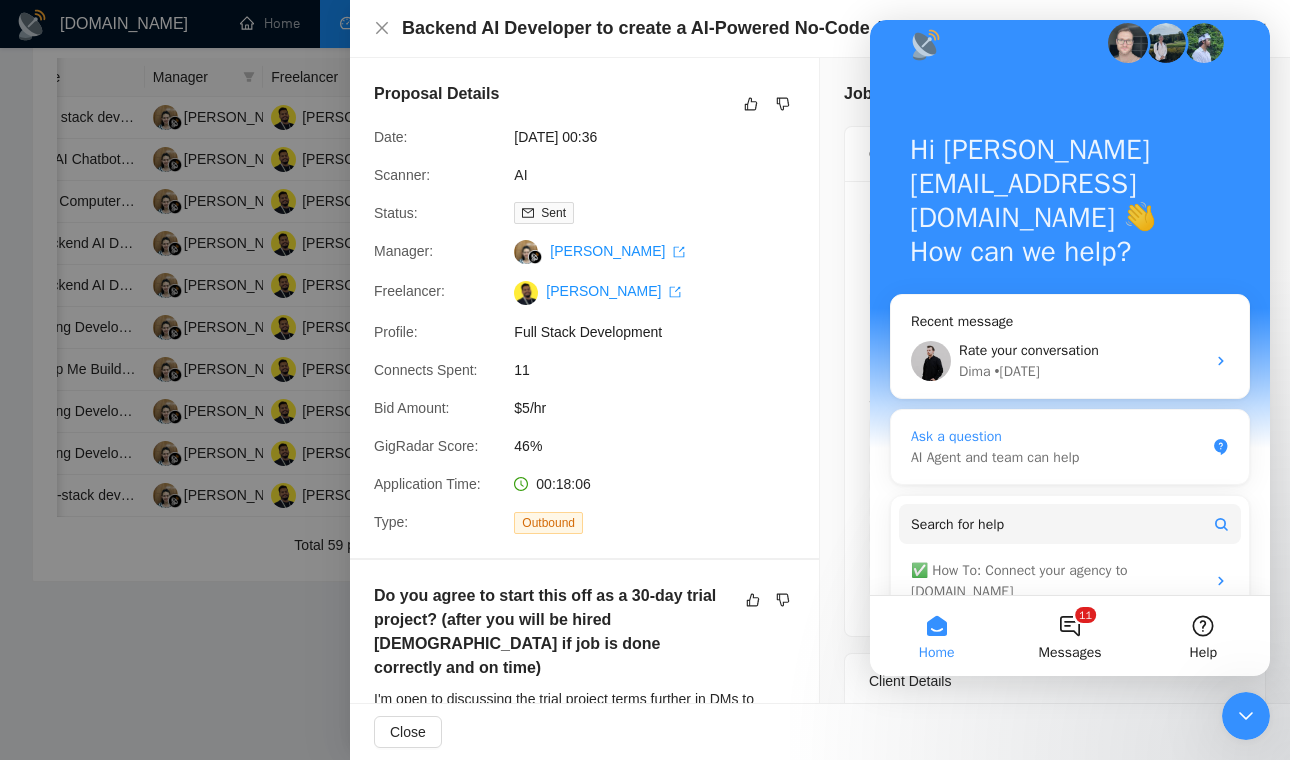 click on "Ask a question AI Agent and team can help" at bounding box center (1070, 447) 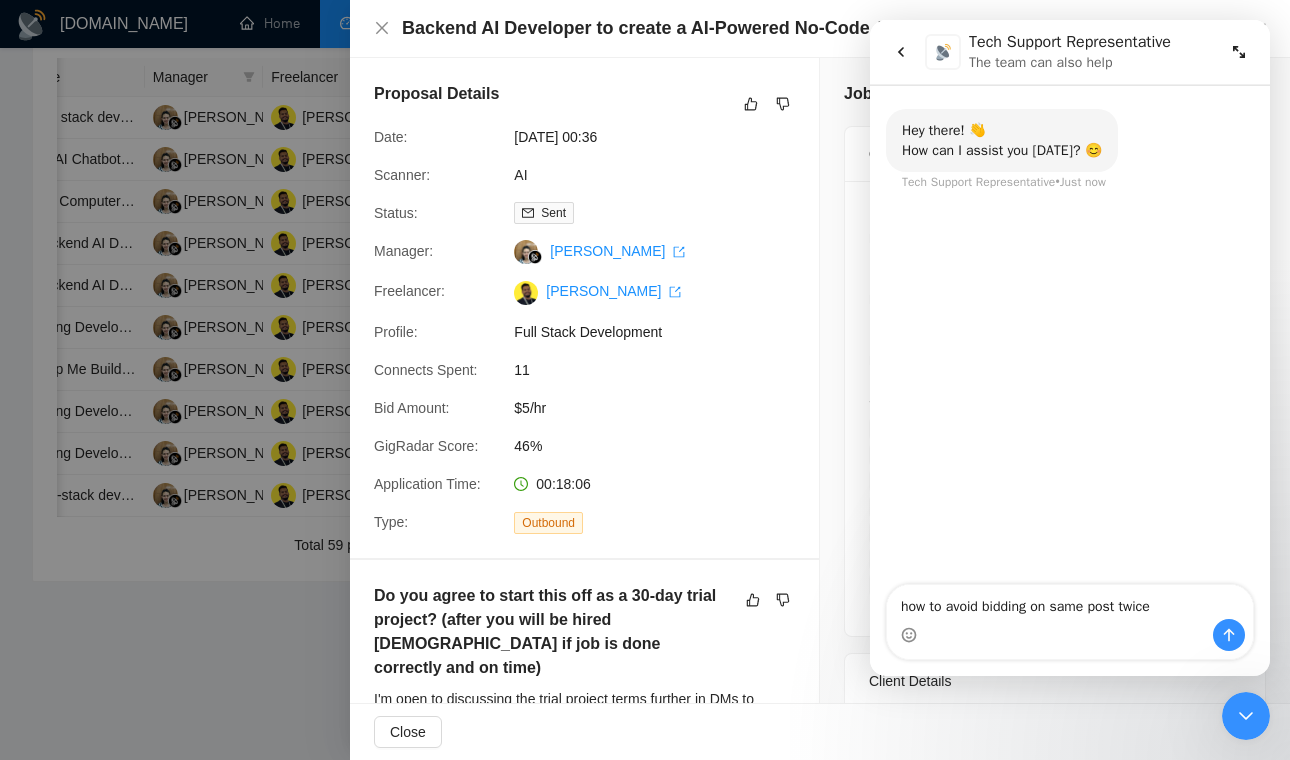 type on "how to avoid bidding on same post twice ?" 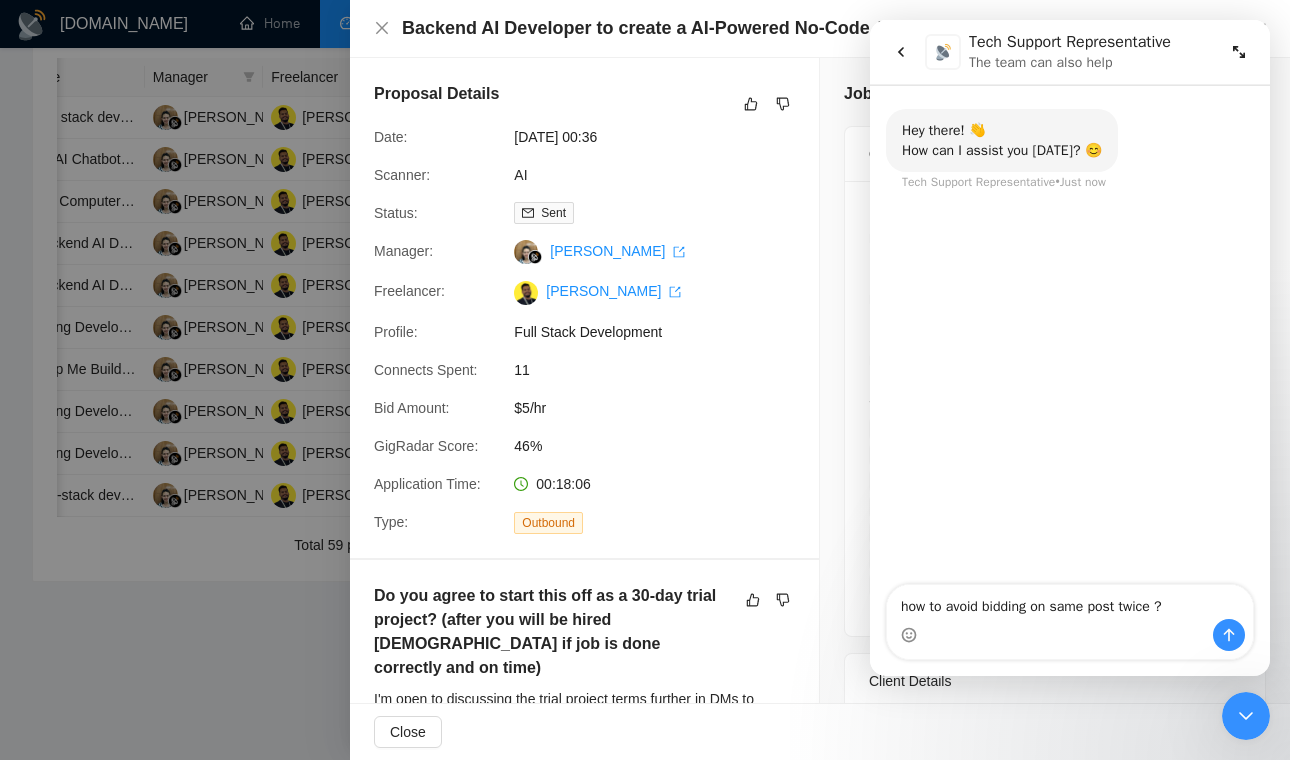 type 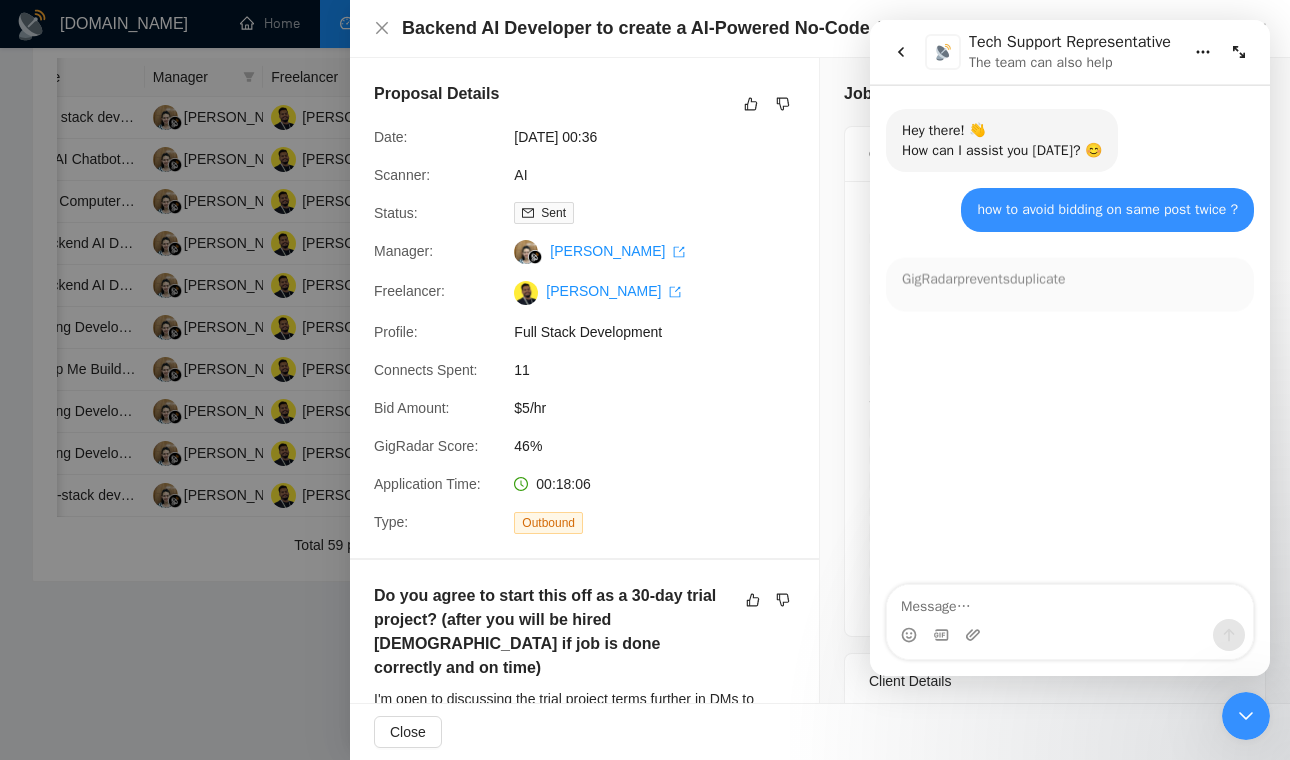scroll, scrollTop: 3, scrollLeft: 0, axis: vertical 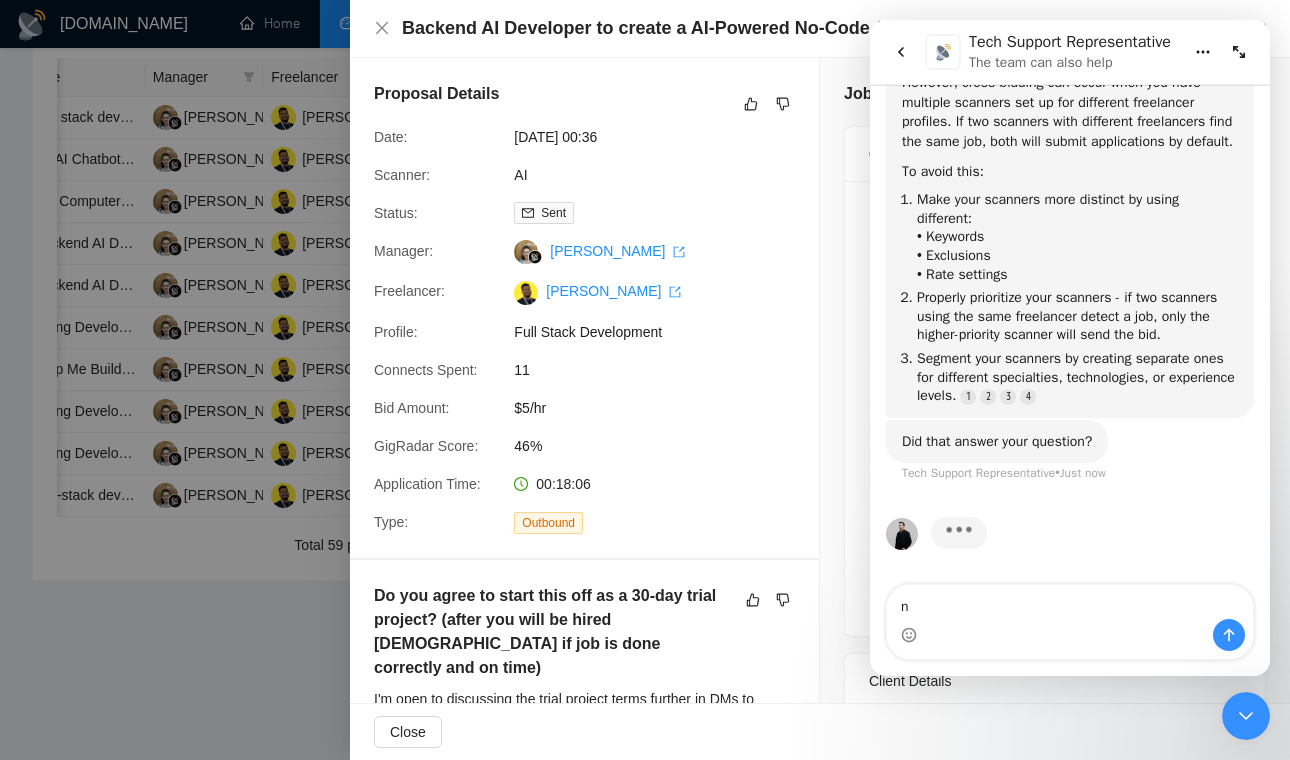 type on "no" 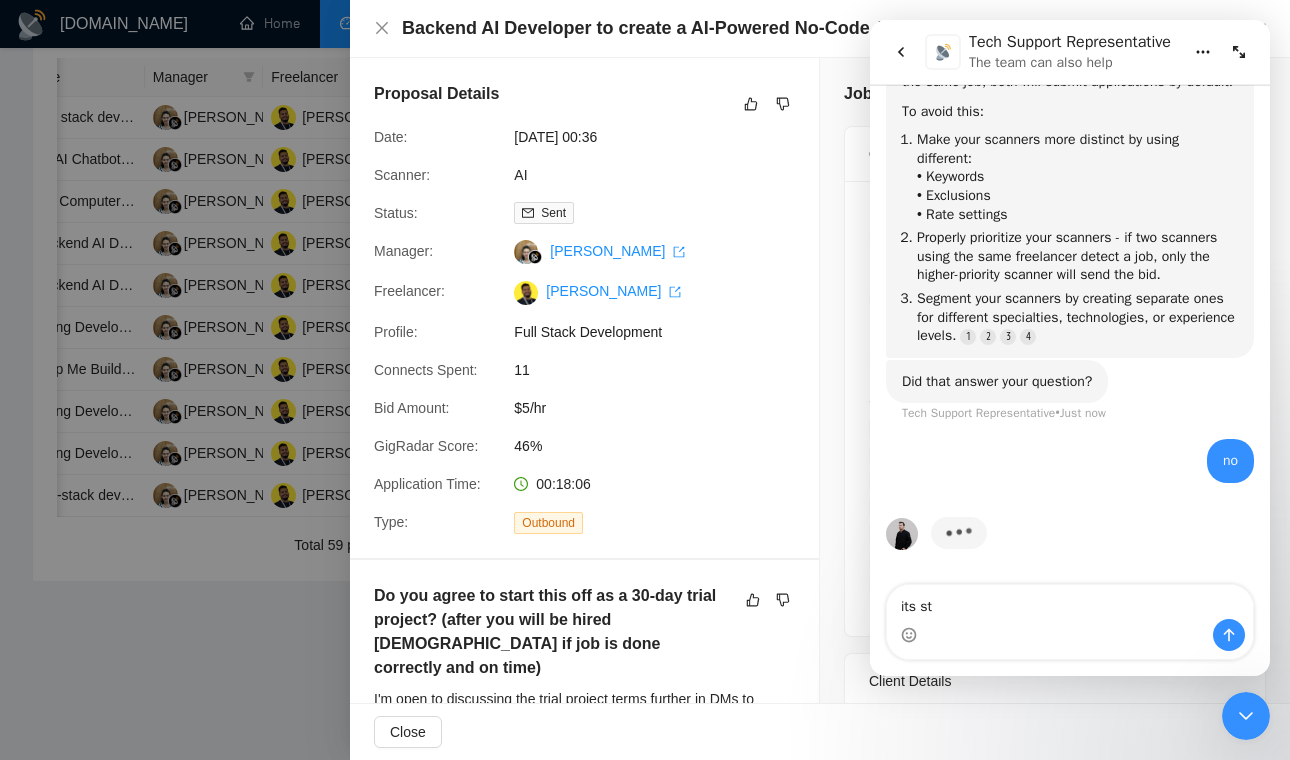 scroll, scrollTop: 346, scrollLeft: 0, axis: vertical 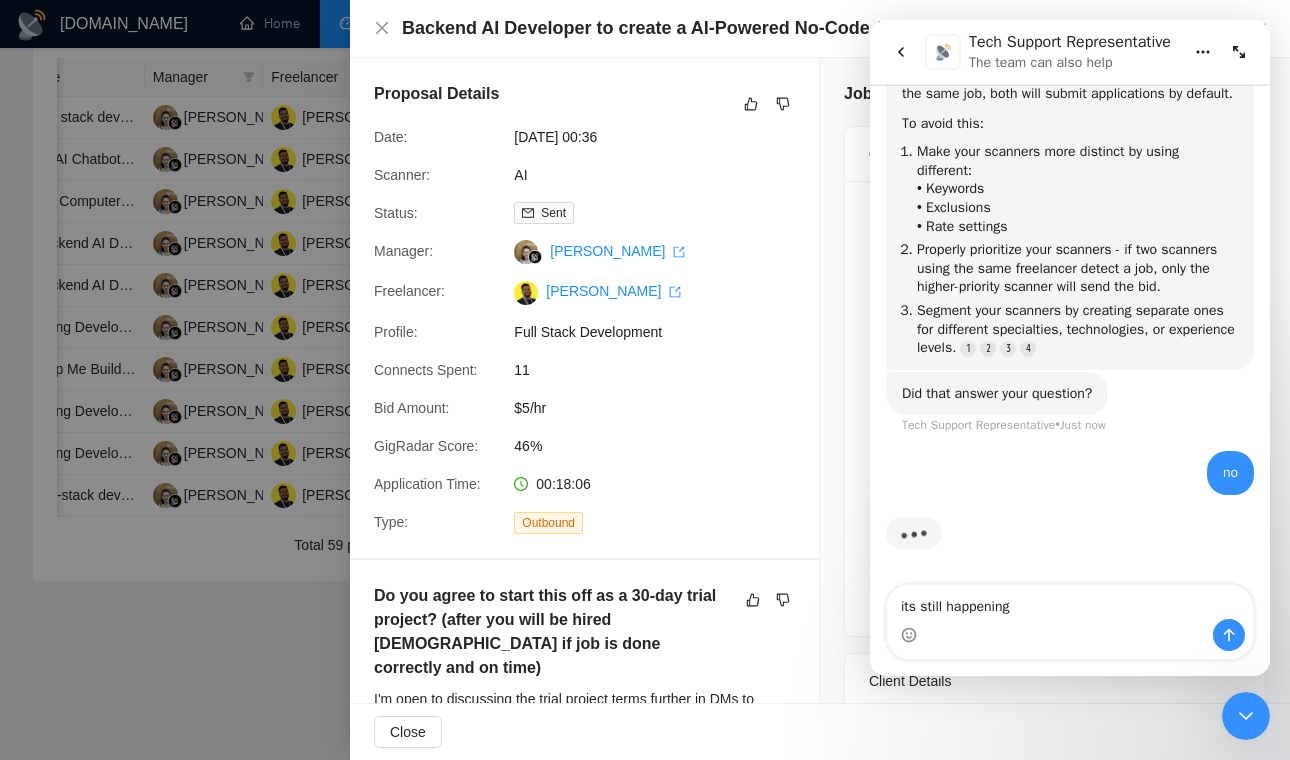 type on "its still happening" 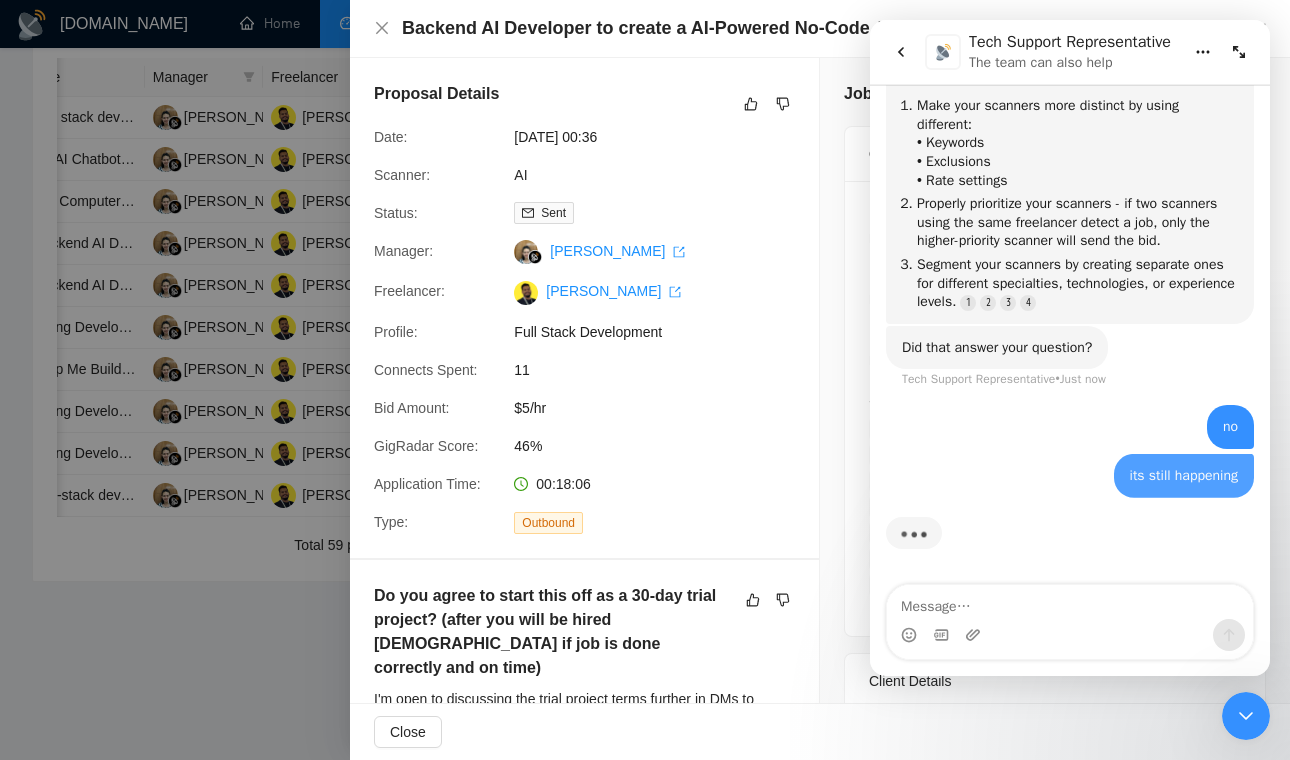 scroll, scrollTop: 392, scrollLeft: 0, axis: vertical 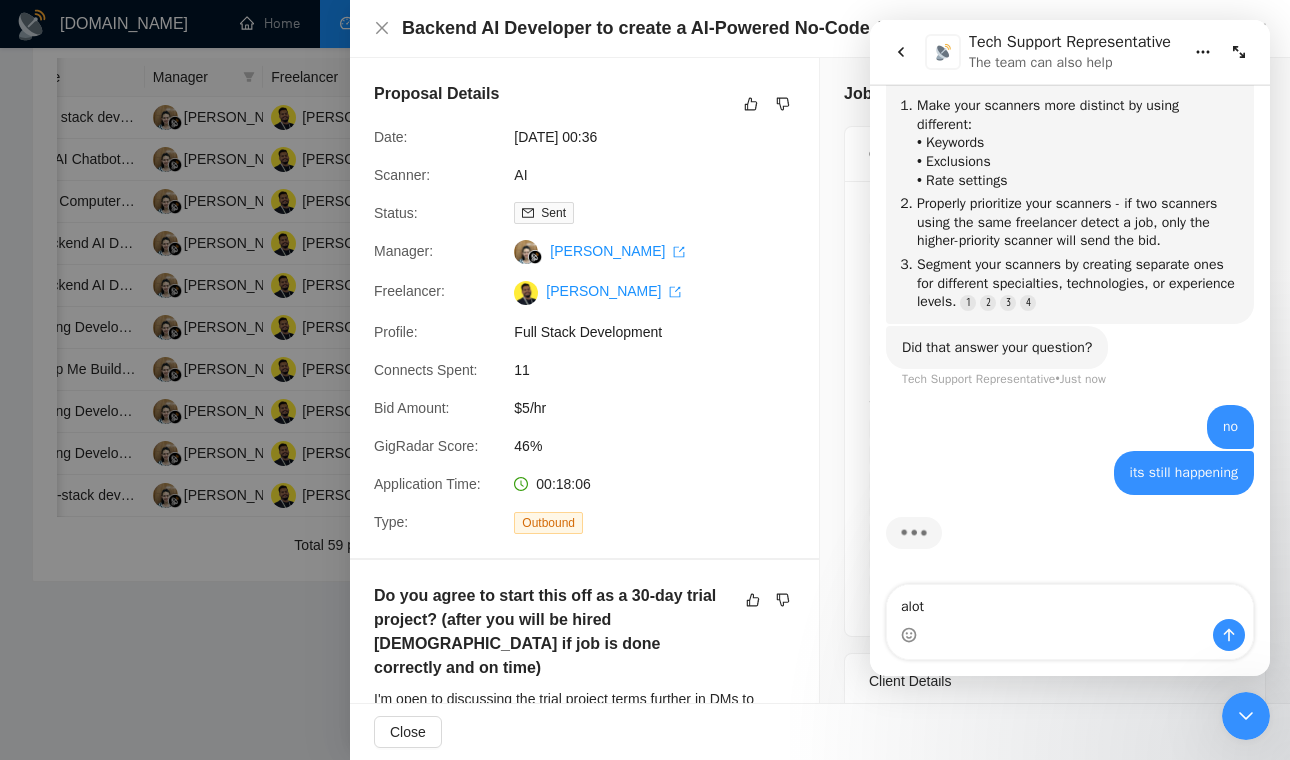 type on "alot" 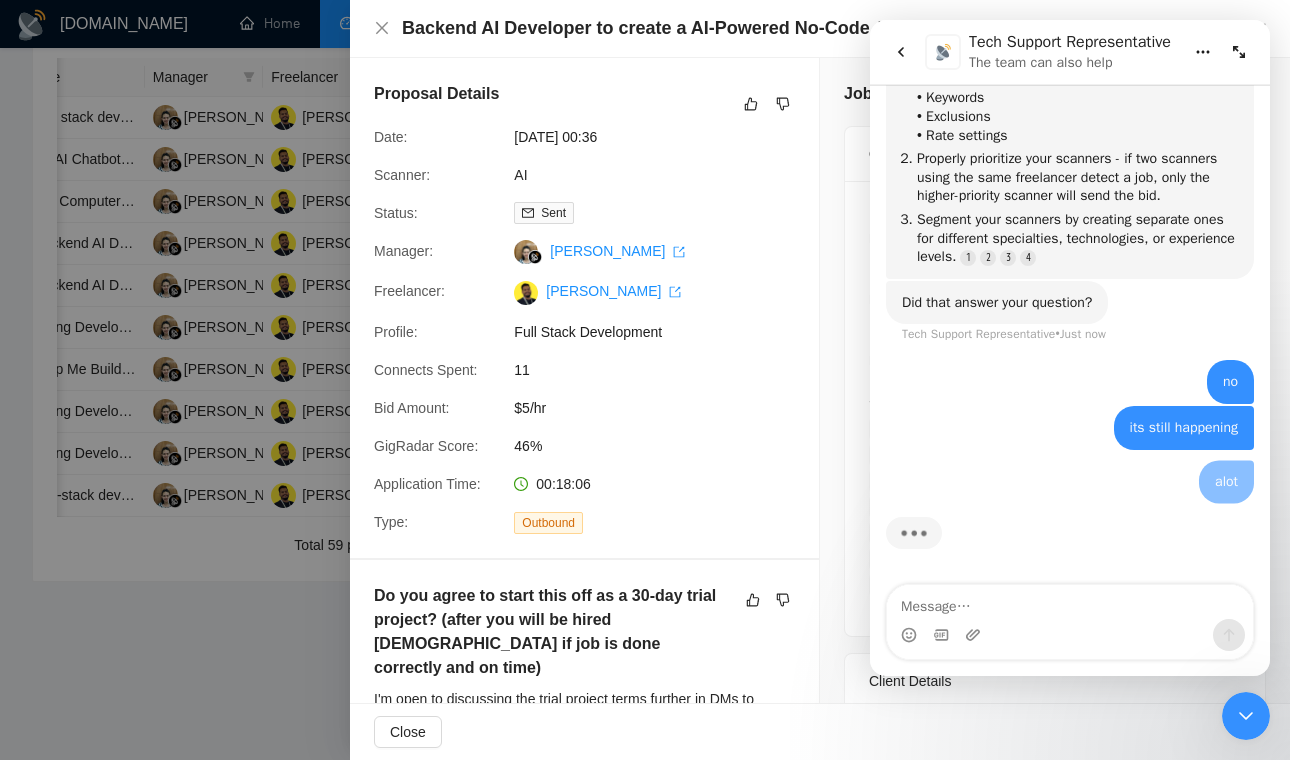scroll, scrollTop: 437, scrollLeft: 0, axis: vertical 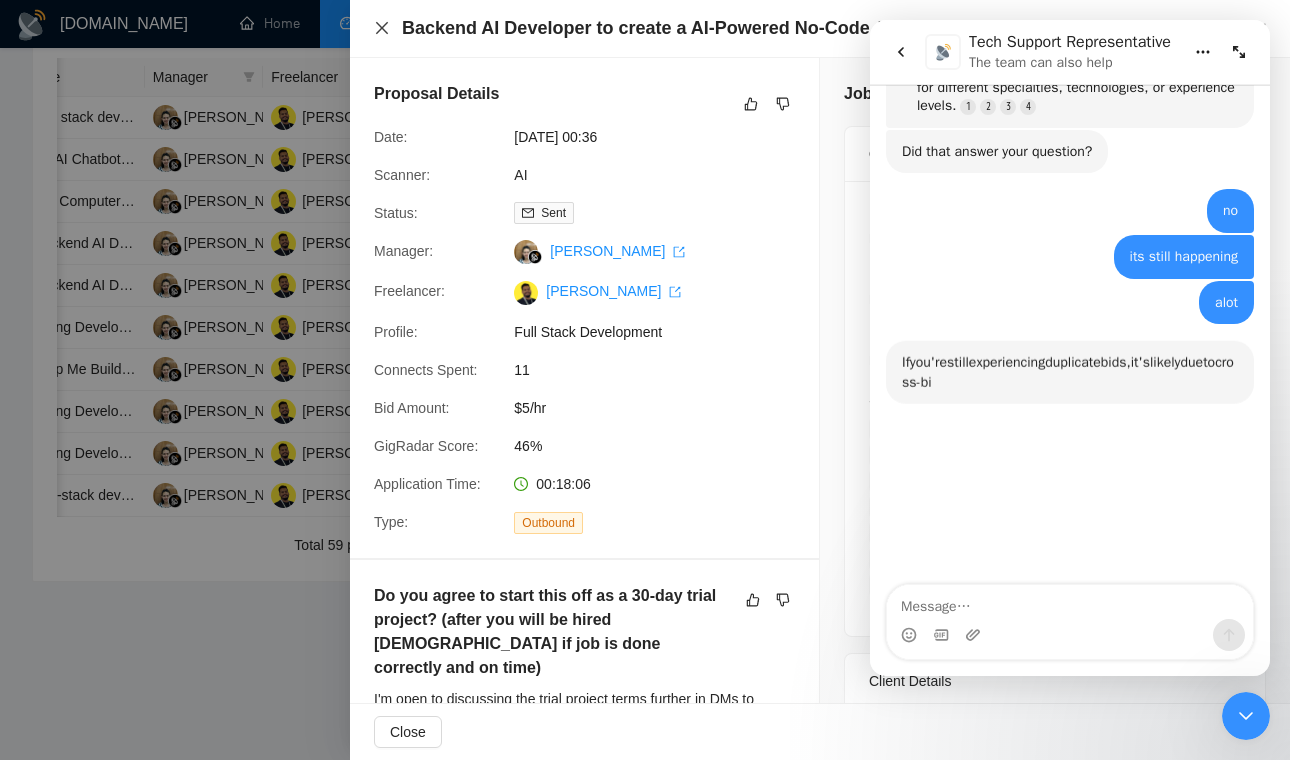 click 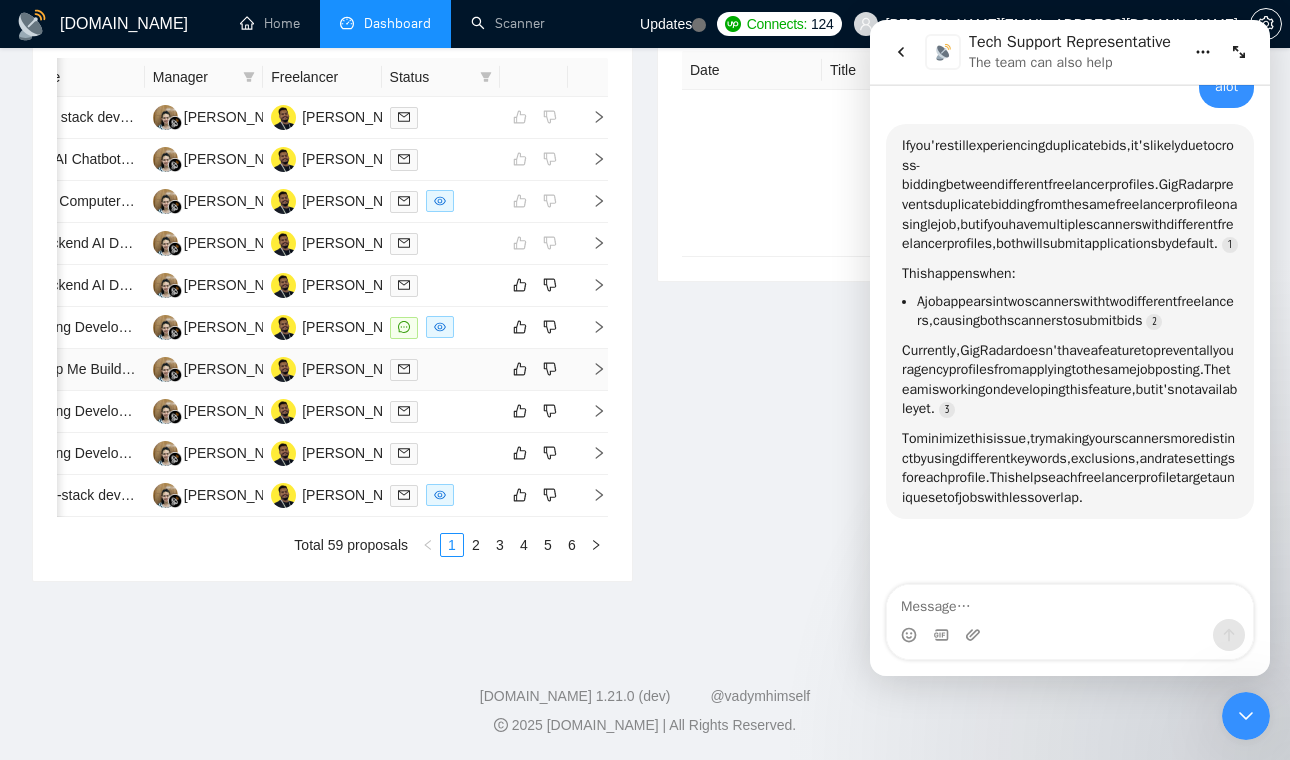 scroll, scrollTop: 801, scrollLeft: 0, axis: vertical 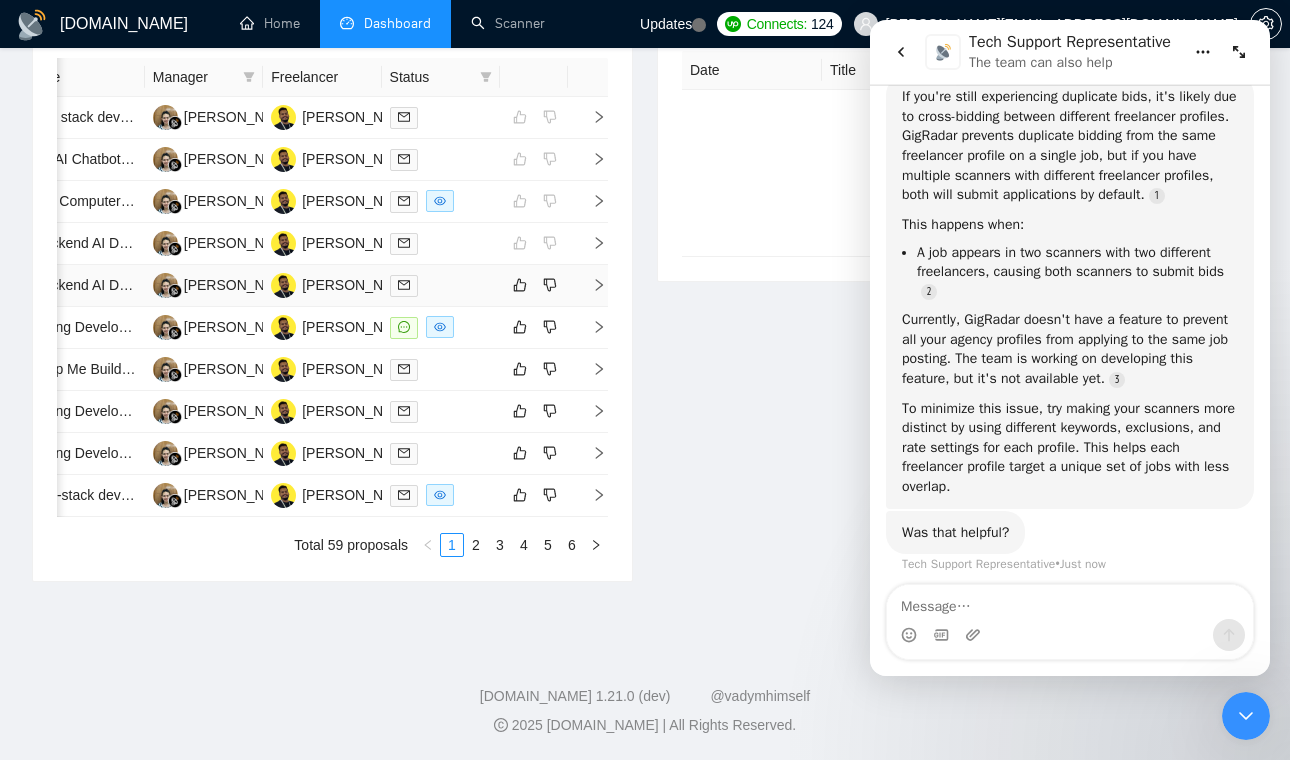 click at bounding box center (588, 286) 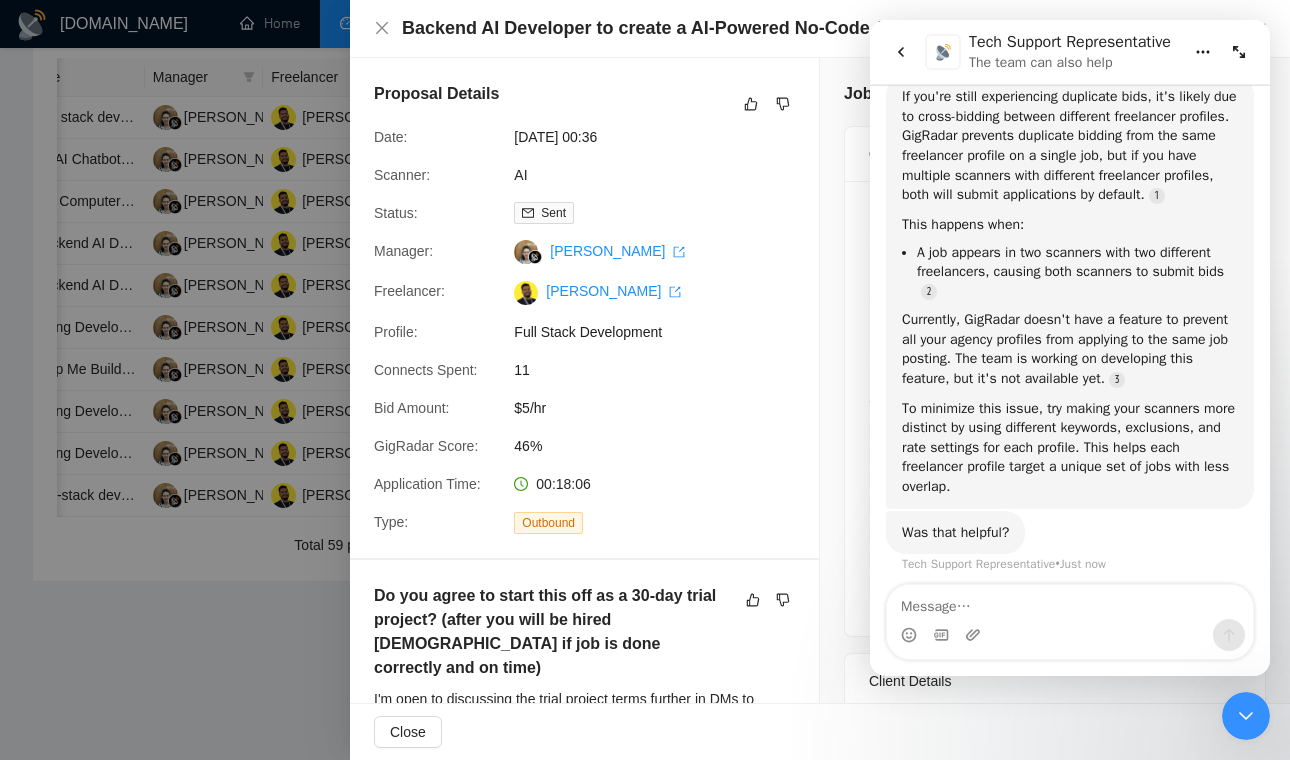 click at bounding box center [645, 380] 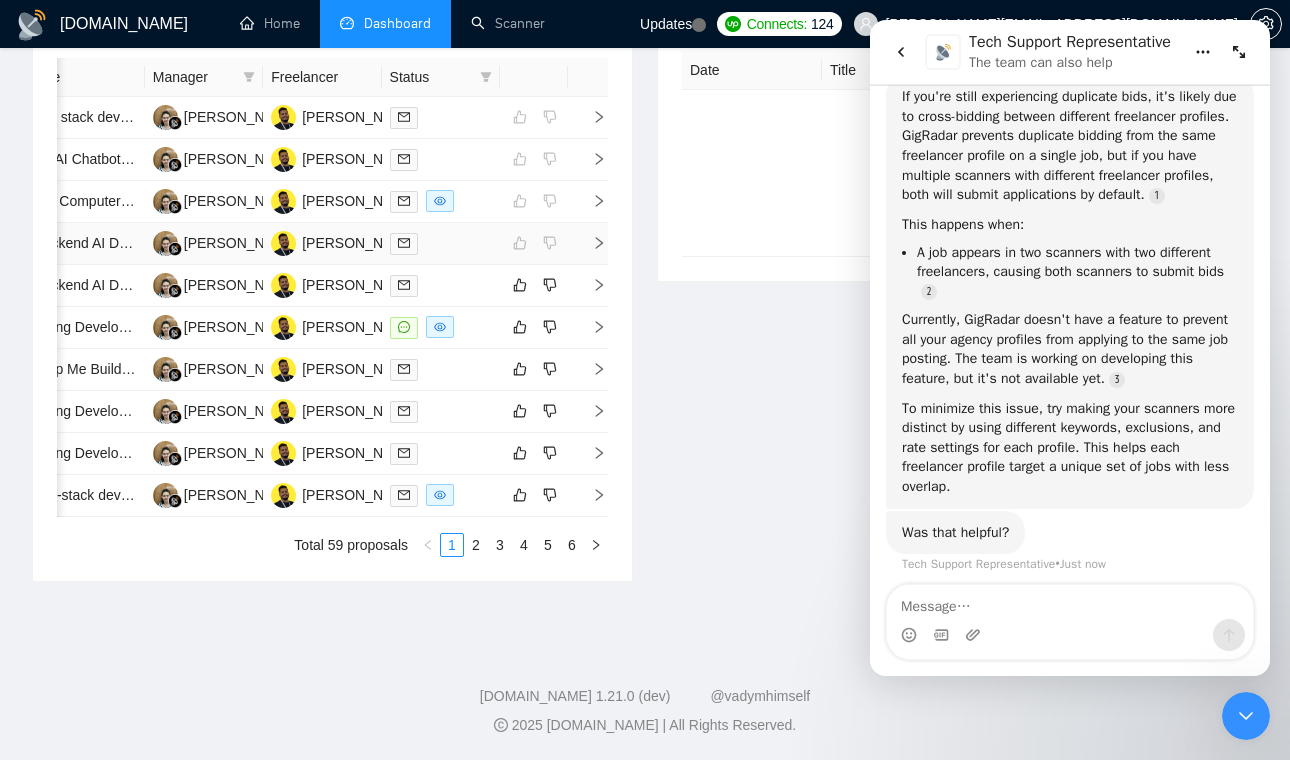 click 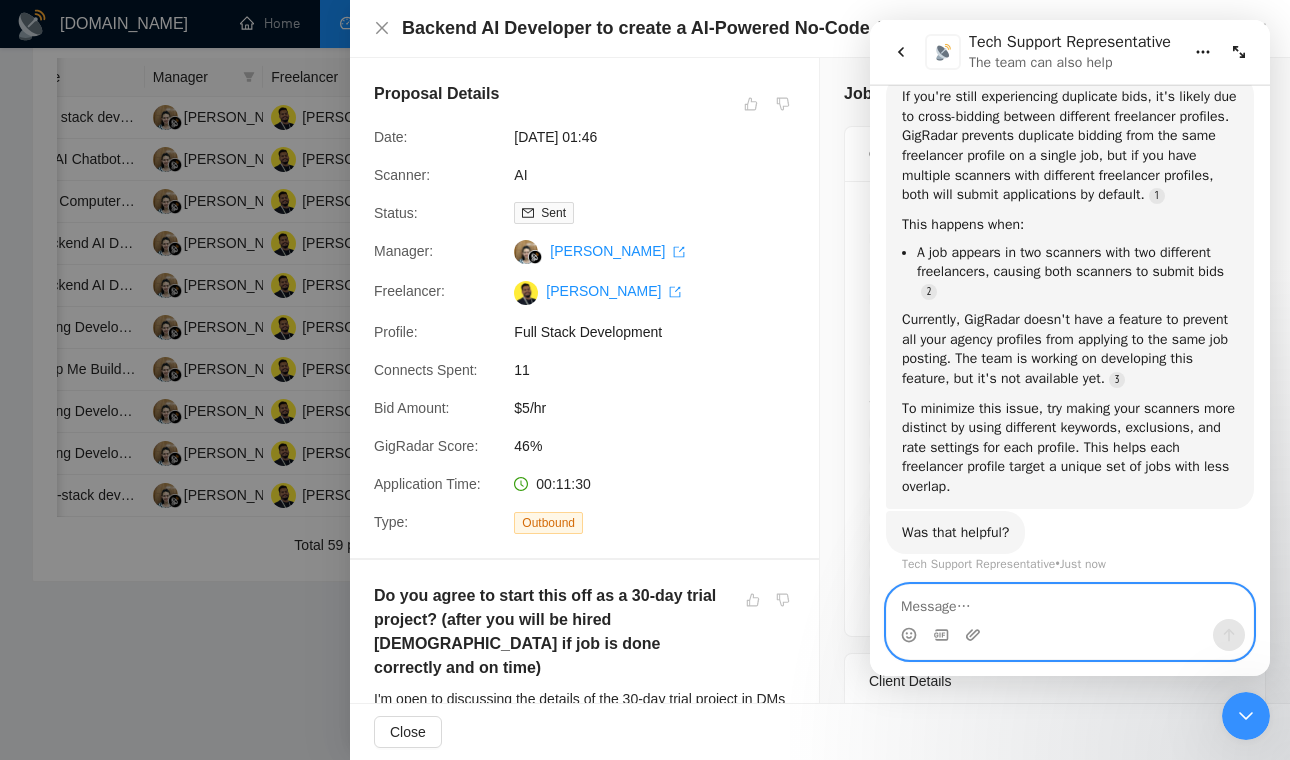click at bounding box center (1070, 602) 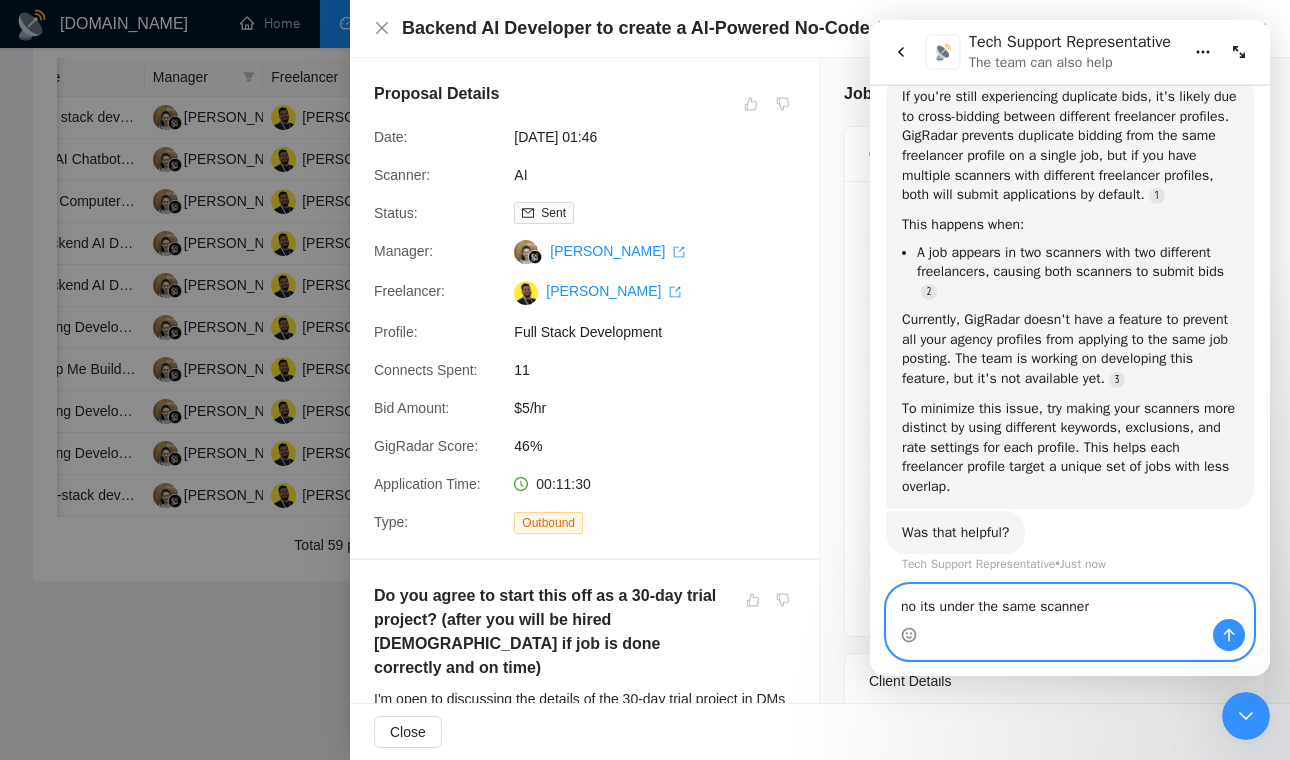 type on "no its under the same scanner" 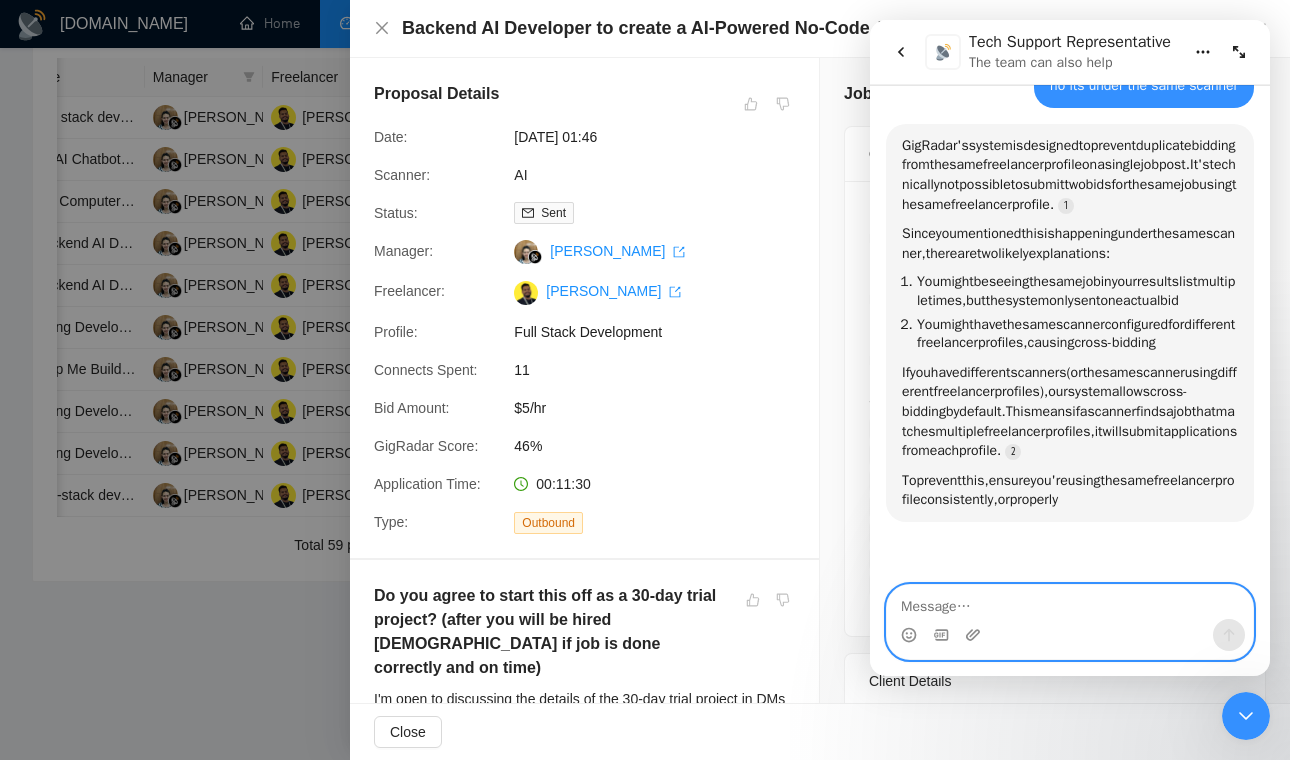 scroll, scrollTop: 1381, scrollLeft: 0, axis: vertical 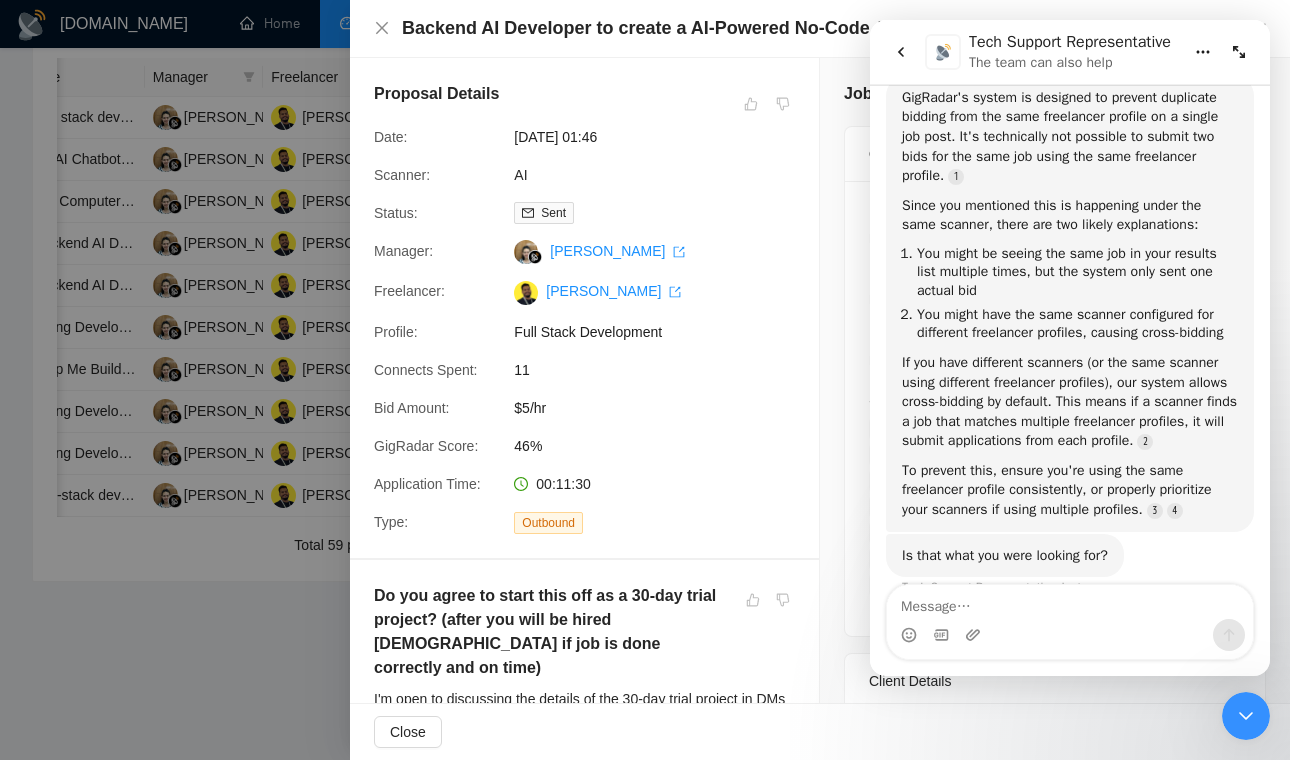 click at bounding box center (645, 380) 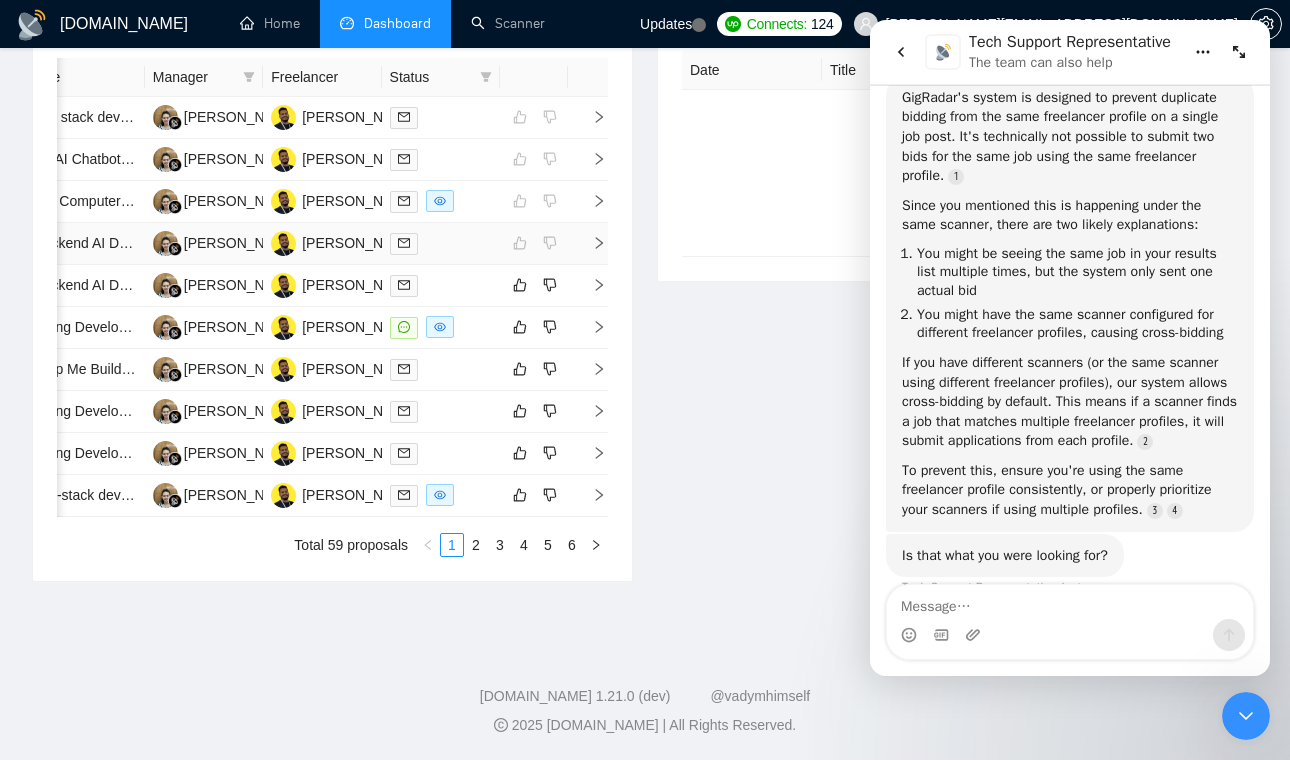click at bounding box center (591, 243) 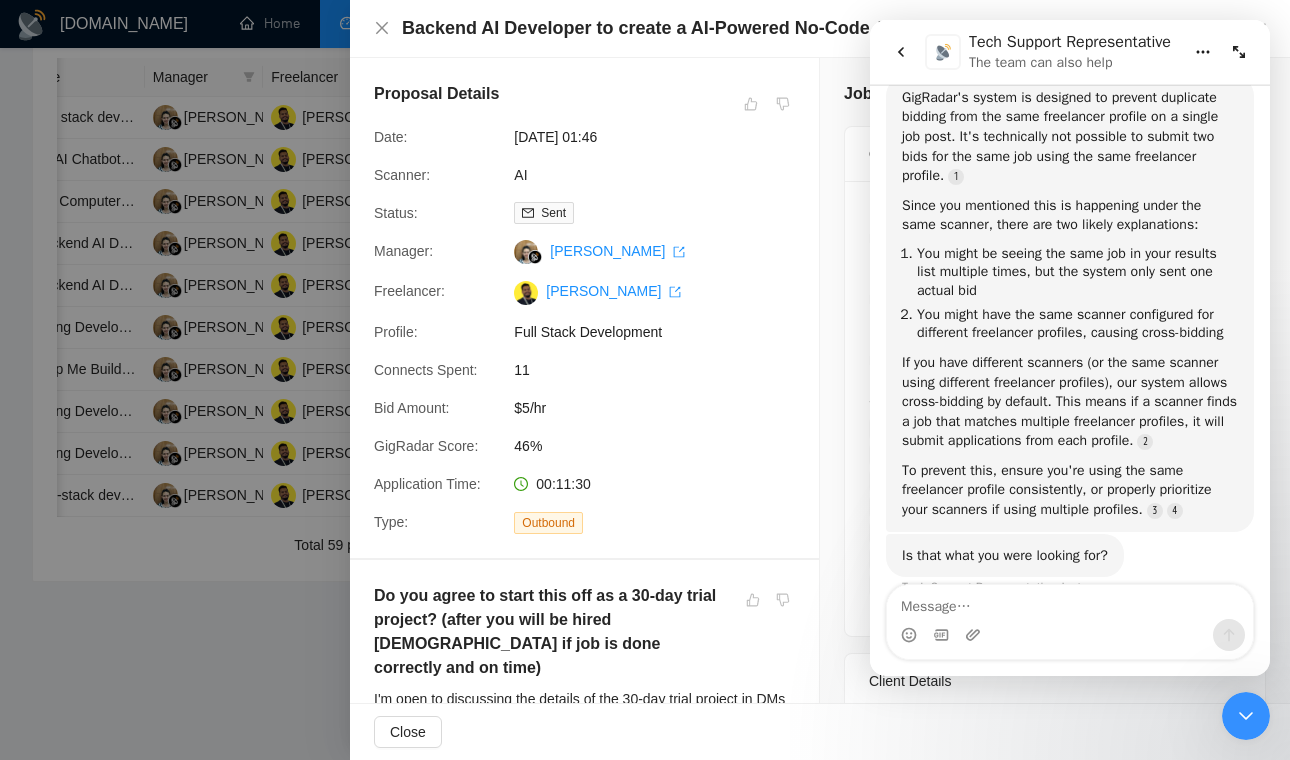click at bounding box center (1070, 635) 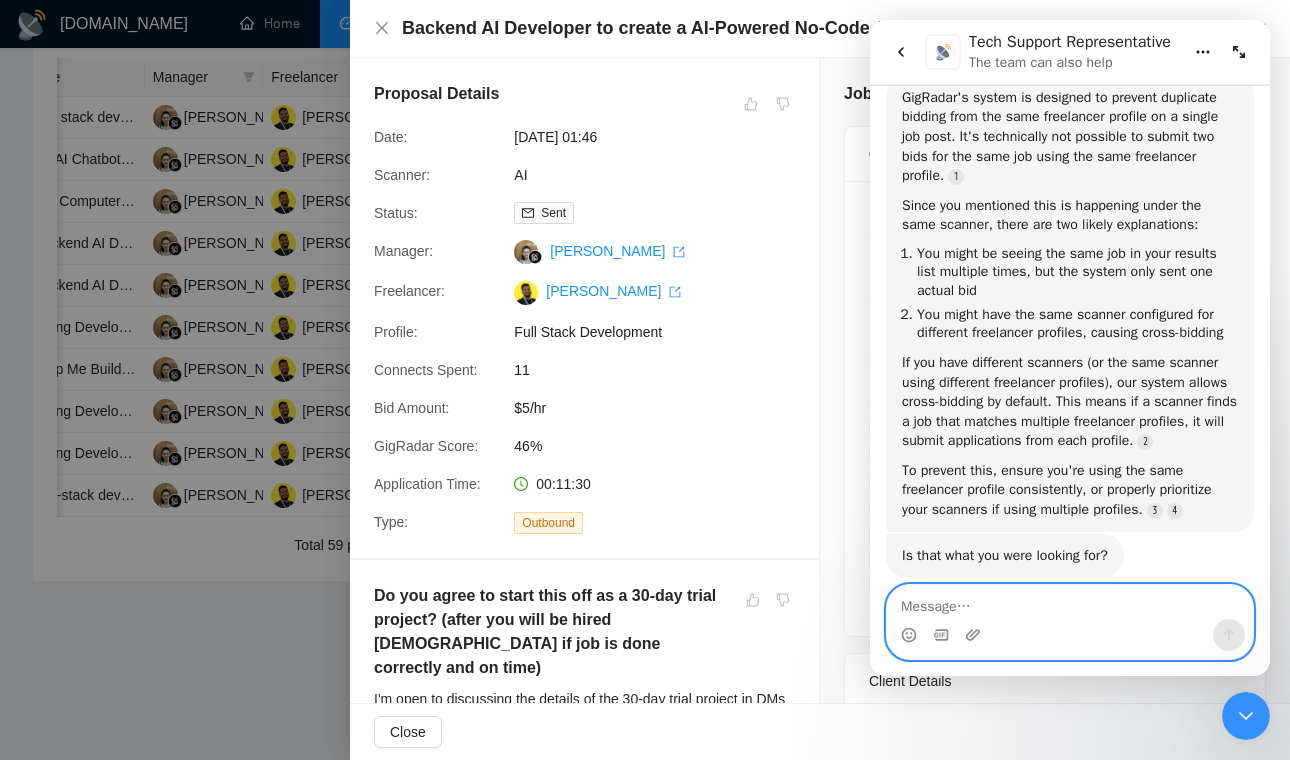 click at bounding box center [1070, 602] 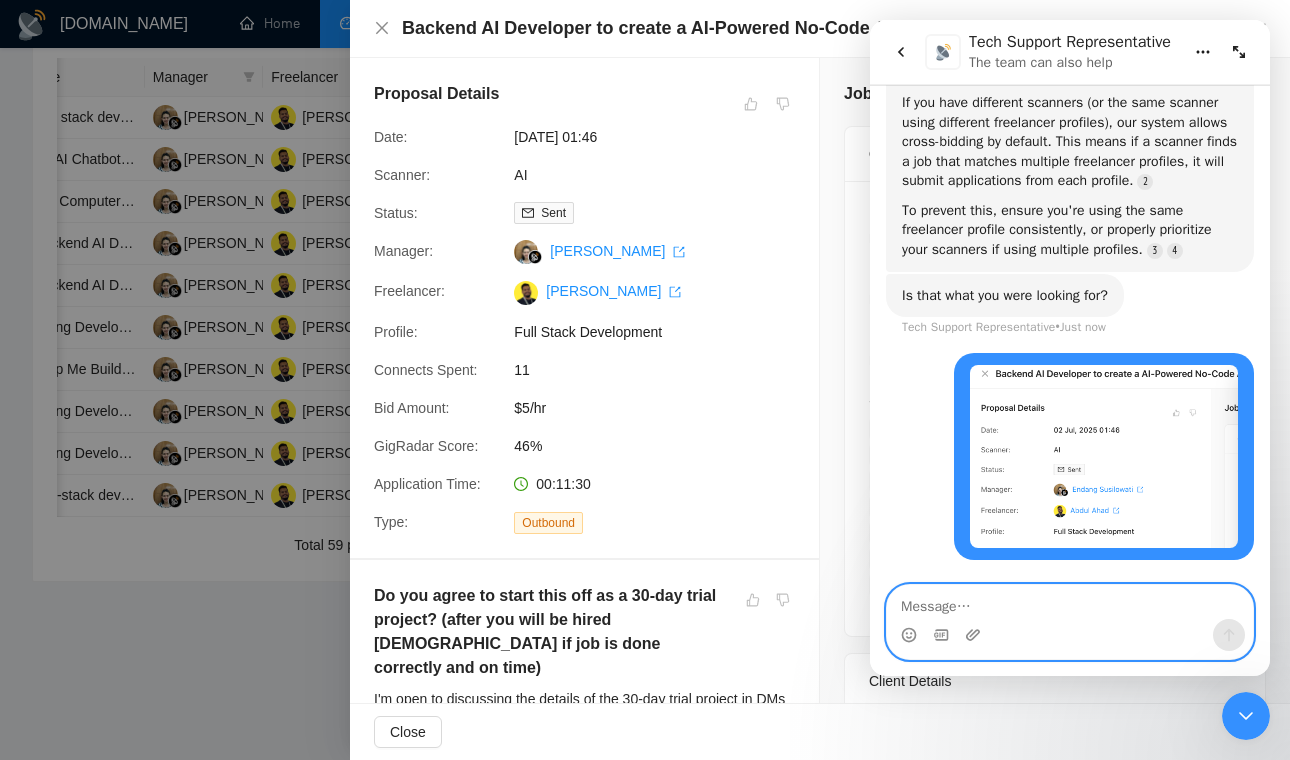 scroll, scrollTop: 1697, scrollLeft: 0, axis: vertical 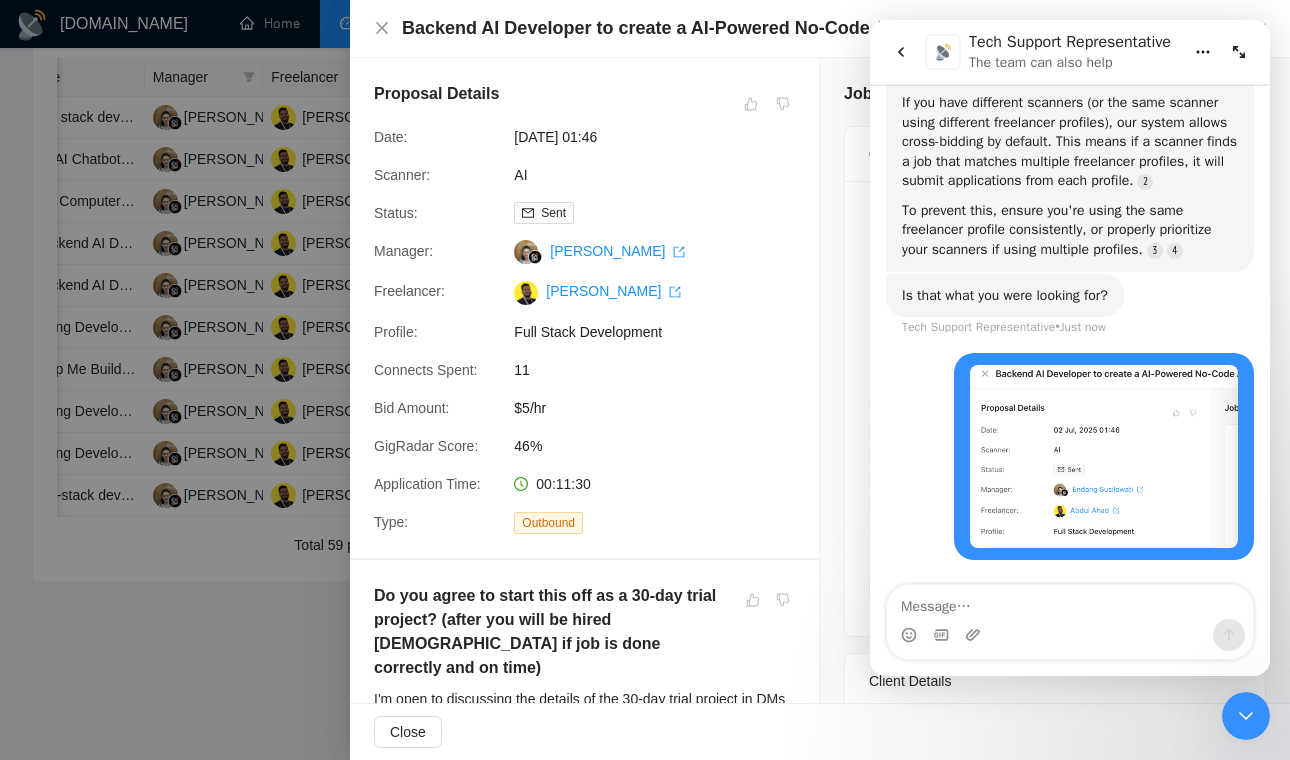 click at bounding box center [645, 380] 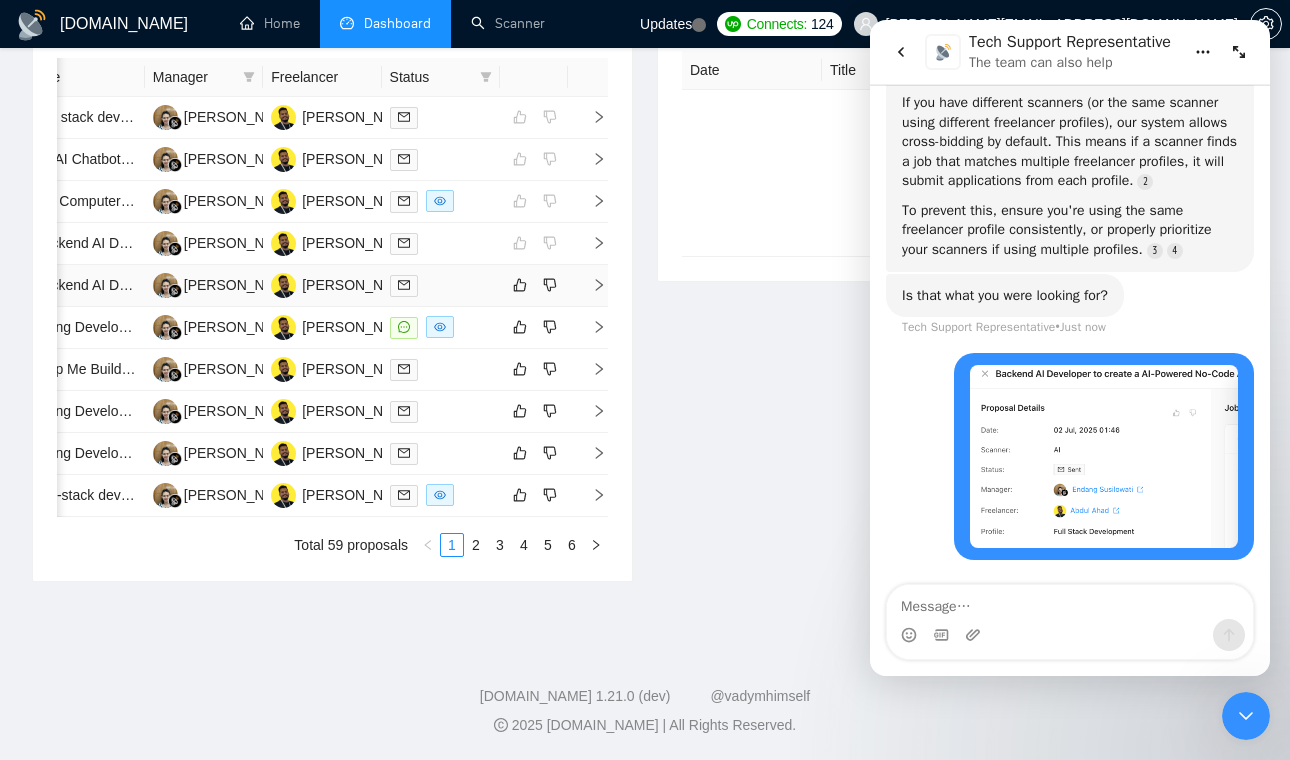 click 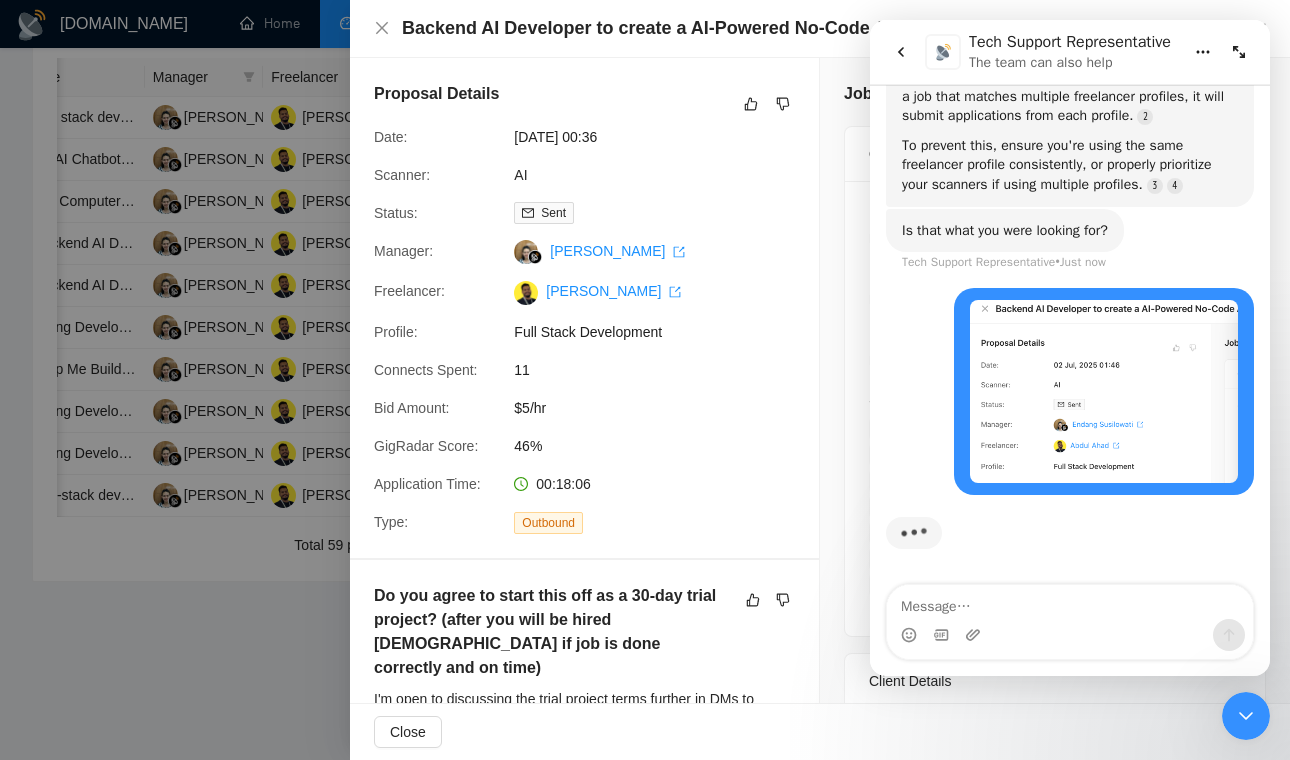 scroll, scrollTop: 1762, scrollLeft: 0, axis: vertical 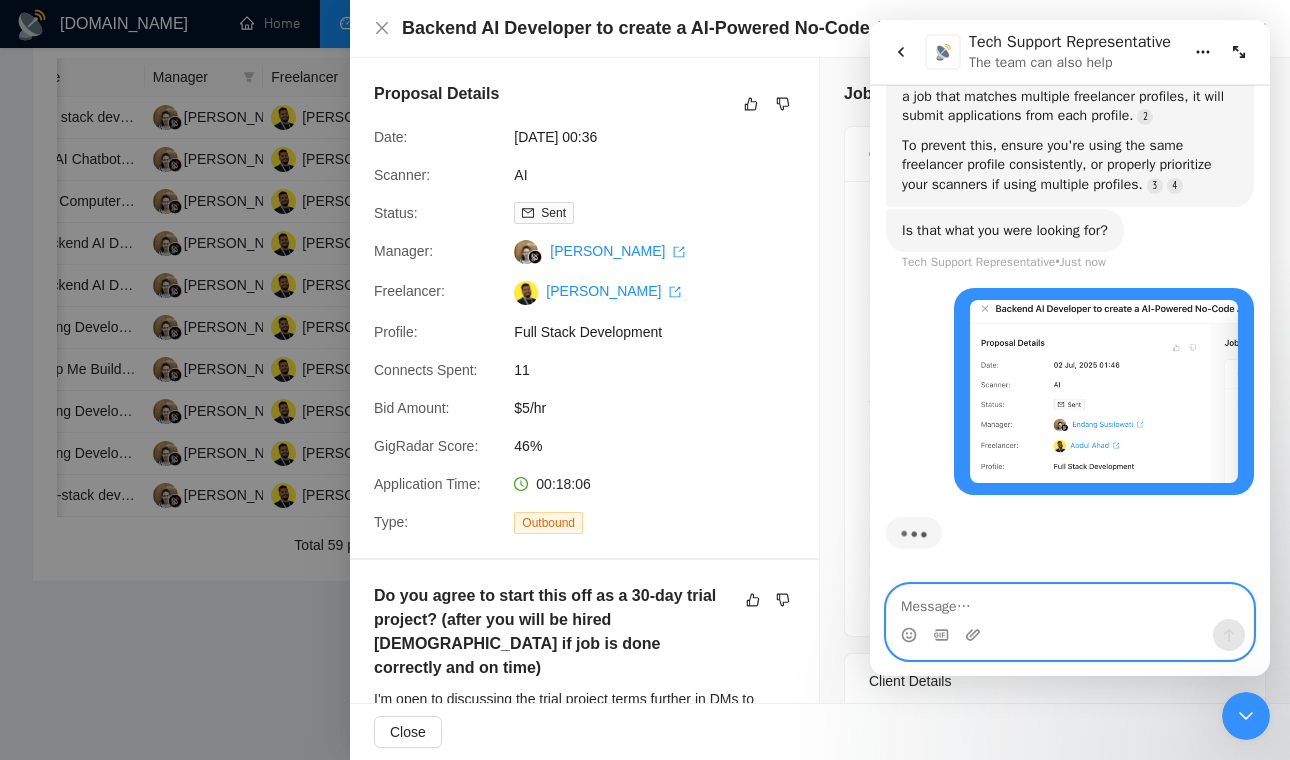 click at bounding box center (1070, 602) 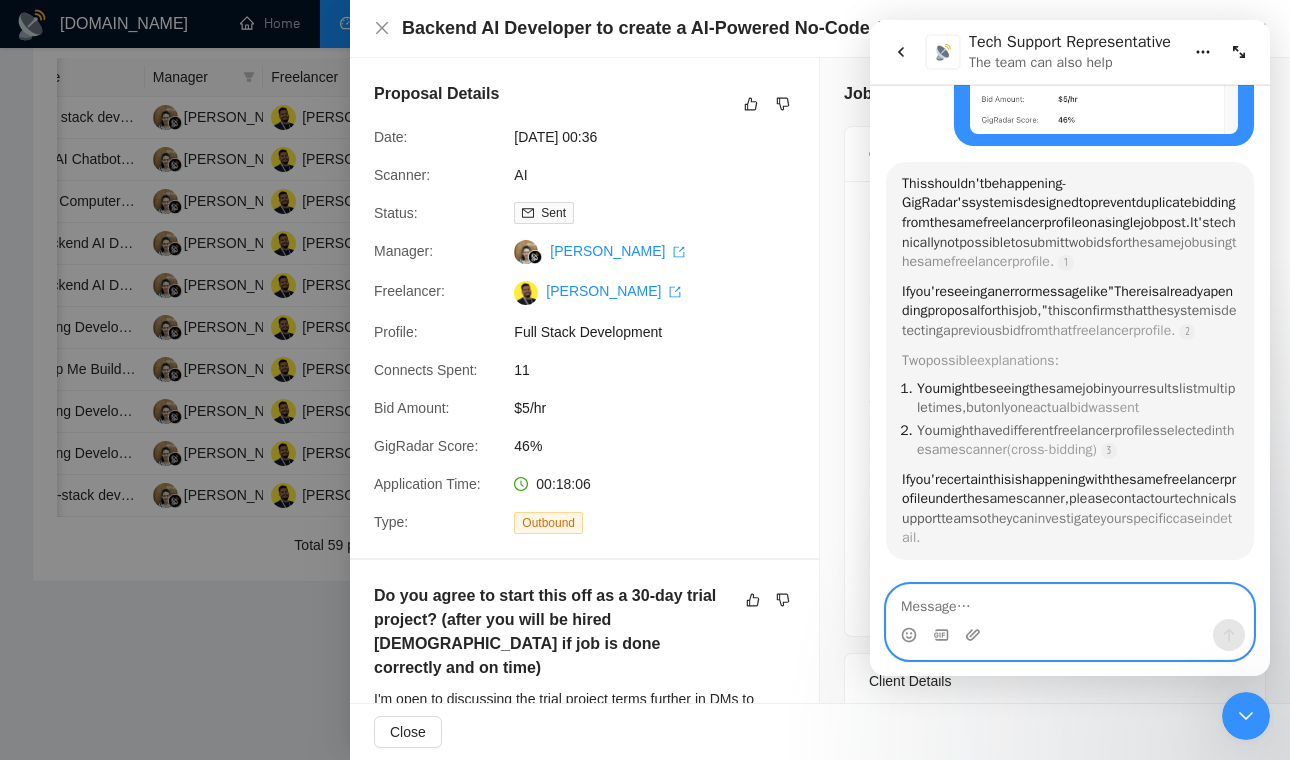 scroll, scrollTop: 2407, scrollLeft: 0, axis: vertical 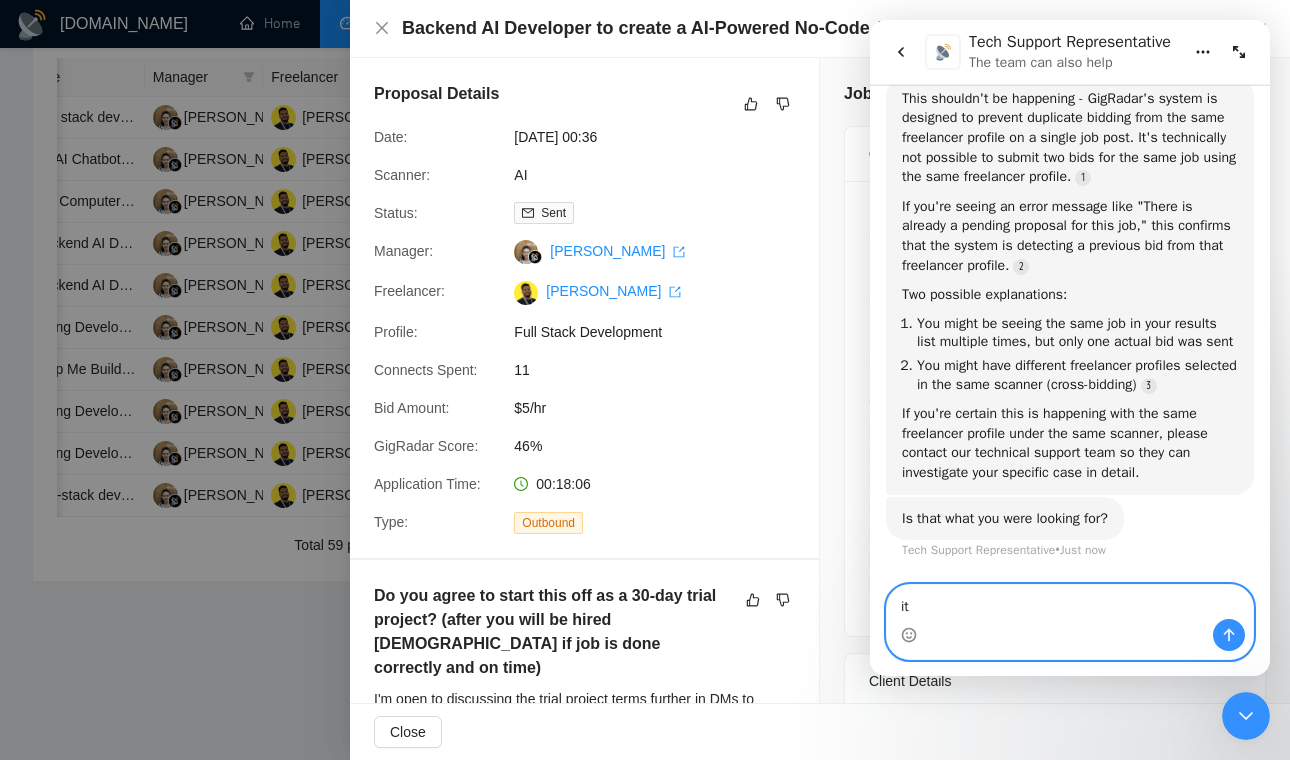 type on "i" 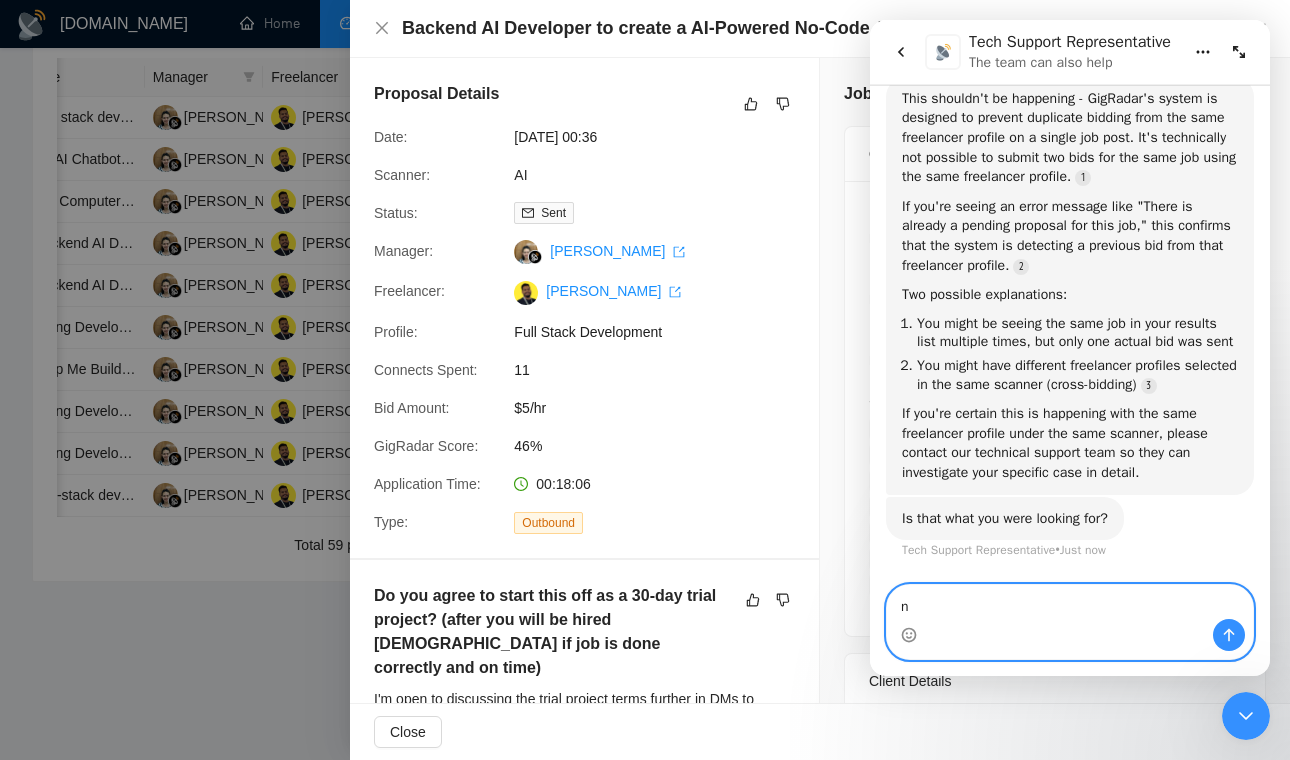 type on "no" 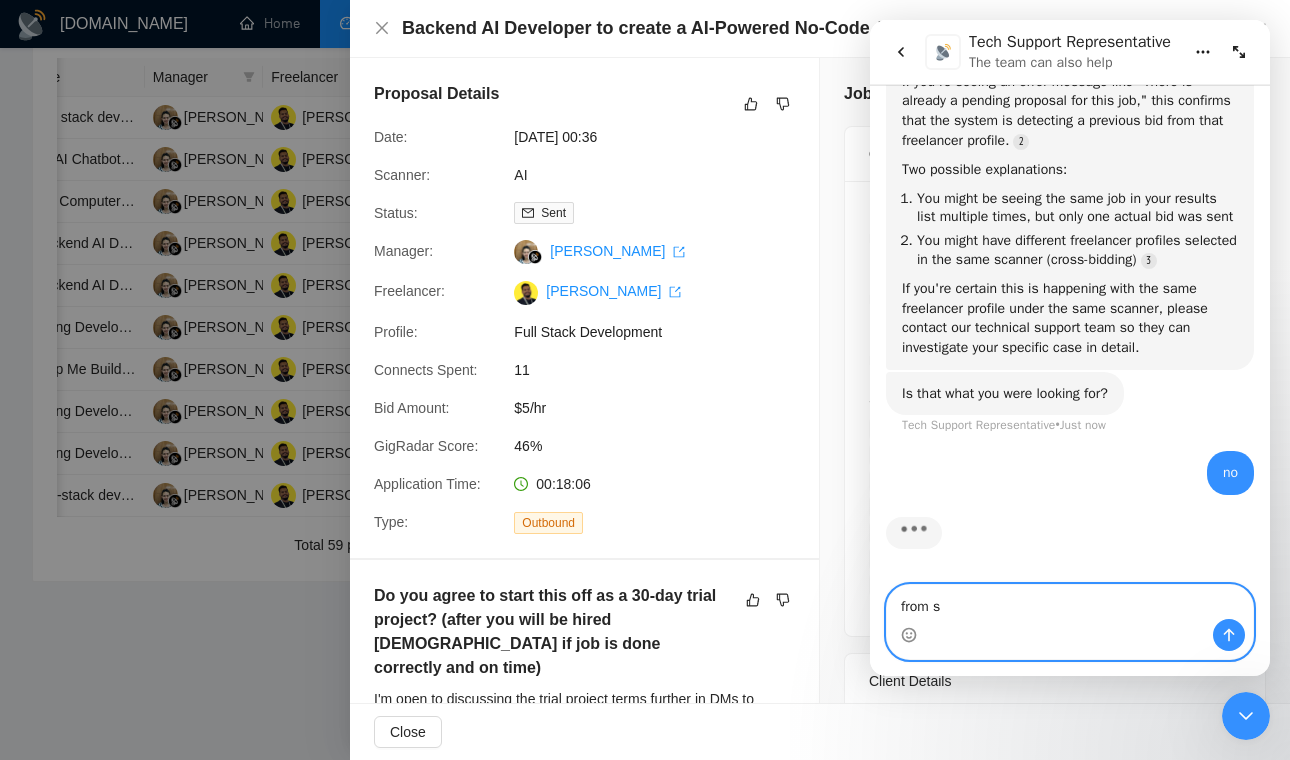 scroll, scrollTop: 2597, scrollLeft: 0, axis: vertical 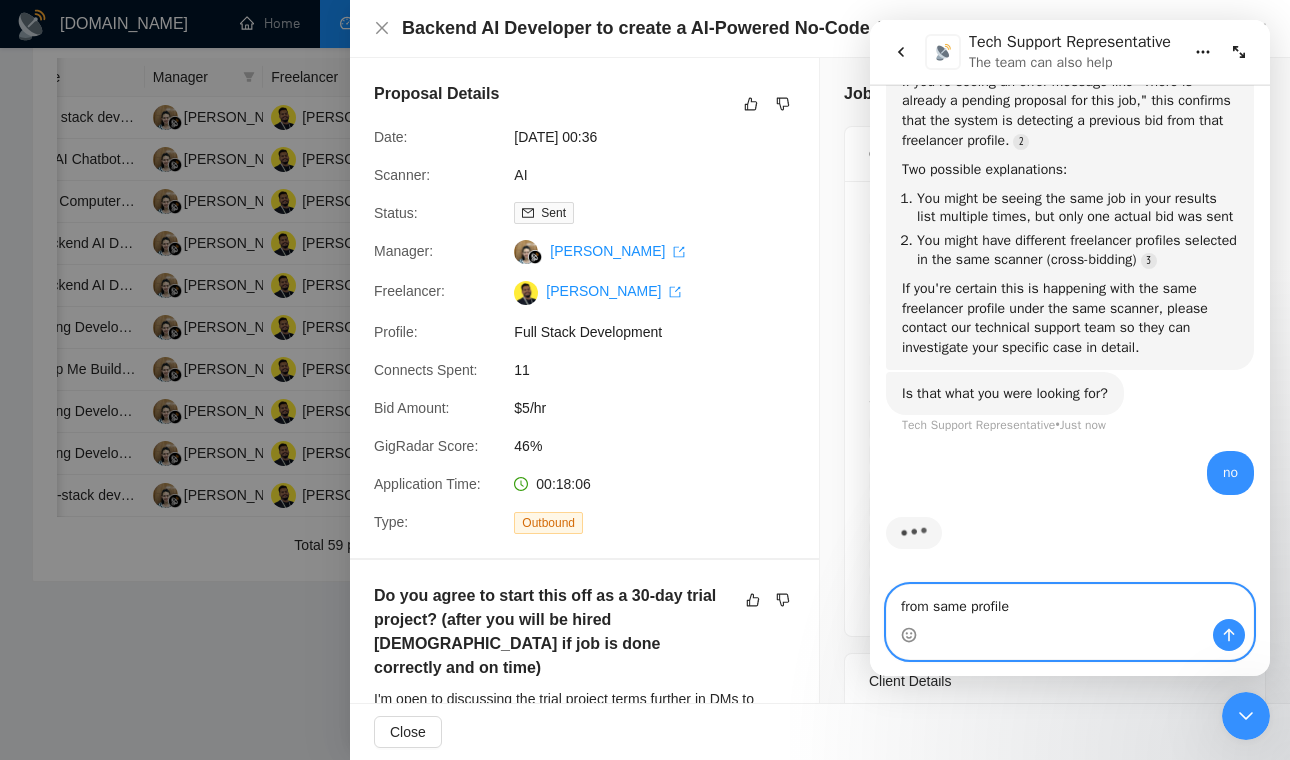 type on "from same profile" 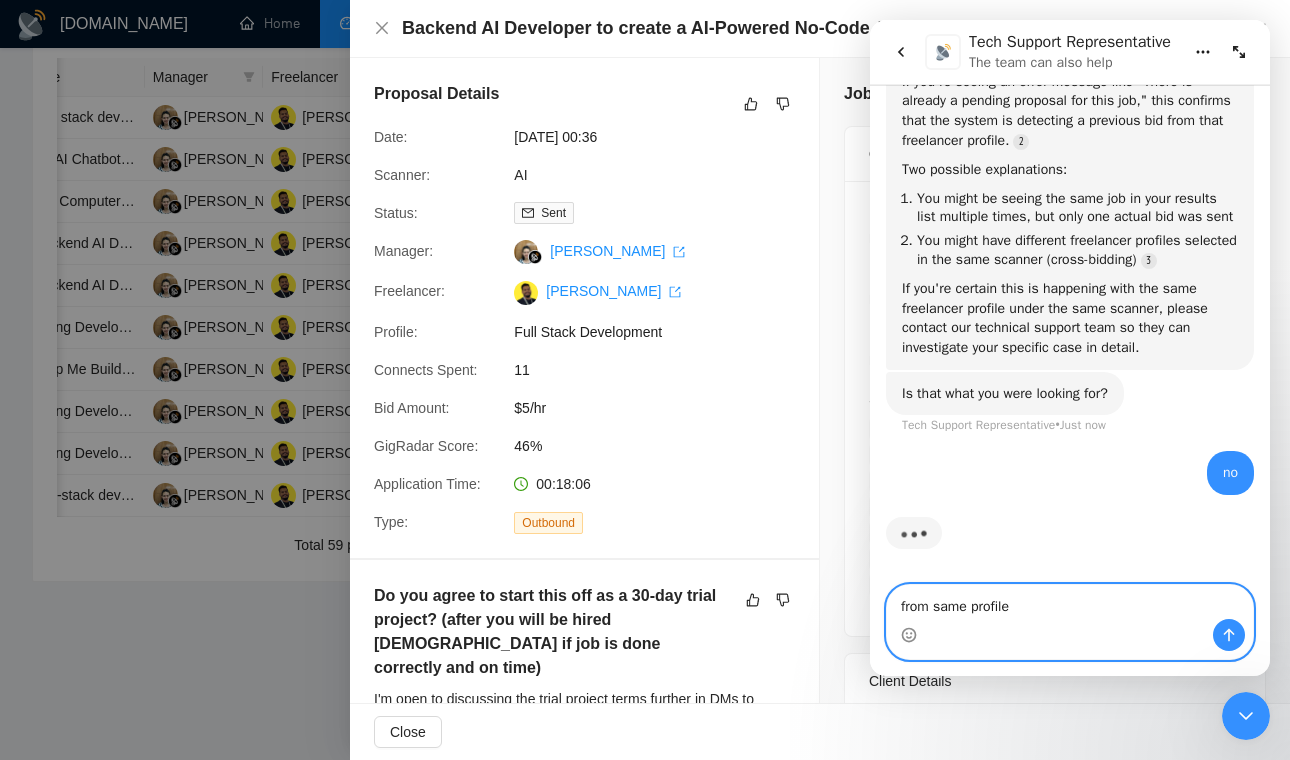 type 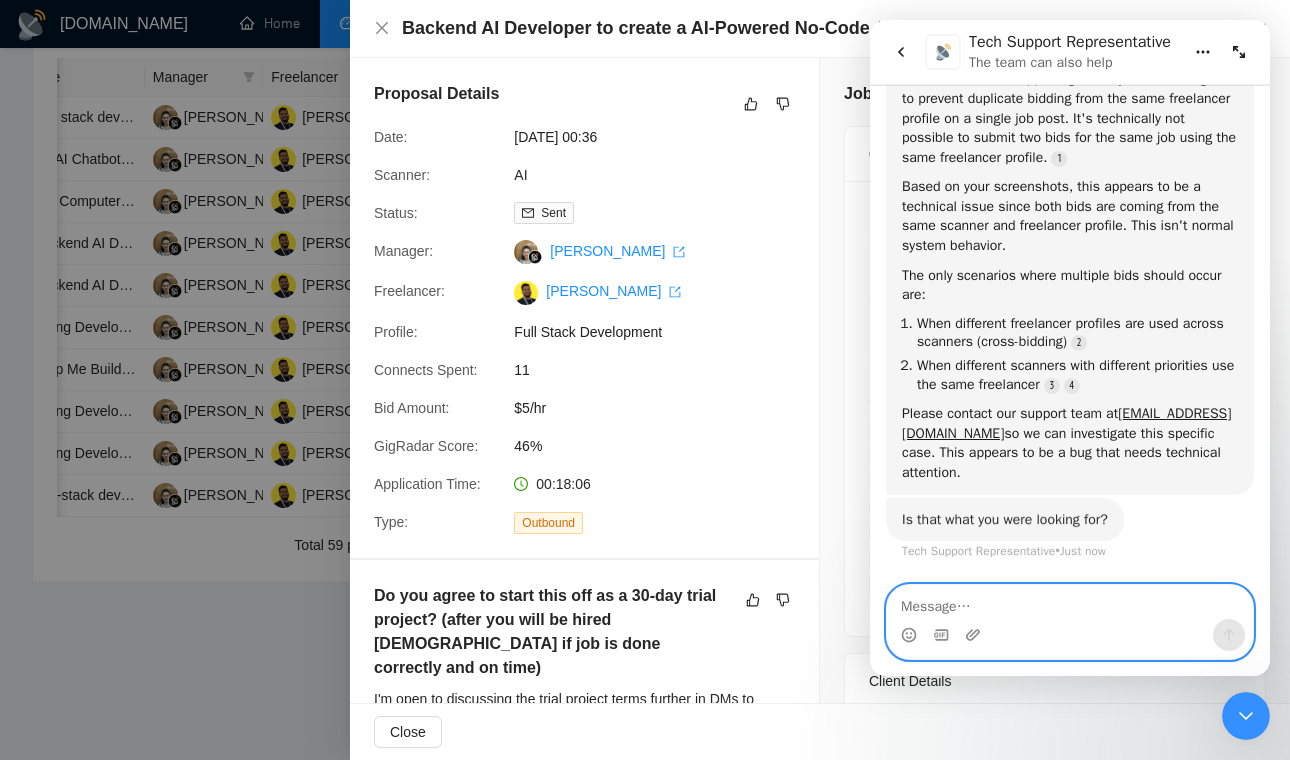 scroll, scrollTop: 3032, scrollLeft: 0, axis: vertical 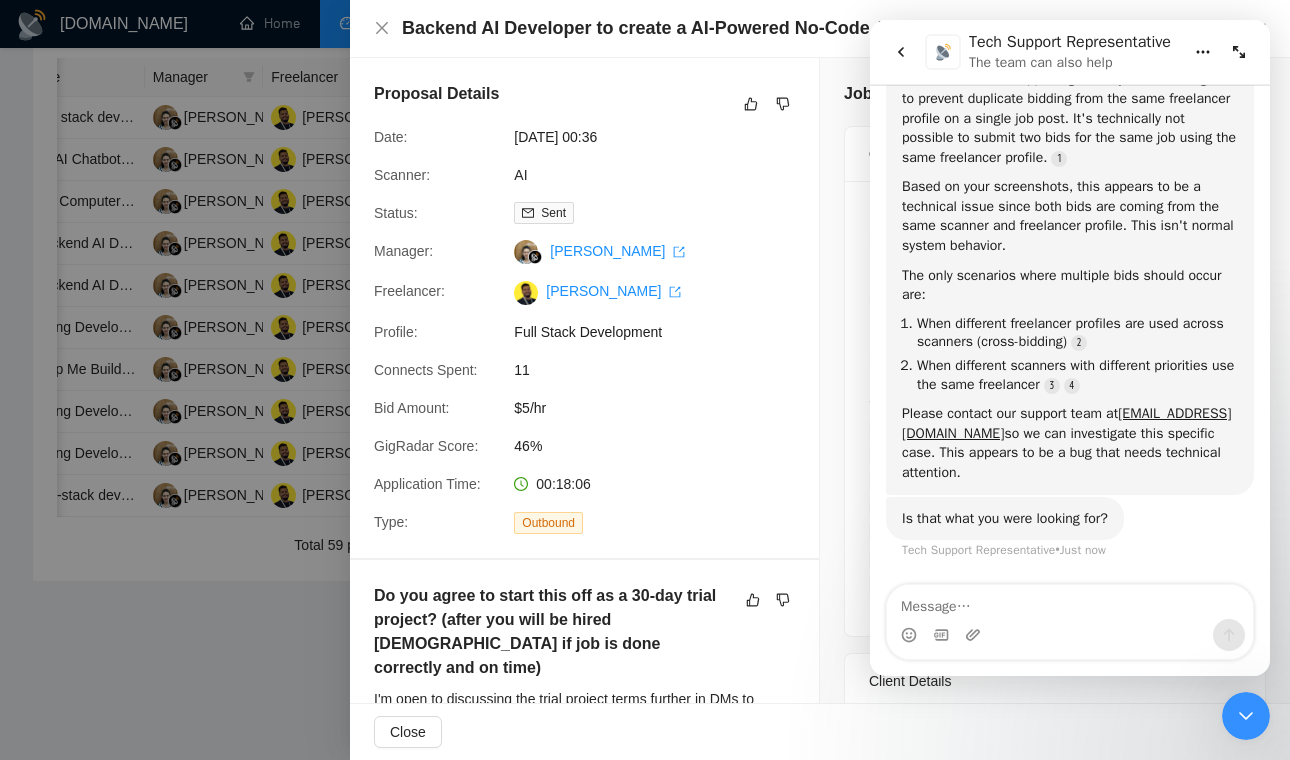 click on "Full Stack Development" at bounding box center (664, 332) 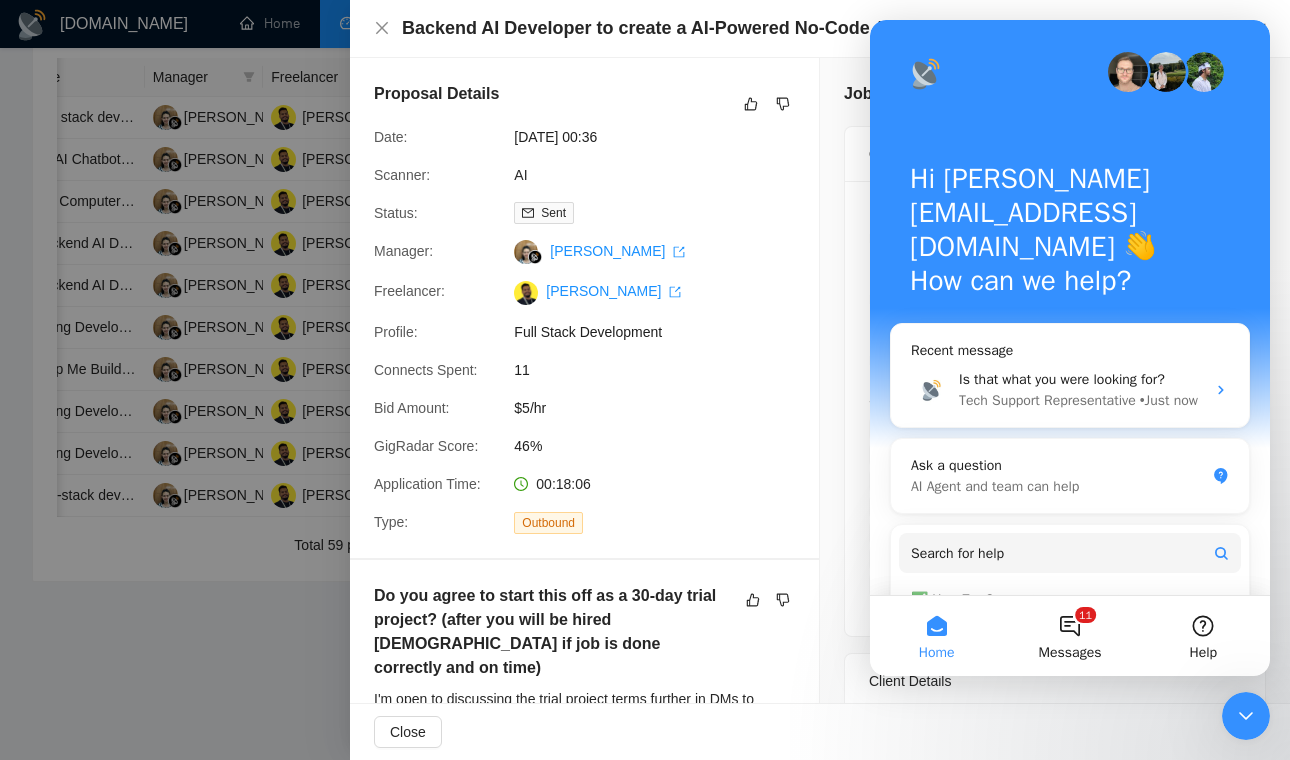 scroll, scrollTop: 0, scrollLeft: 0, axis: both 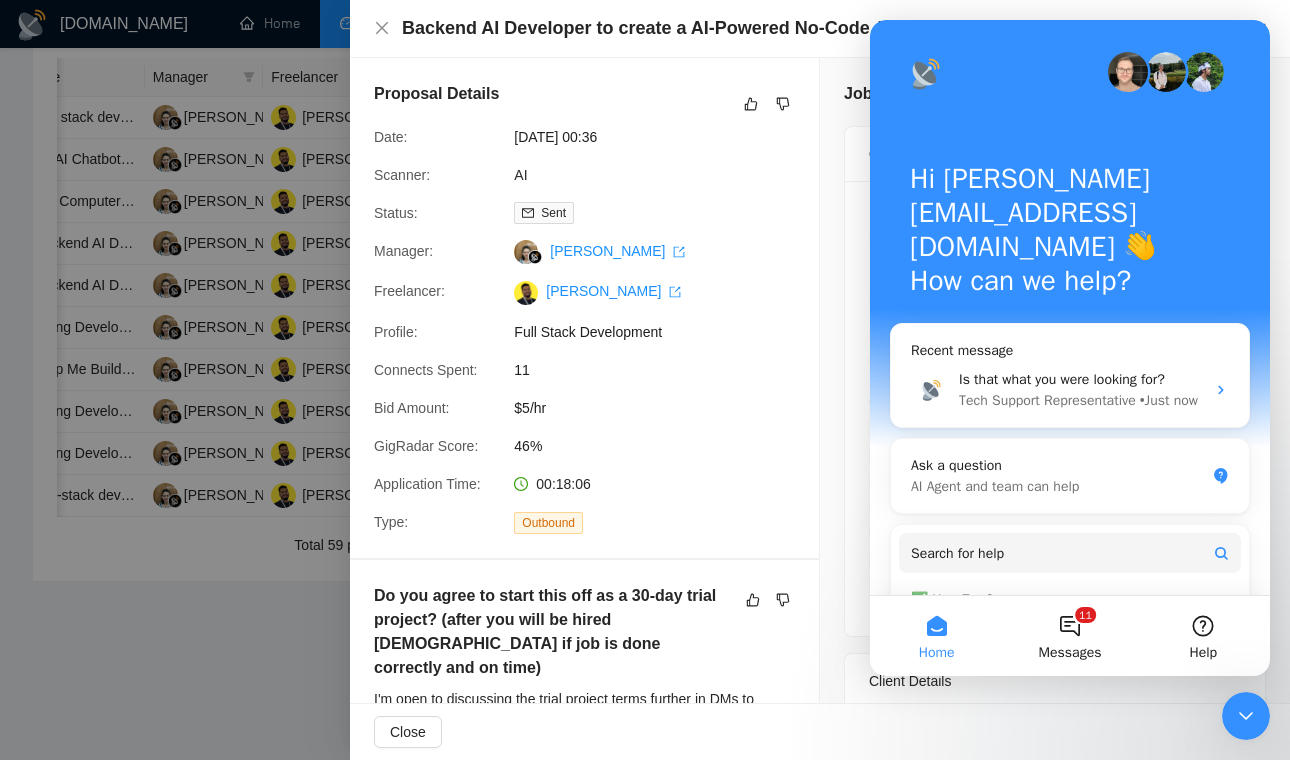 click on "Hi ahmad.abbas@xislabs.com 👋 How can we help?" at bounding box center [1070, 234] 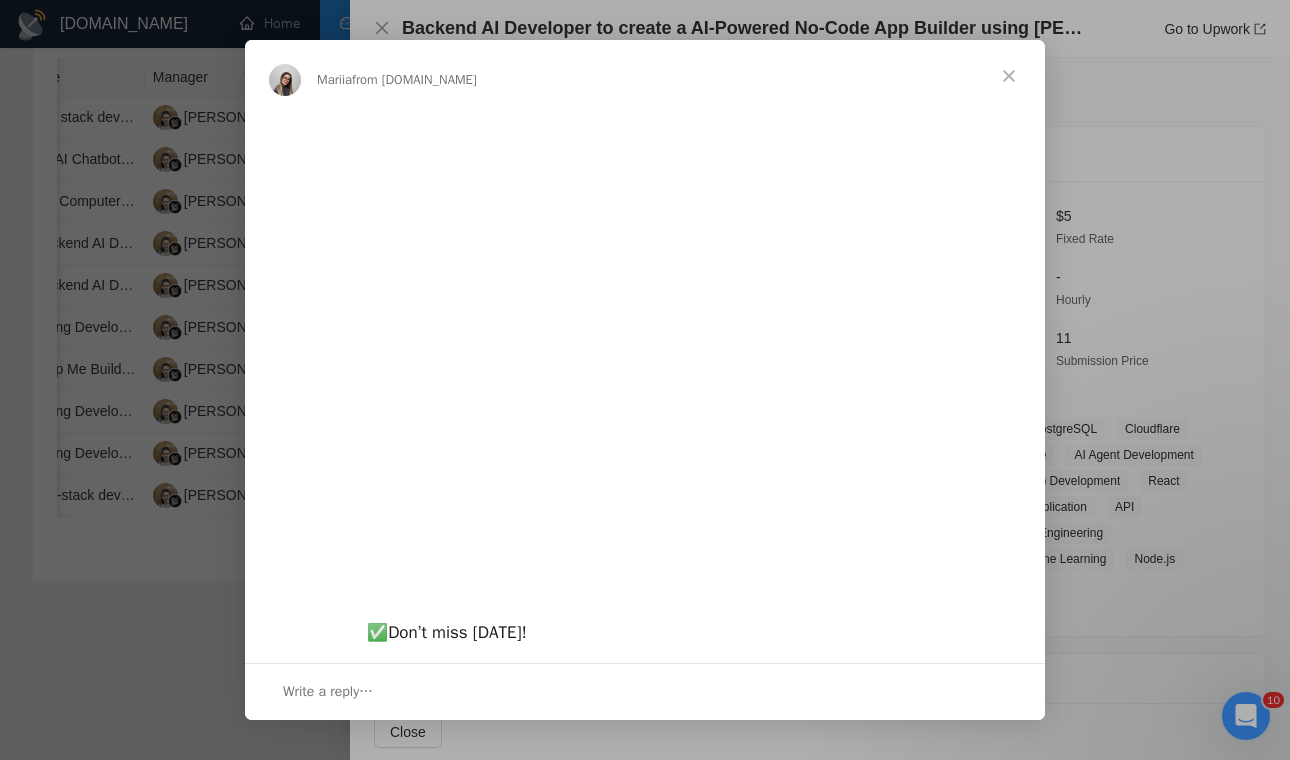 scroll, scrollTop: 0, scrollLeft: 0, axis: both 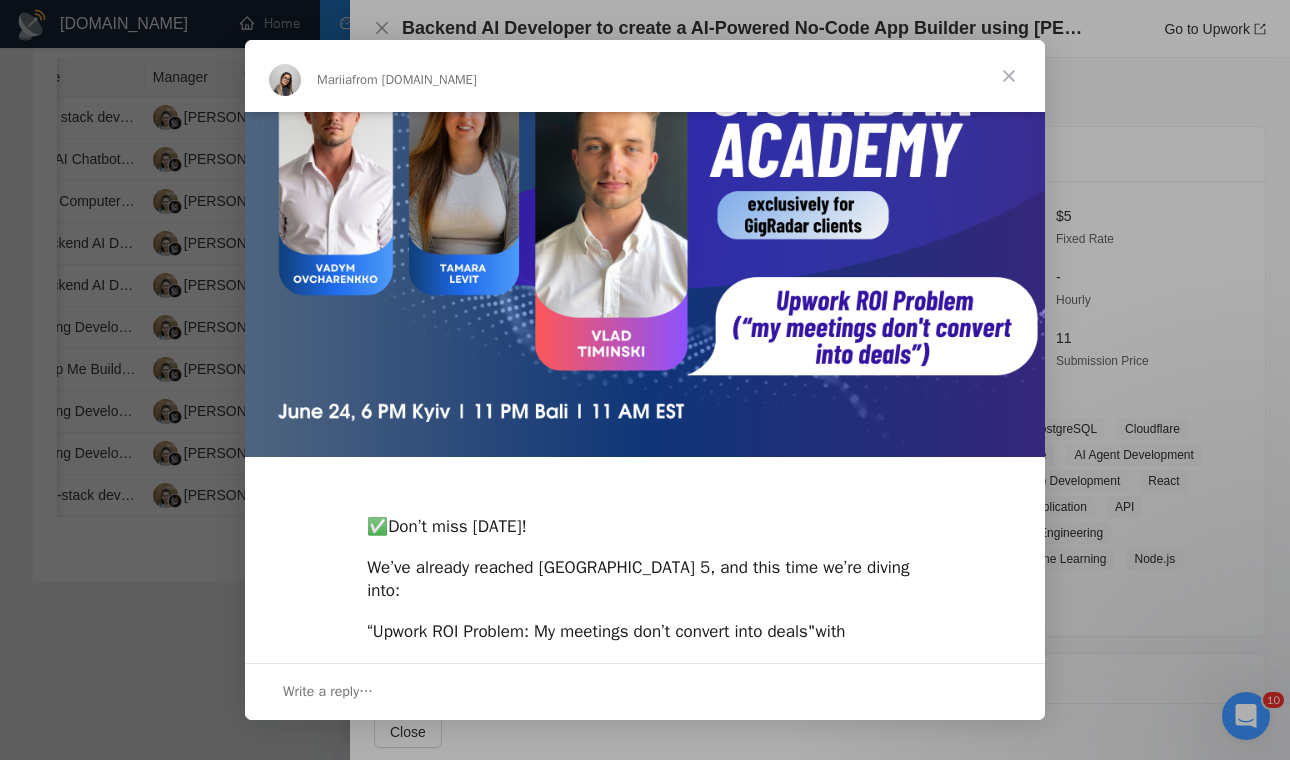 click at bounding box center [1009, 76] 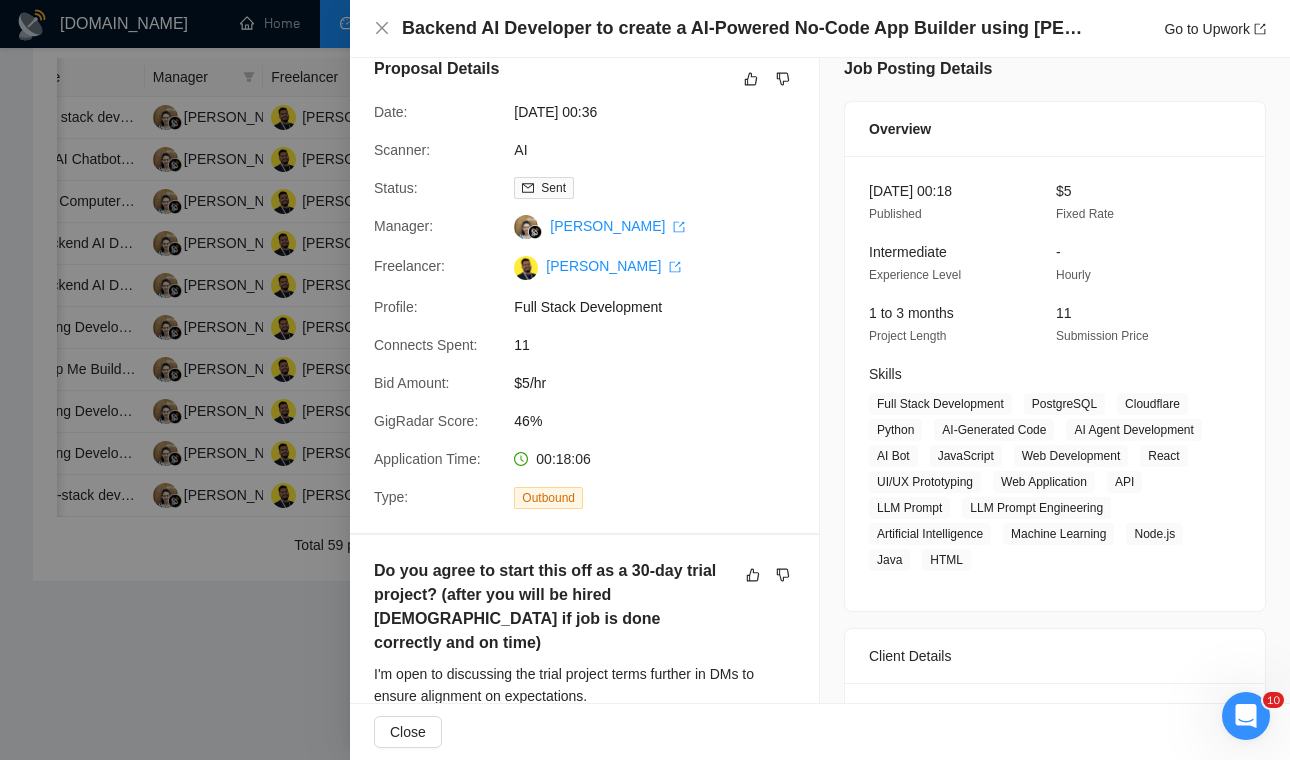 scroll, scrollTop: 0, scrollLeft: 0, axis: both 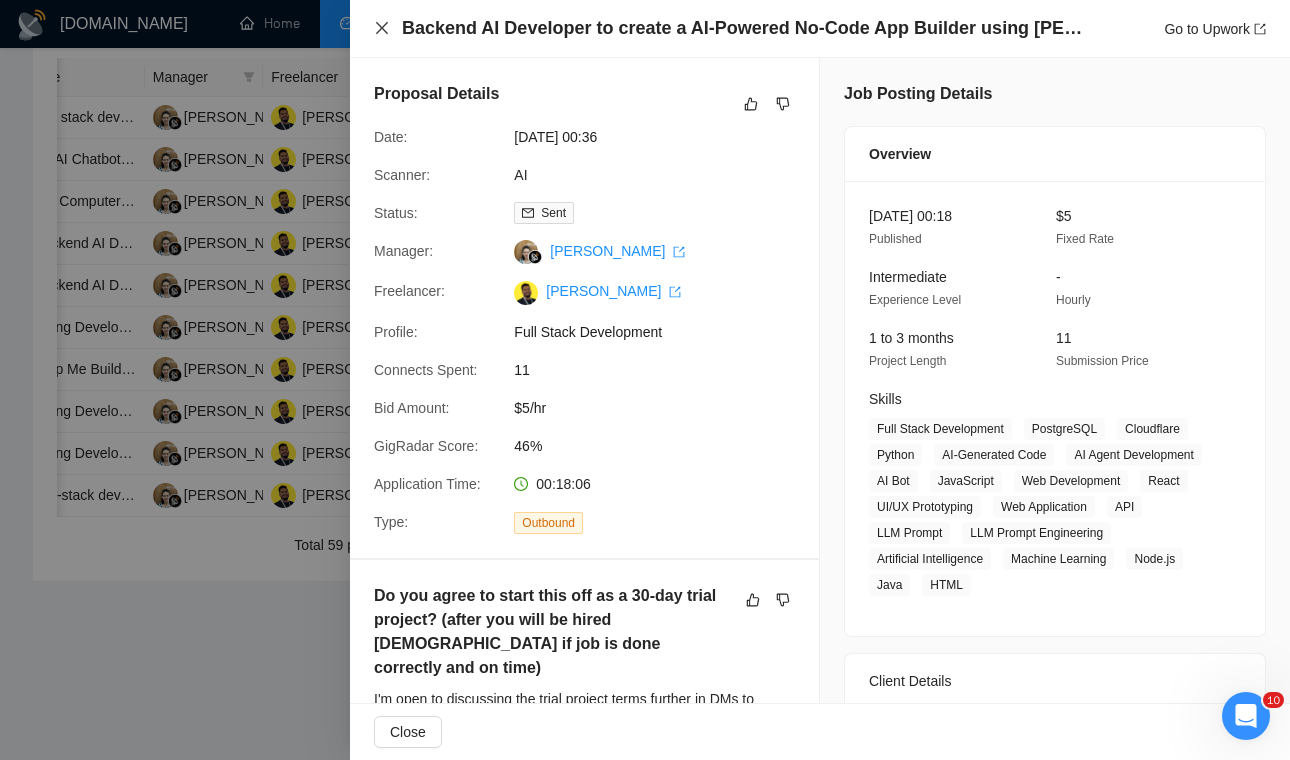 click 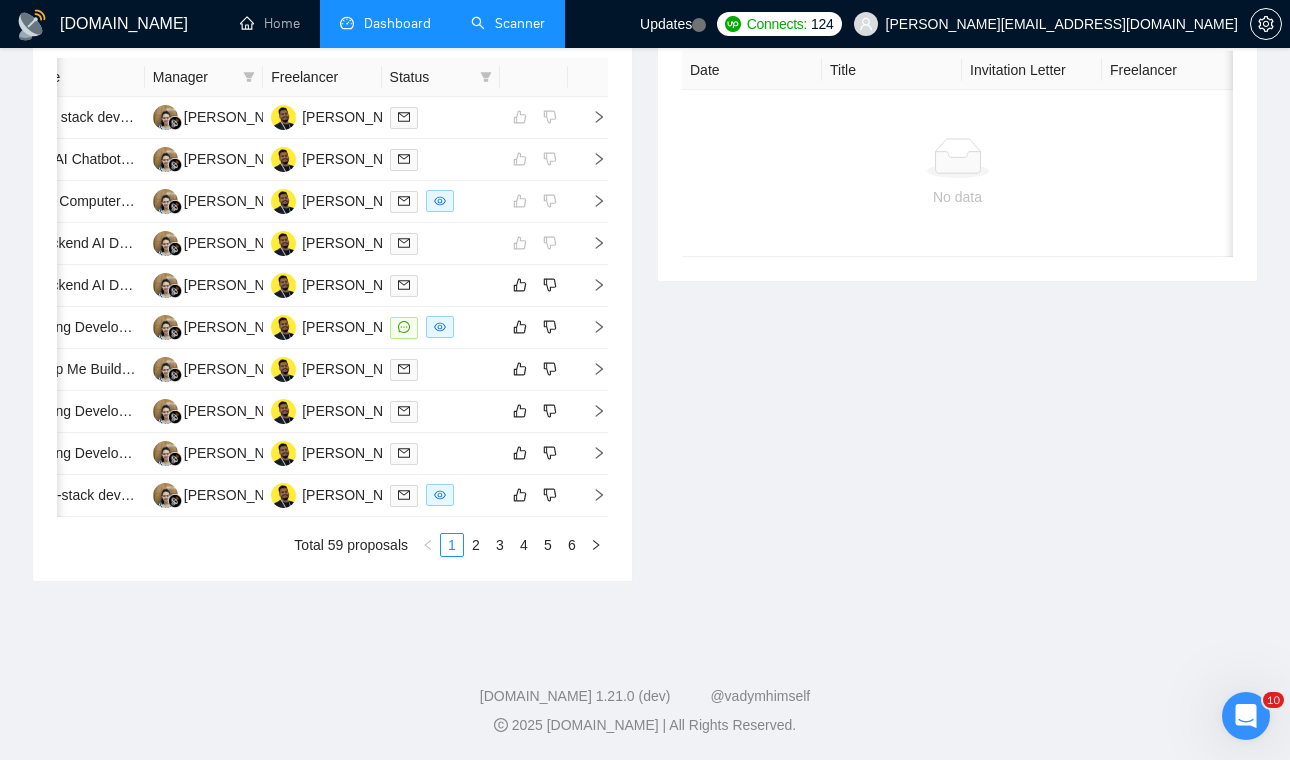 click on "Scanner" at bounding box center (508, 23) 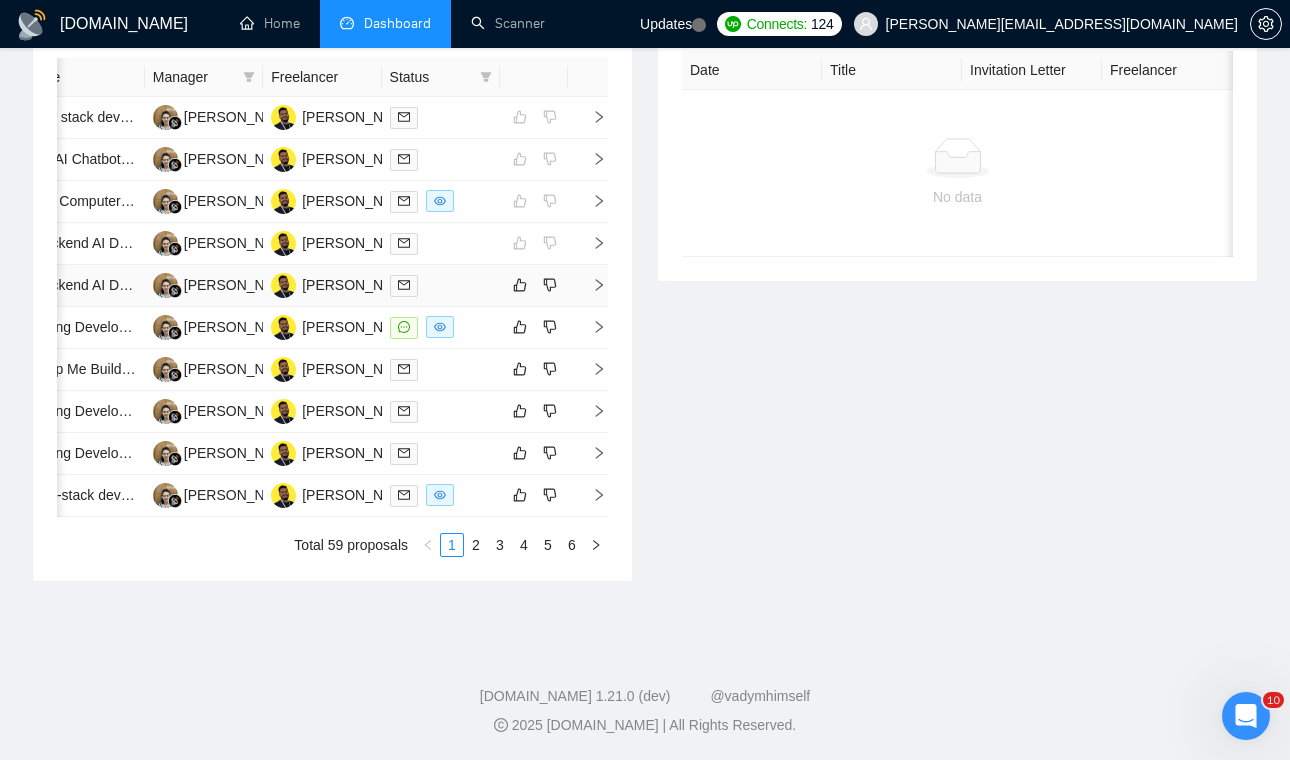 click 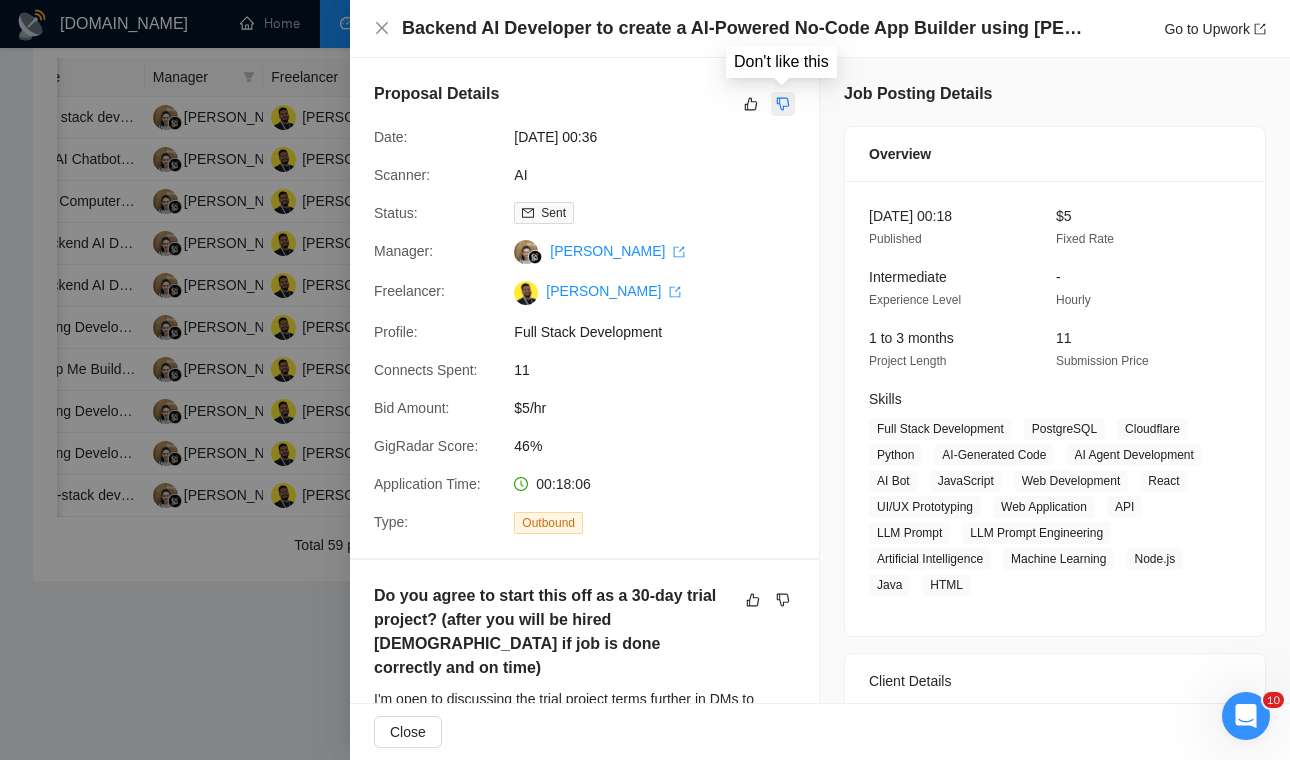 click 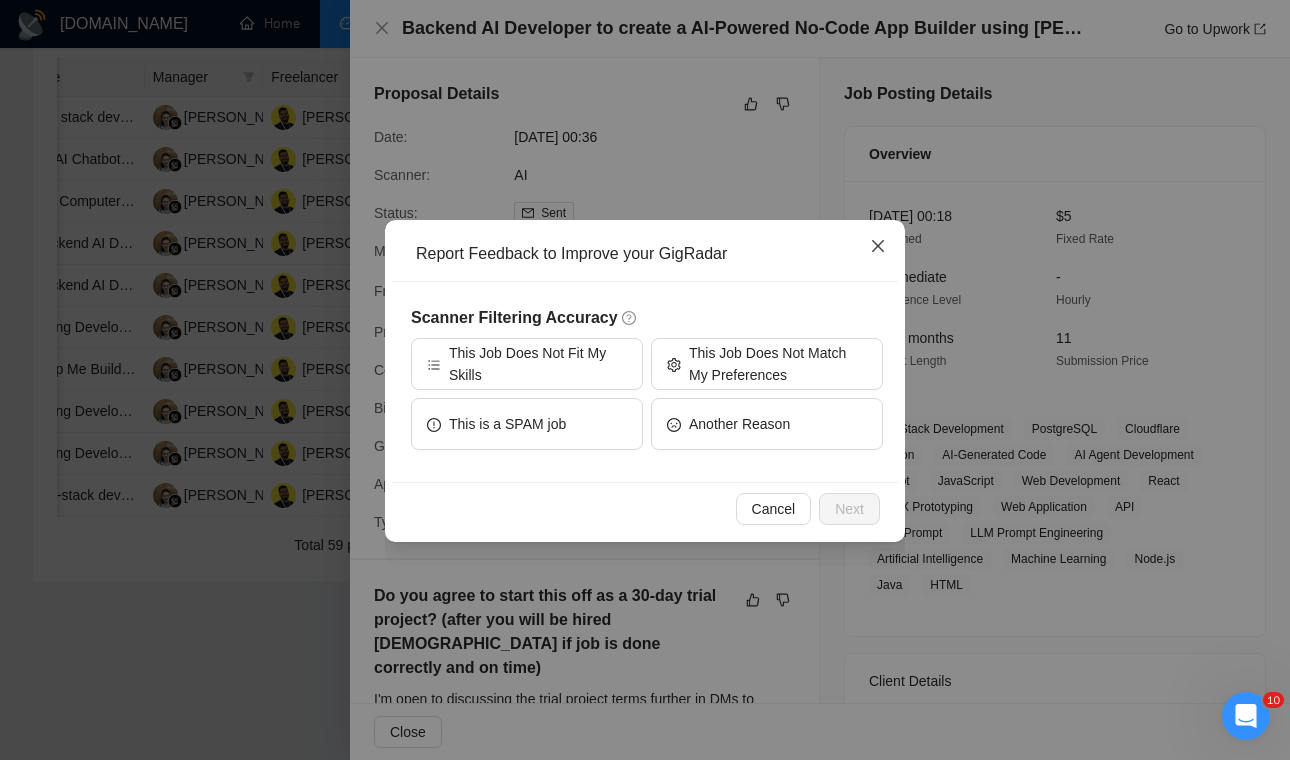 click at bounding box center [878, 247] 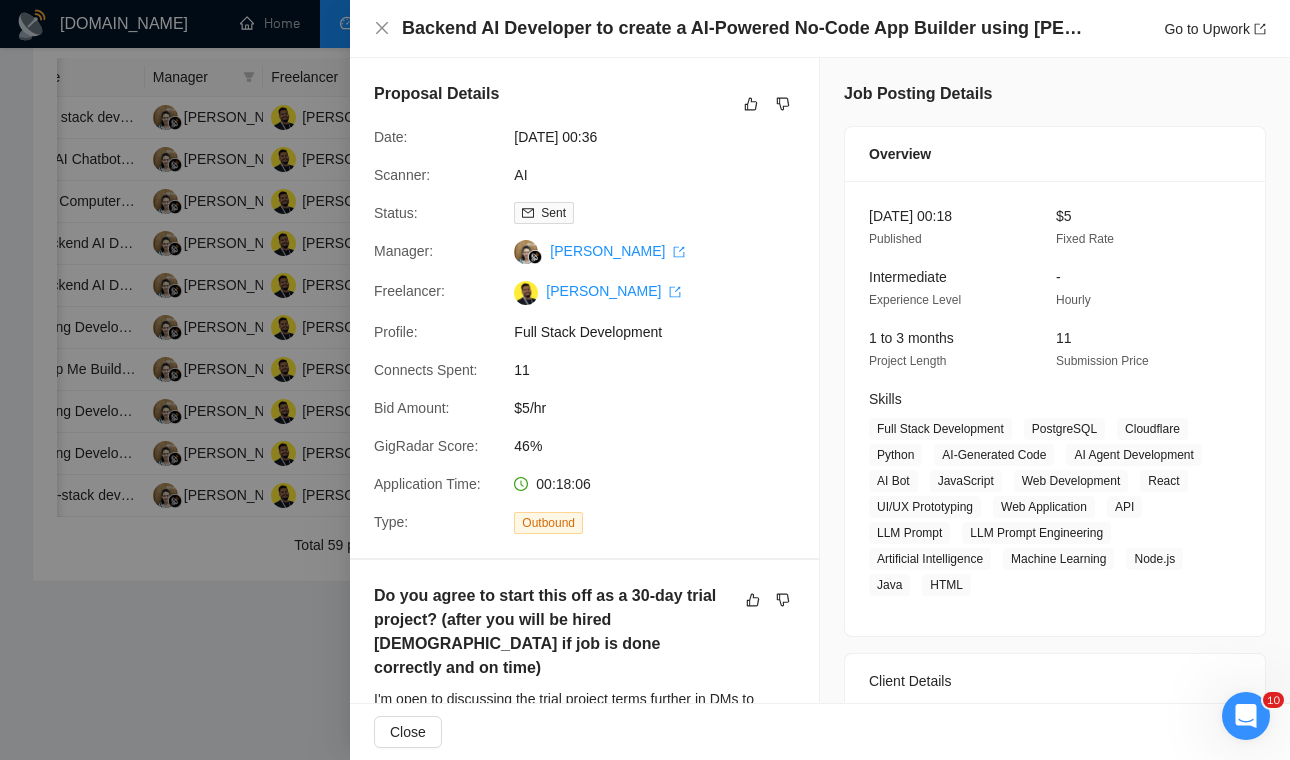 click on "Backend AI Developer to create a AI-Powered No-Code App Builder using Claude 4.0 Go to Upwork" at bounding box center [820, 28] 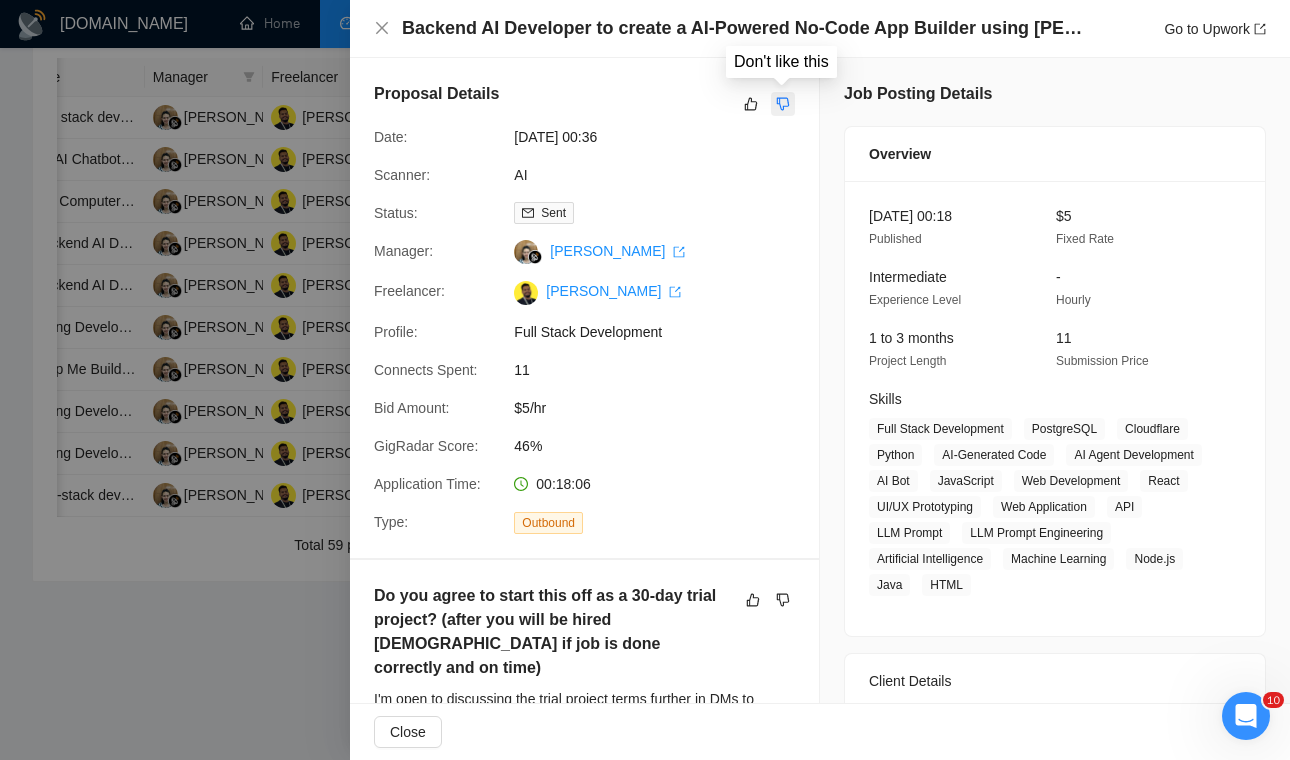 click 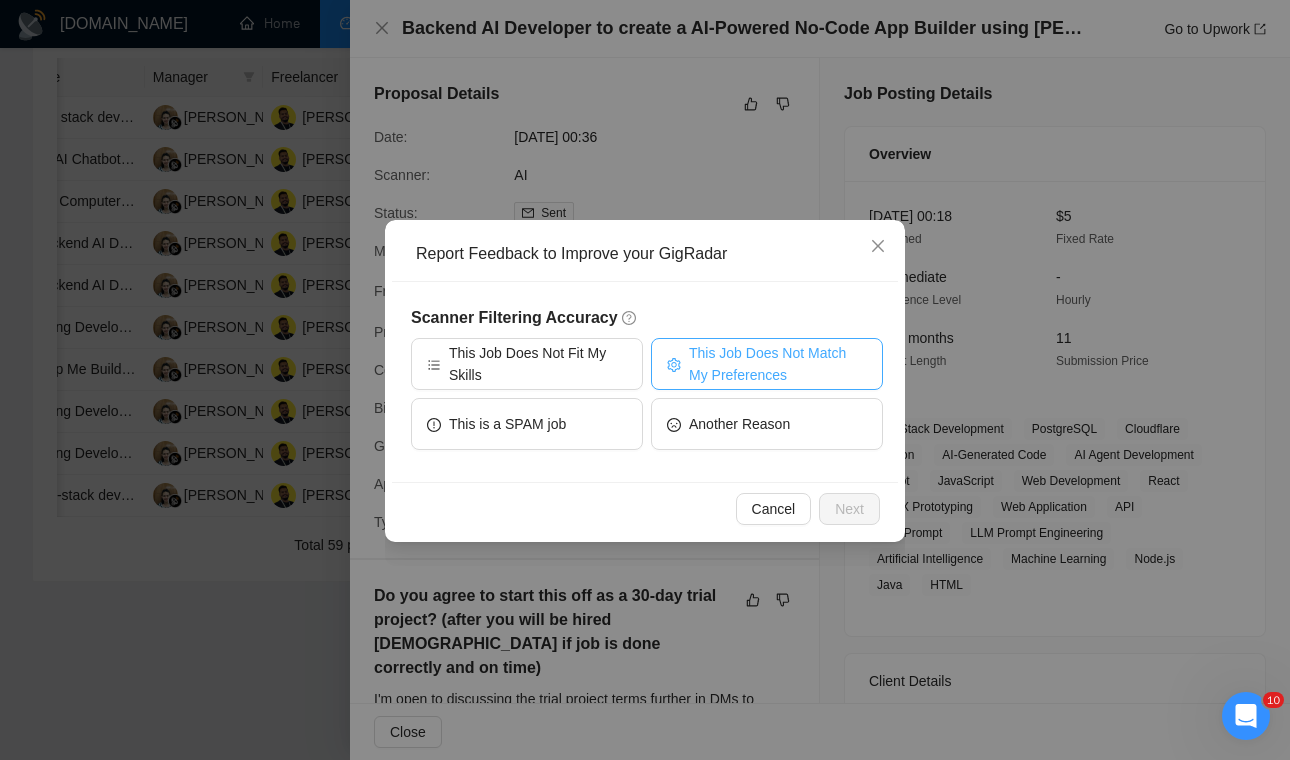 click on "This Job Does Not Match My Preferences" at bounding box center [778, 364] 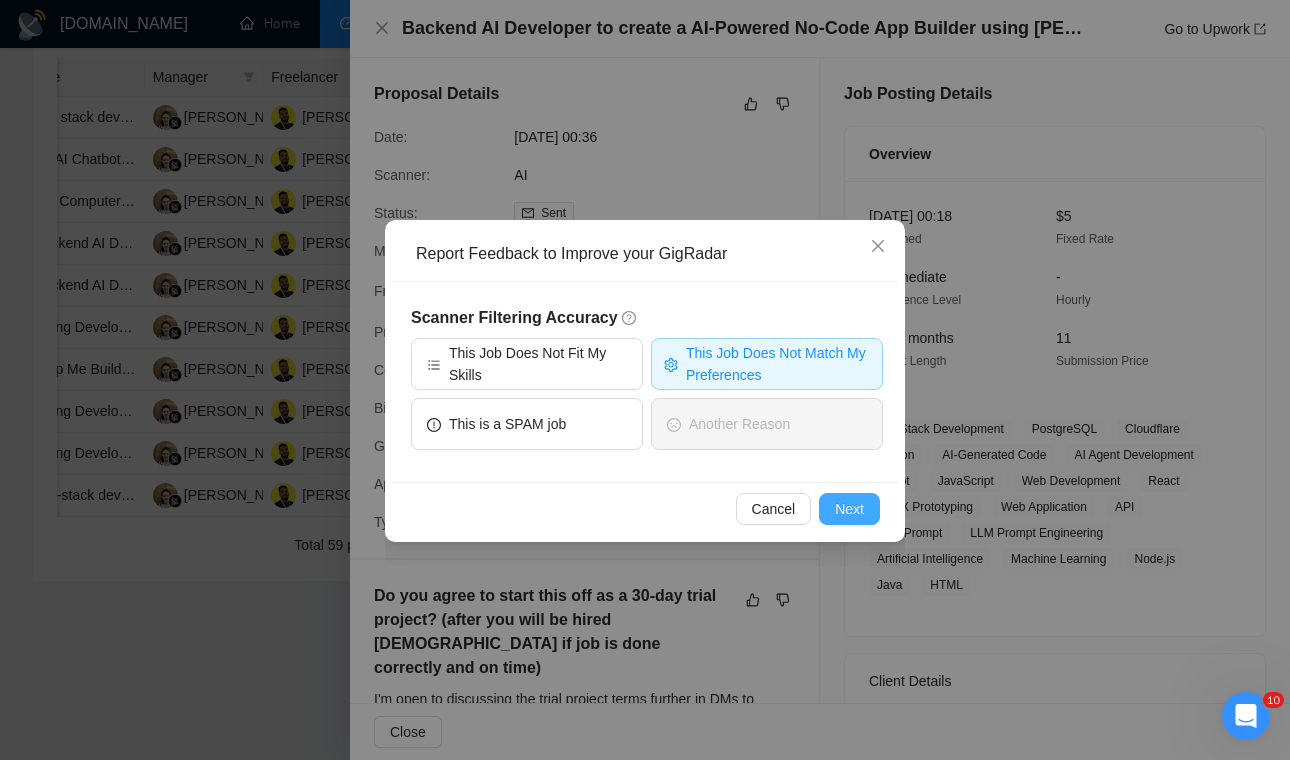 click on "Next" at bounding box center (849, 509) 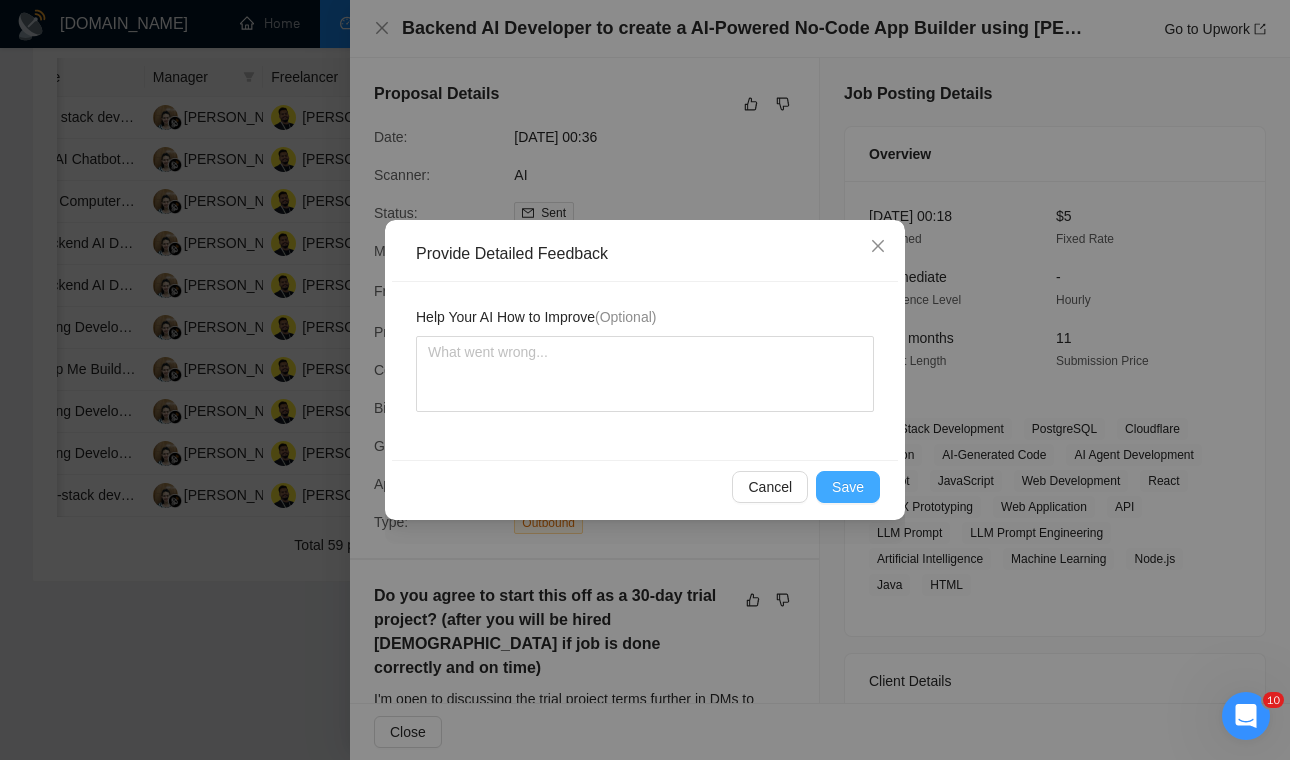 click on "Save" at bounding box center [848, 487] 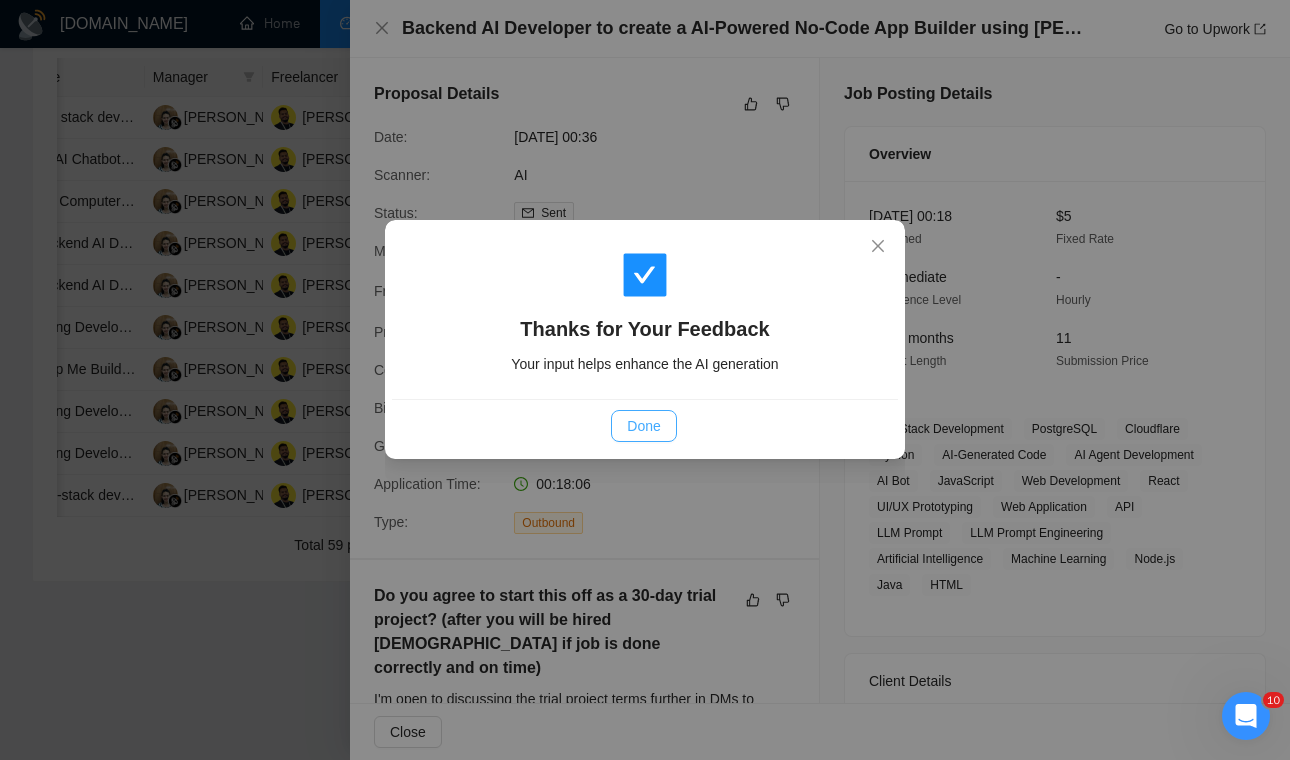 click on "Done" at bounding box center [643, 426] 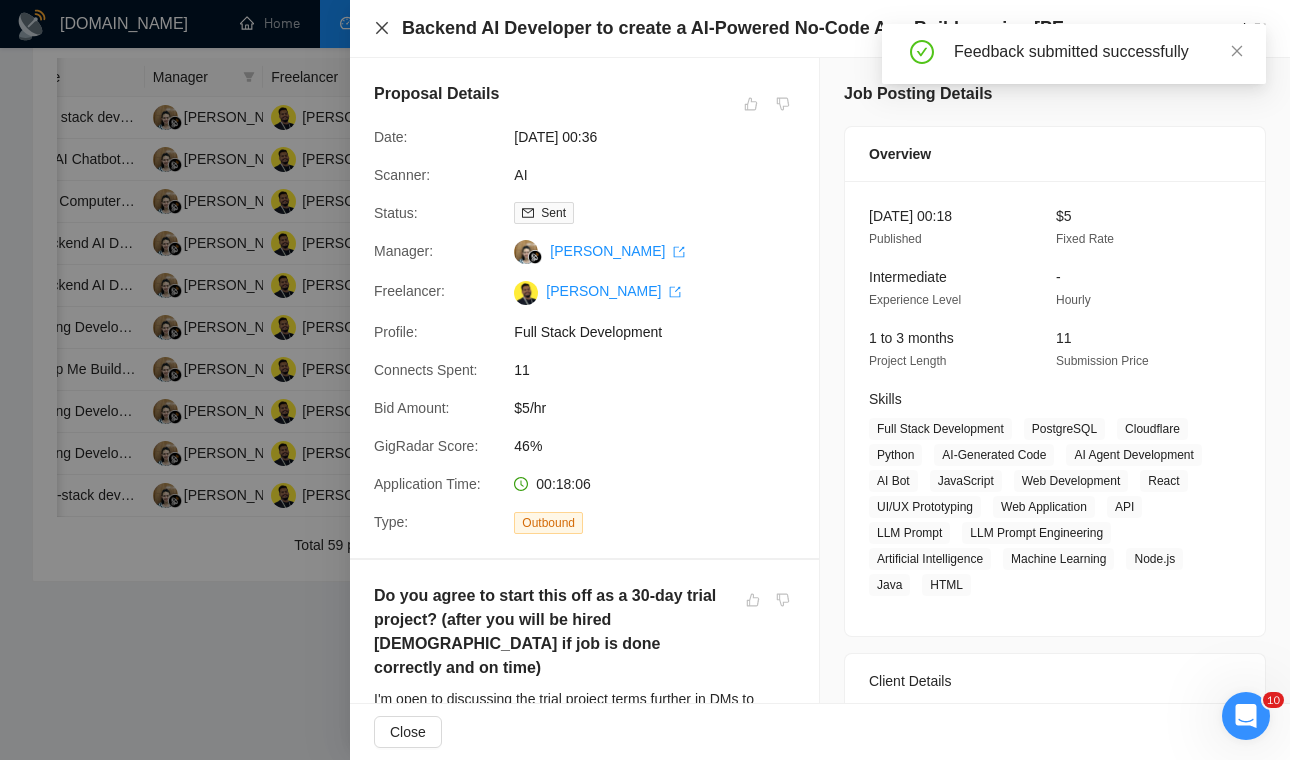 click 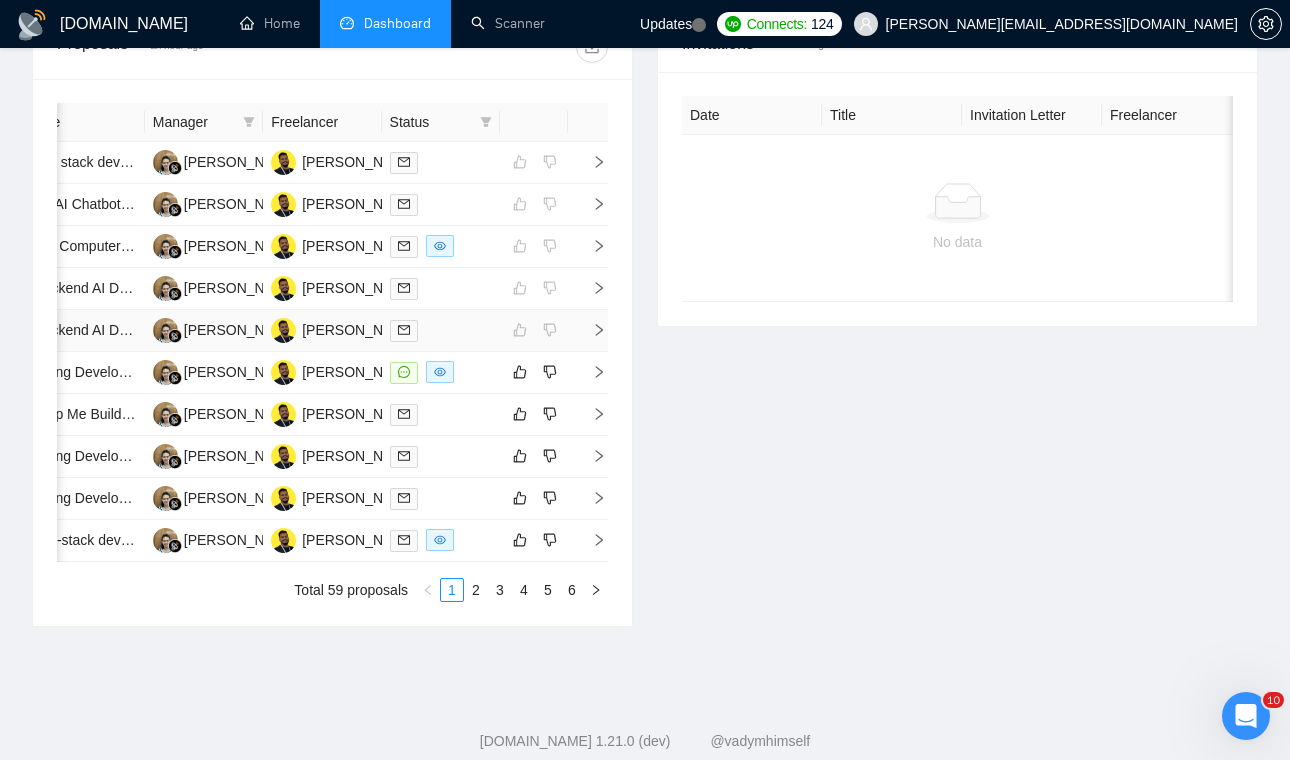 scroll, scrollTop: 832, scrollLeft: 0, axis: vertical 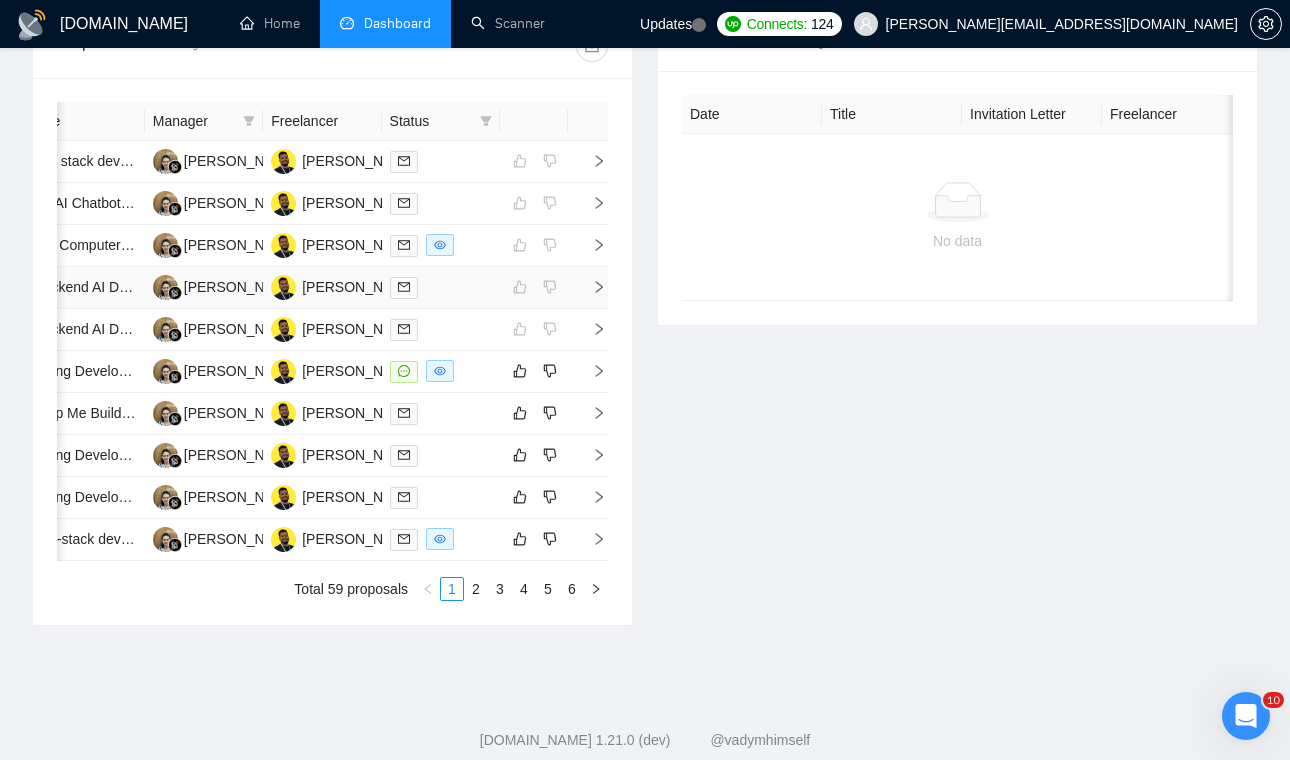 click 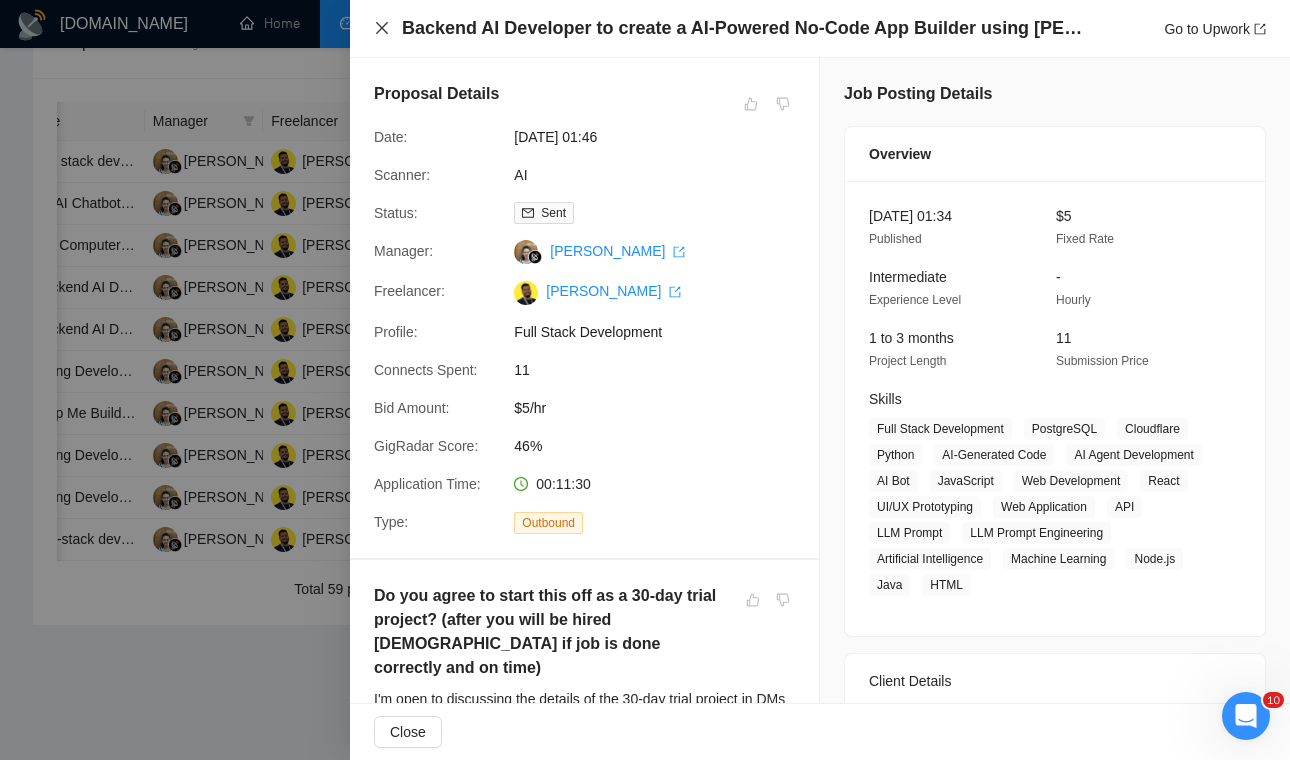 click 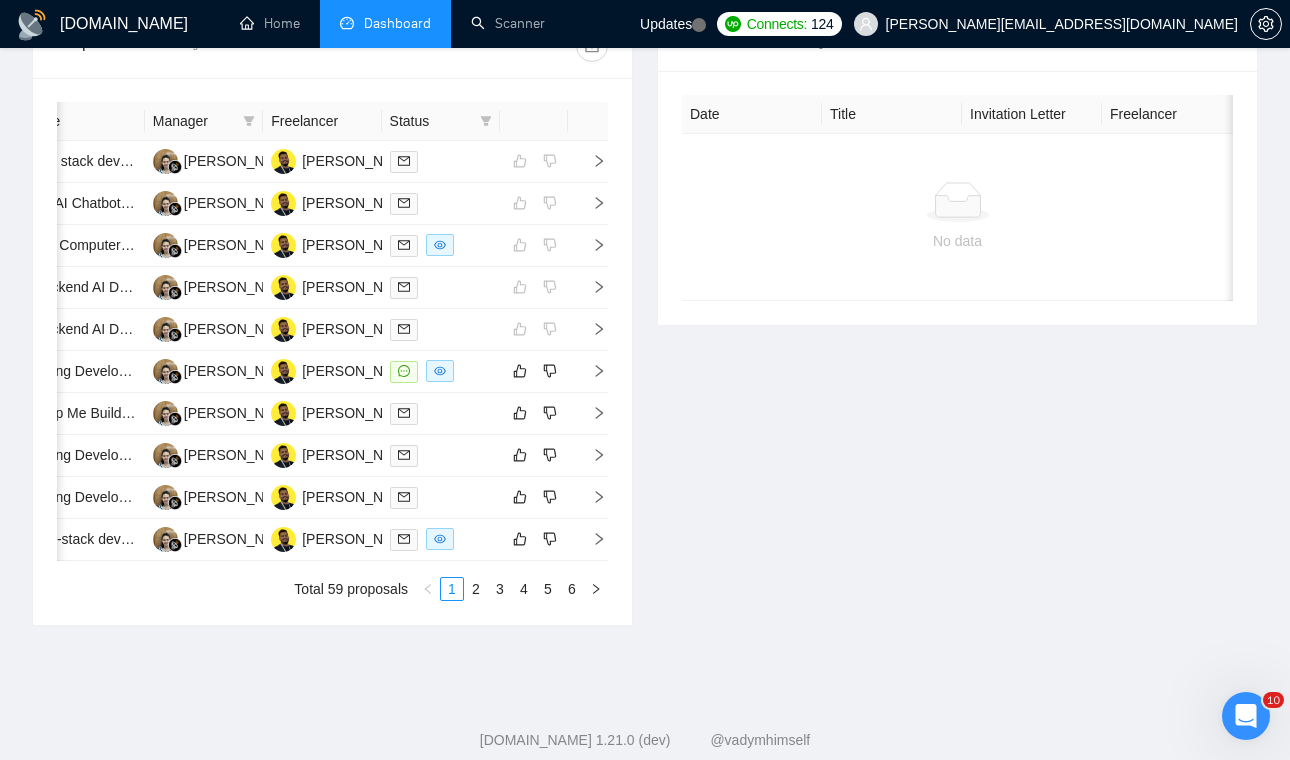 click 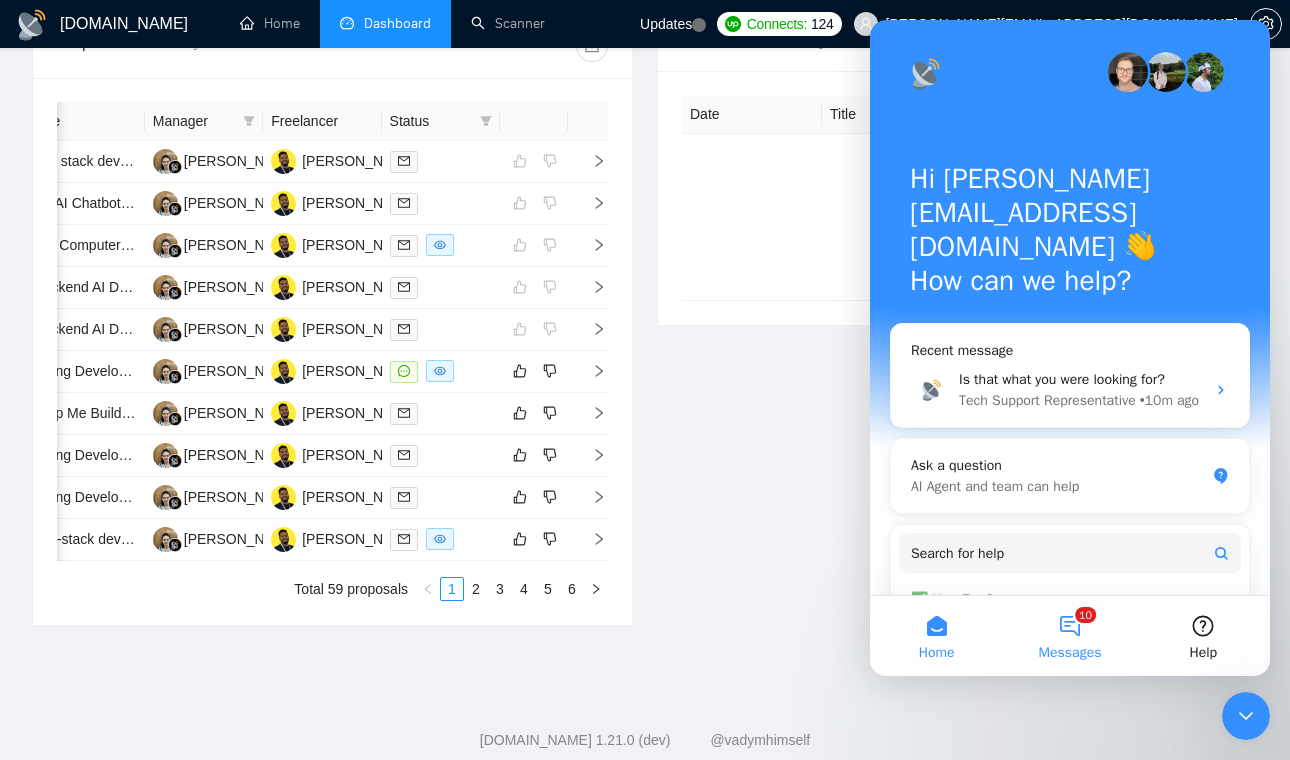 click on "10 Messages" at bounding box center [1069, 636] 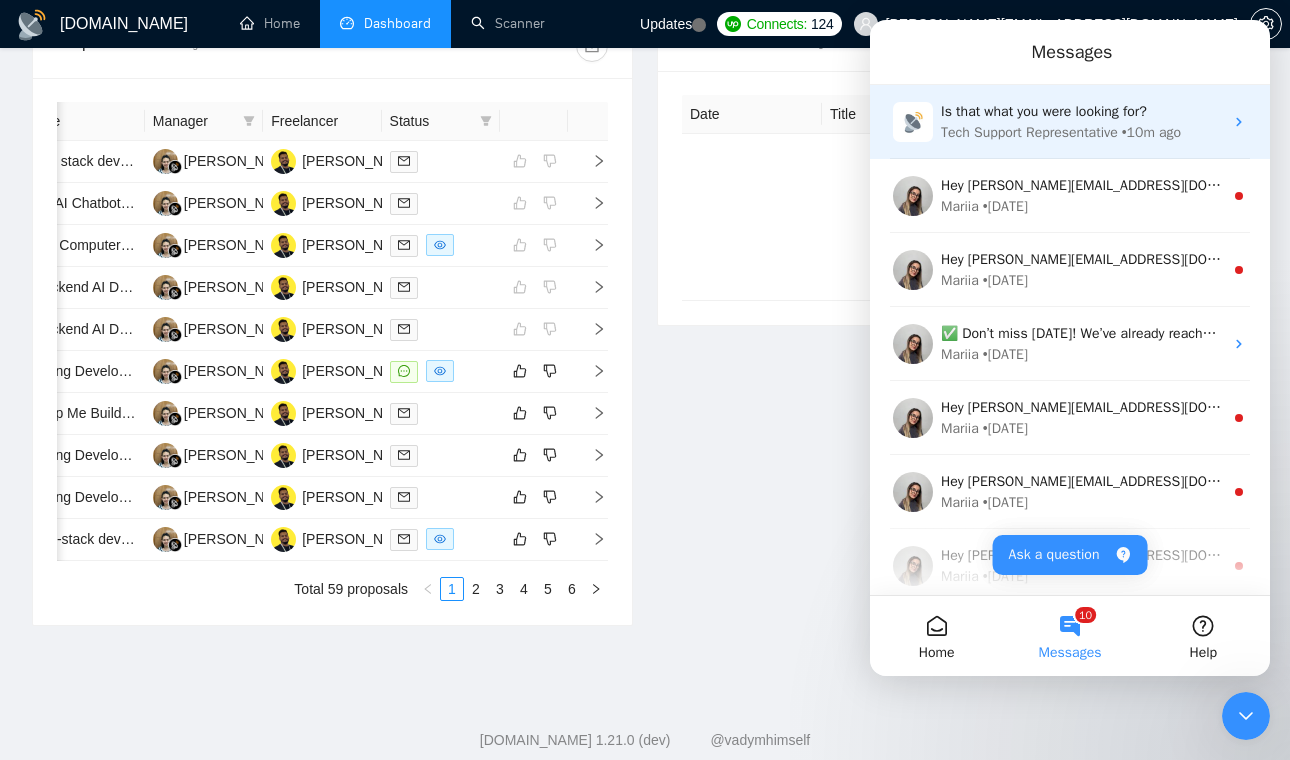 click on "Tech Support Representative" at bounding box center (1029, 132) 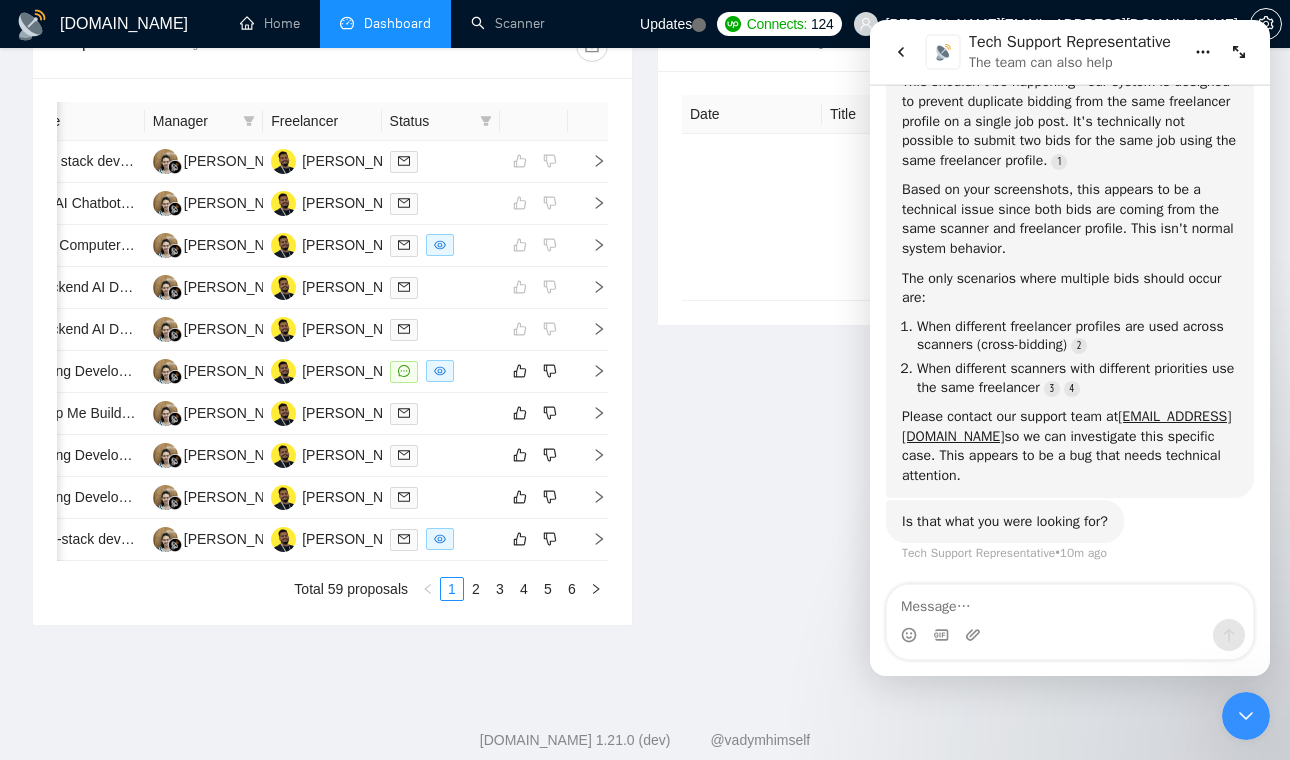 scroll, scrollTop: 3077, scrollLeft: 0, axis: vertical 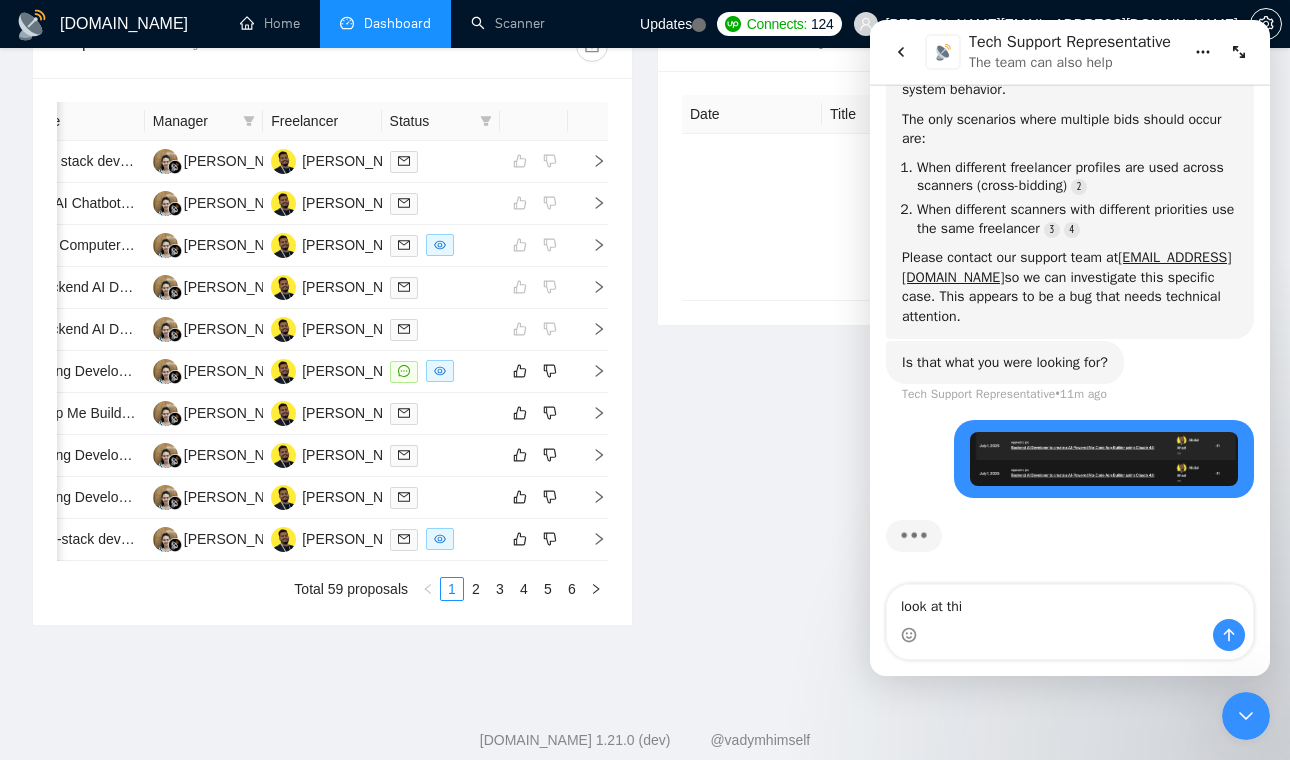 type on "look at this" 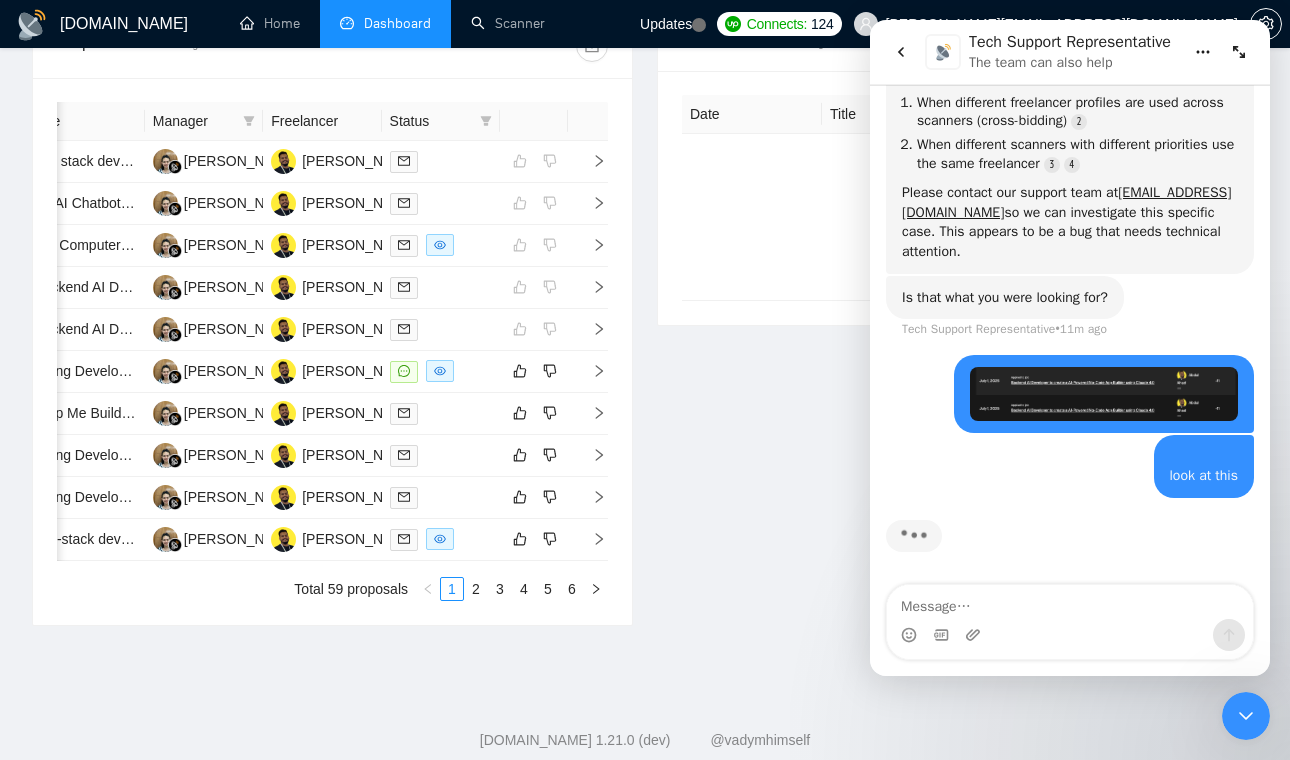 scroll, scrollTop: 3305, scrollLeft: 0, axis: vertical 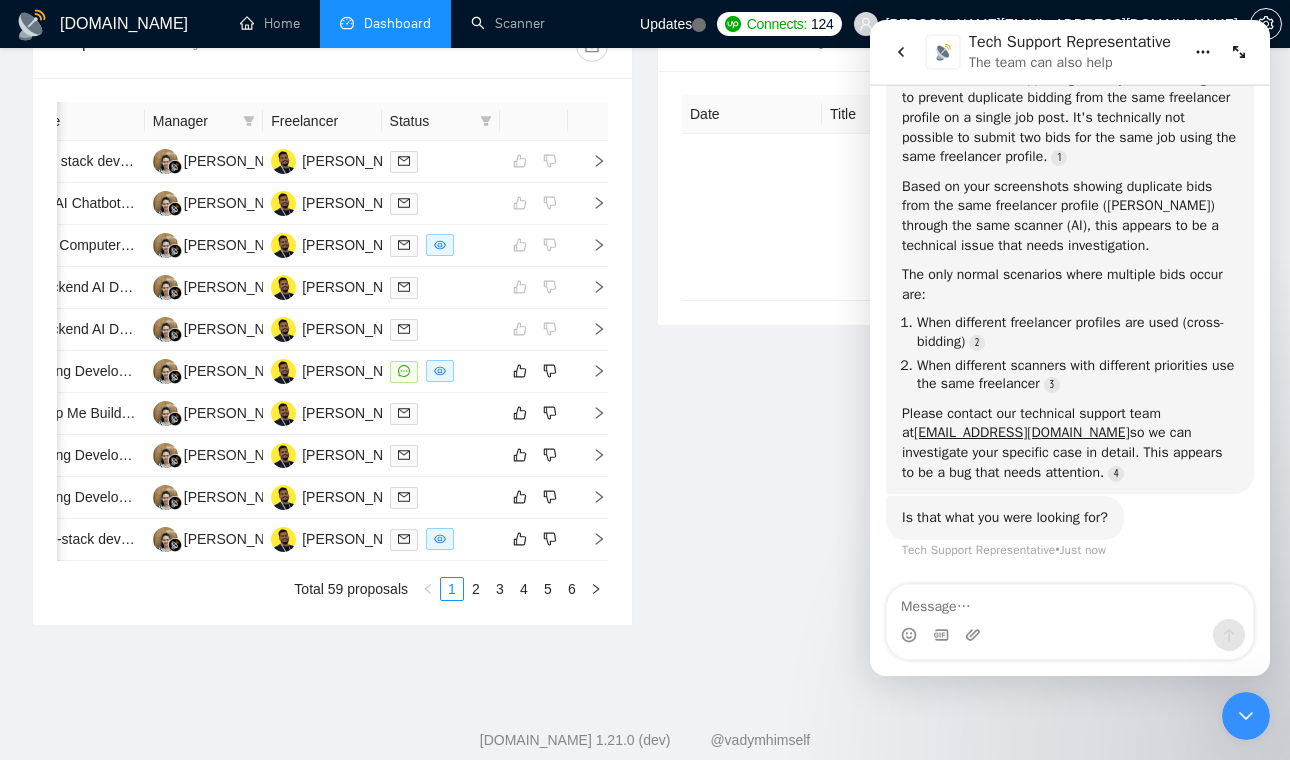 click at bounding box center (1070, 602) 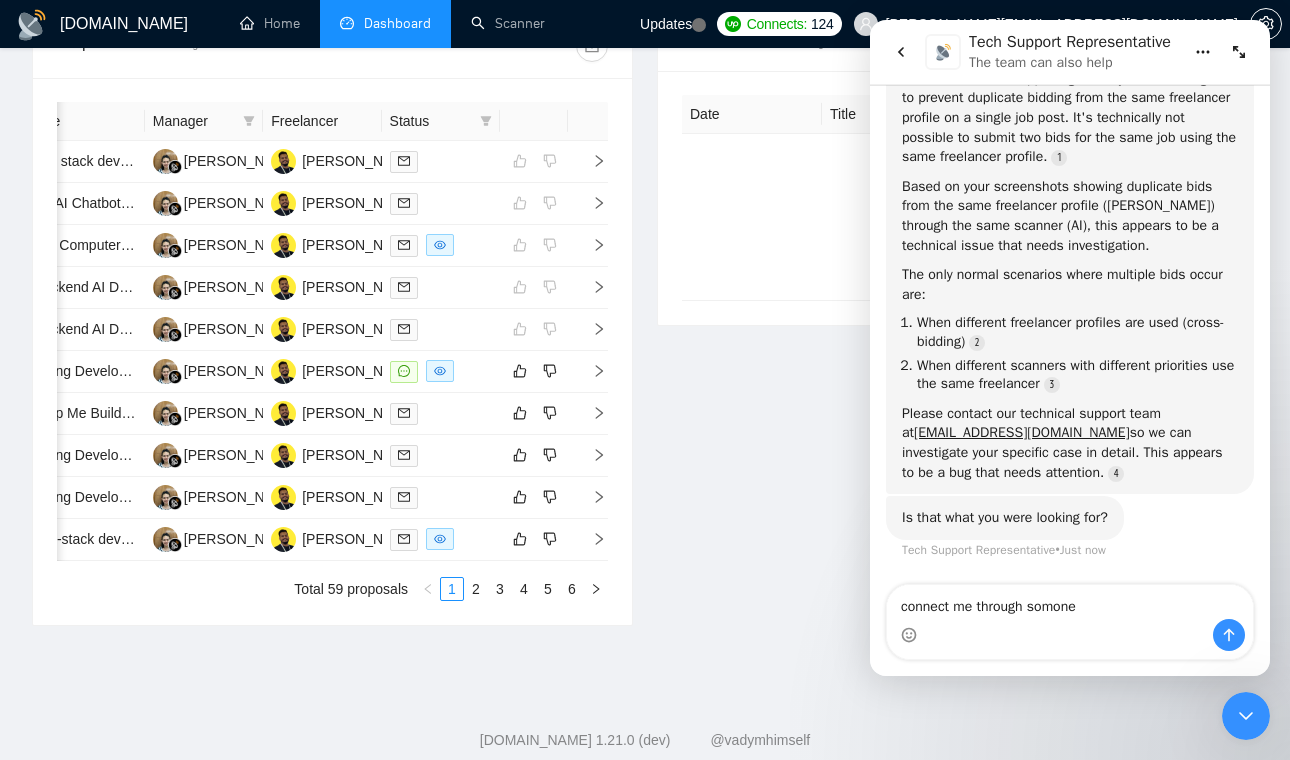 type on "connect me through someone" 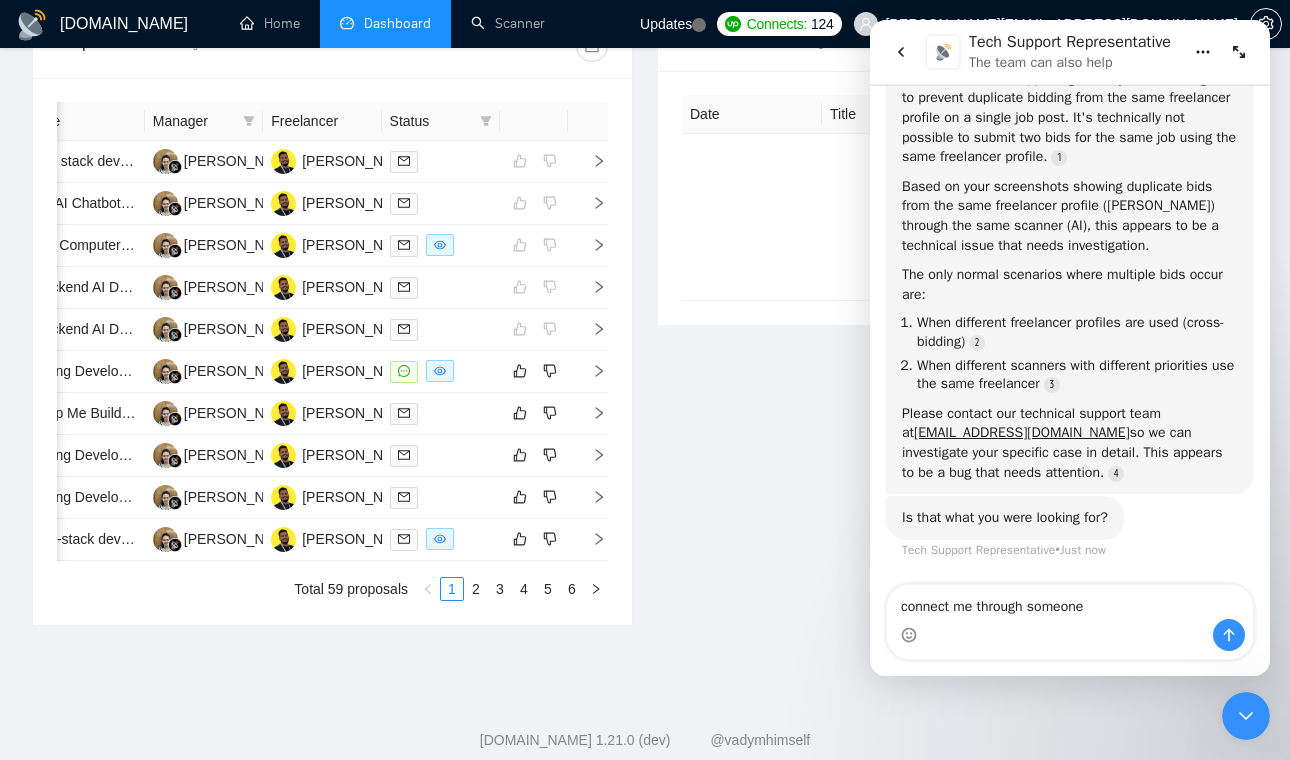 type 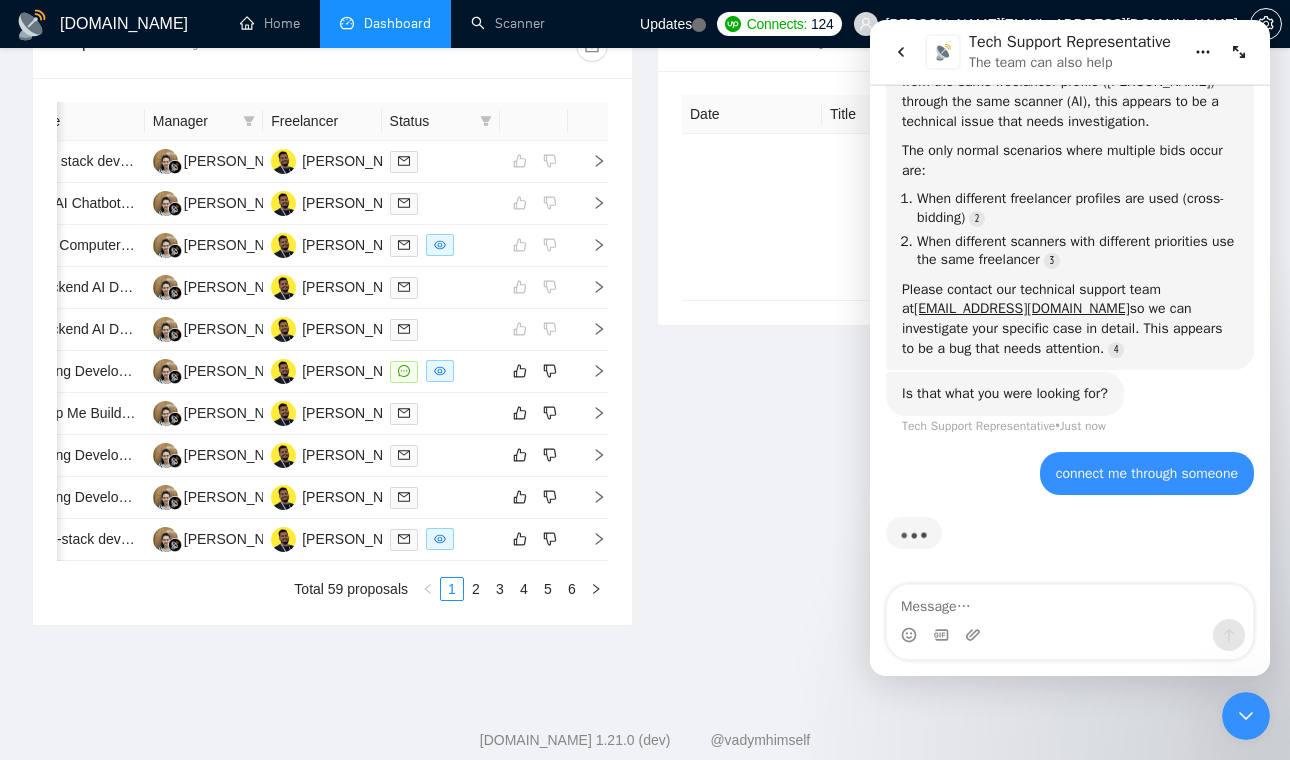 scroll, scrollTop: 3859, scrollLeft: 0, axis: vertical 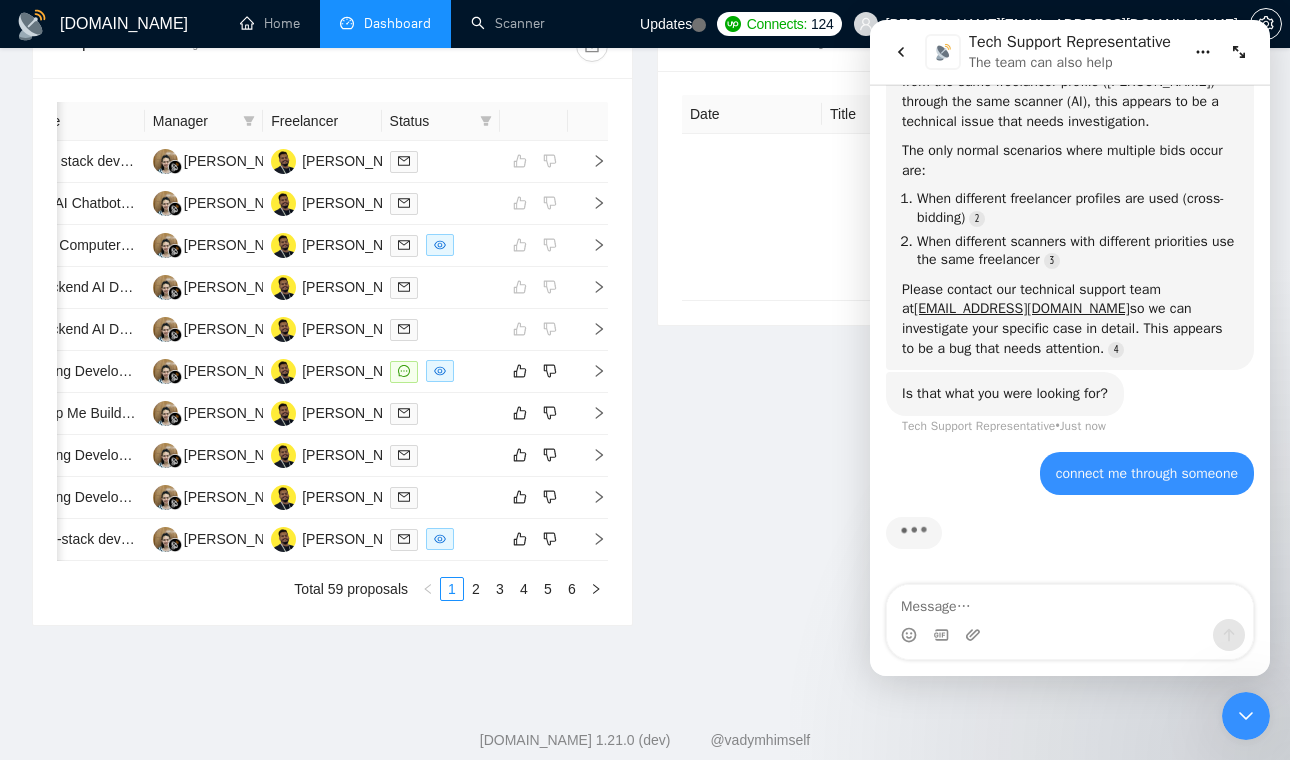 click 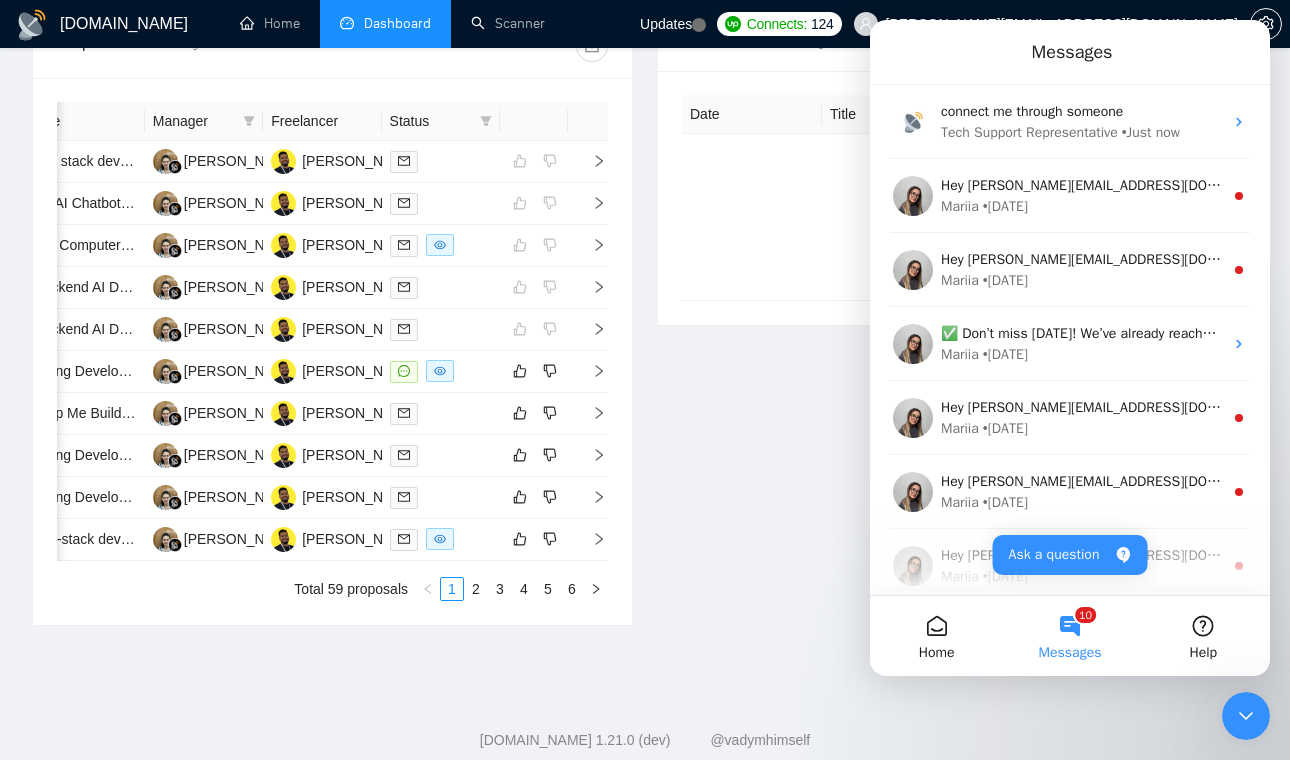 scroll, scrollTop: 3702, scrollLeft: 0, axis: vertical 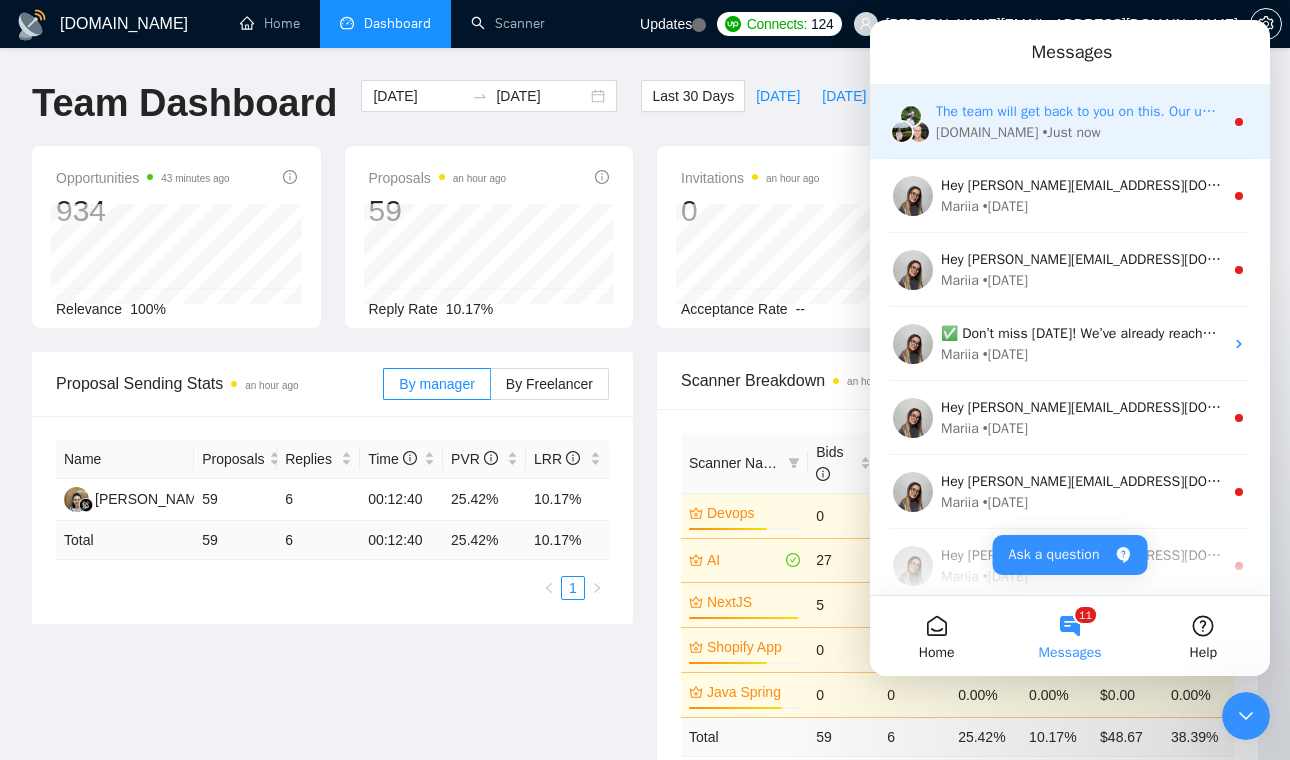 click on "The team will get back to you on this. Our usual reply time is under 1 minute. You'll get replies here and to ahmad.abbas@xislabs.com." at bounding box center [1426, 111] 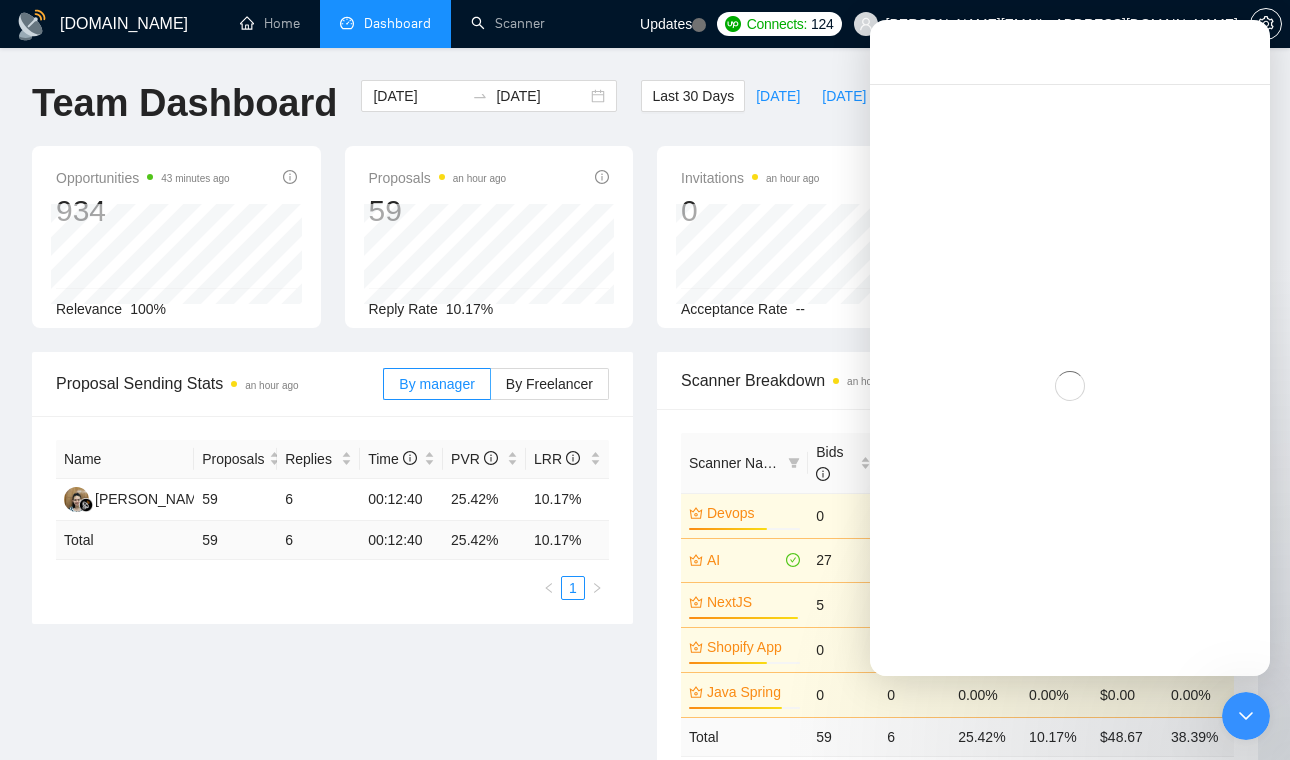 scroll, scrollTop: 3, scrollLeft: 0, axis: vertical 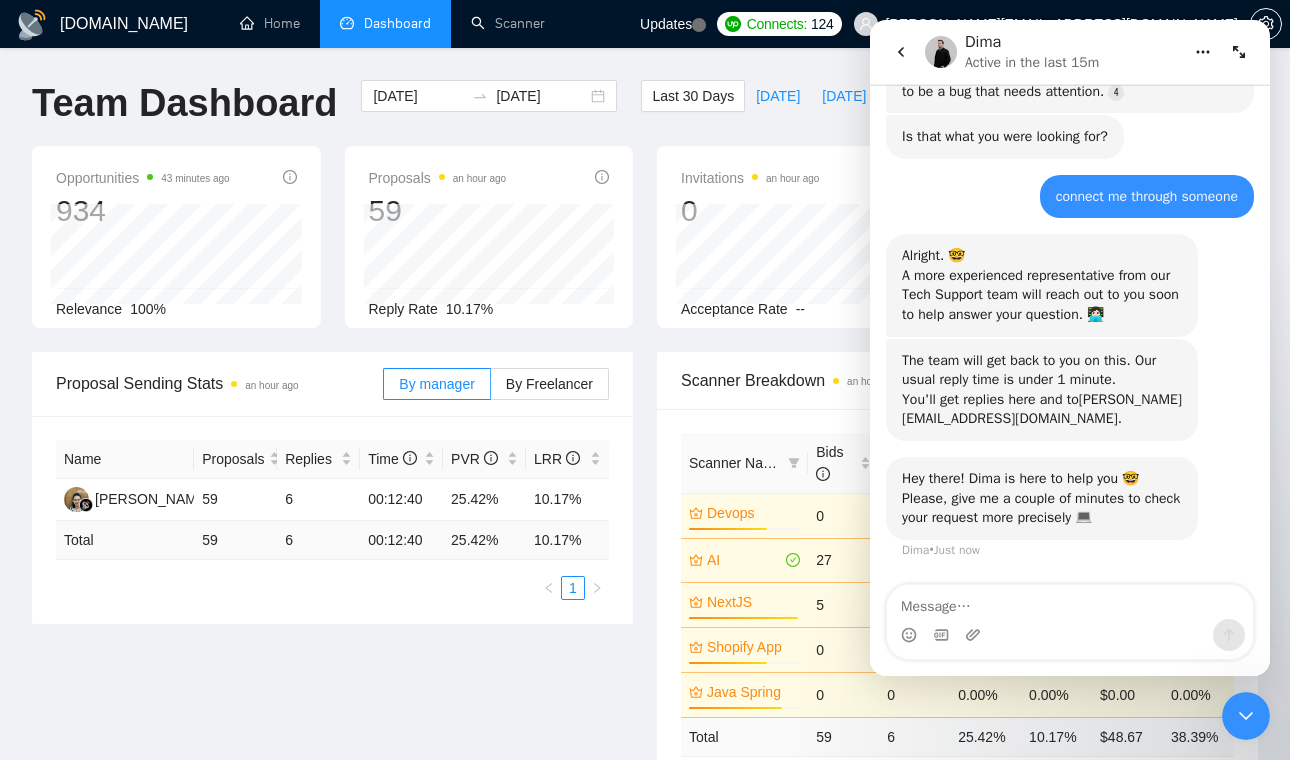 click at bounding box center [1070, 602] 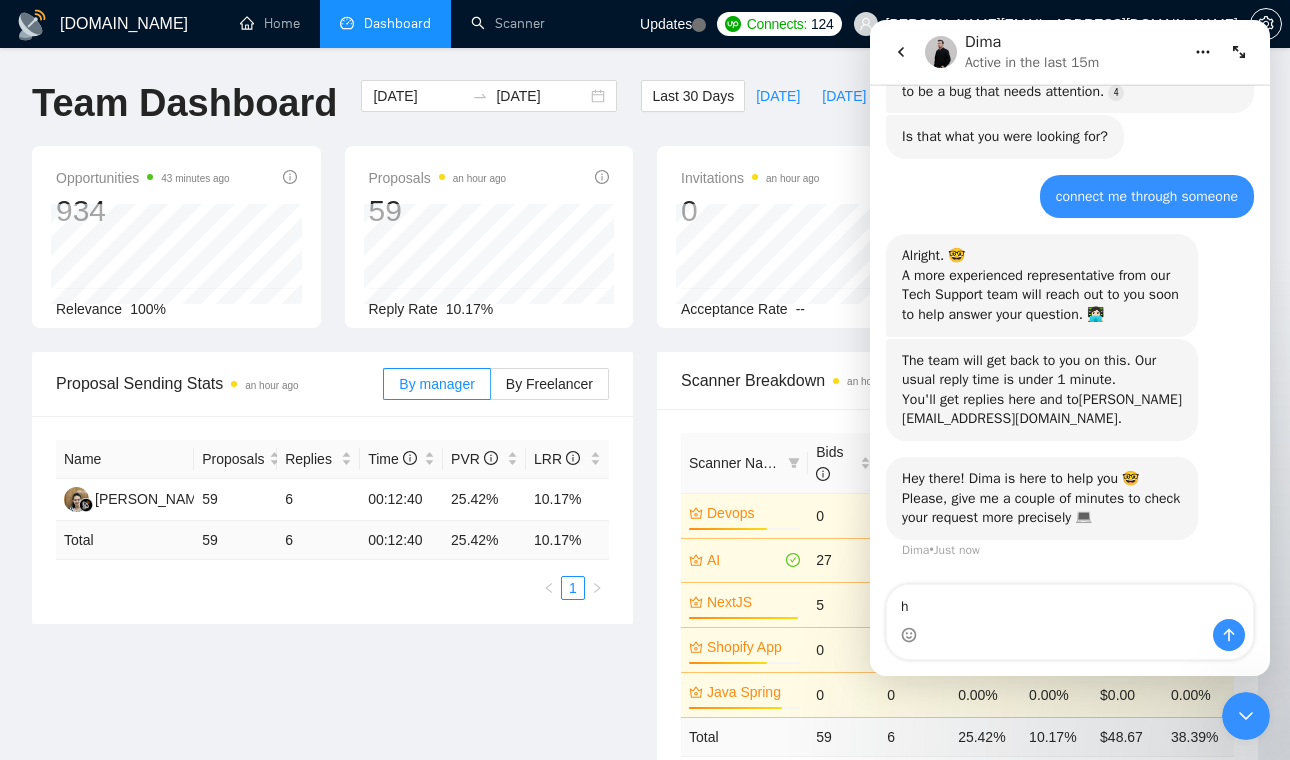 type on "hi" 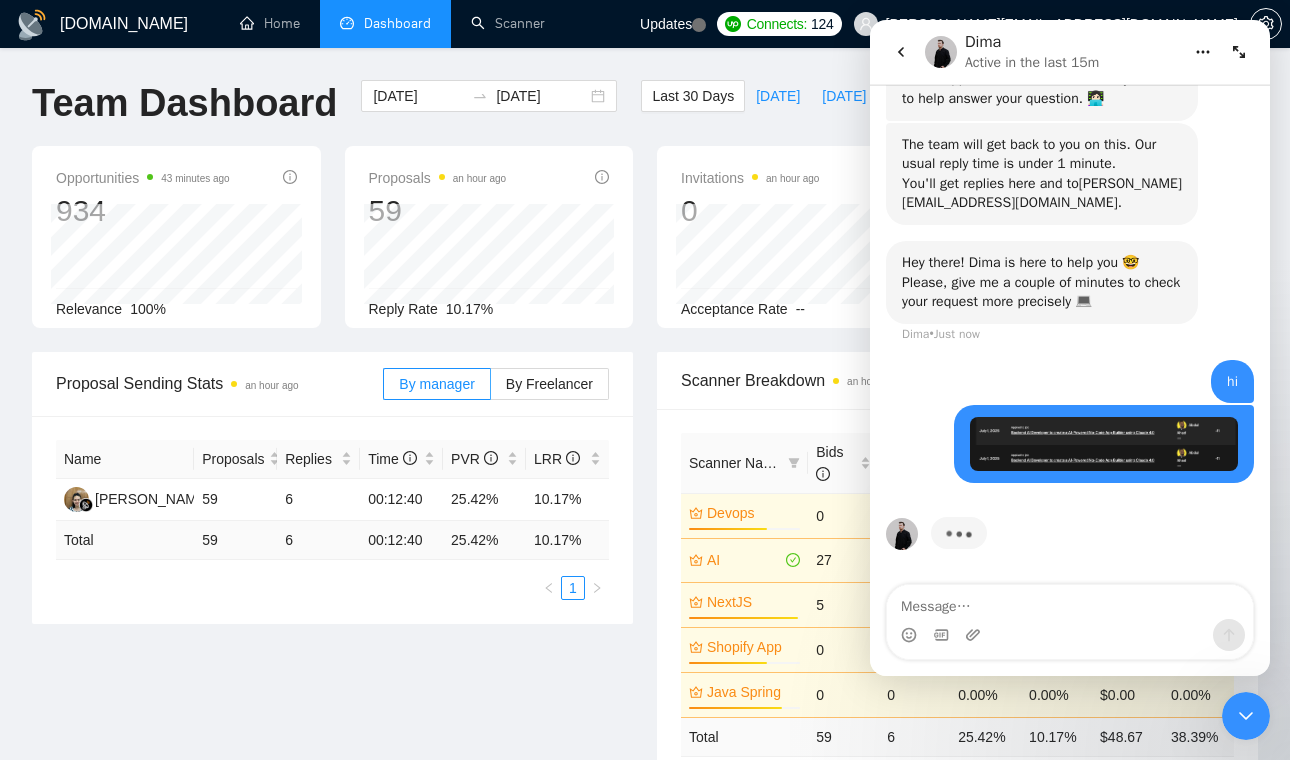 scroll, scrollTop: 4325, scrollLeft: 0, axis: vertical 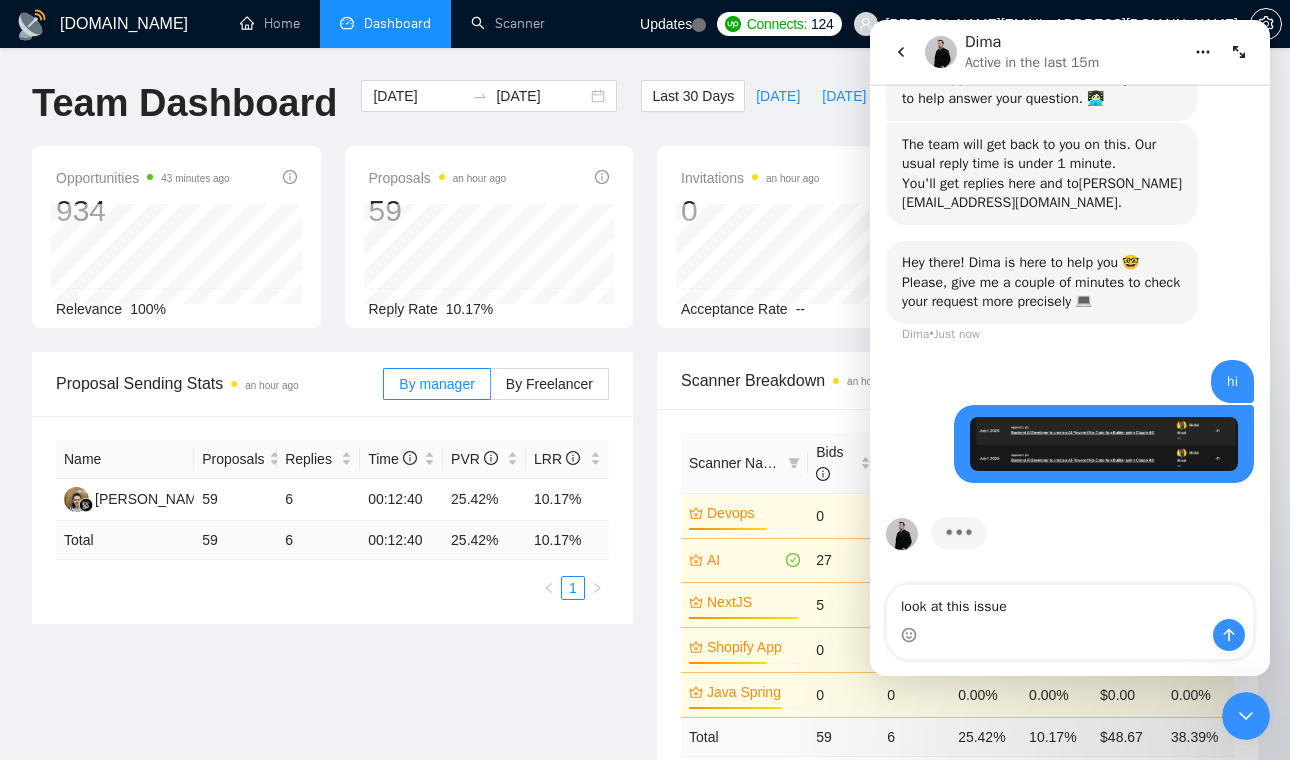 type on "look at this issue" 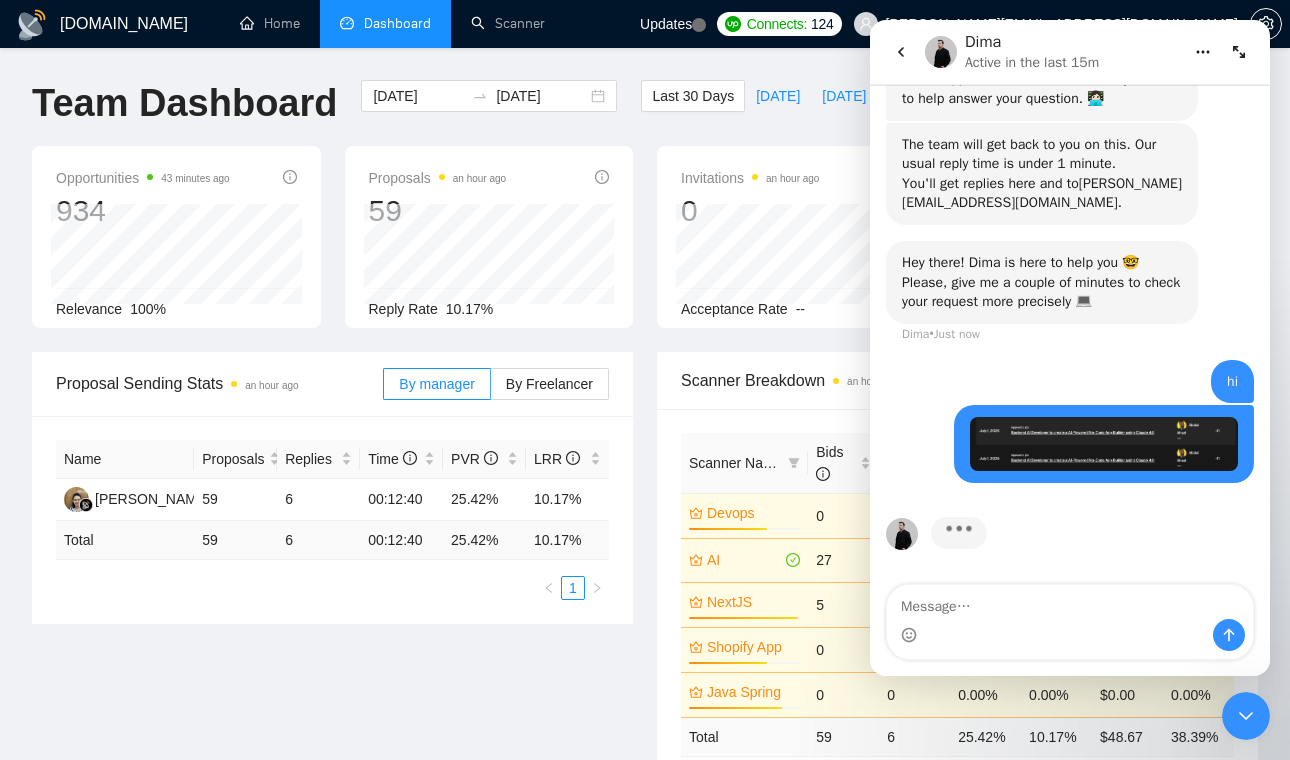 scroll, scrollTop: 4370, scrollLeft: 0, axis: vertical 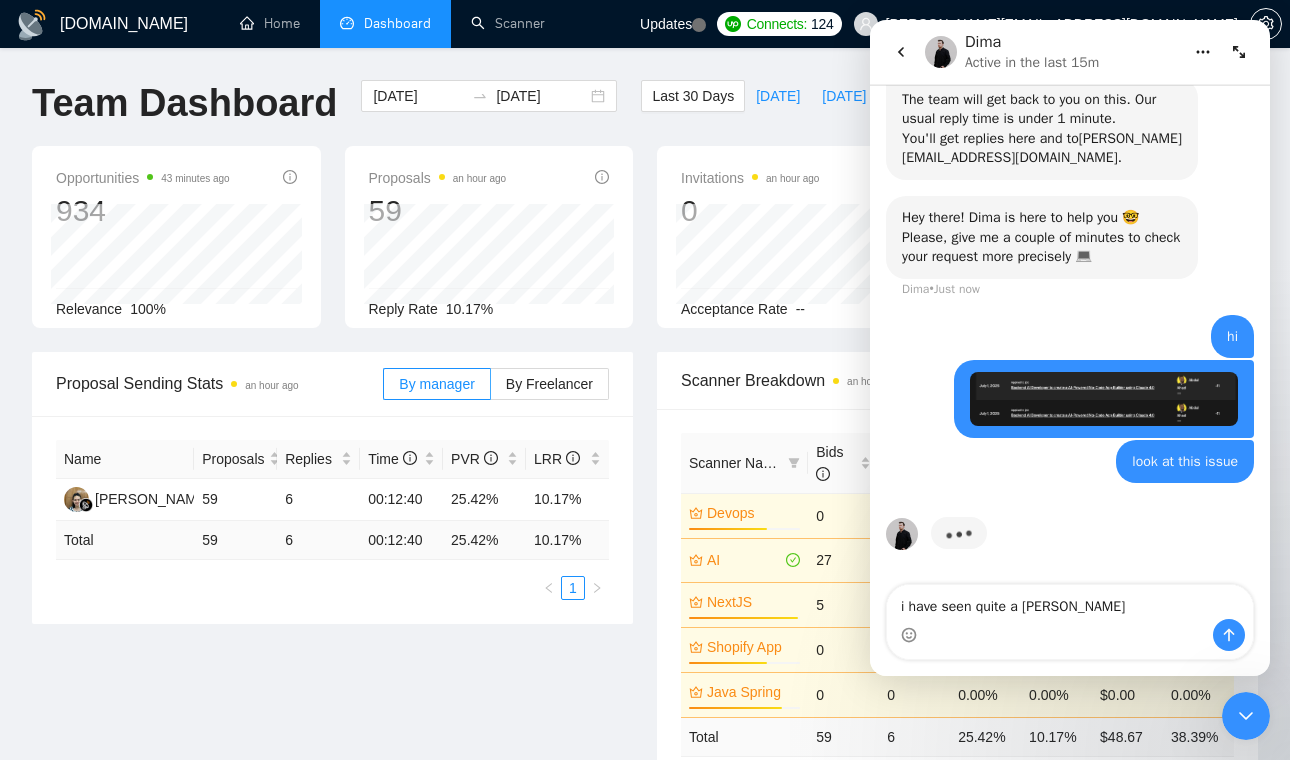 type on "i have seen quite a time" 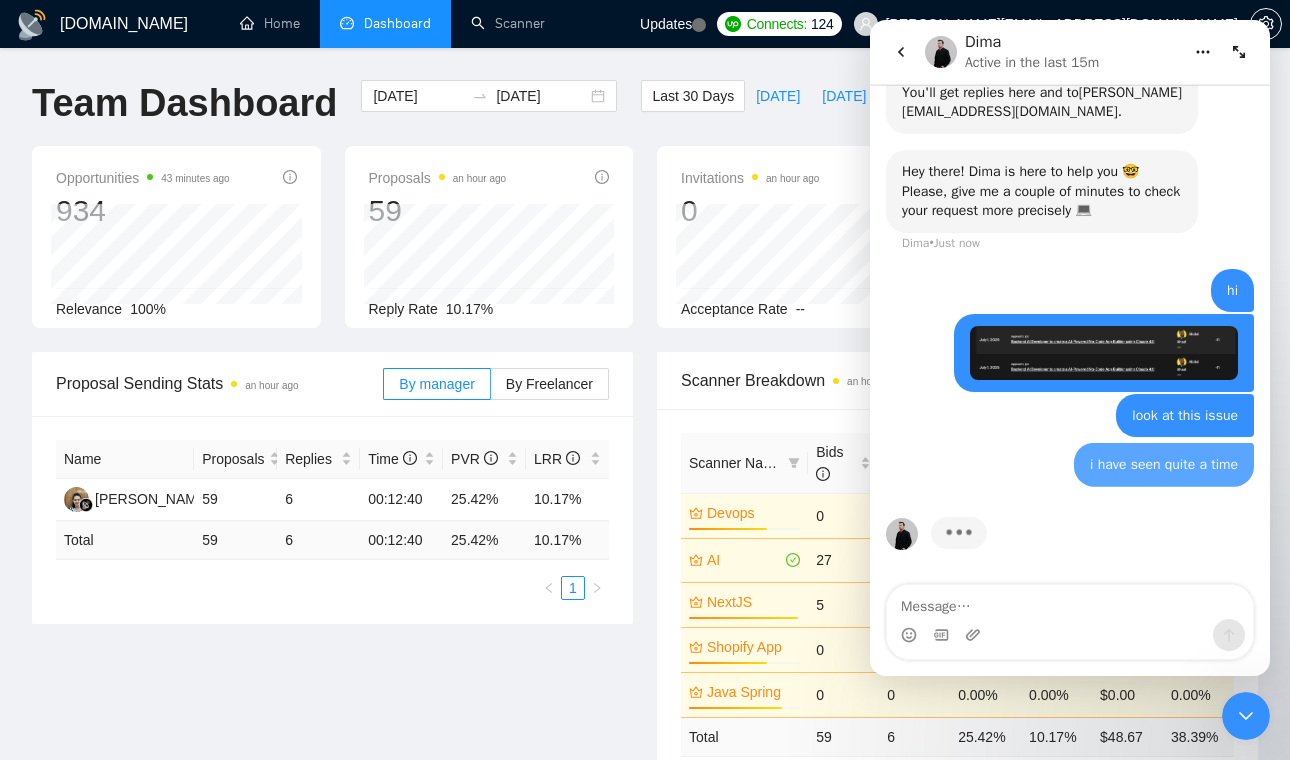 scroll, scrollTop: 4416, scrollLeft: 0, axis: vertical 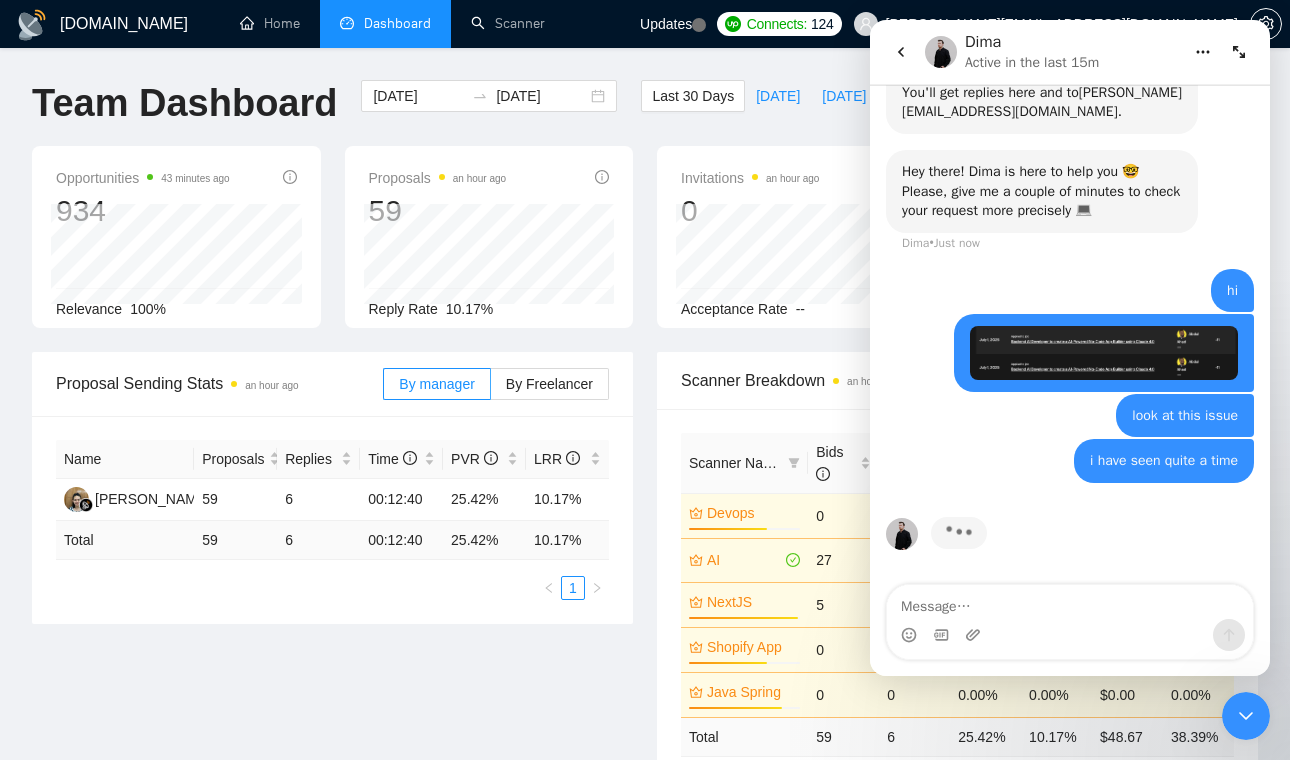 type on "s" 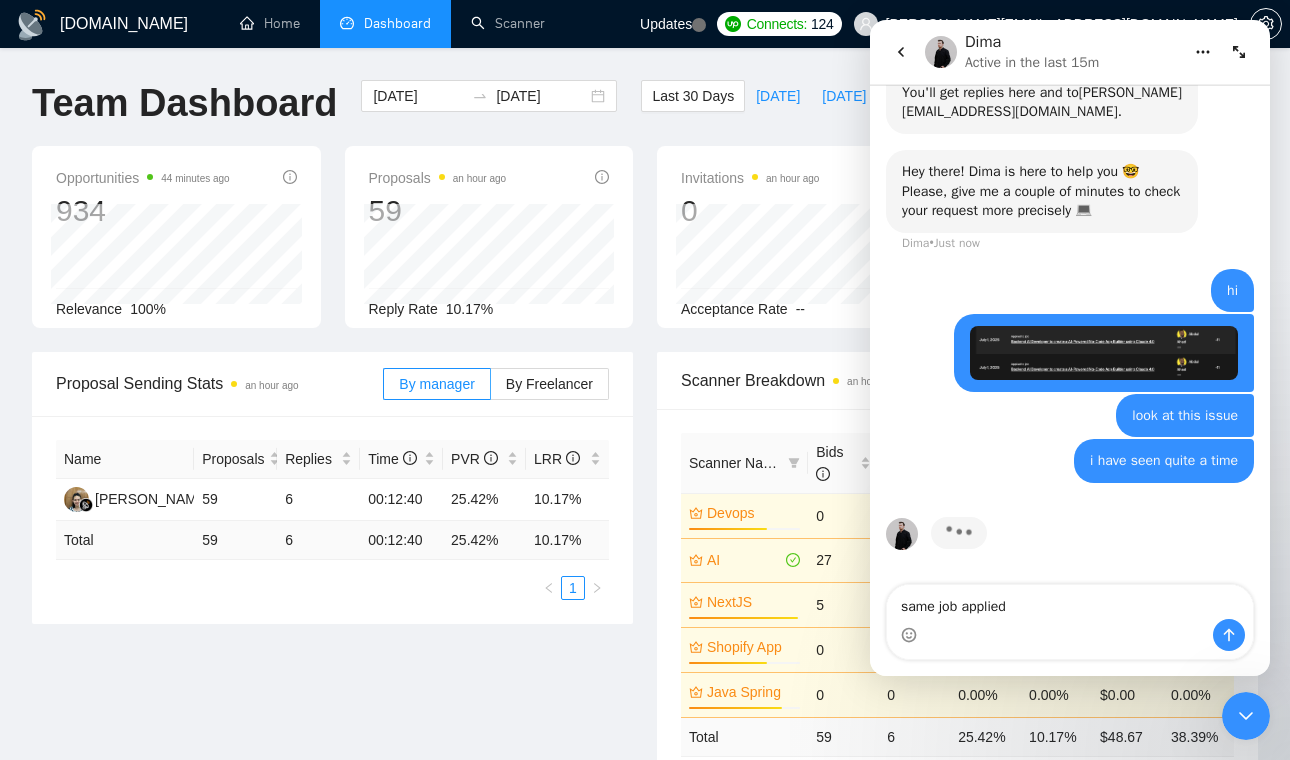 type on "same job applied" 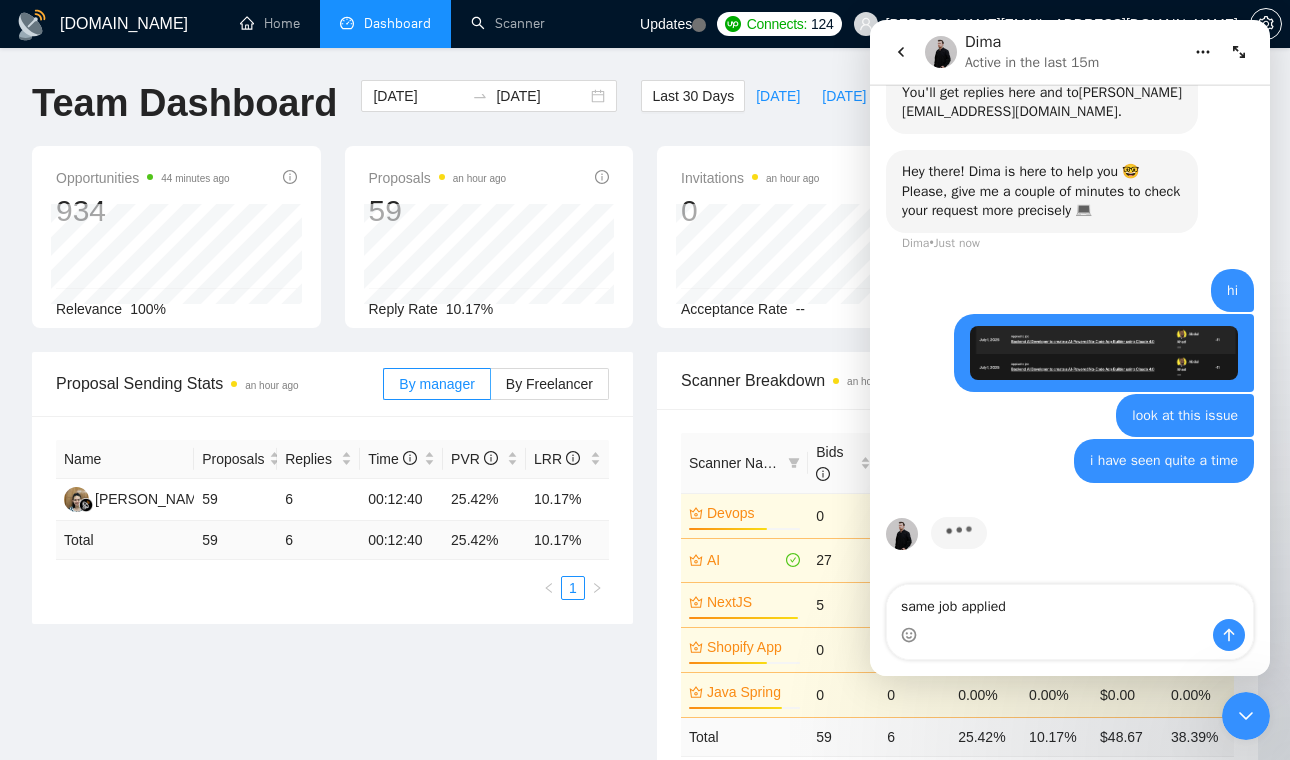 drag, startPoint x: 1031, startPoint y: 610, endPoint x: 894, endPoint y: 604, distance: 137.13132 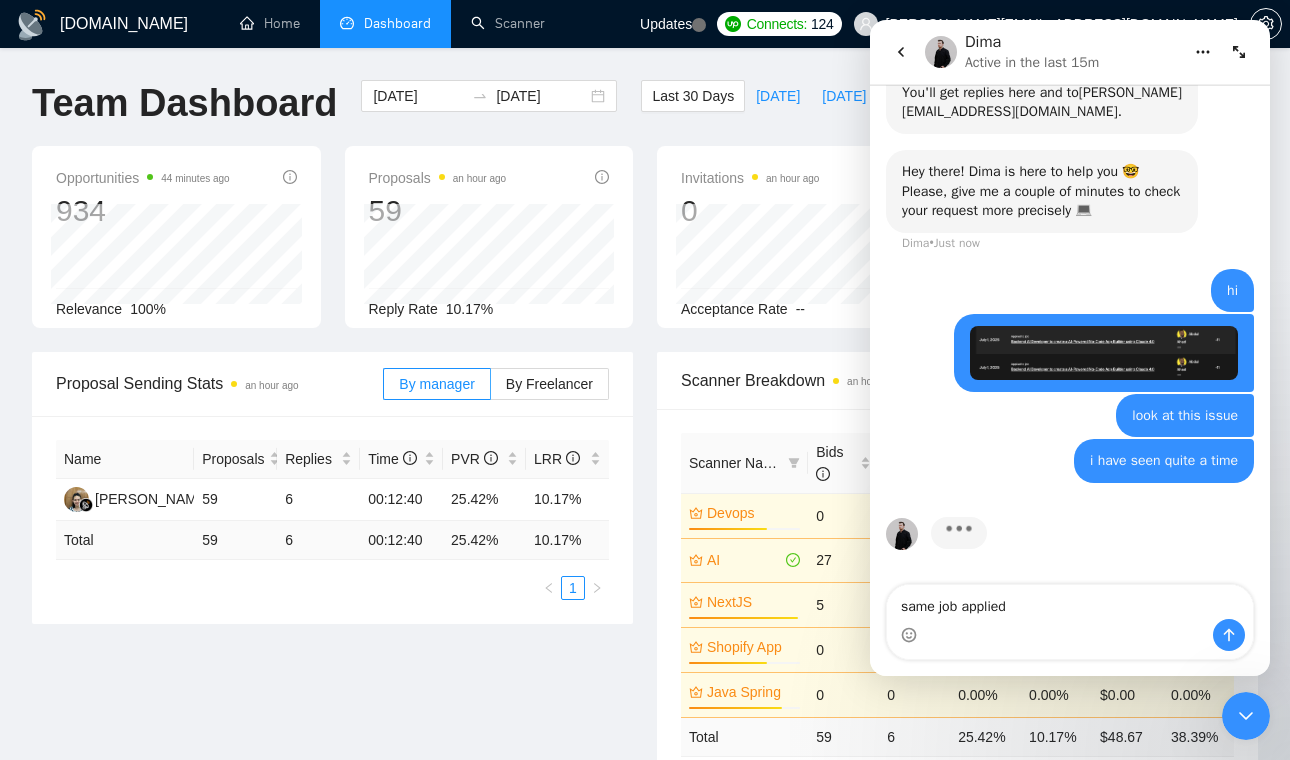 click on "same job applied" at bounding box center (1070, 602) 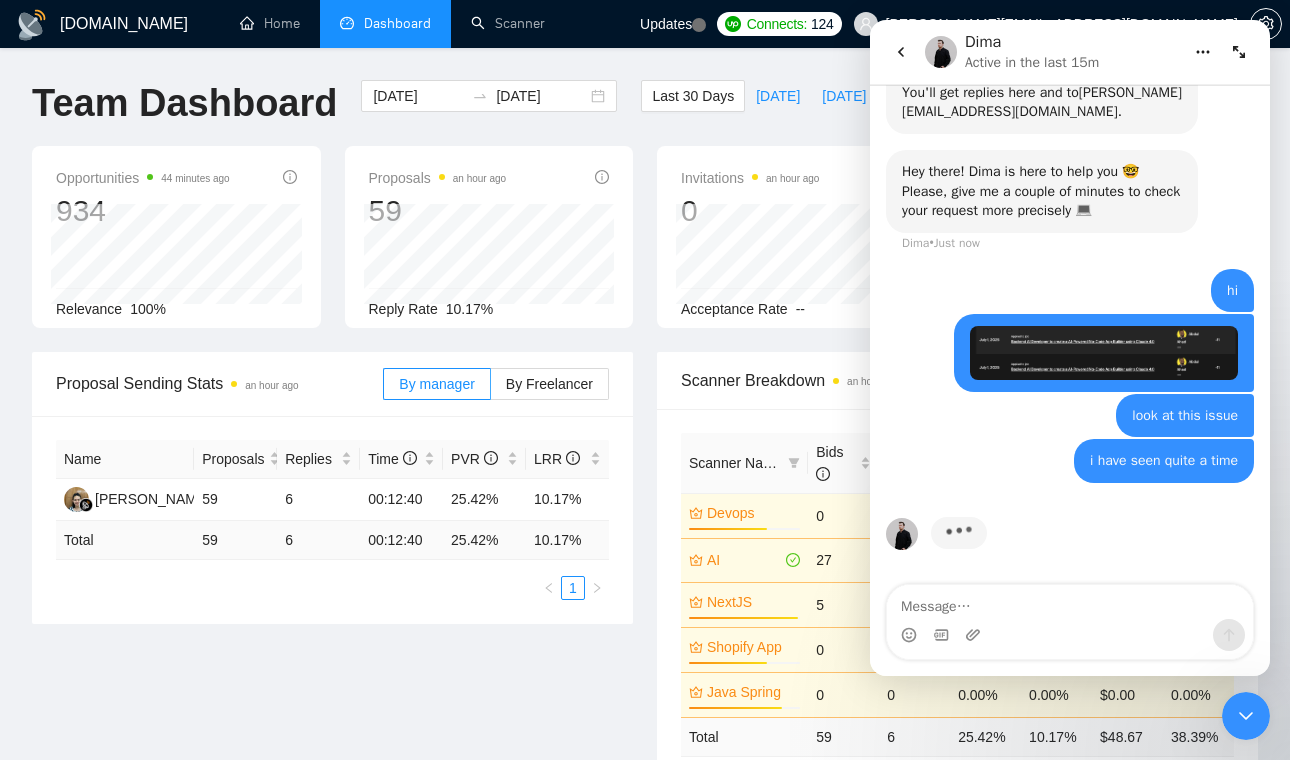 click at bounding box center [1104, 352] 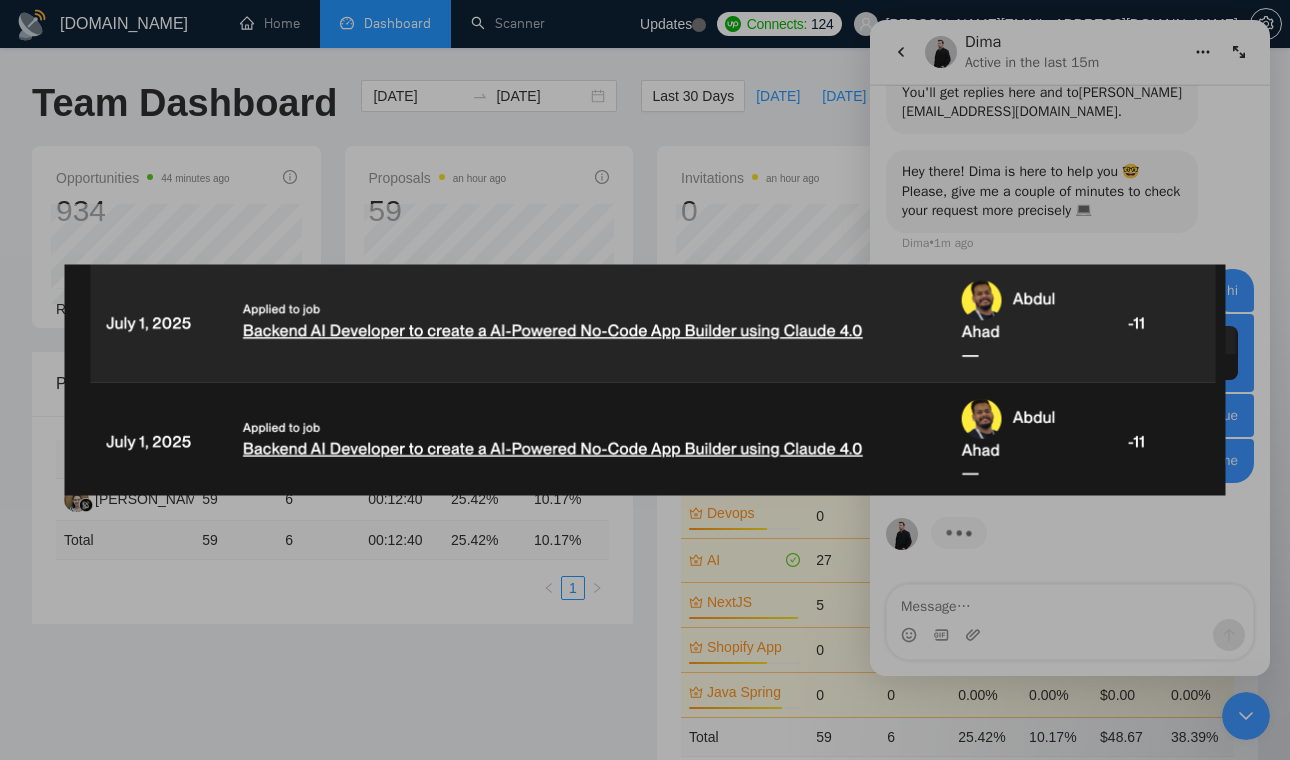 scroll, scrollTop: 0, scrollLeft: 0, axis: both 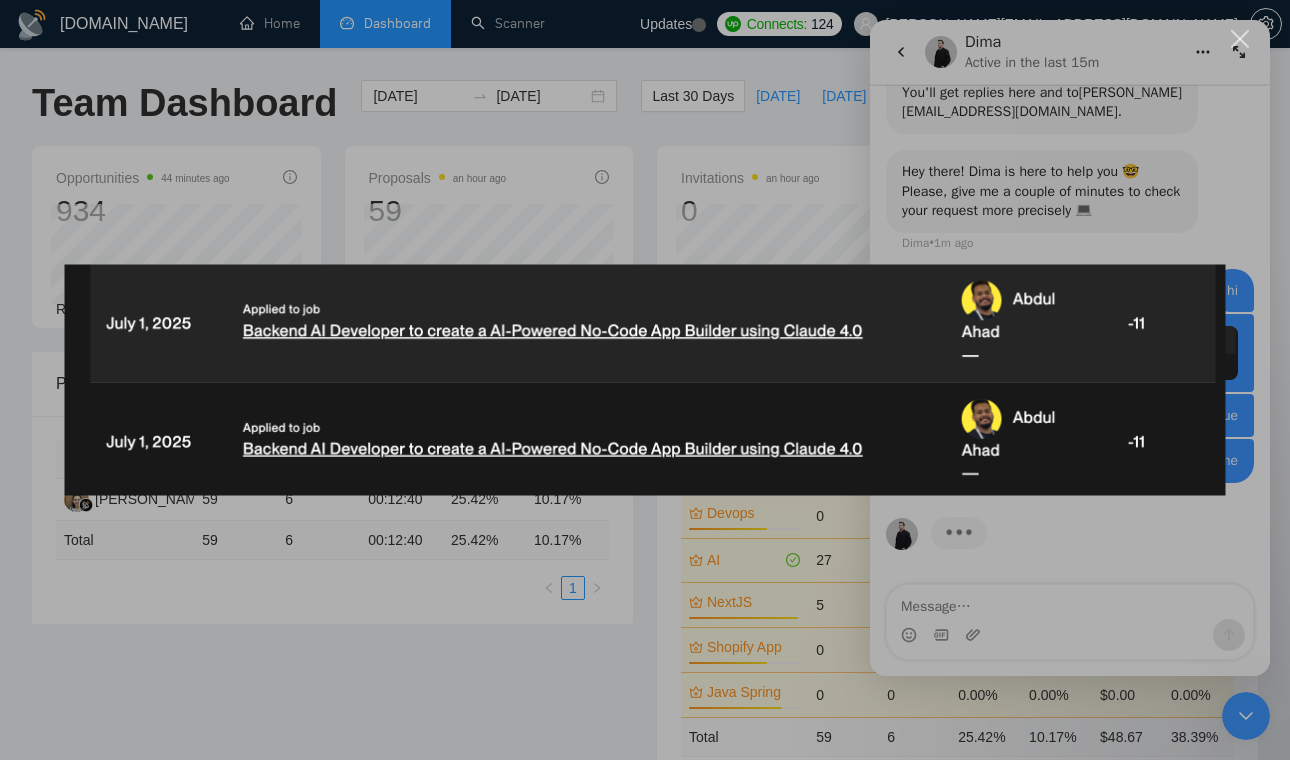 click at bounding box center (645, 380) 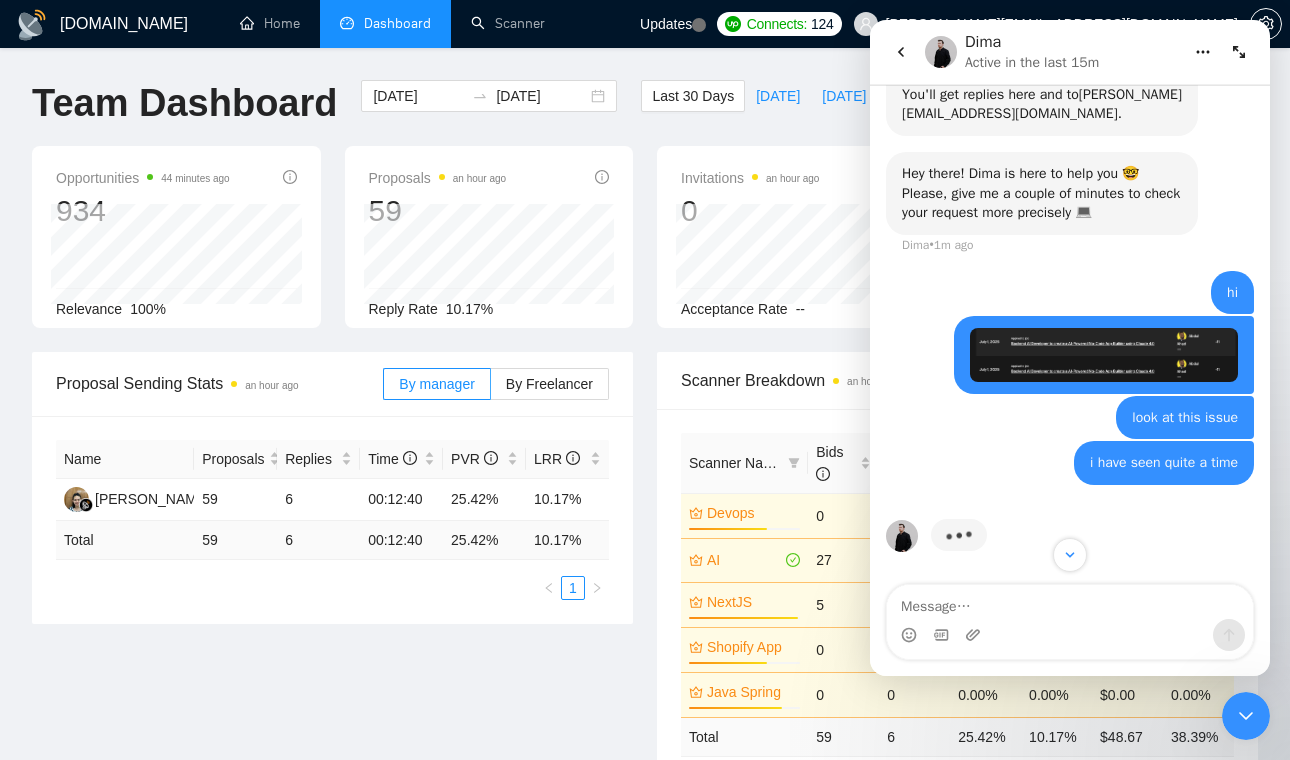 scroll, scrollTop: 4416, scrollLeft: 0, axis: vertical 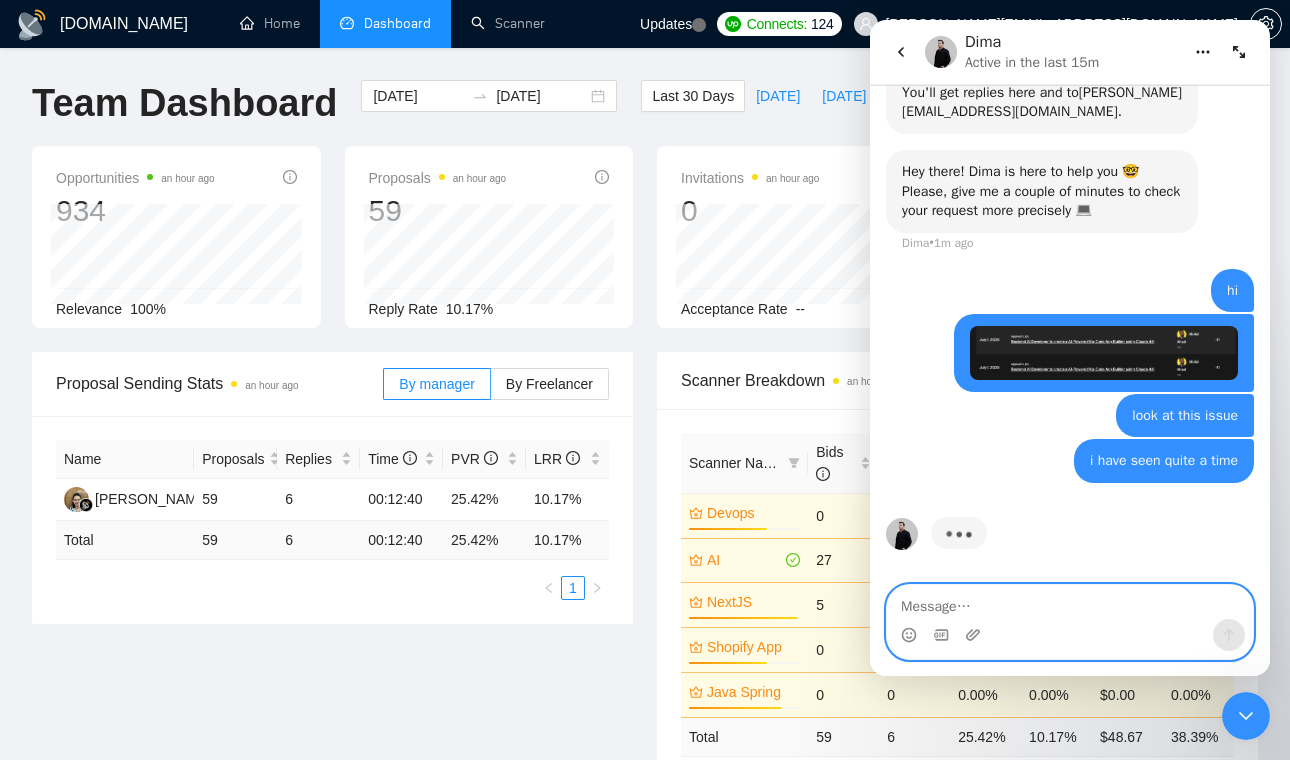 click at bounding box center [1070, 602] 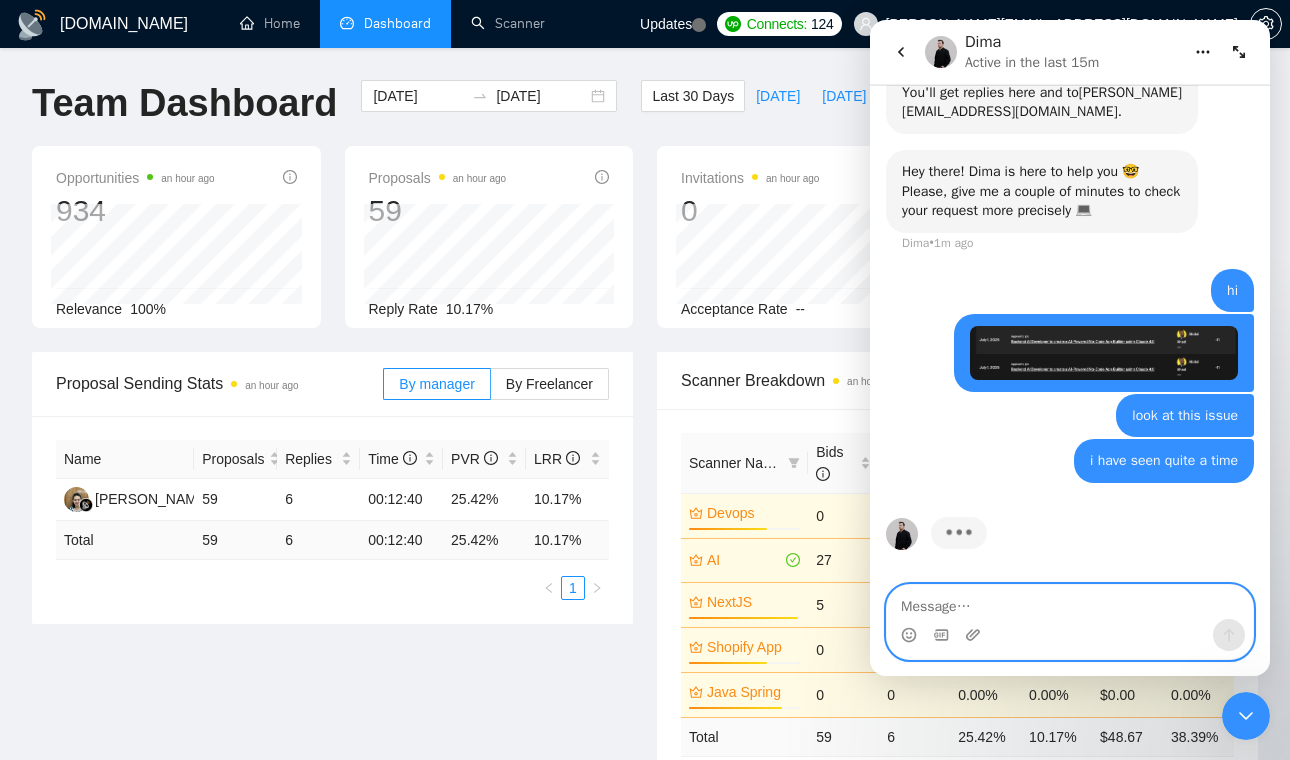 paste on "t" 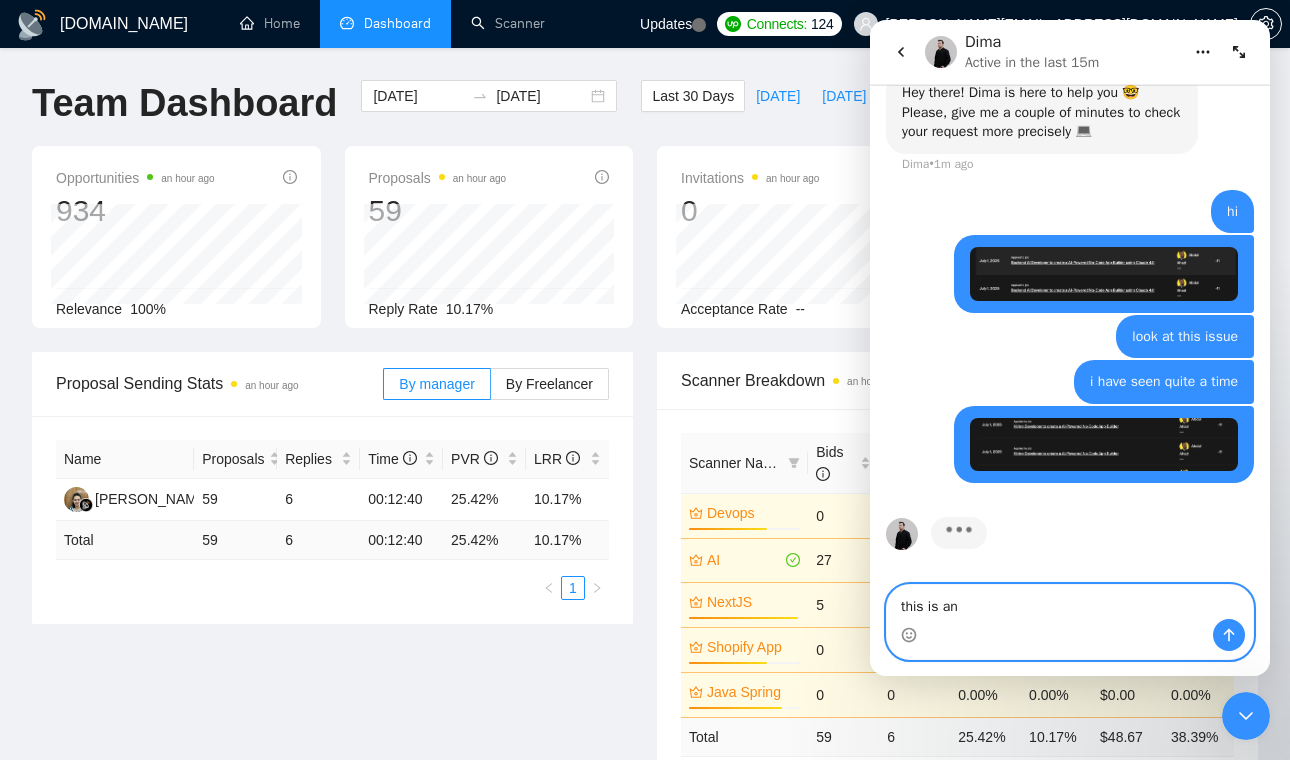 scroll, scrollTop: 4418, scrollLeft: 0, axis: vertical 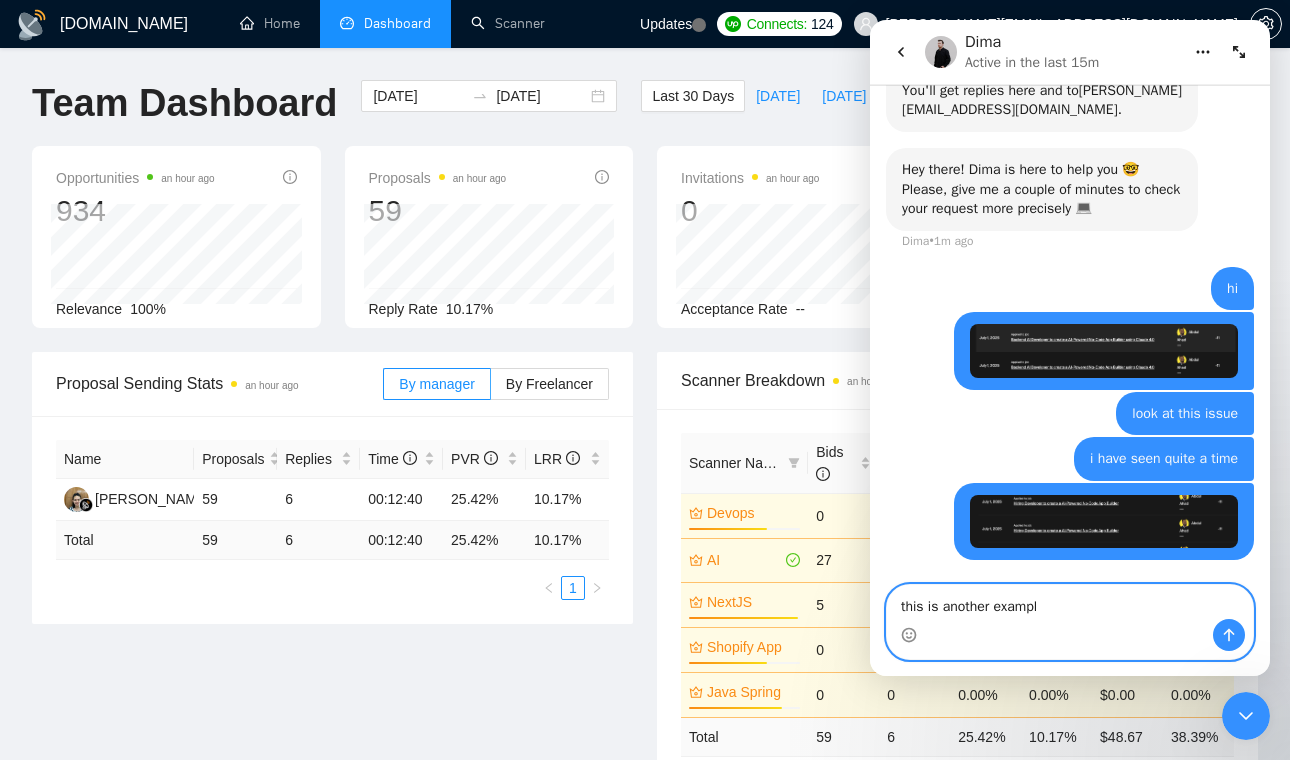 type on "this is another example" 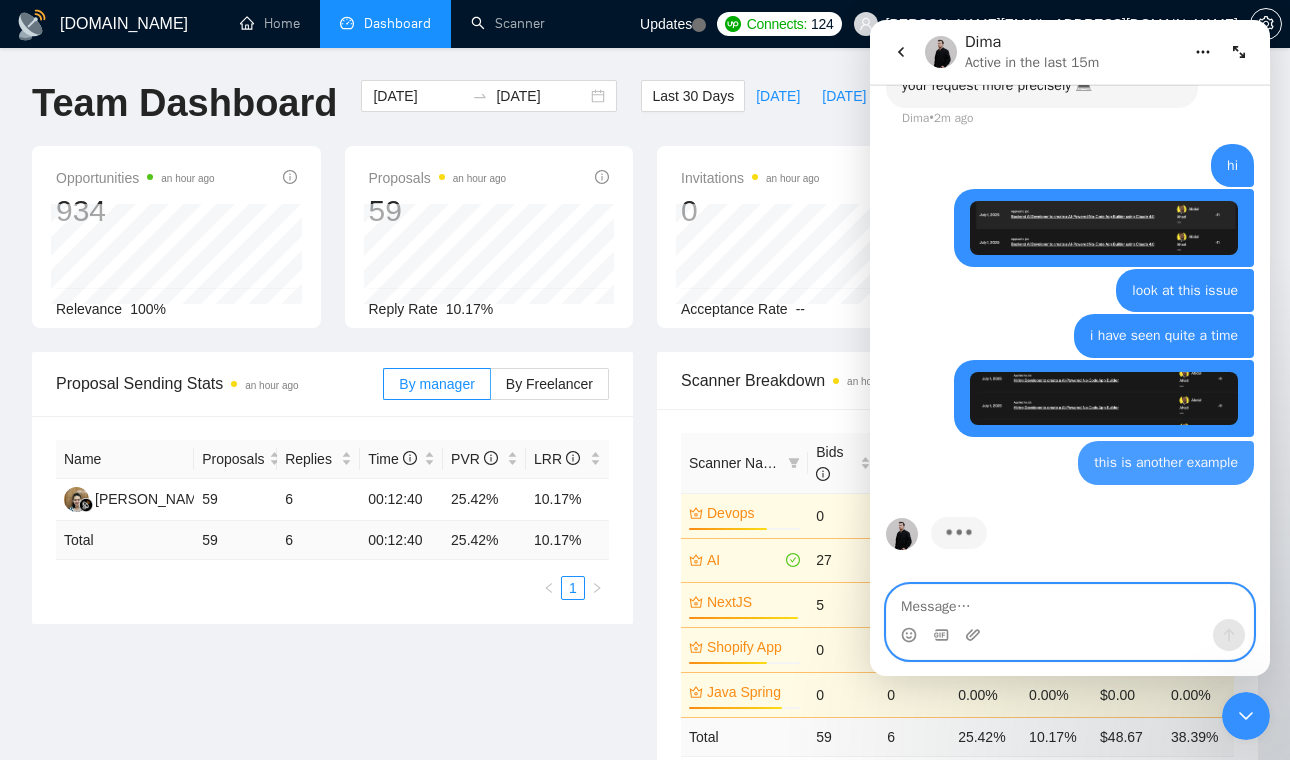 scroll, scrollTop: 4541, scrollLeft: 0, axis: vertical 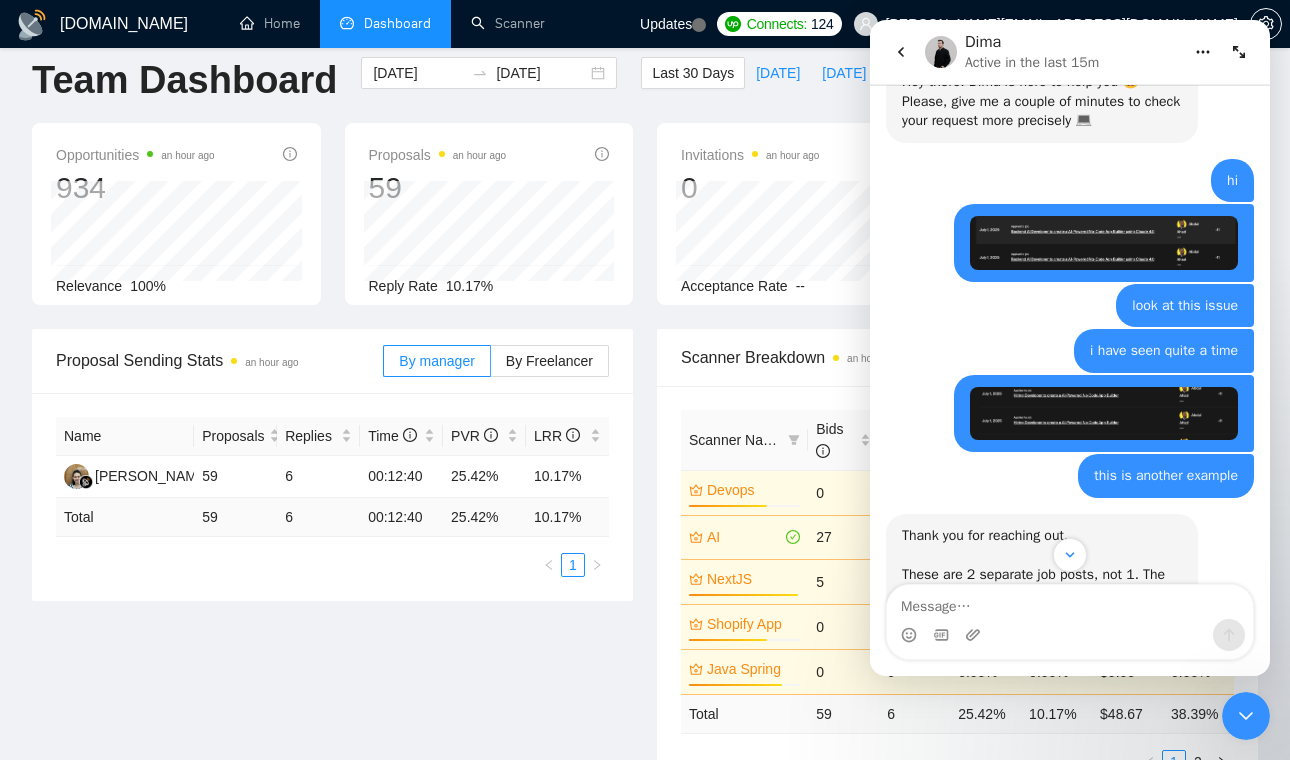 click at bounding box center (1104, 242) 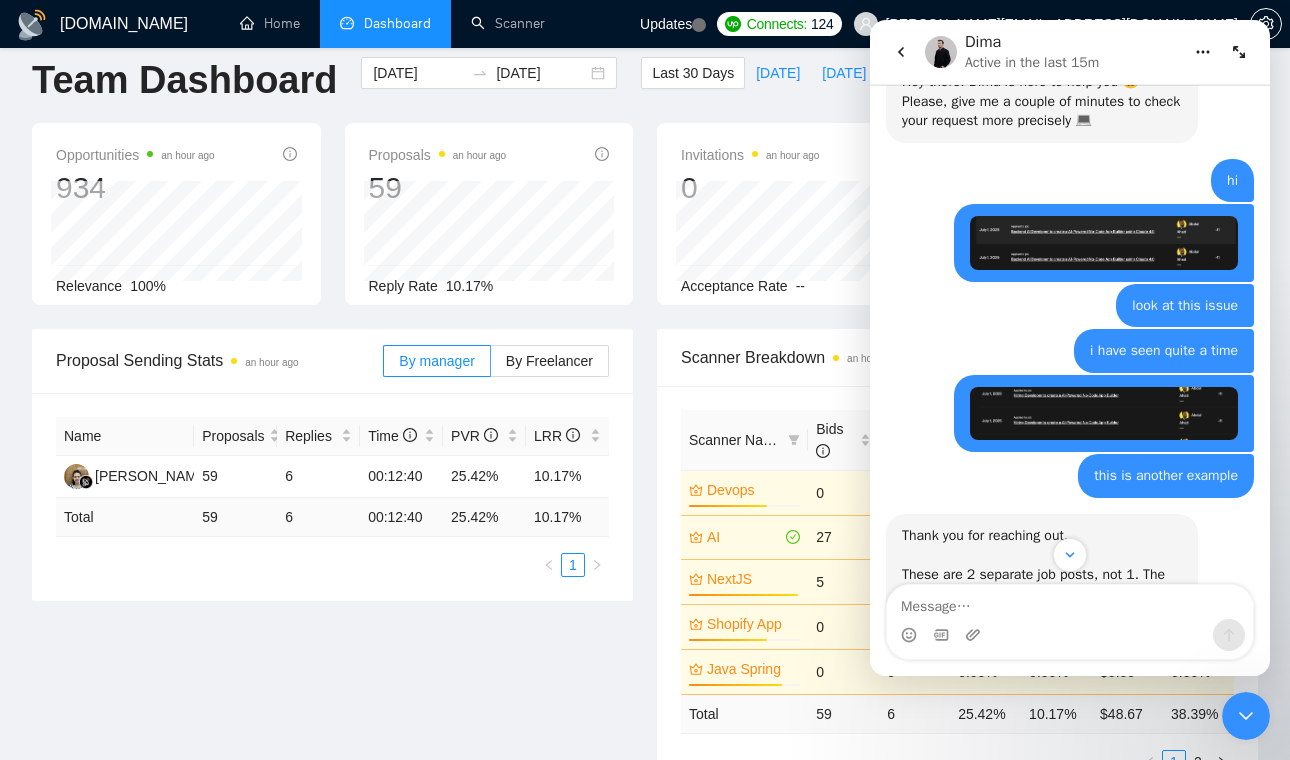 scroll, scrollTop: 0, scrollLeft: 0, axis: both 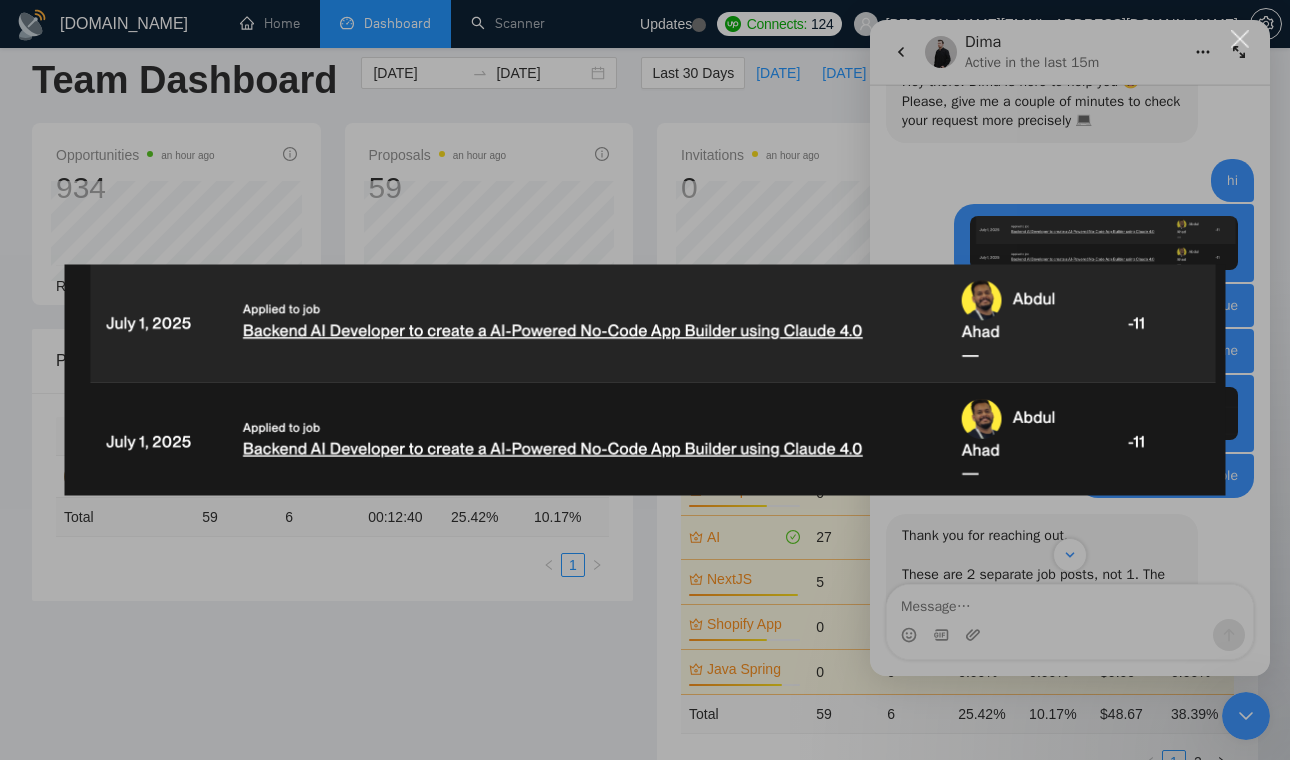 click at bounding box center (645, 380) 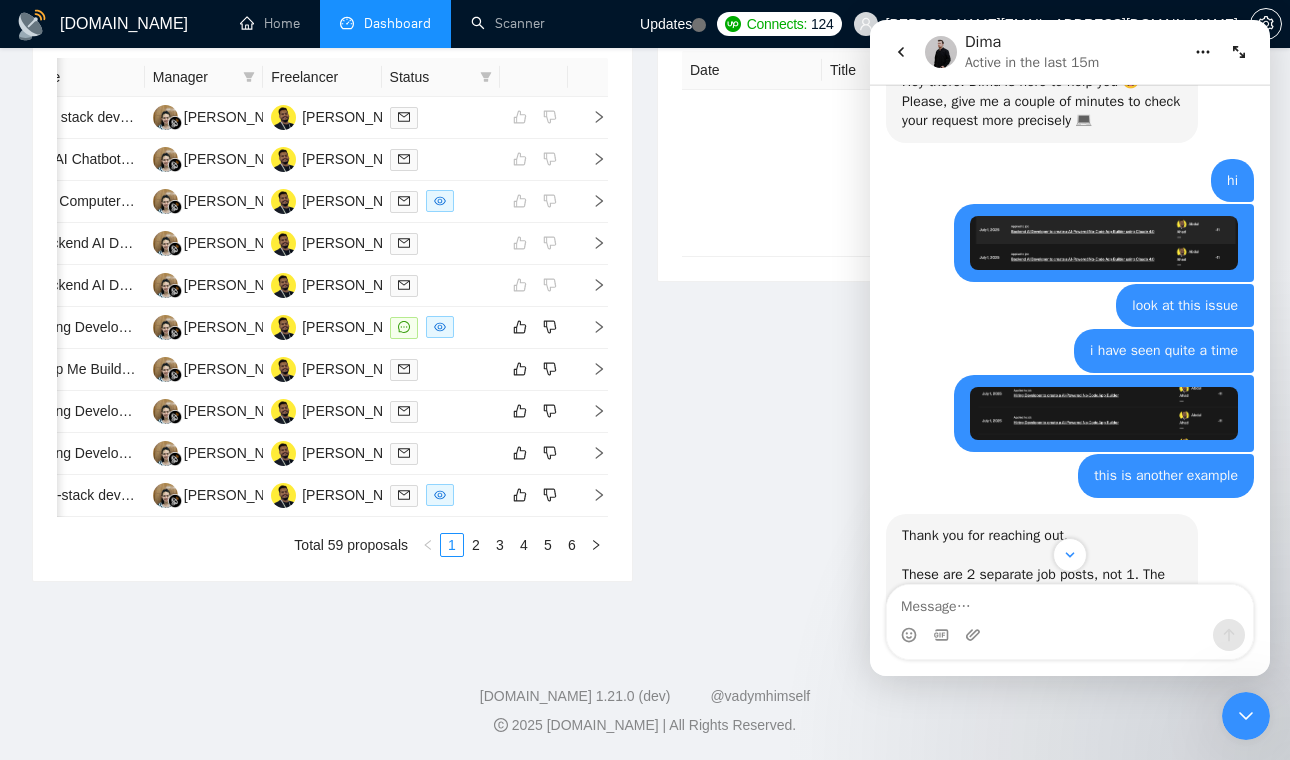 scroll, scrollTop: 1066, scrollLeft: 0, axis: vertical 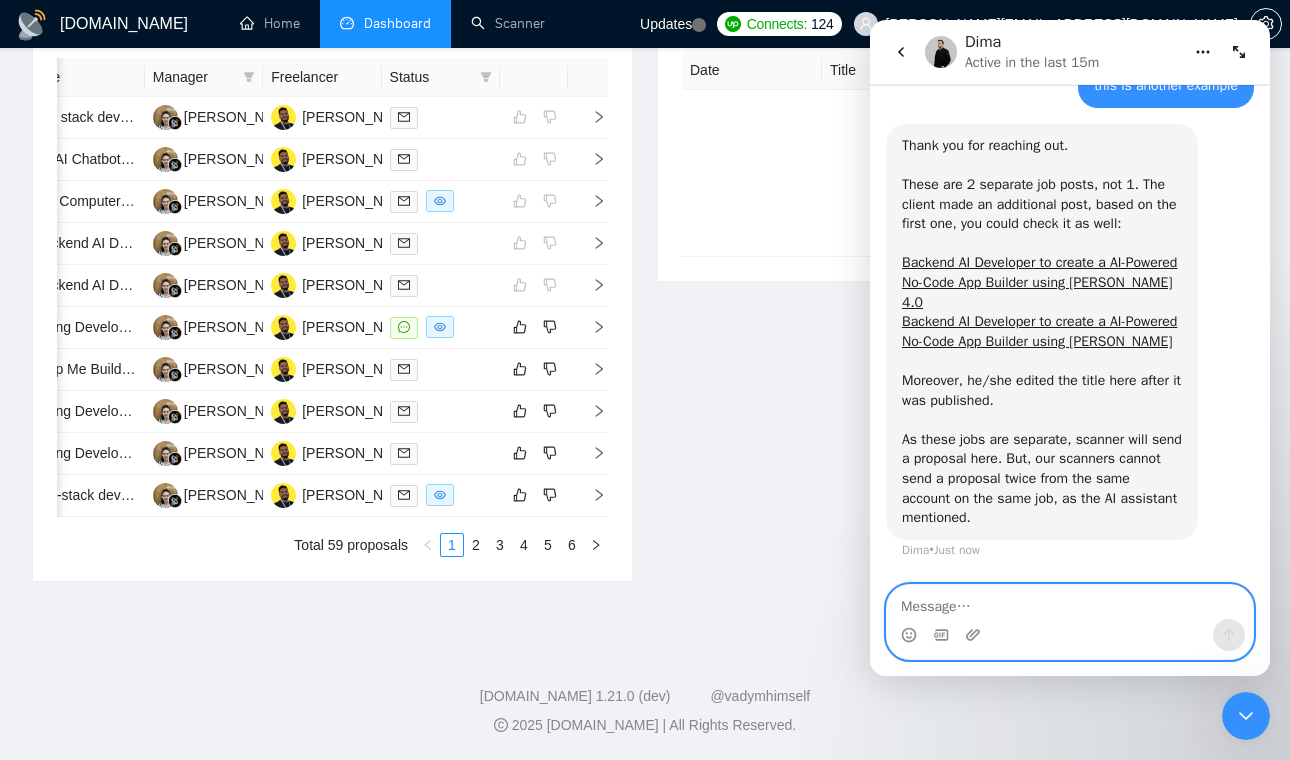 click at bounding box center [1070, 602] 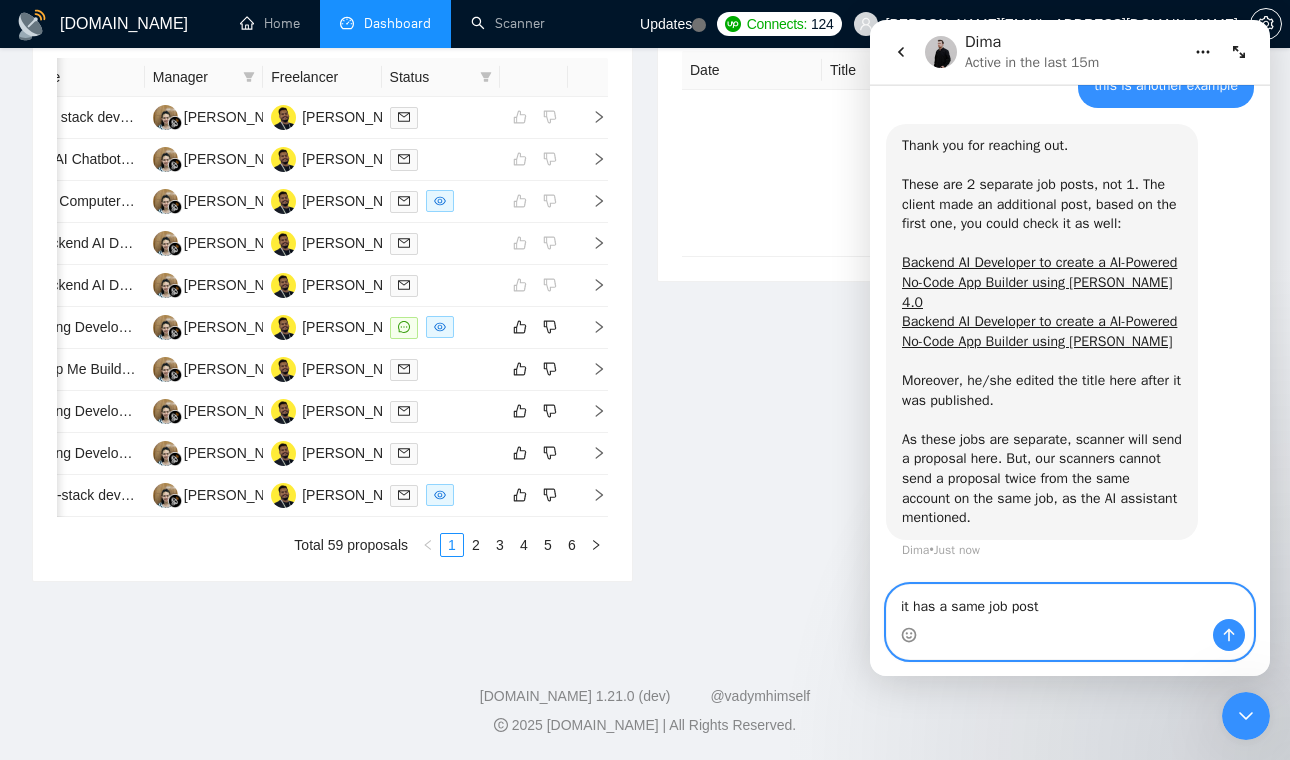 type on "it has a same job post" 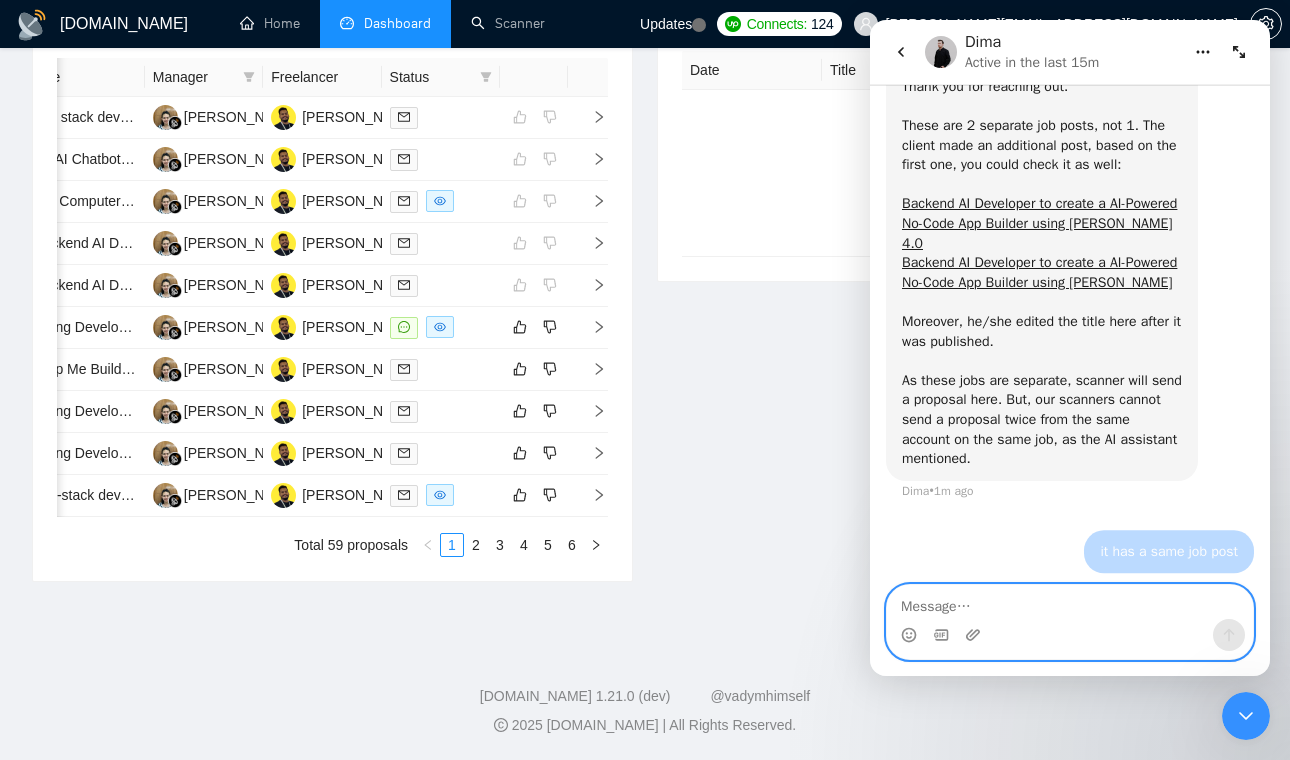scroll, scrollTop: 4975, scrollLeft: 0, axis: vertical 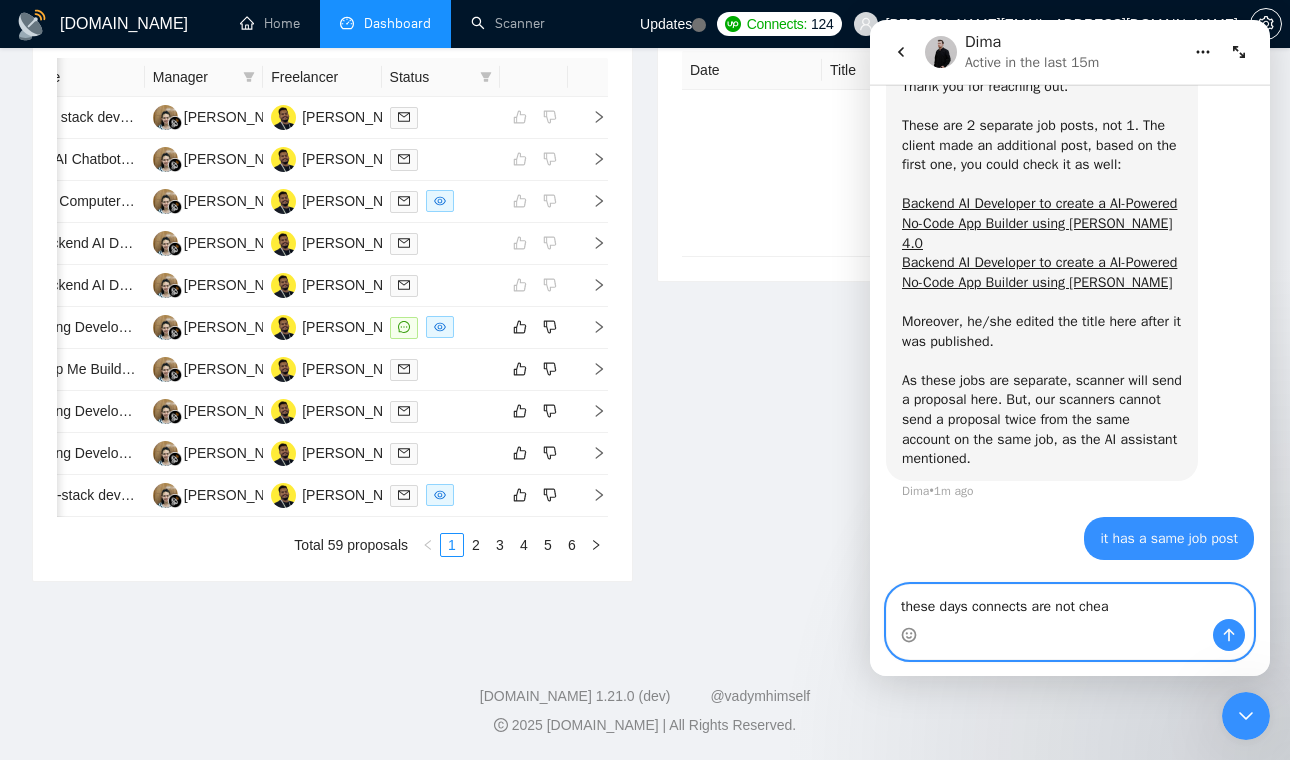 type on "these days connects are not cheap" 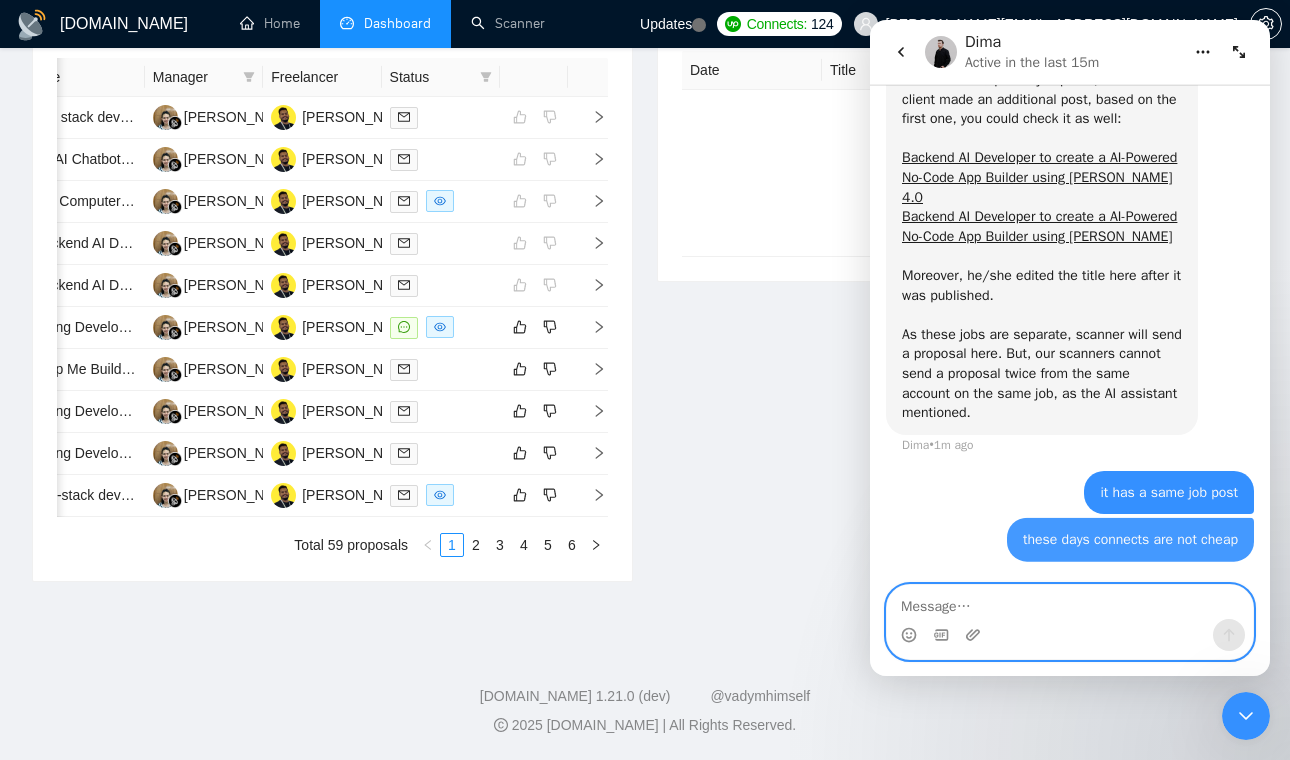 scroll, scrollTop: 5020, scrollLeft: 0, axis: vertical 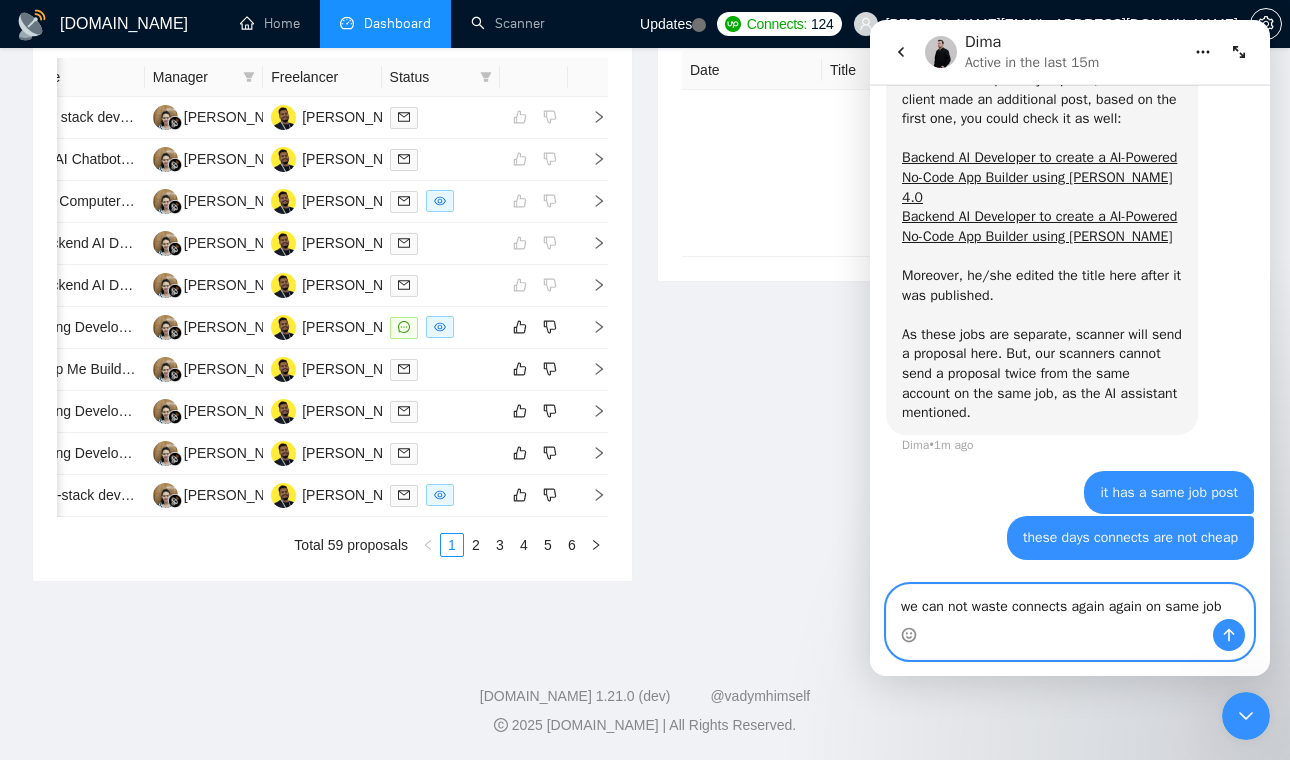 type on "we can not waste connects again again on same job" 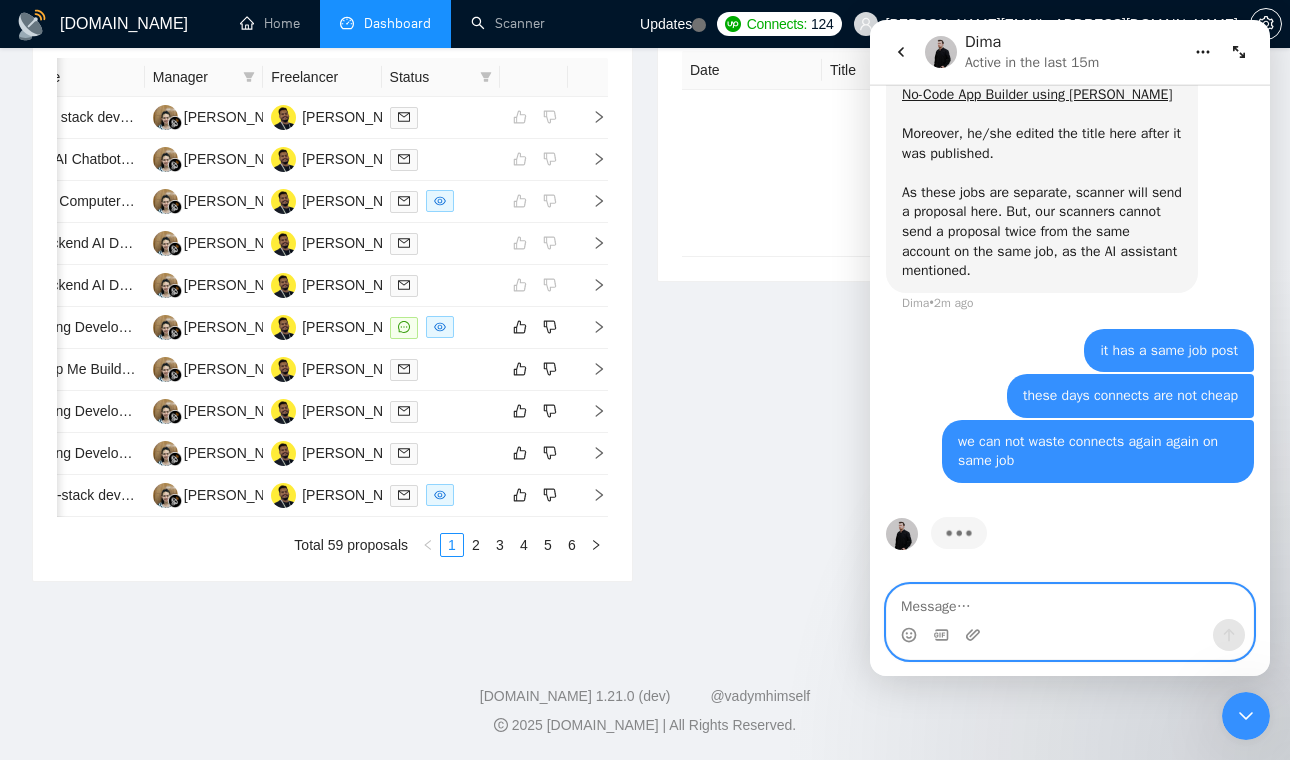 scroll, scrollTop: 5086, scrollLeft: 0, axis: vertical 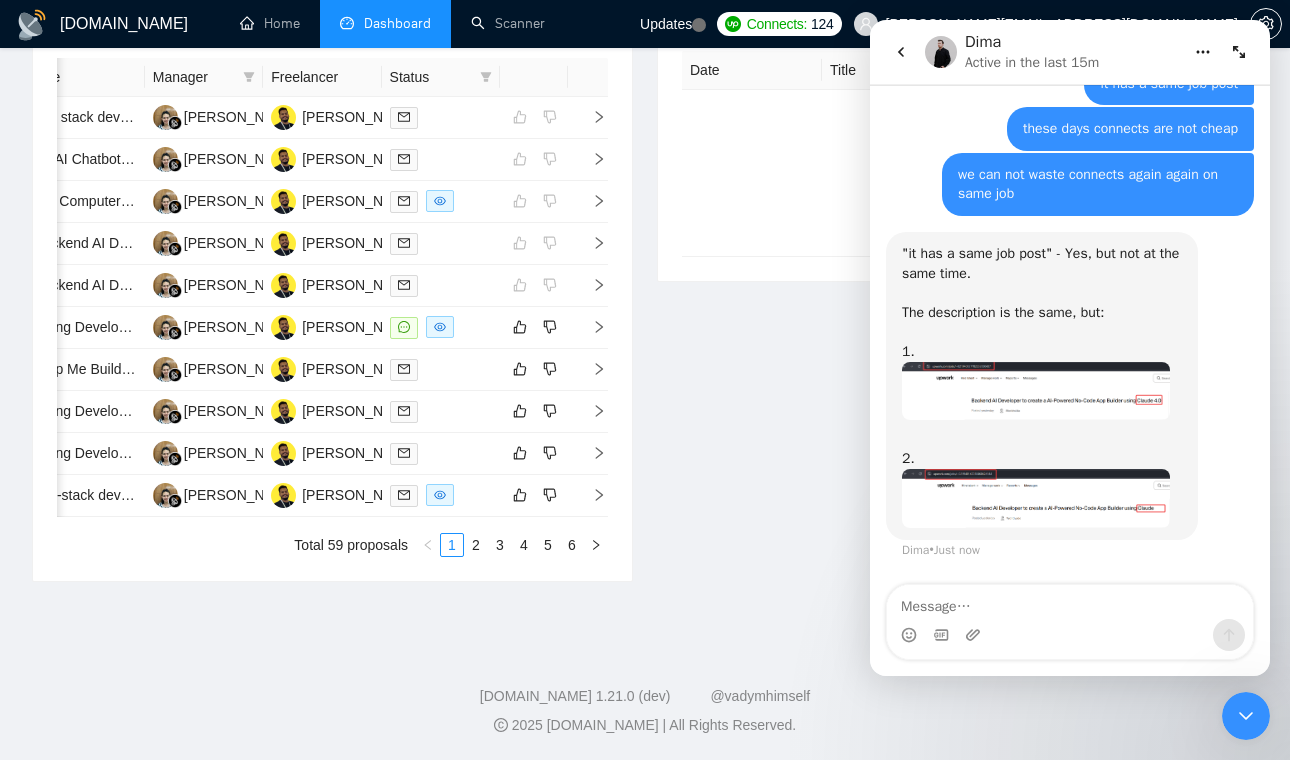 click on "2." at bounding box center (1042, 449) 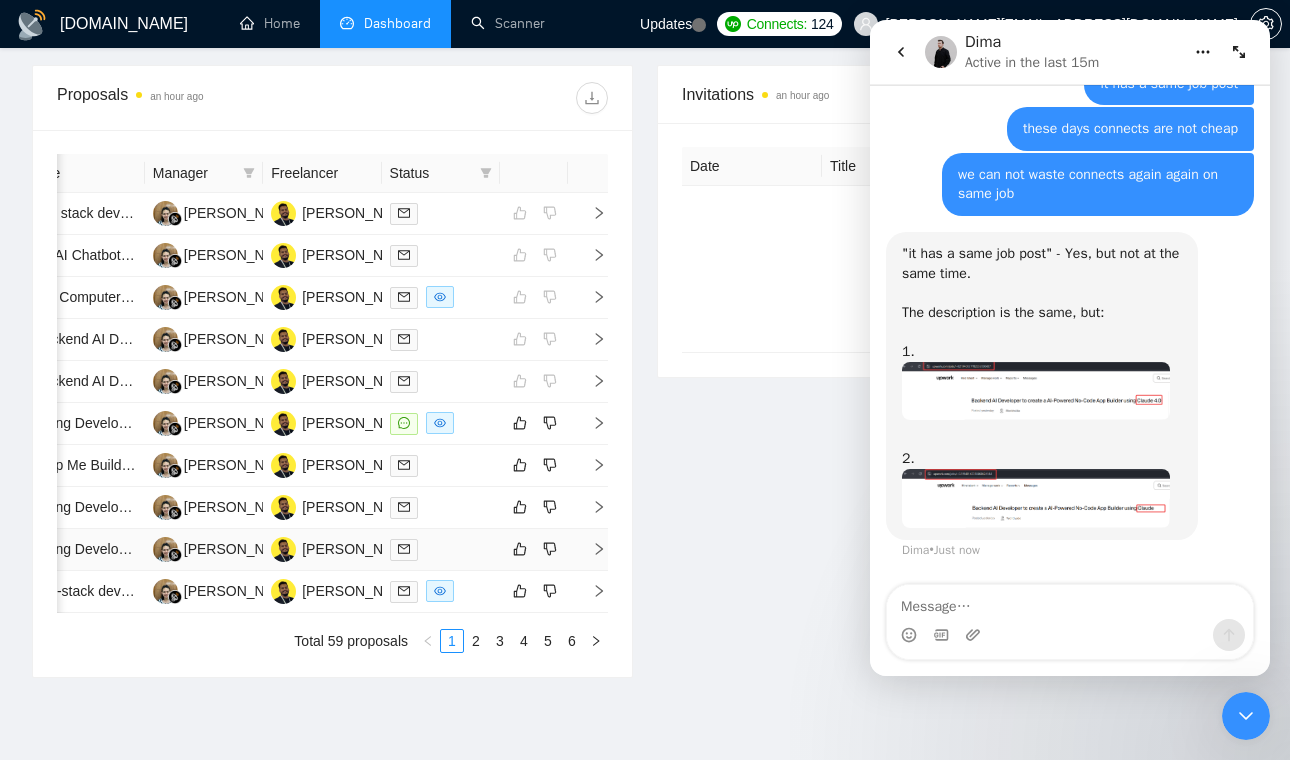 scroll, scrollTop: 776, scrollLeft: 0, axis: vertical 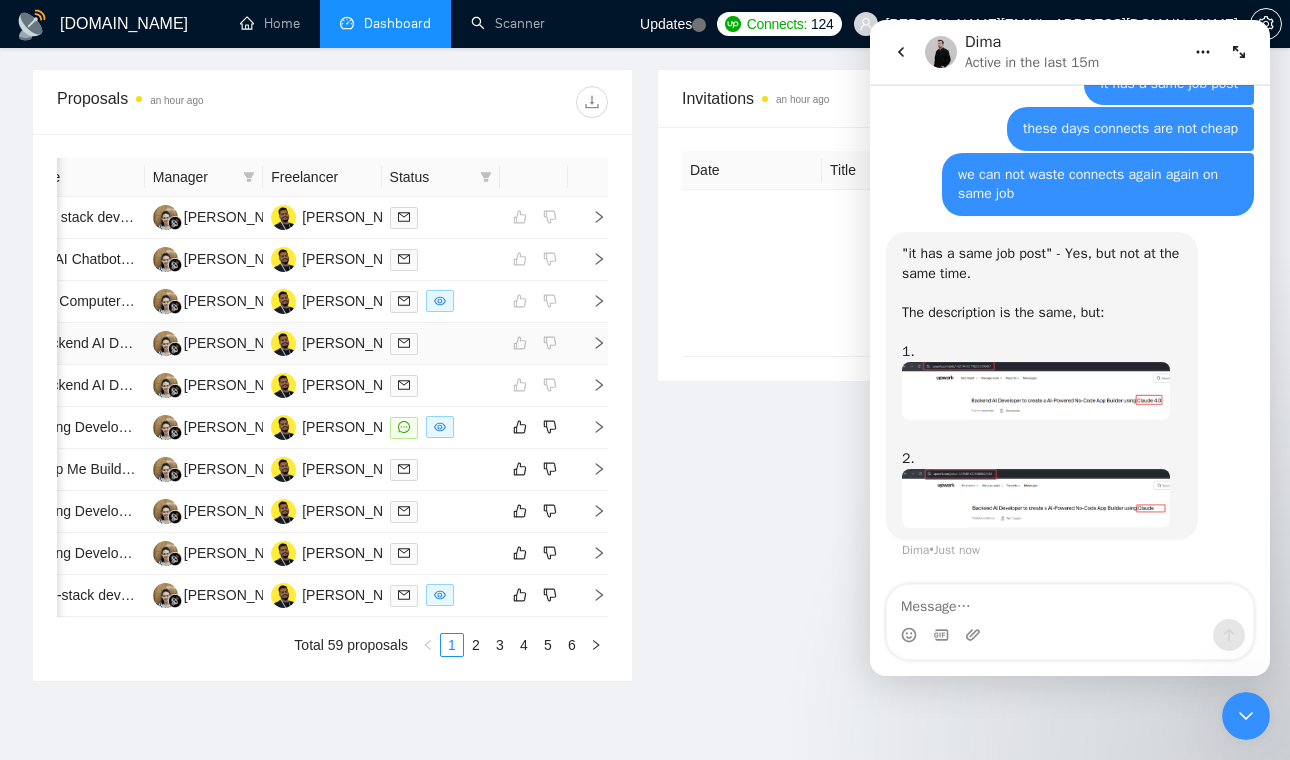 click 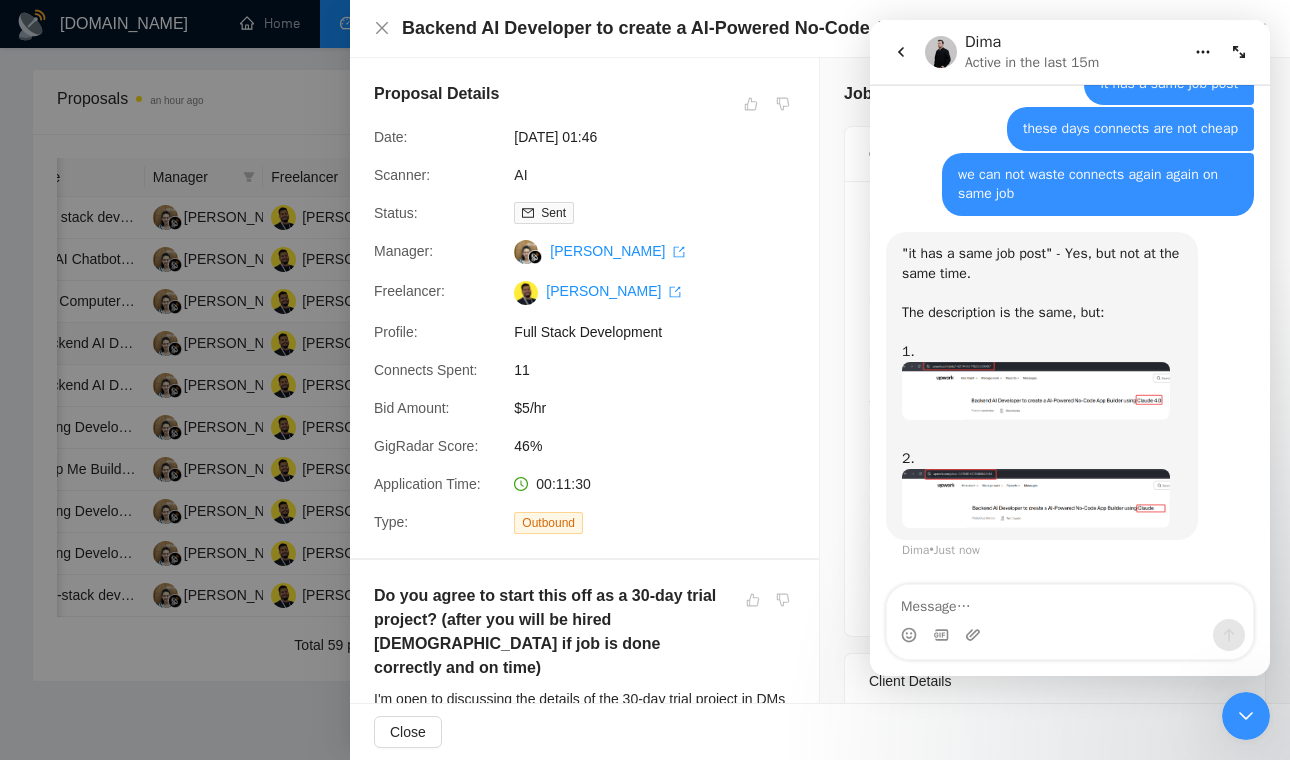 scroll, scrollTop: 740, scrollLeft: 0, axis: vertical 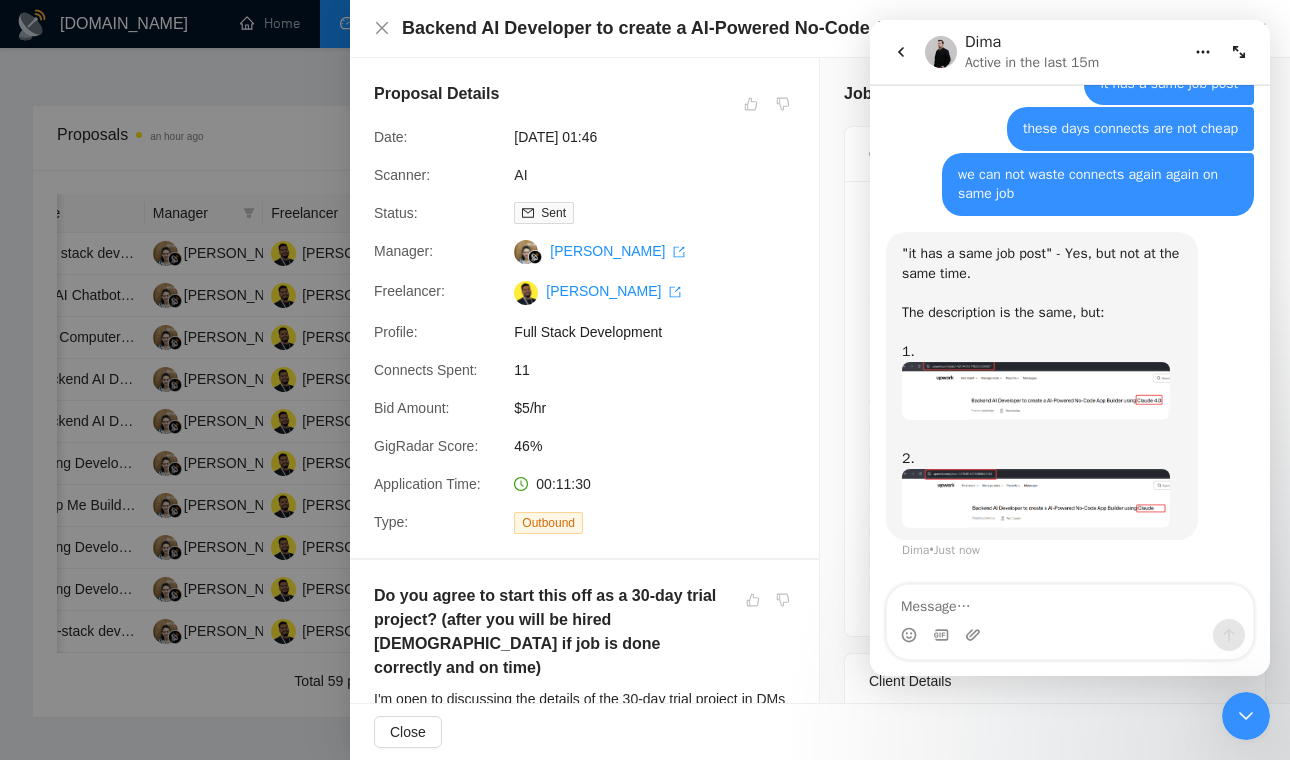 click 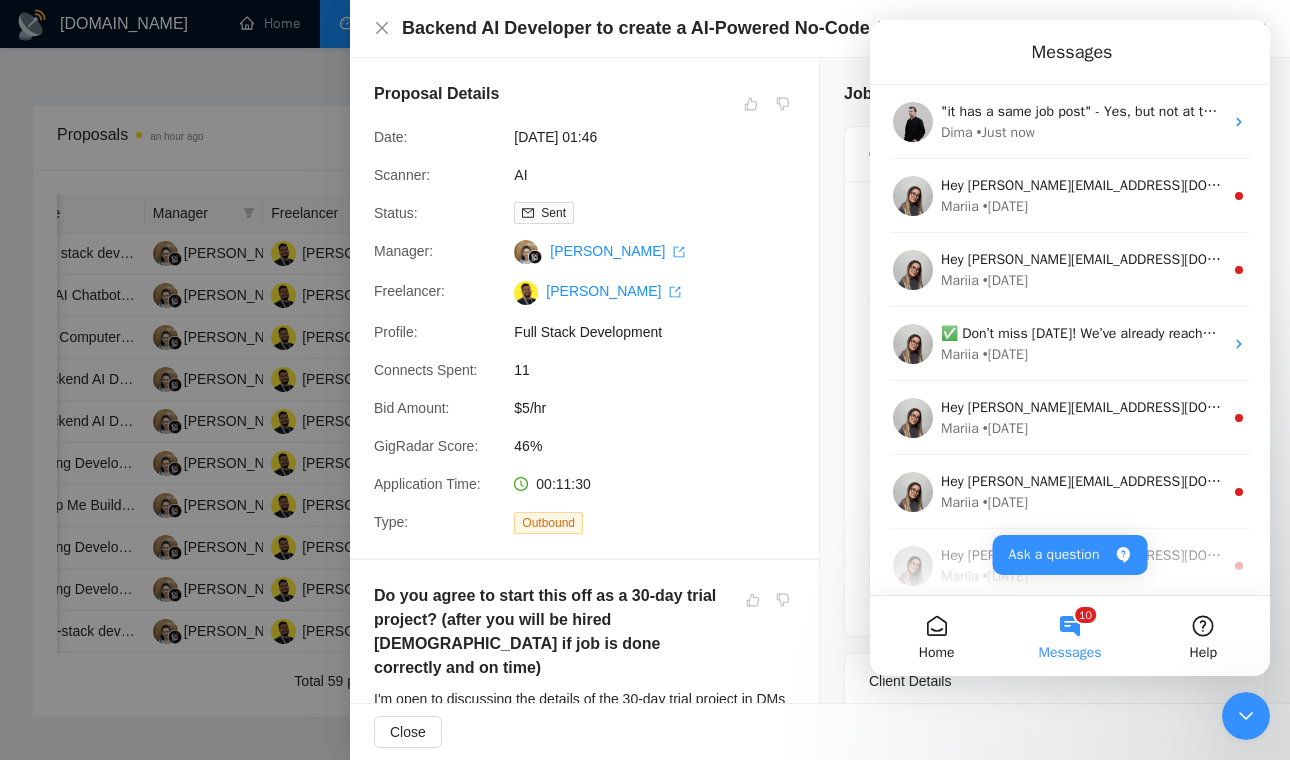 click 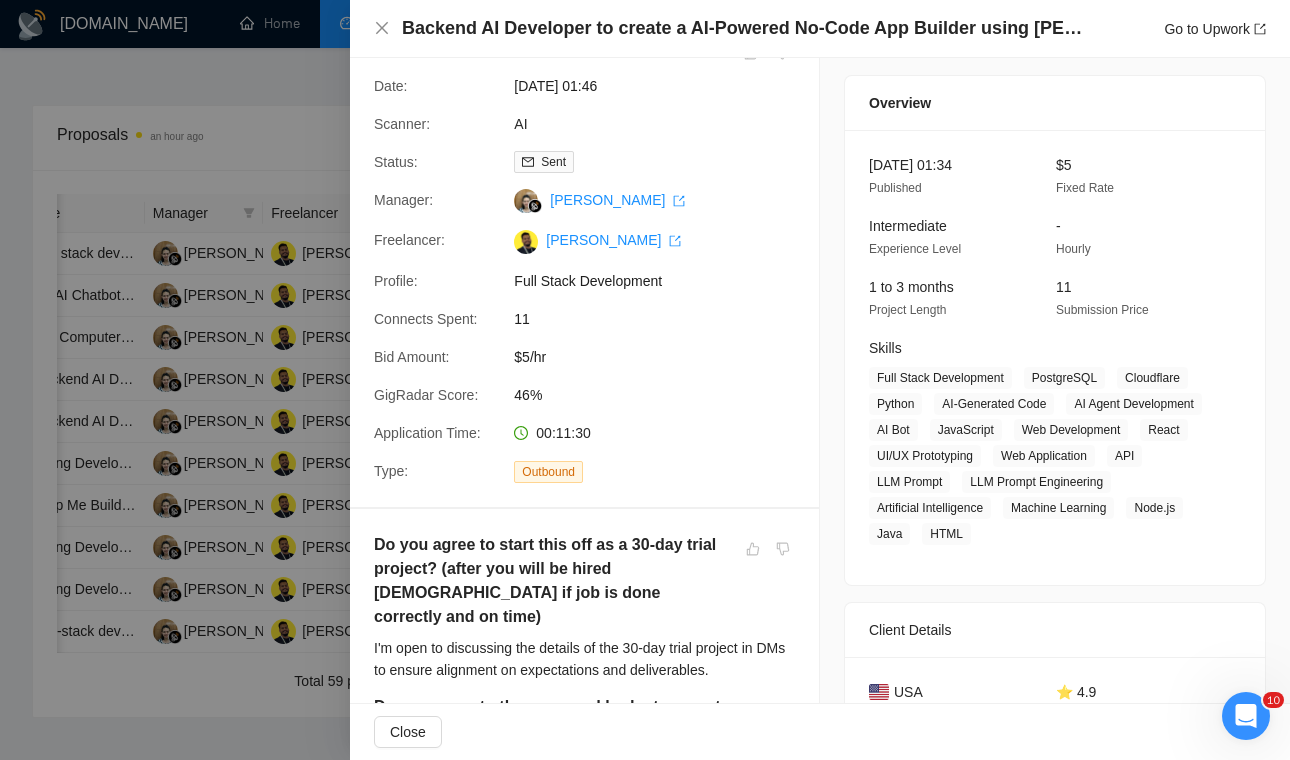 scroll, scrollTop: 0, scrollLeft: 0, axis: both 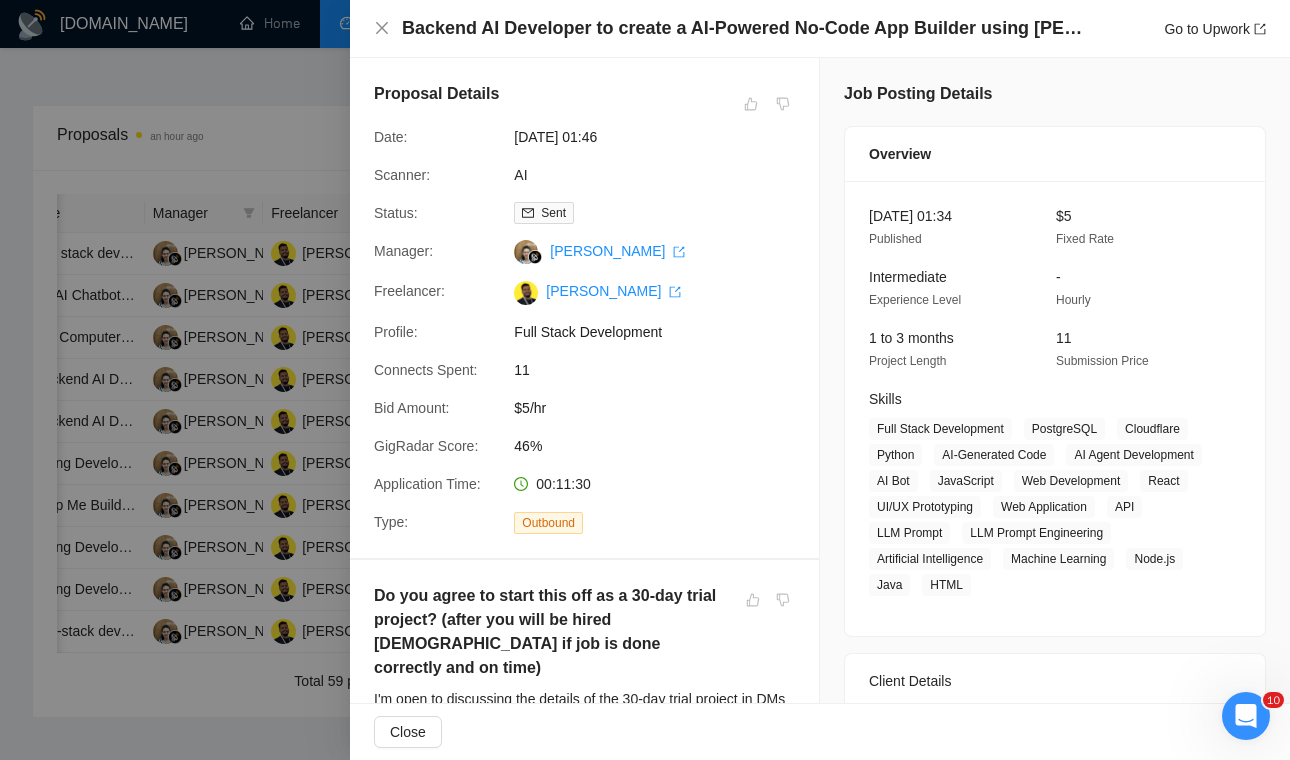 click at bounding box center [645, 380] 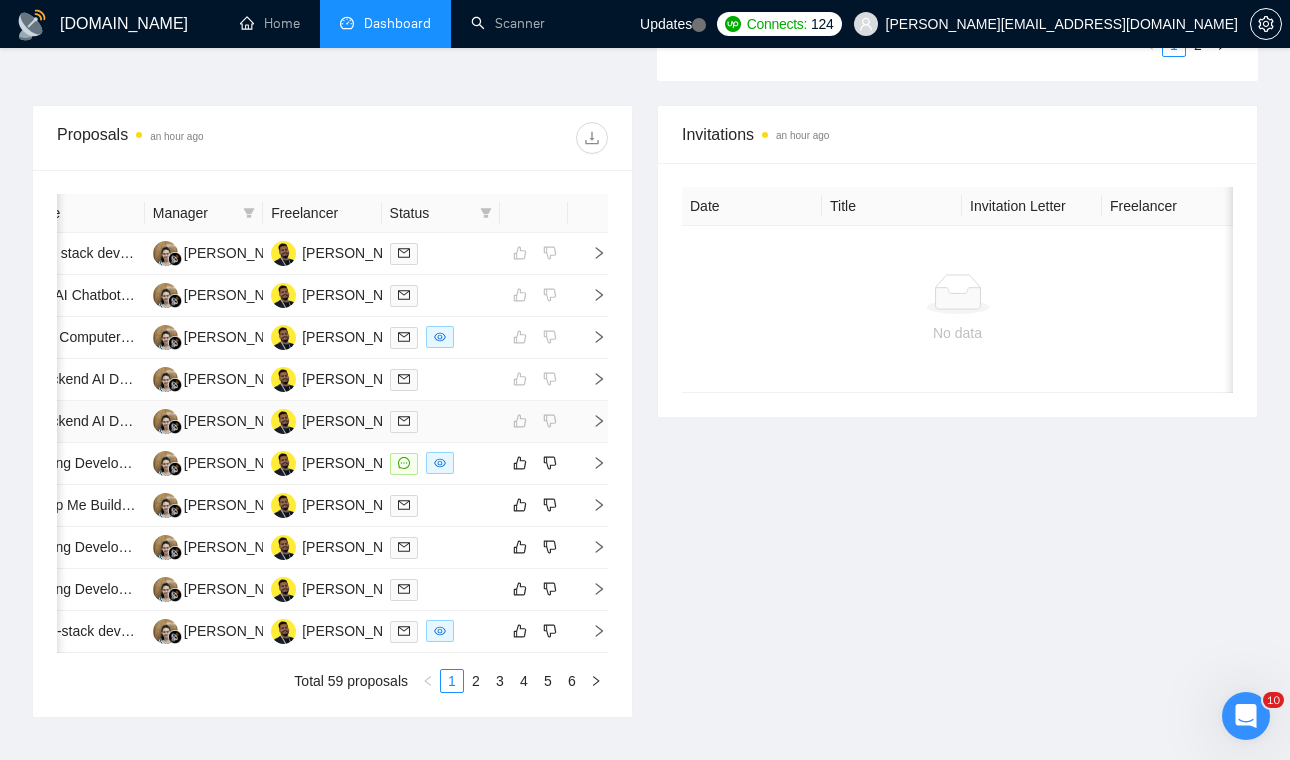 click 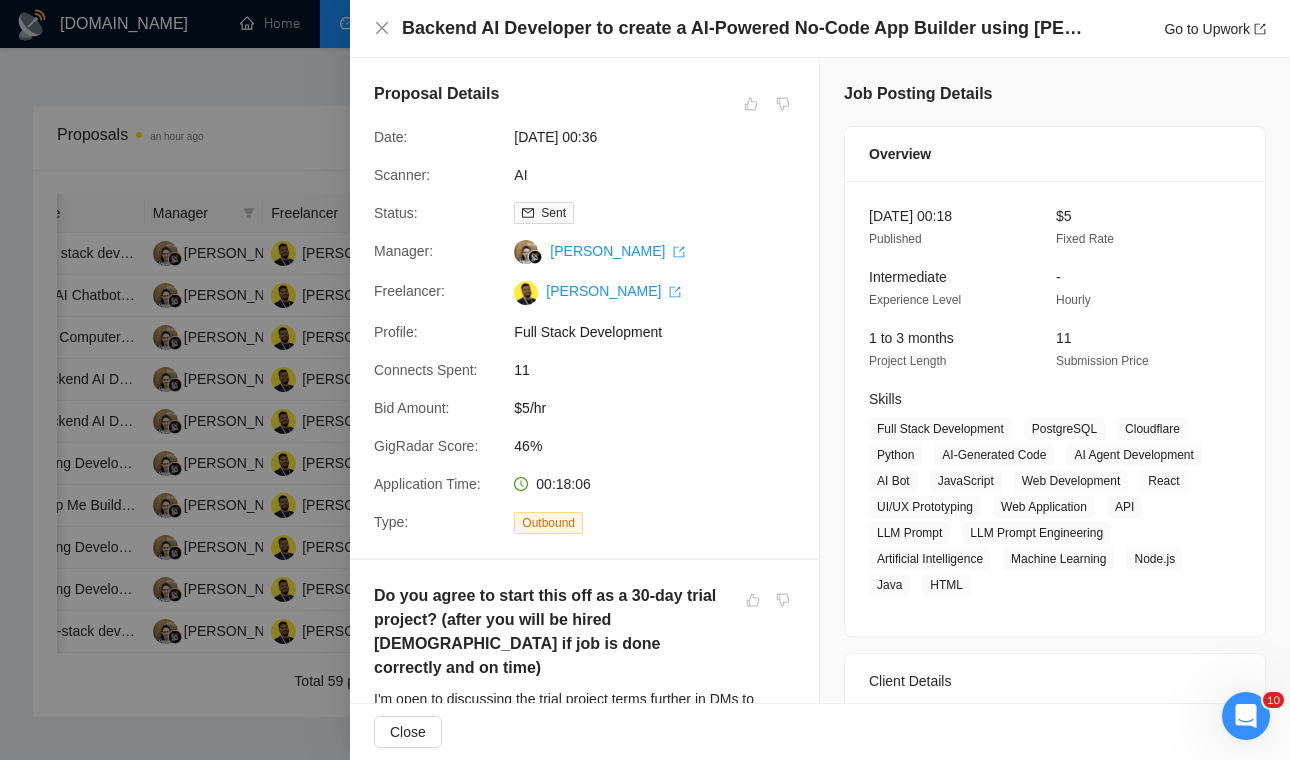 click on "Backend AI Developer to create a AI-Powered No-Code App Builder using Claude 4.0 Go to Upwork" at bounding box center [820, 29] 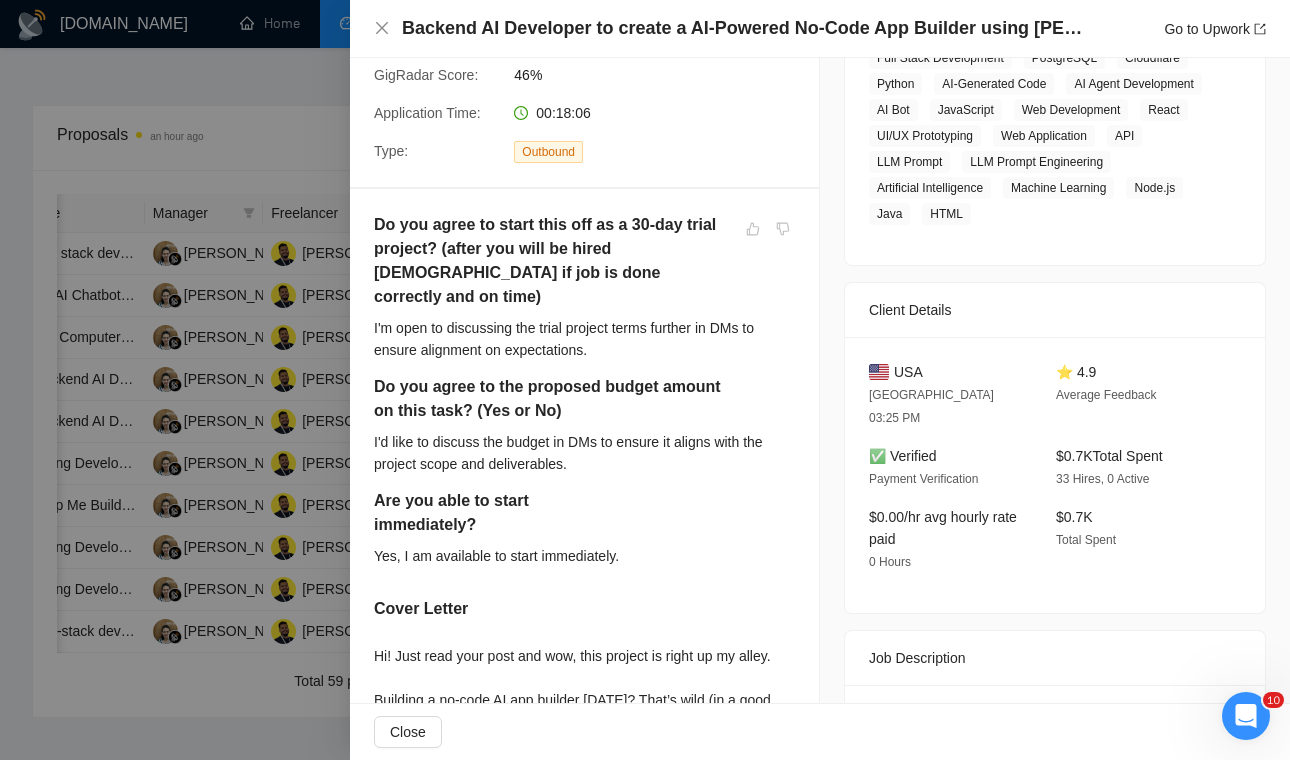 scroll, scrollTop: 372, scrollLeft: 0, axis: vertical 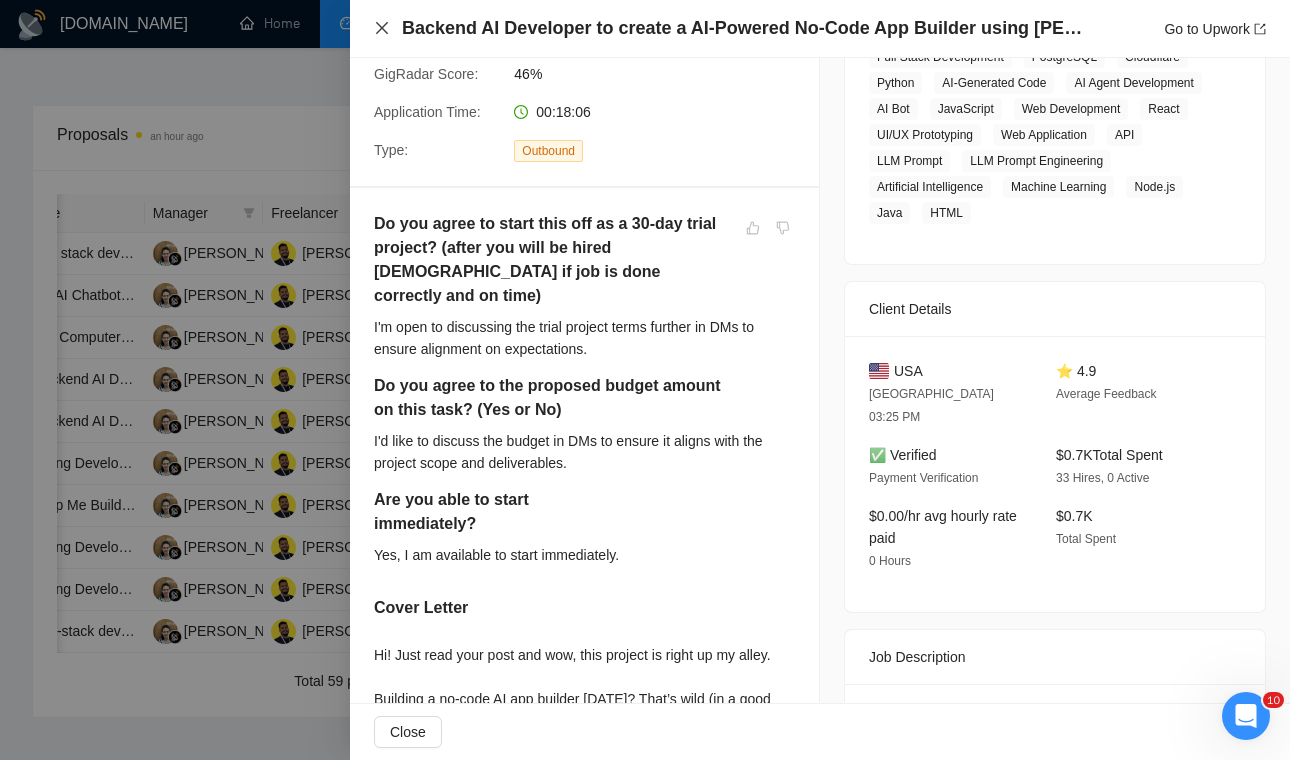 click 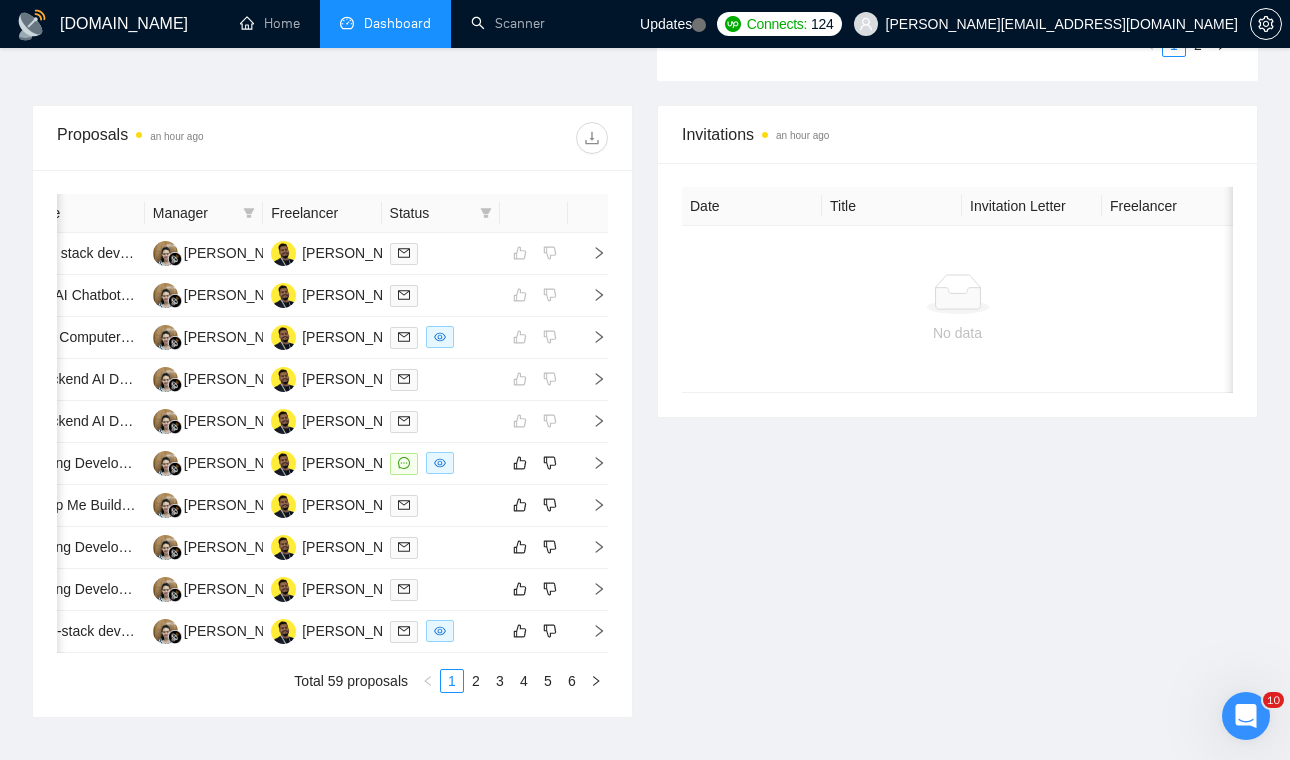 click 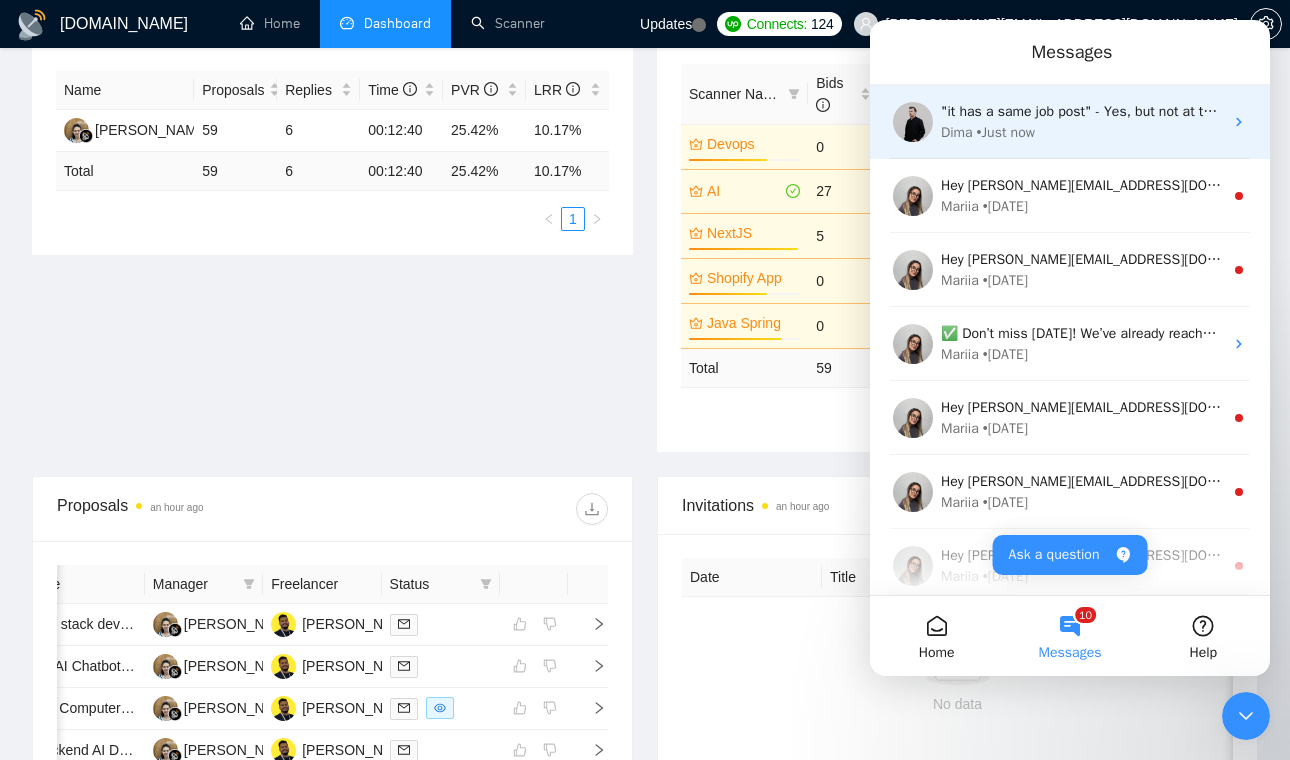 scroll, scrollTop: 313, scrollLeft: 0, axis: vertical 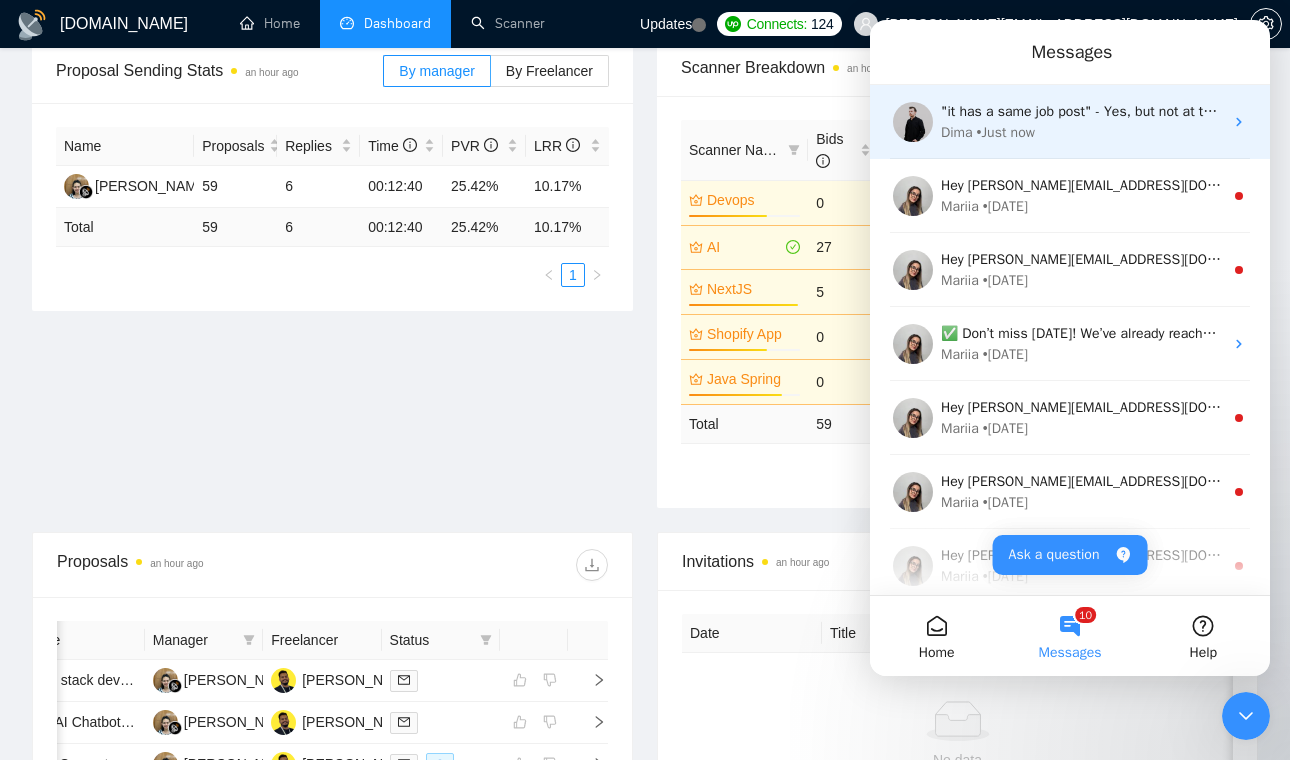 click on ""it has a same job post" - Yes, but not at the same time.   The description is the same, but:   1.   2. Dima •  Just now" at bounding box center (1070, 122) 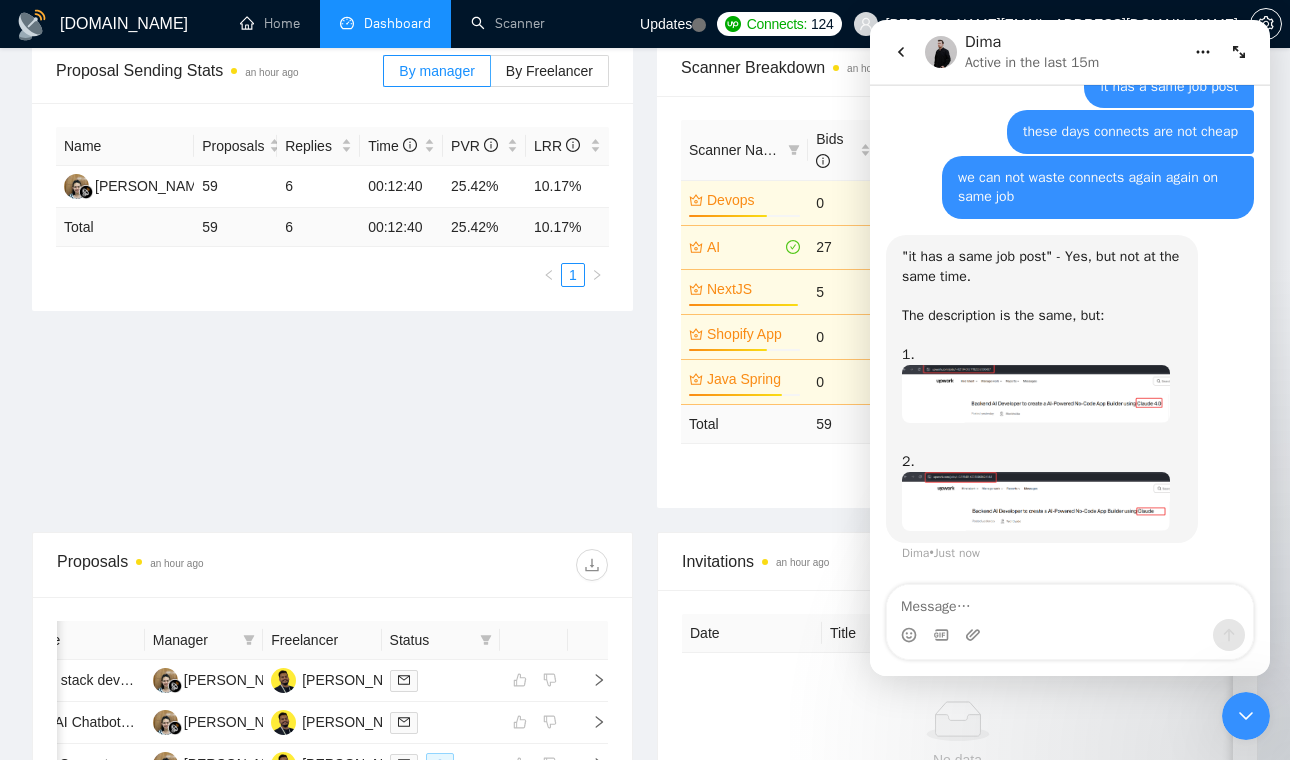 scroll, scrollTop: 5409, scrollLeft: 0, axis: vertical 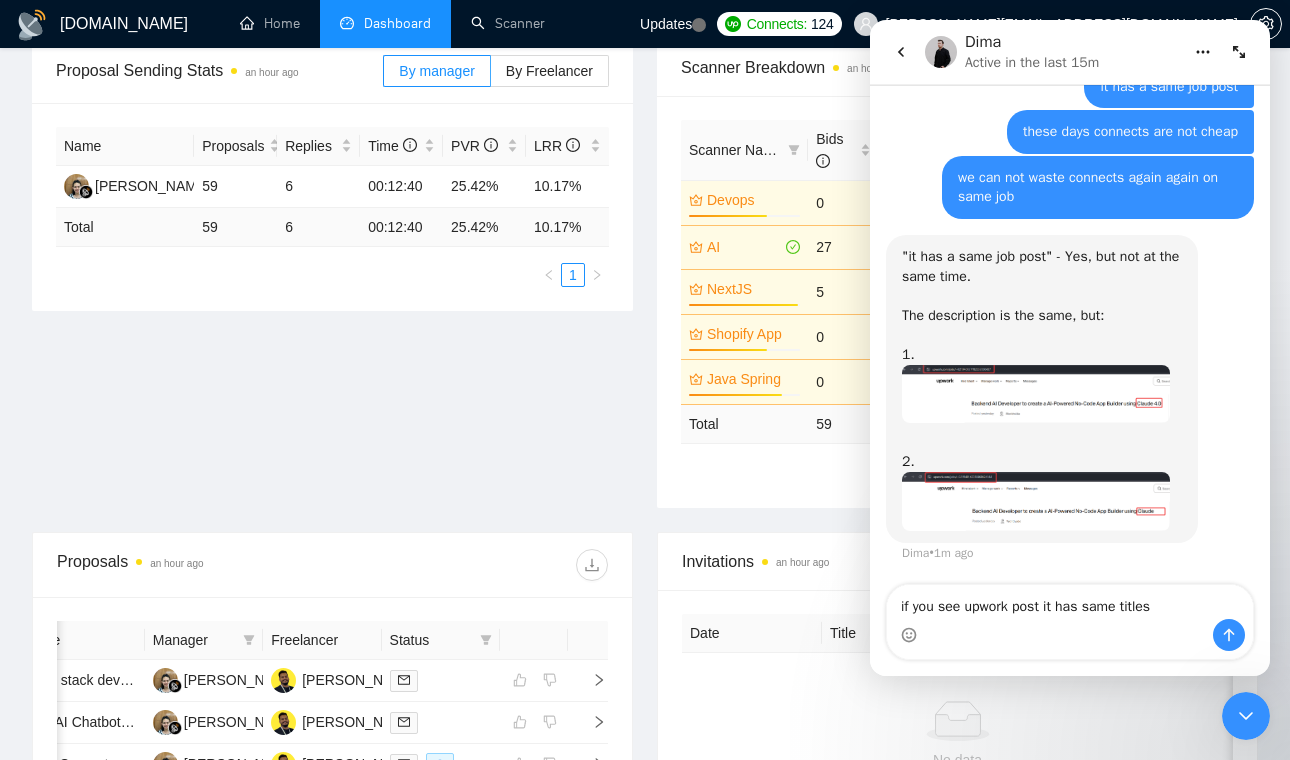 type on "if you see upwork post it has same titles" 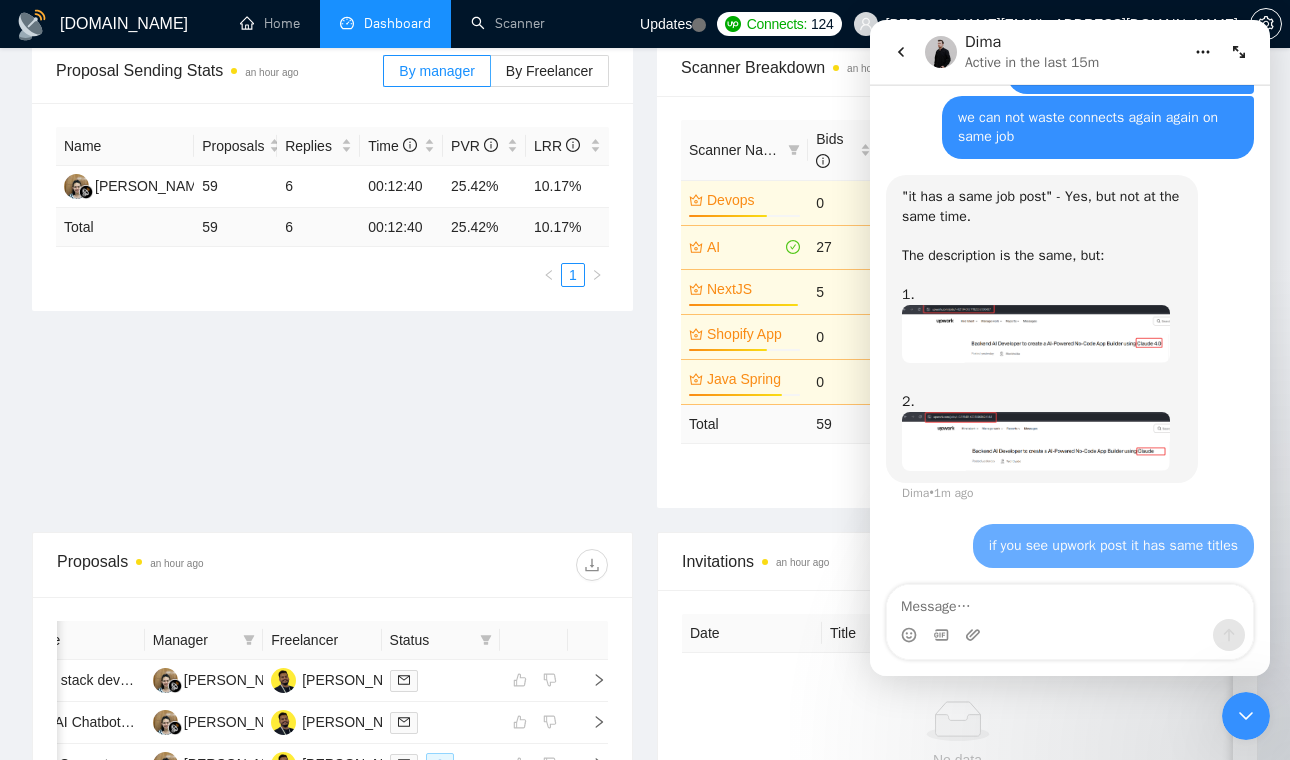 scroll, scrollTop: 5469, scrollLeft: 0, axis: vertical 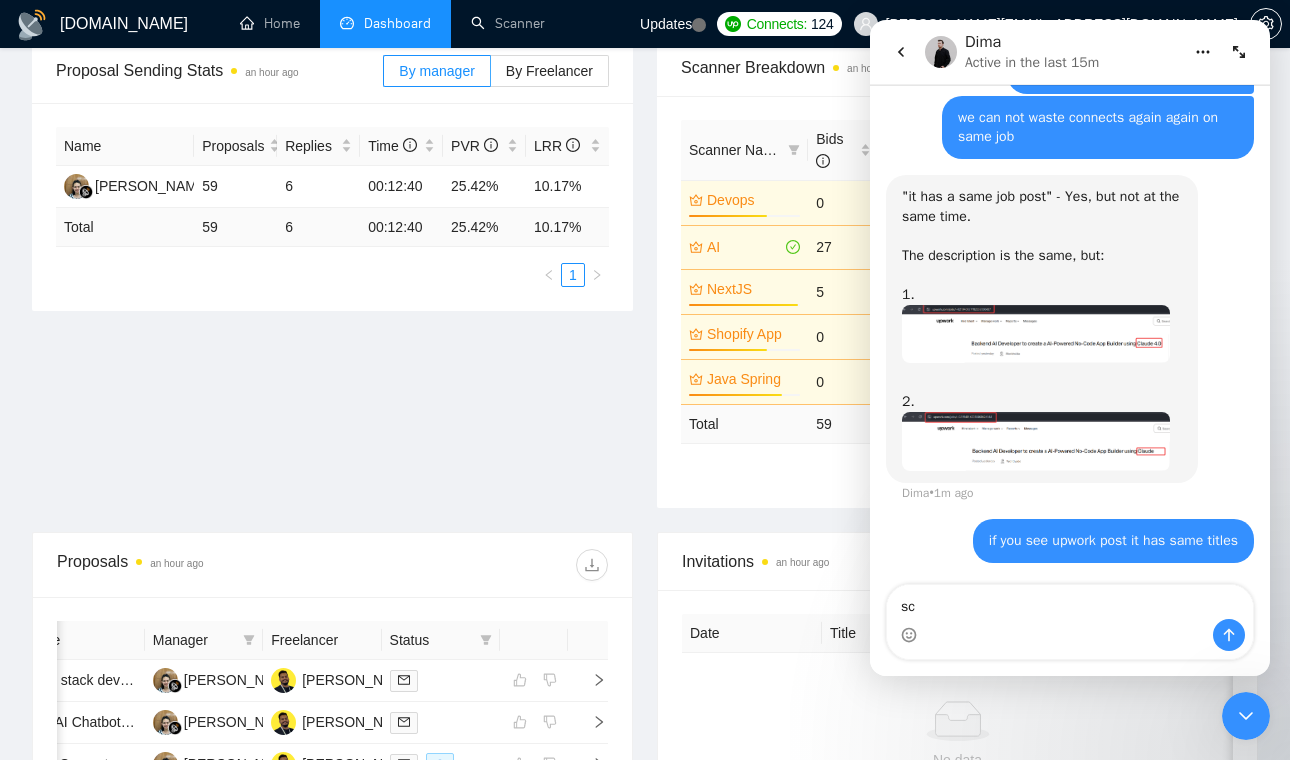 type on "s" 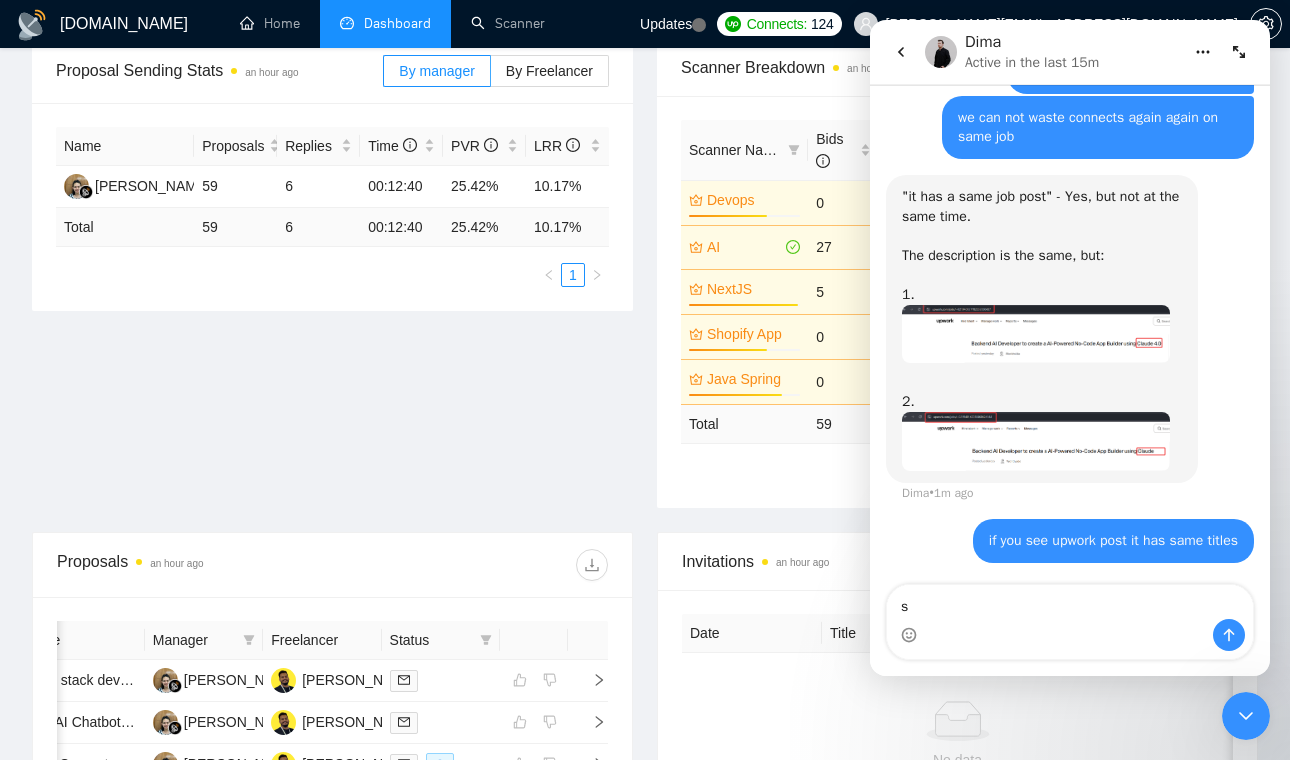 type 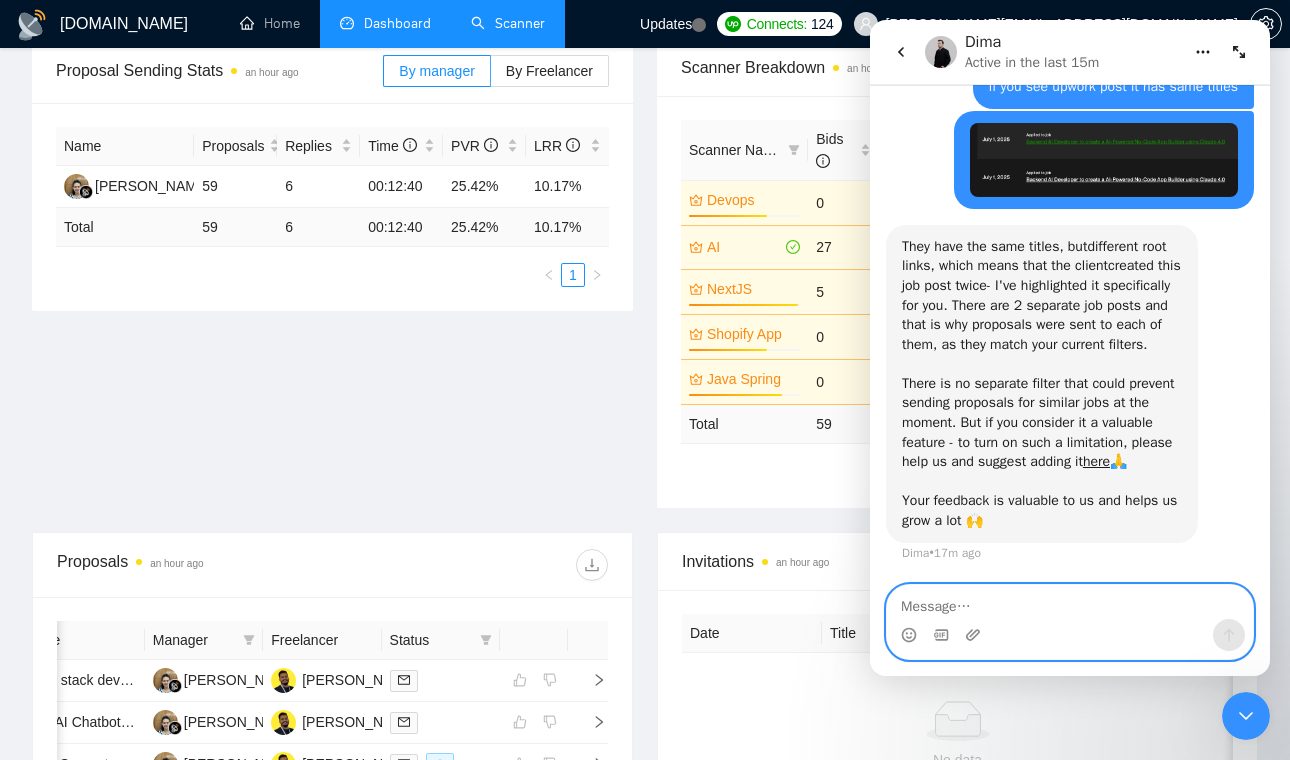 scroll, scrollTop: 5942, scrollLeft: 0, axis: vertical 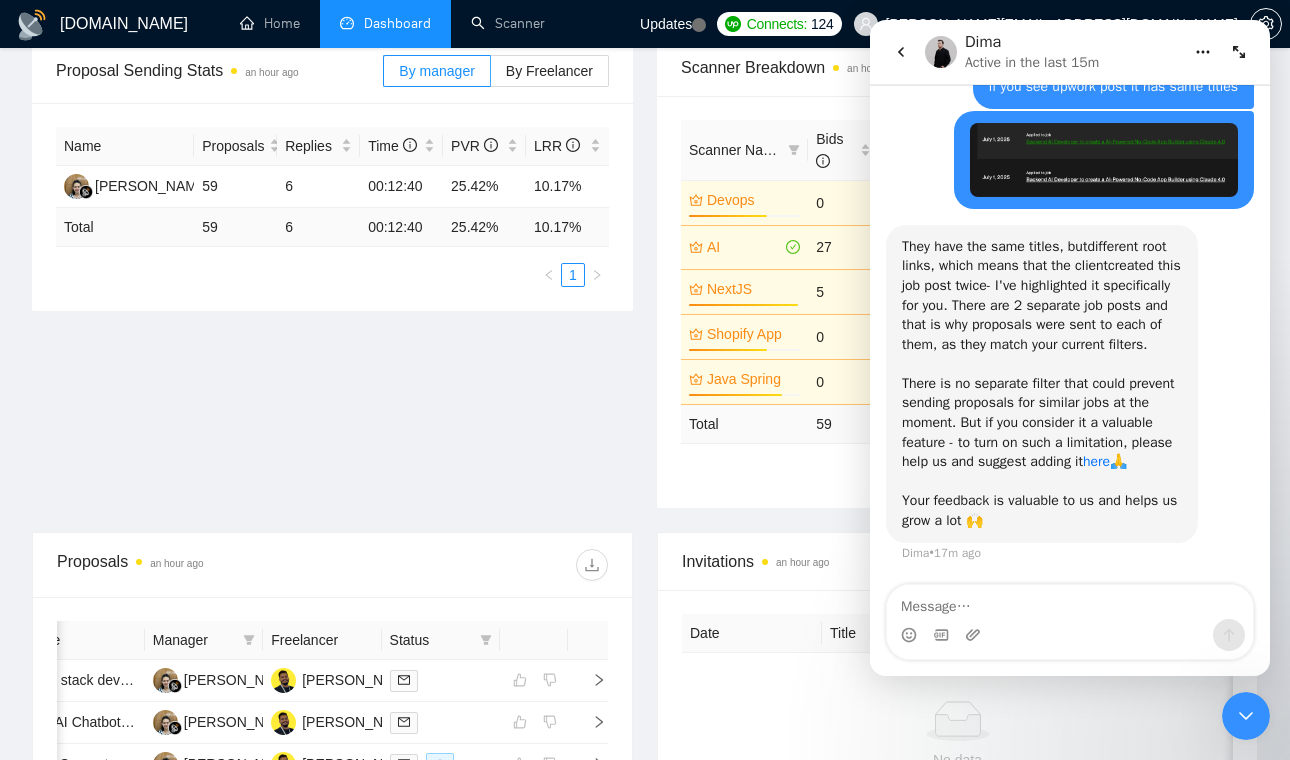 click on "here" at bounding box center (1096, 461) 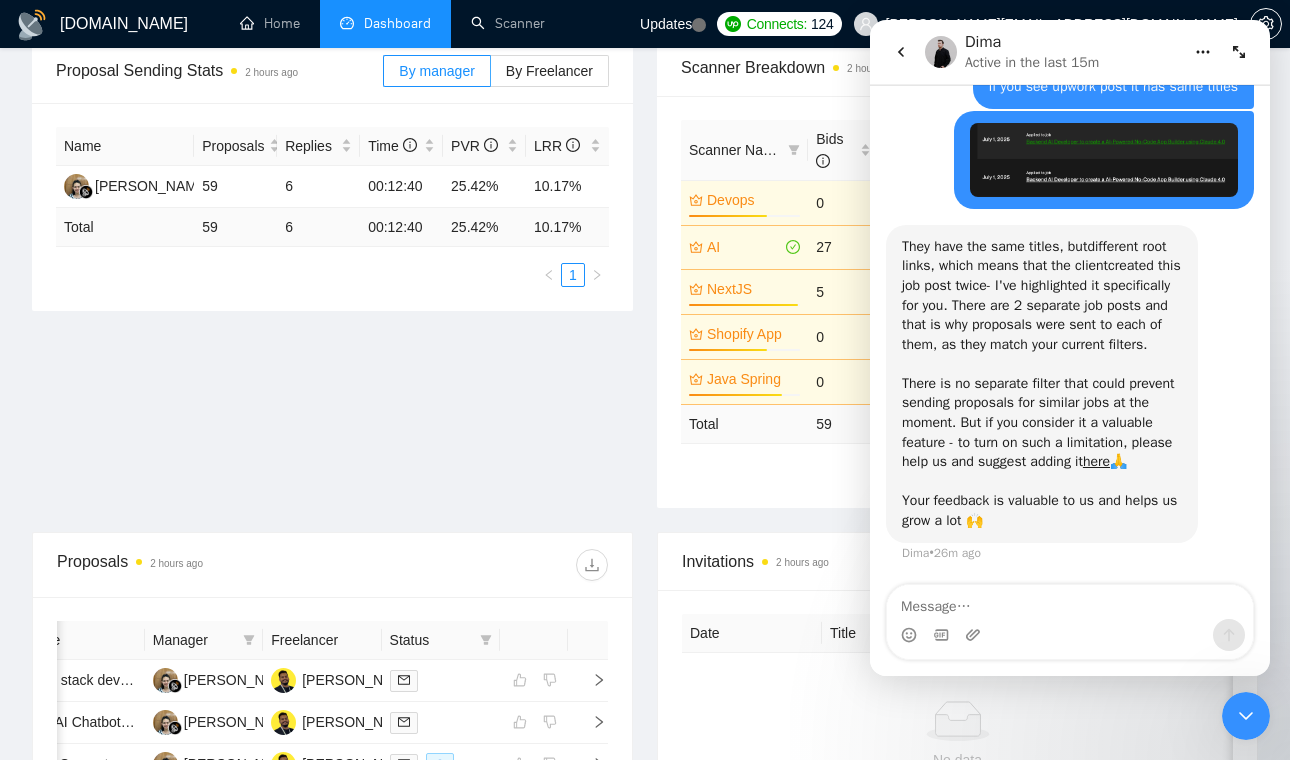 click 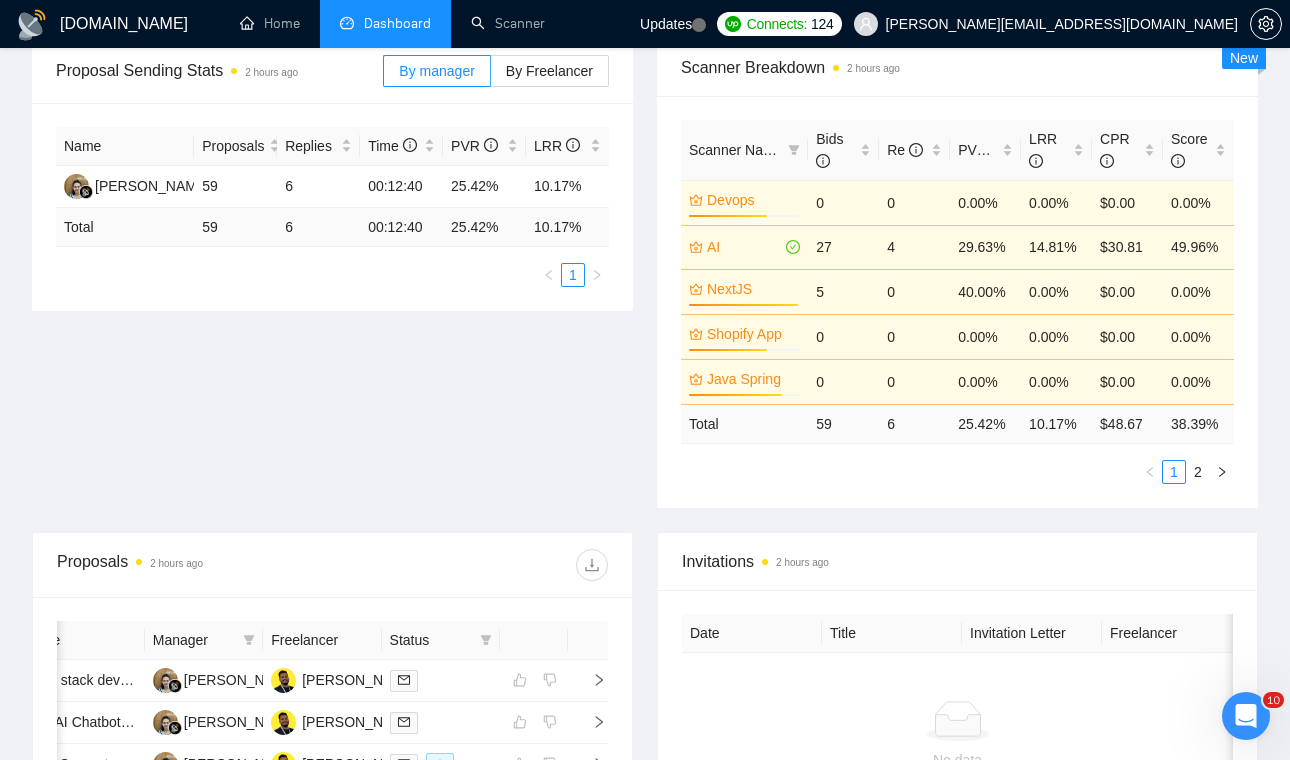 click on "Updates" at bounding box center (666, 24) 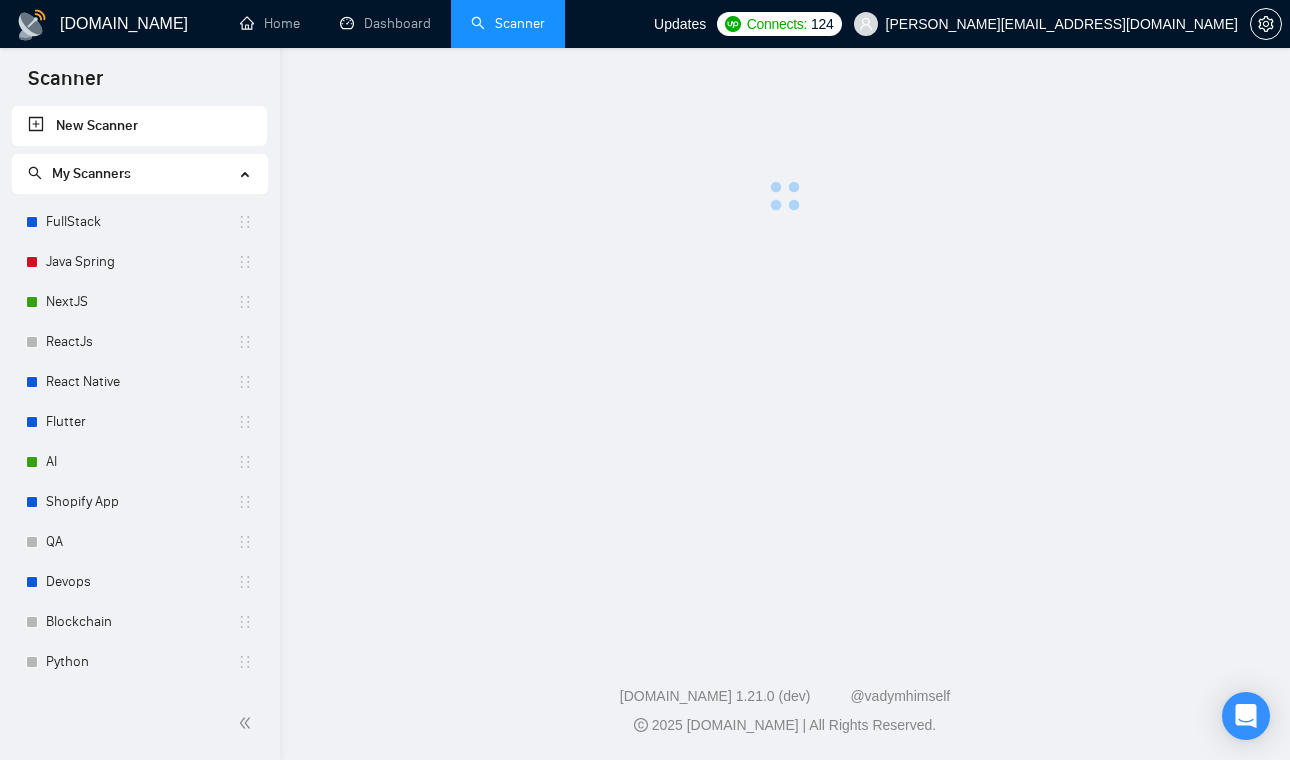 scroll, scrollTop: 0, scrollLeft: 0, axis: both 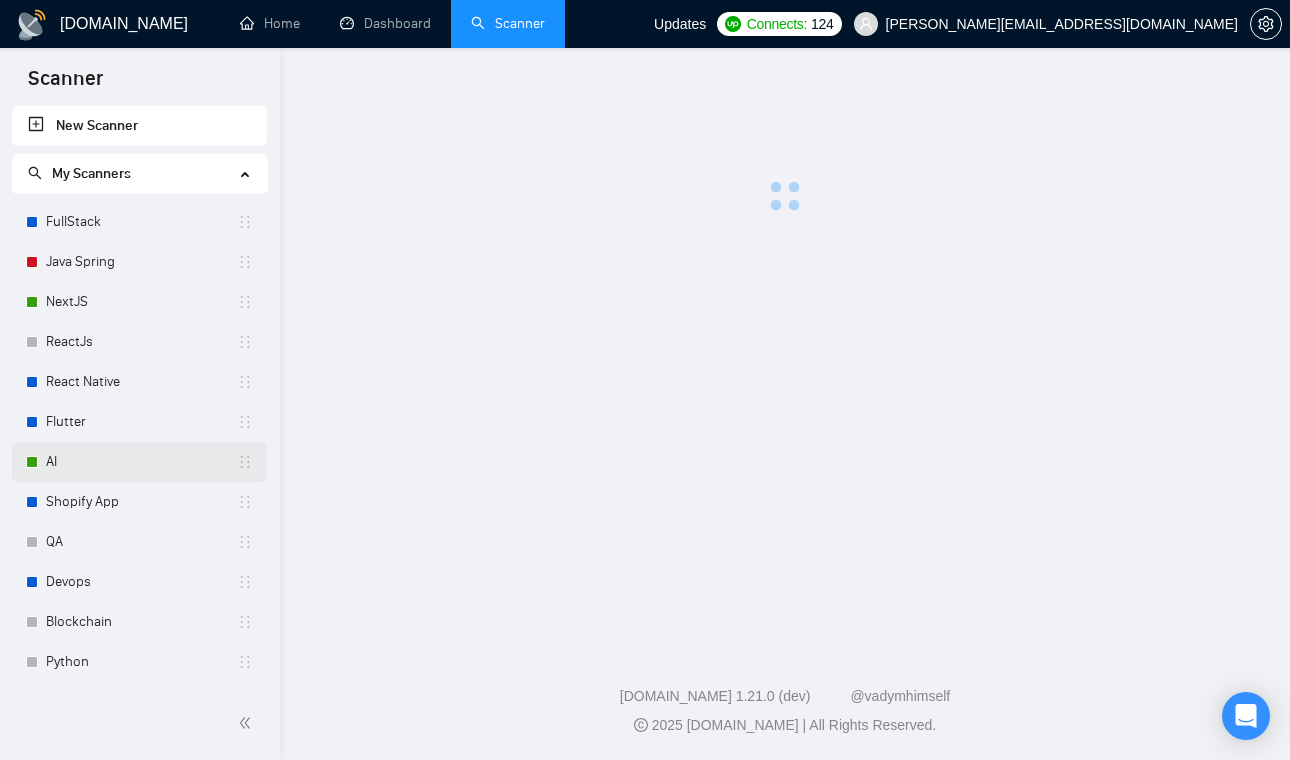 click on "AI" at bounding box center (141, 462) 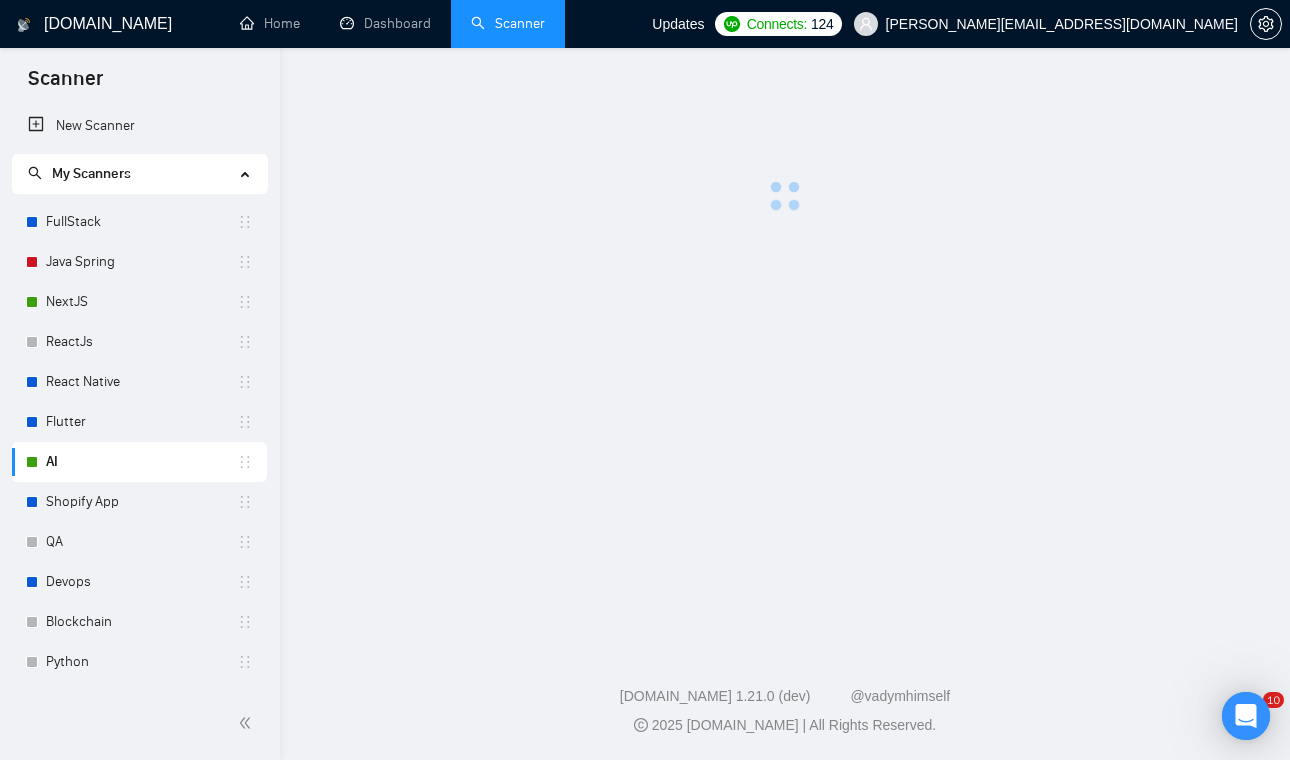 scroll, scrollTop: 0, scrollLeft: 0, axis: both 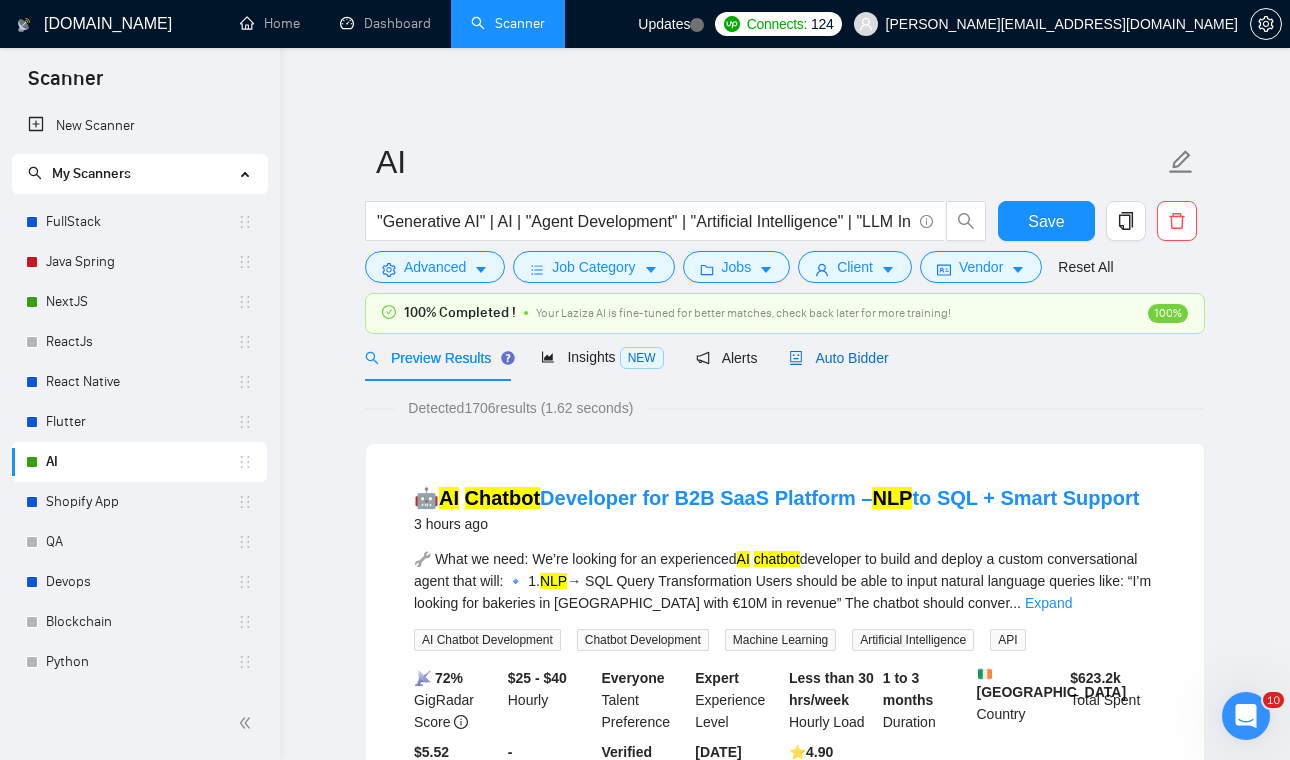 click on "Auto Bidder" at bounding box center (838, 358) 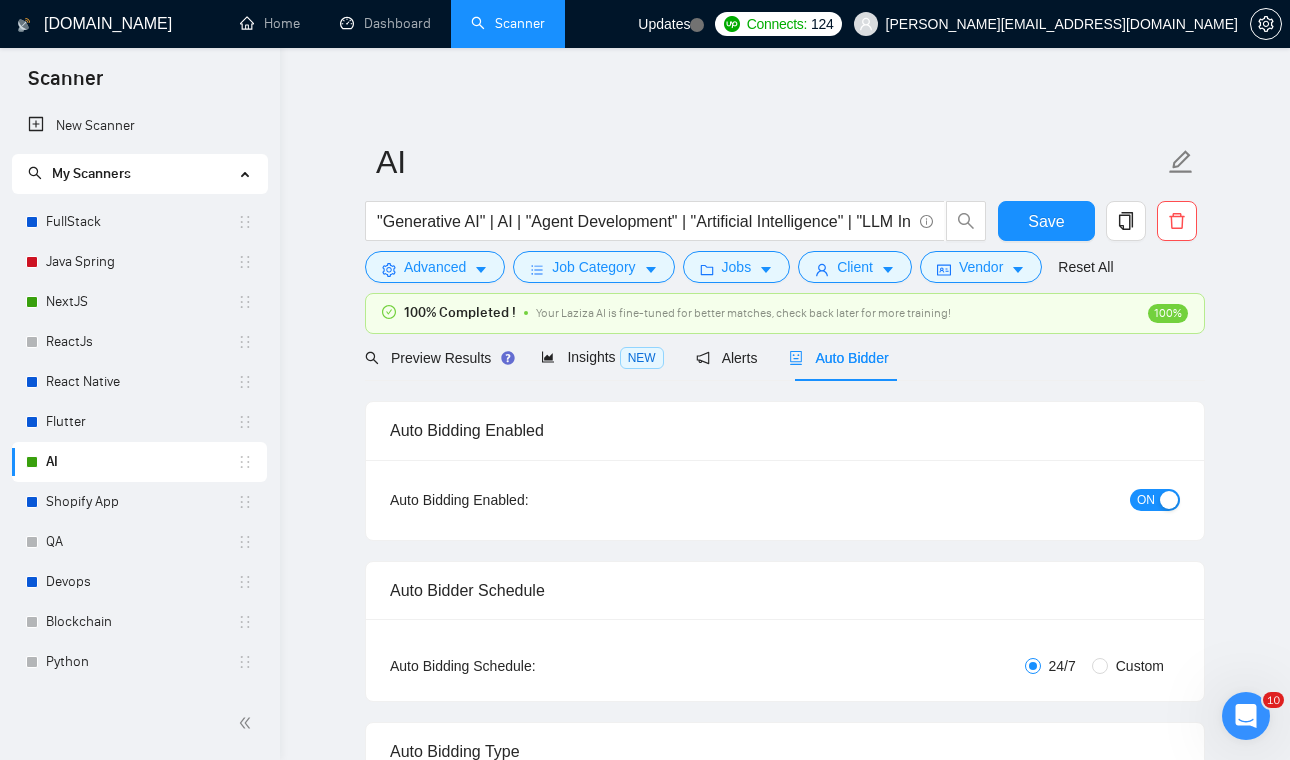 type 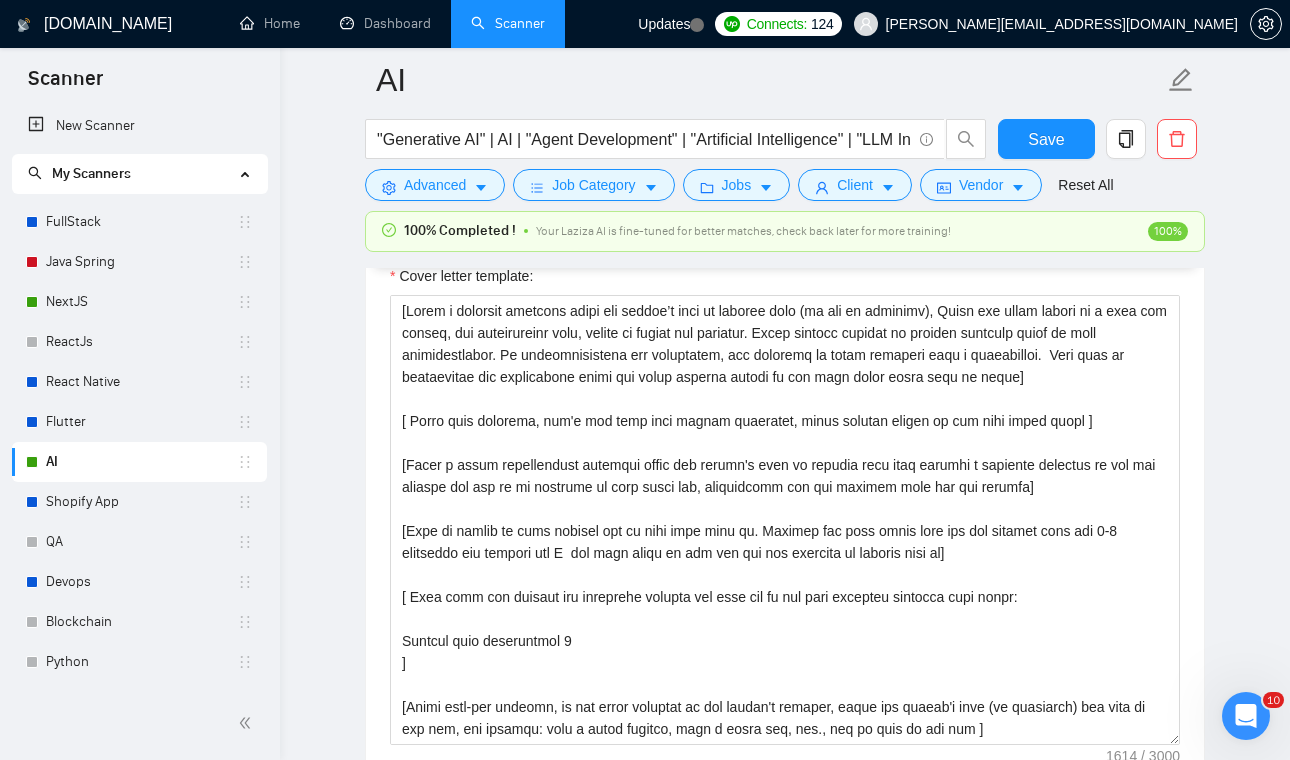 scroll, scrollTop: 1775, scrollLeft: 0, axis: vertical 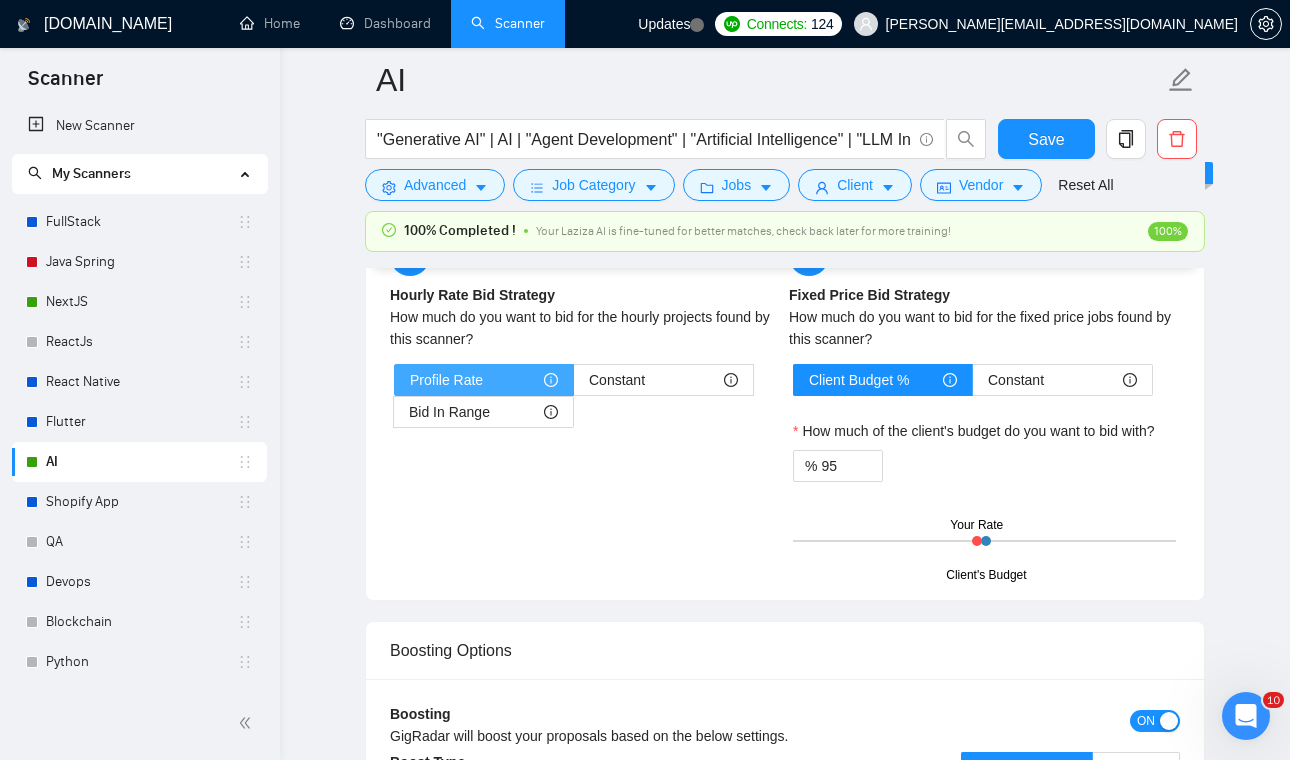 click on "Profile Rate" at bounding box center [484, 380] 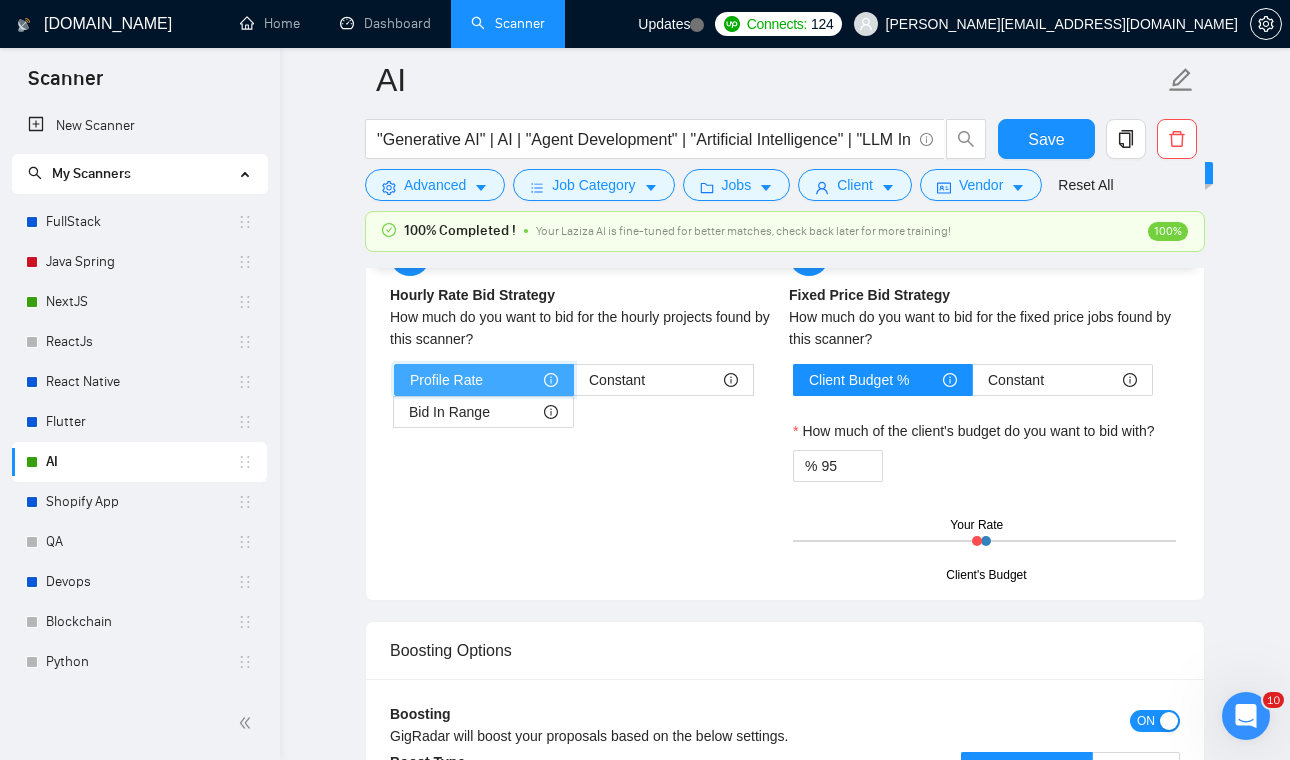 click on "Profile Rate" at bounding box center [395, 385] 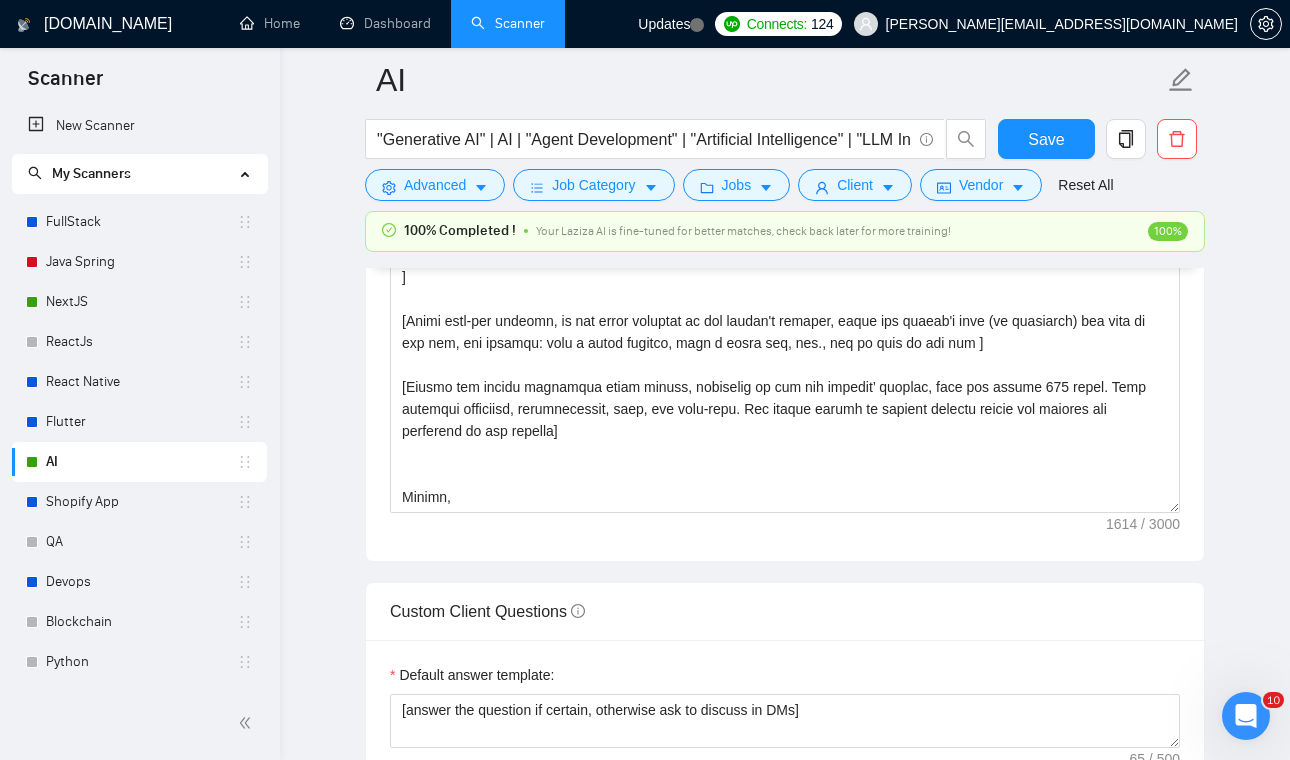 scroll, scrollTop: 1964, scrollLeft: 0, axis: vertical 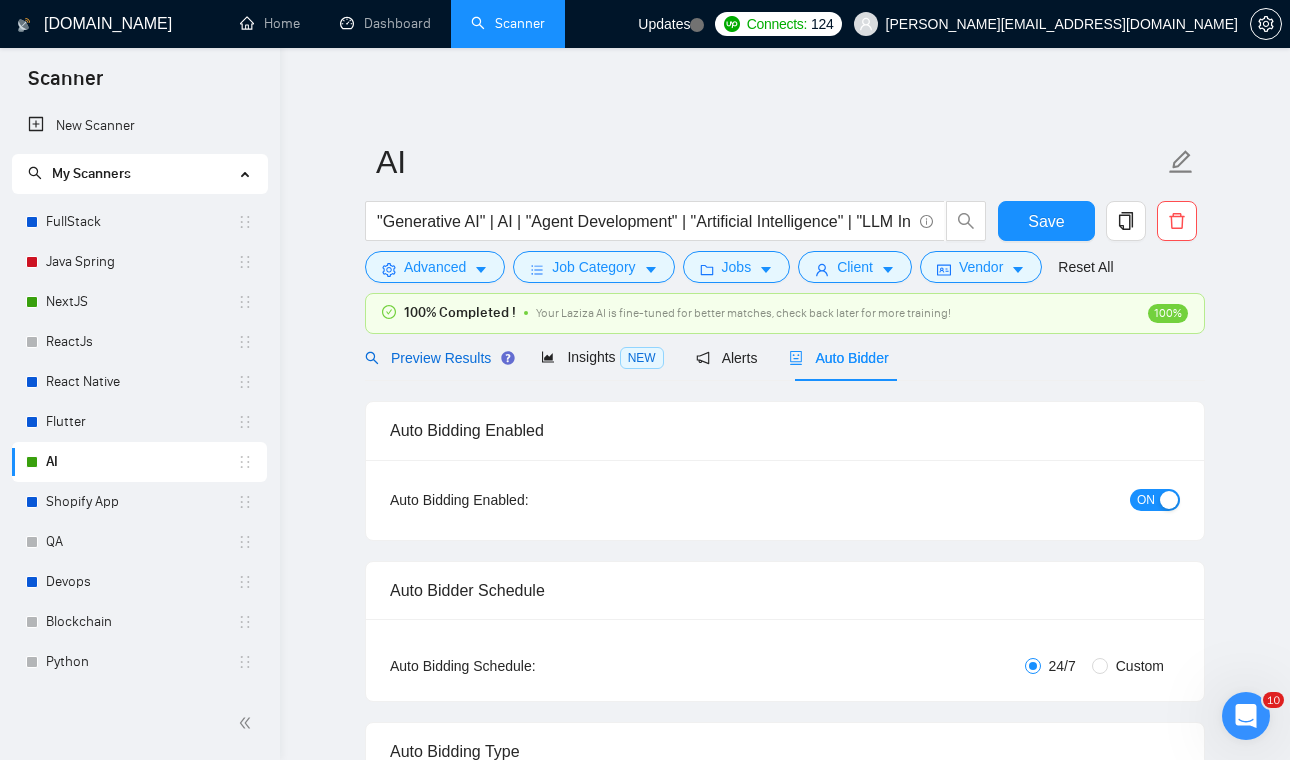 click on "Preview Results" at bounding box center (437, 358) 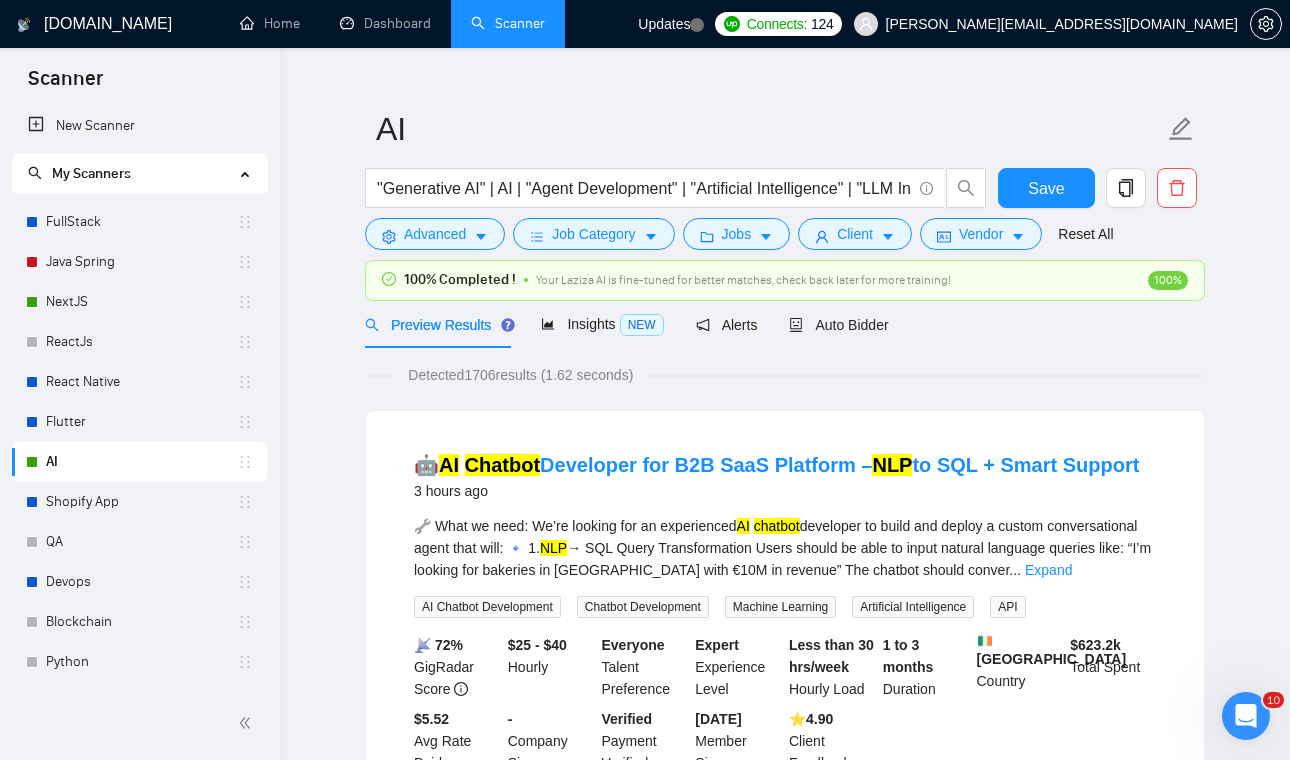 scroll, scrollTop: 32, scrollLeft: 0, axis: vertical 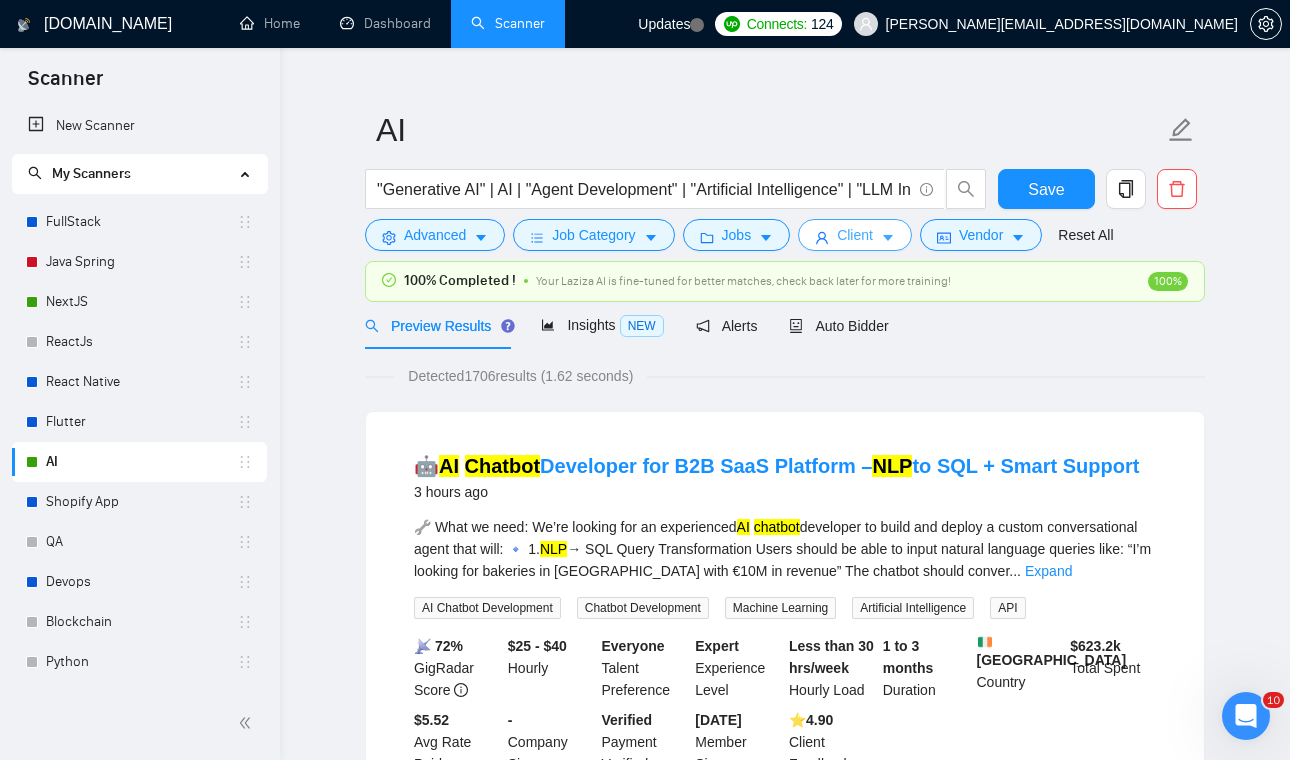 click on "Client" at bounding box center [855, 235] 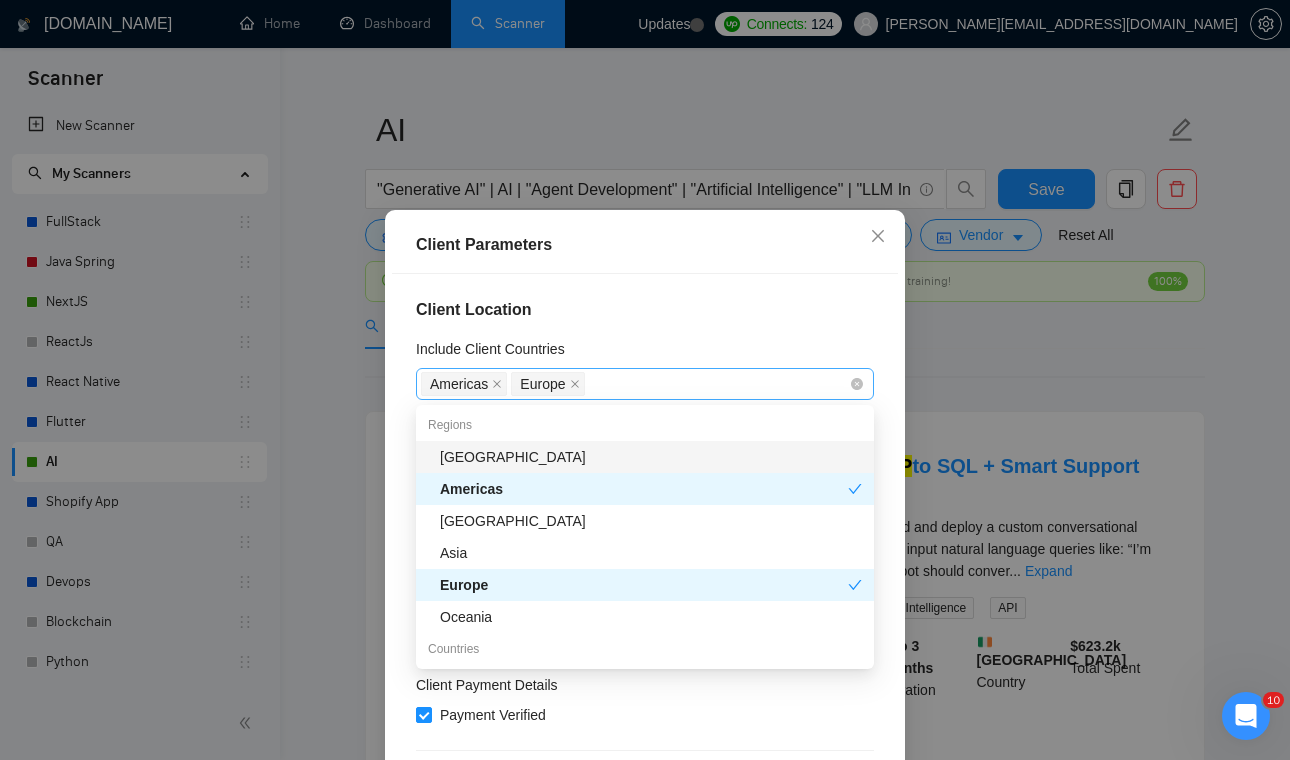 click on "Americas Europe" at bounding box center [635, 384] 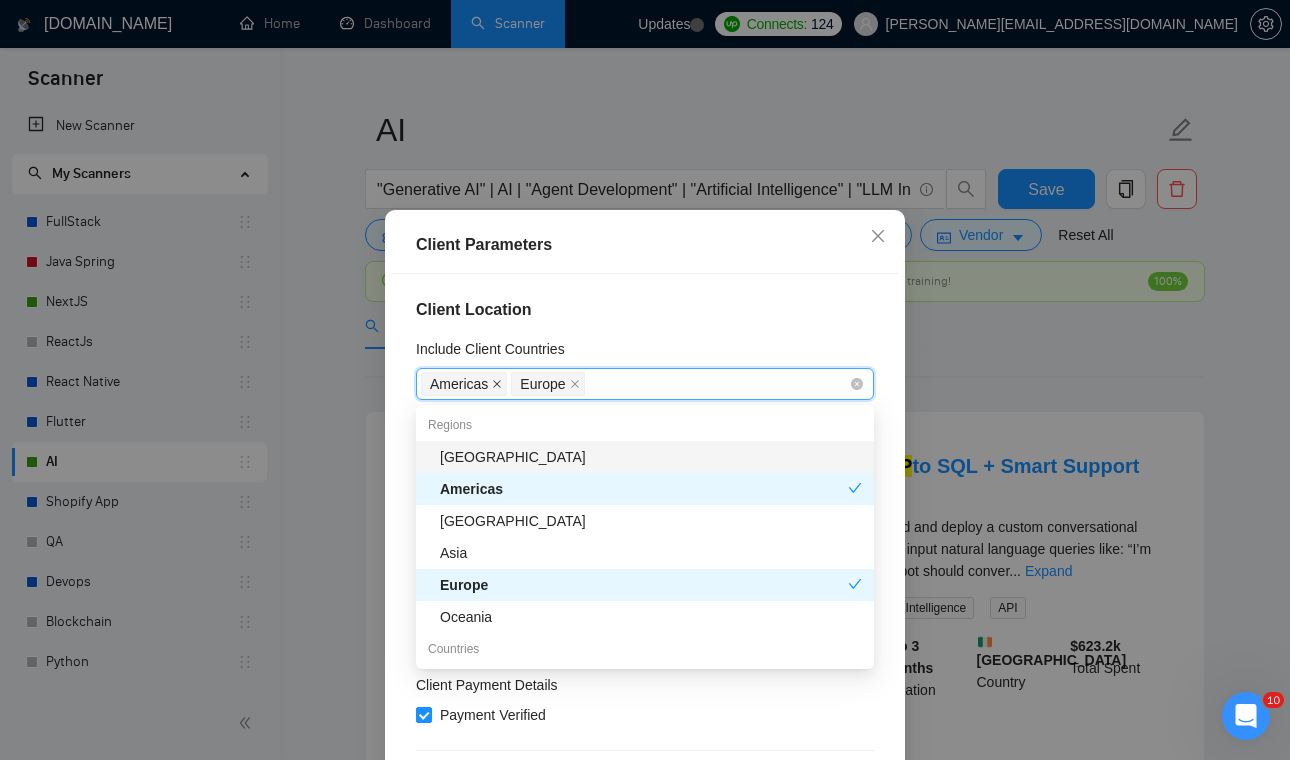 click 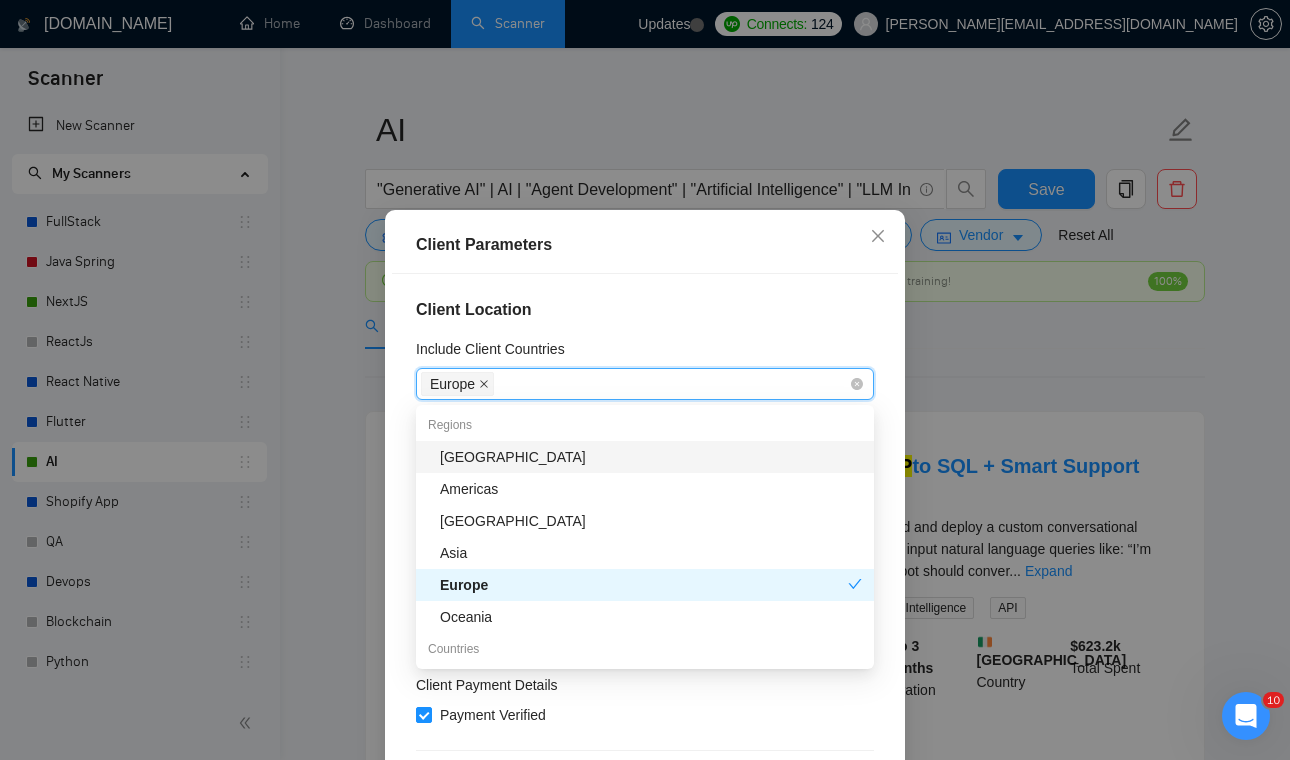 click 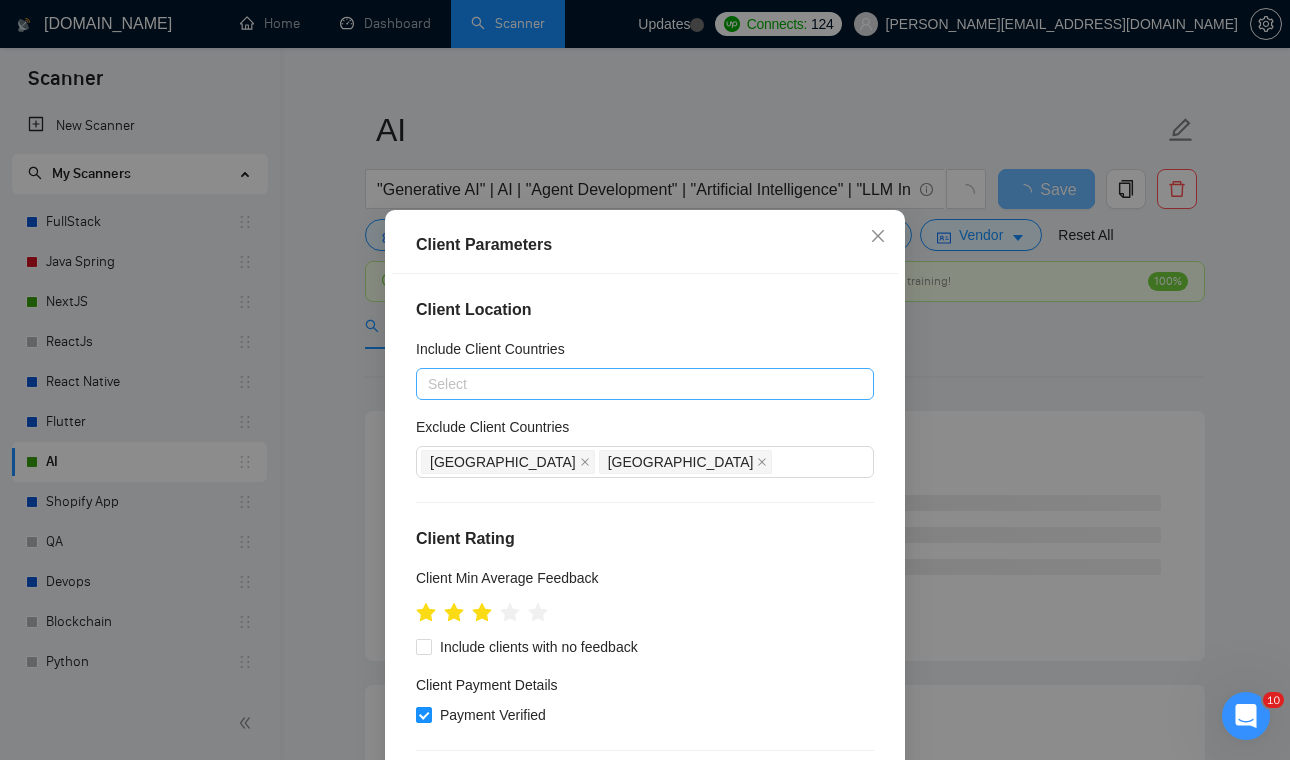 click on "Client Location Include Client Countries   Select Exclude Client Countries India Pakistan   Client Rating Client Min Average Feedback Include clients with no feedback Client Payment Details Payment Verified Hire Rate Stats   Client Total Spent $ 500 Min - $ Max Client Hire Rate New   Any hire rate   Avg Hourly Rate Paid New $ Min - $ Max Include Clients without Sufficient History Client Profile Client Industry New   Any industry Client Company Size   Any company size Enterprise Clients New   Any clients" at bounding box center (645, 540) 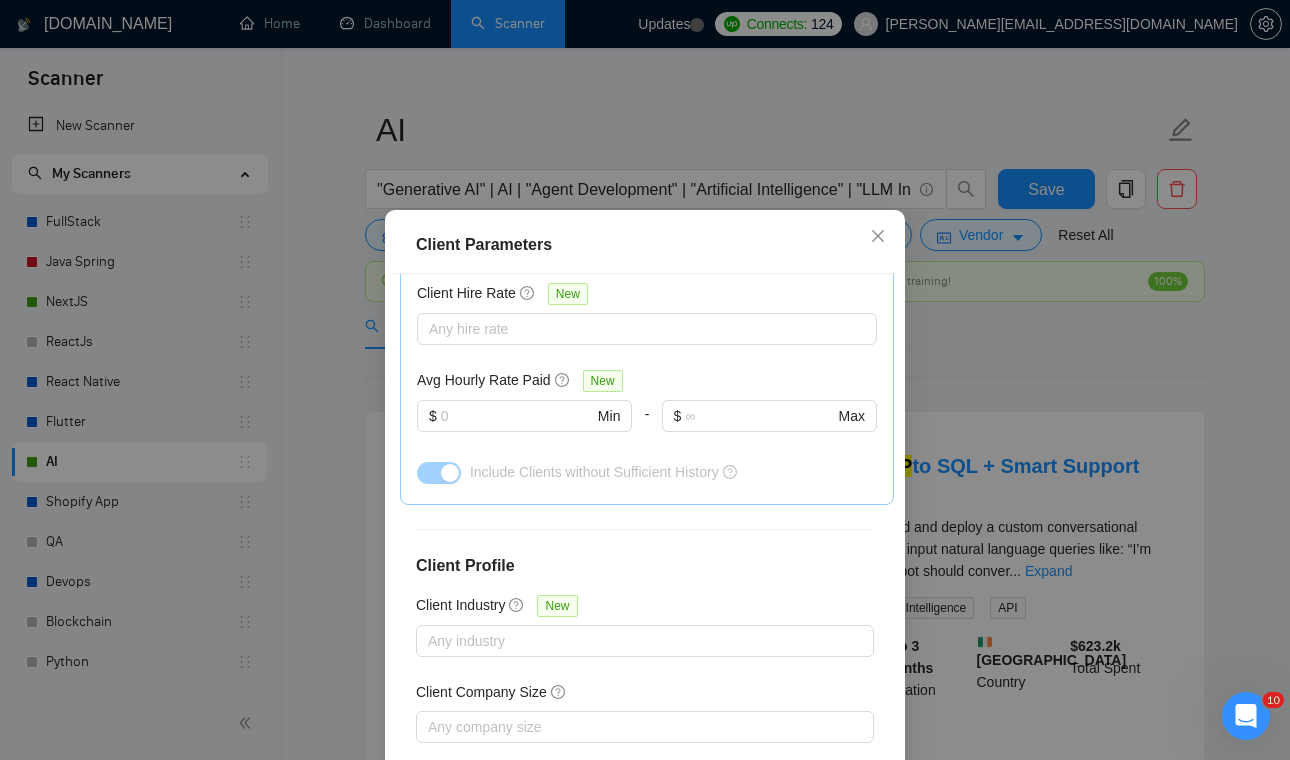 scroll, scrollTop: 714, scrollLeft: 0, axis: vertical 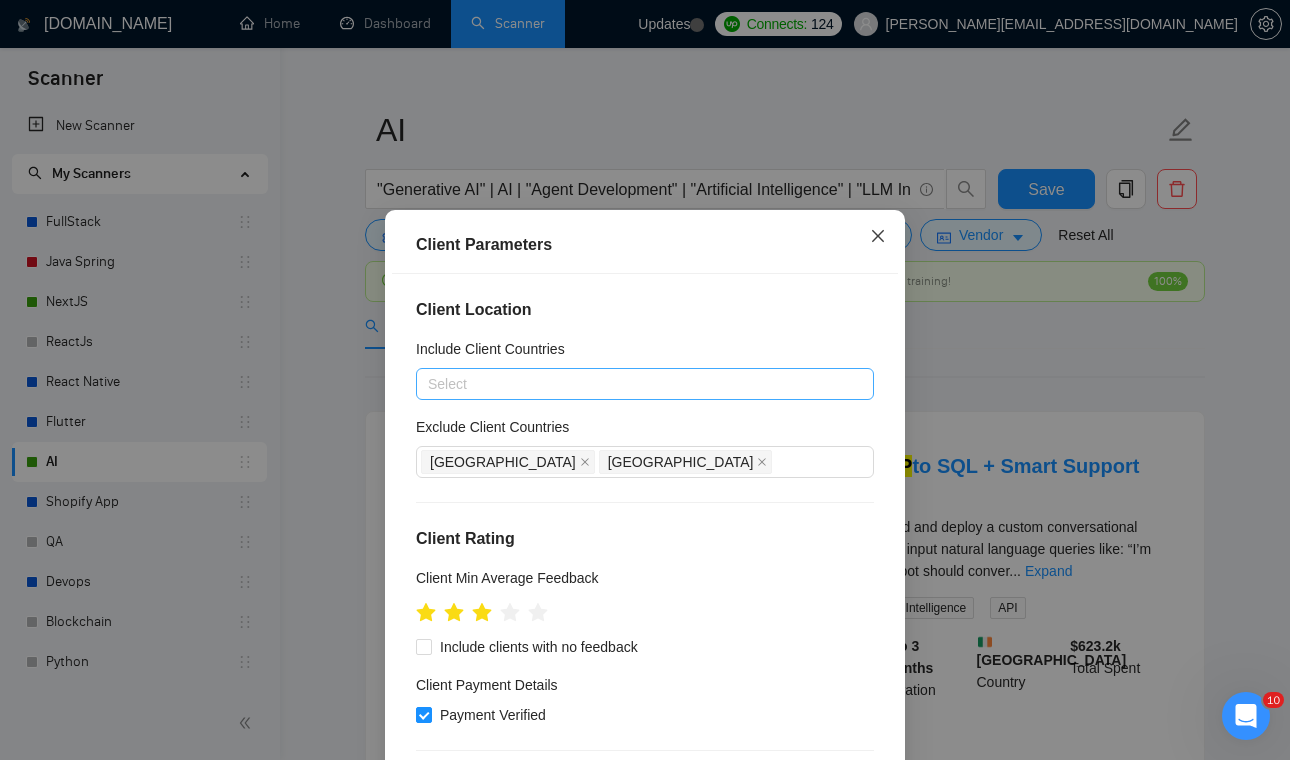 click at bounding box center (878, 237) 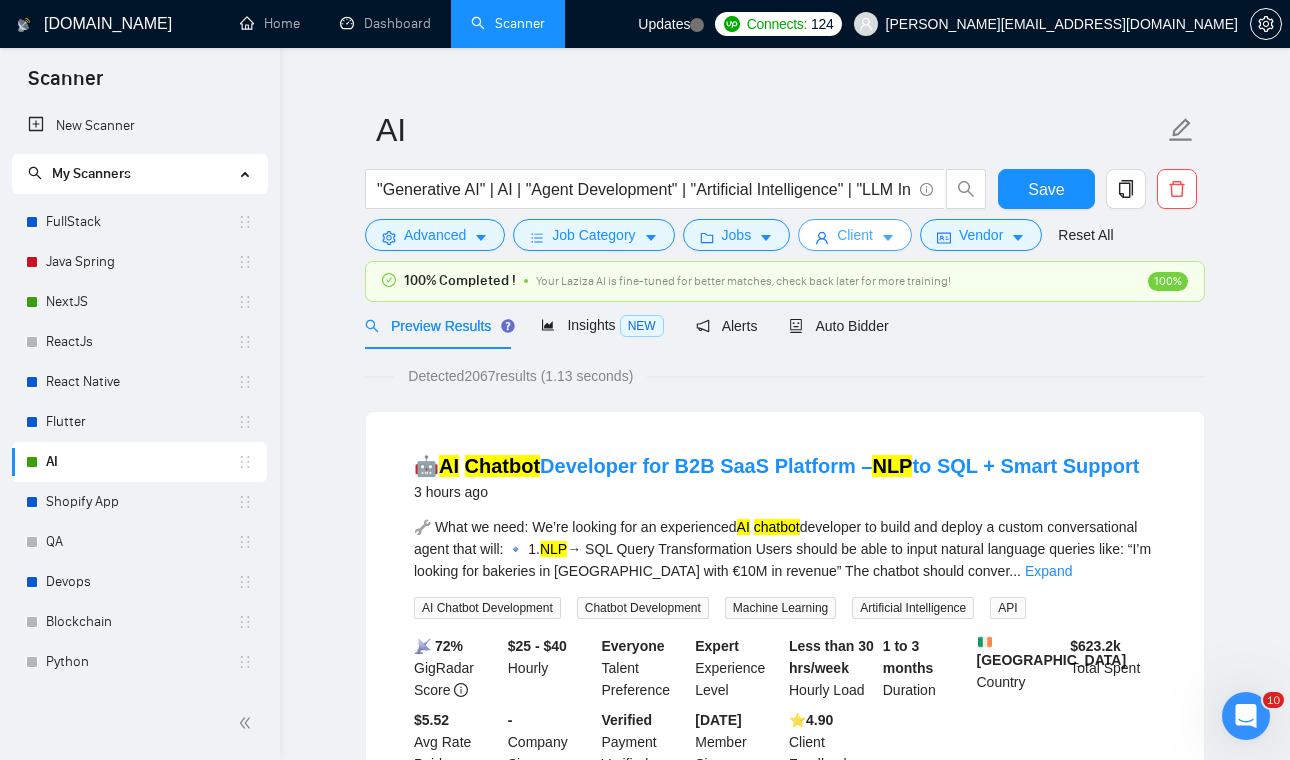 click on "Client" at bounding box center [855, 235] 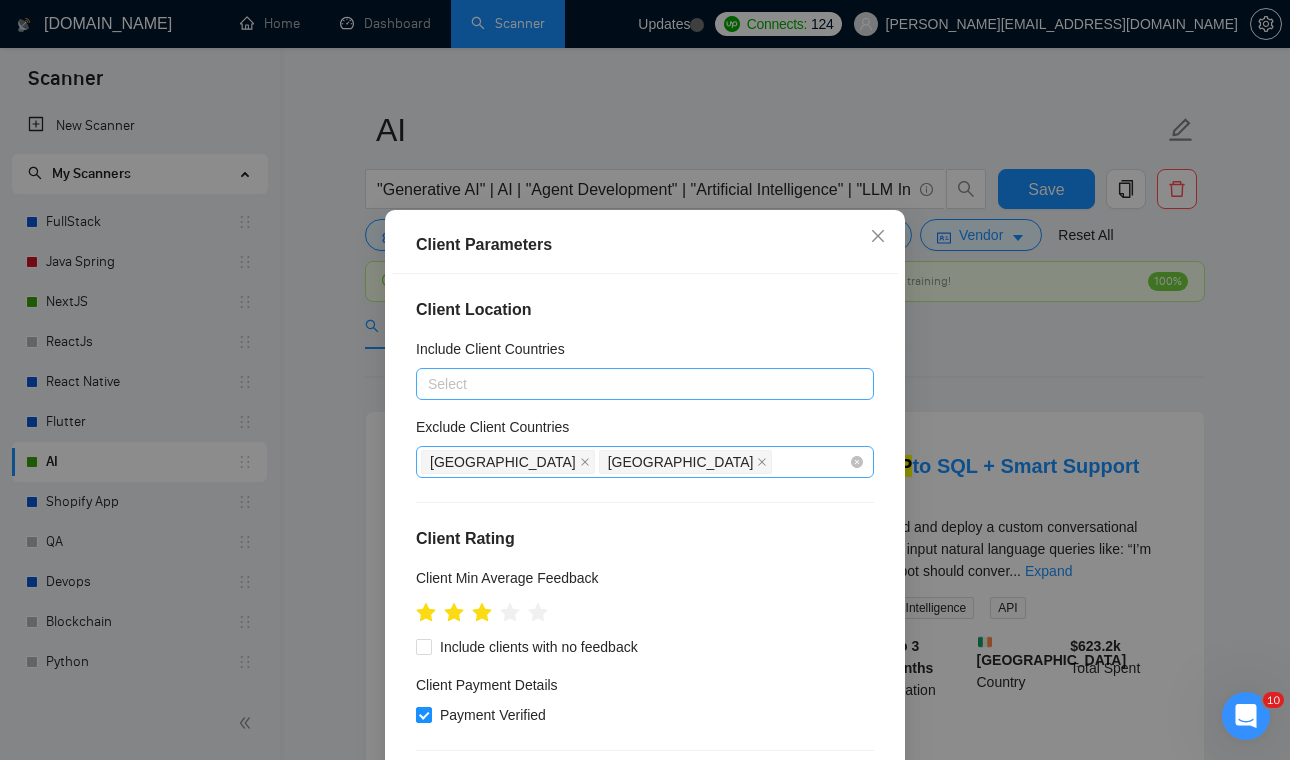 click on "India Pakistan" at bounding box center [635, 462] 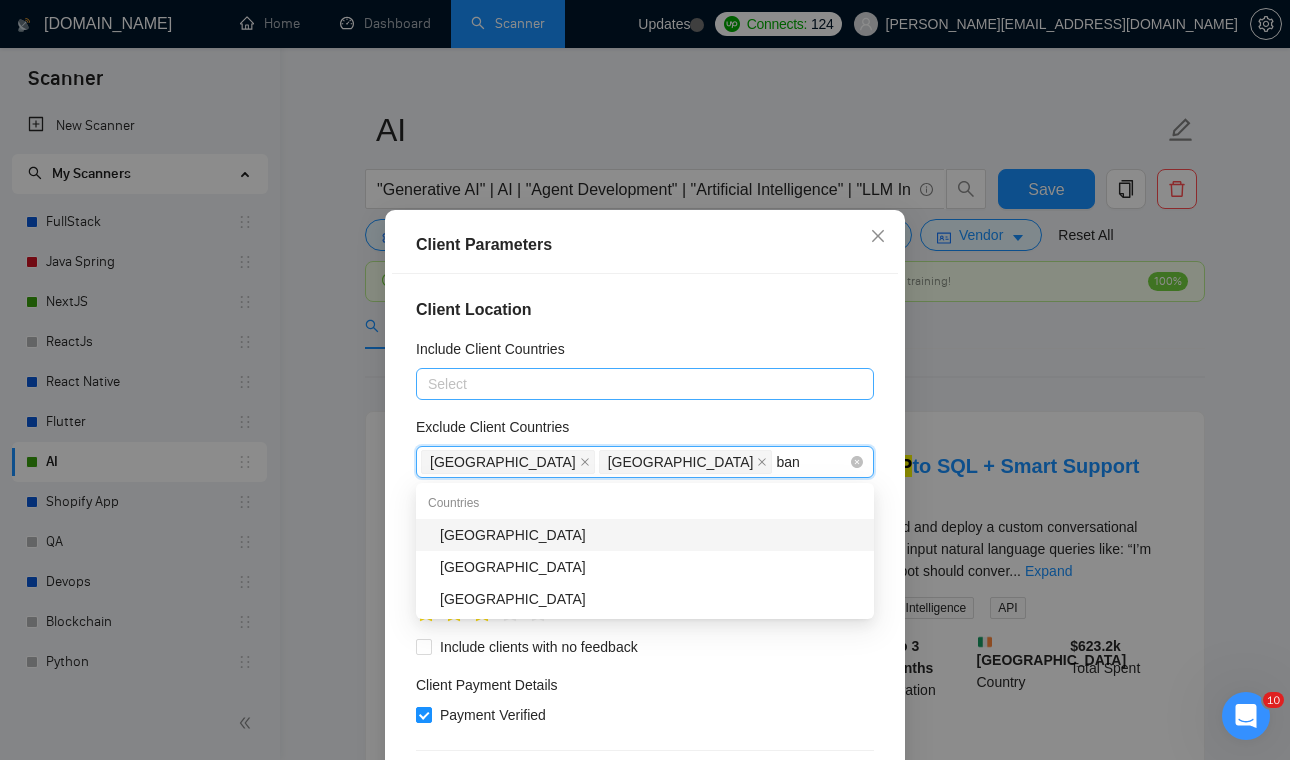 type on "bang" 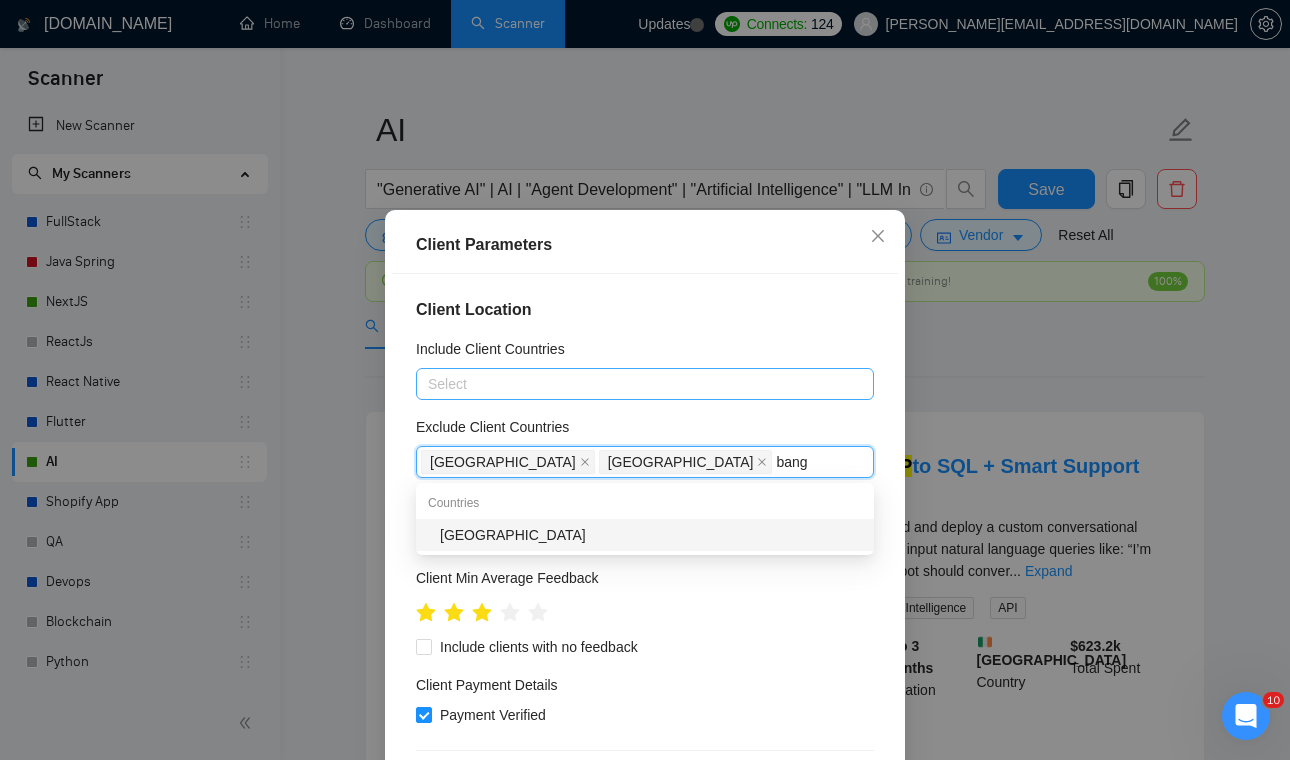 click on "Bangladesh" at bounding box center [651, 535] 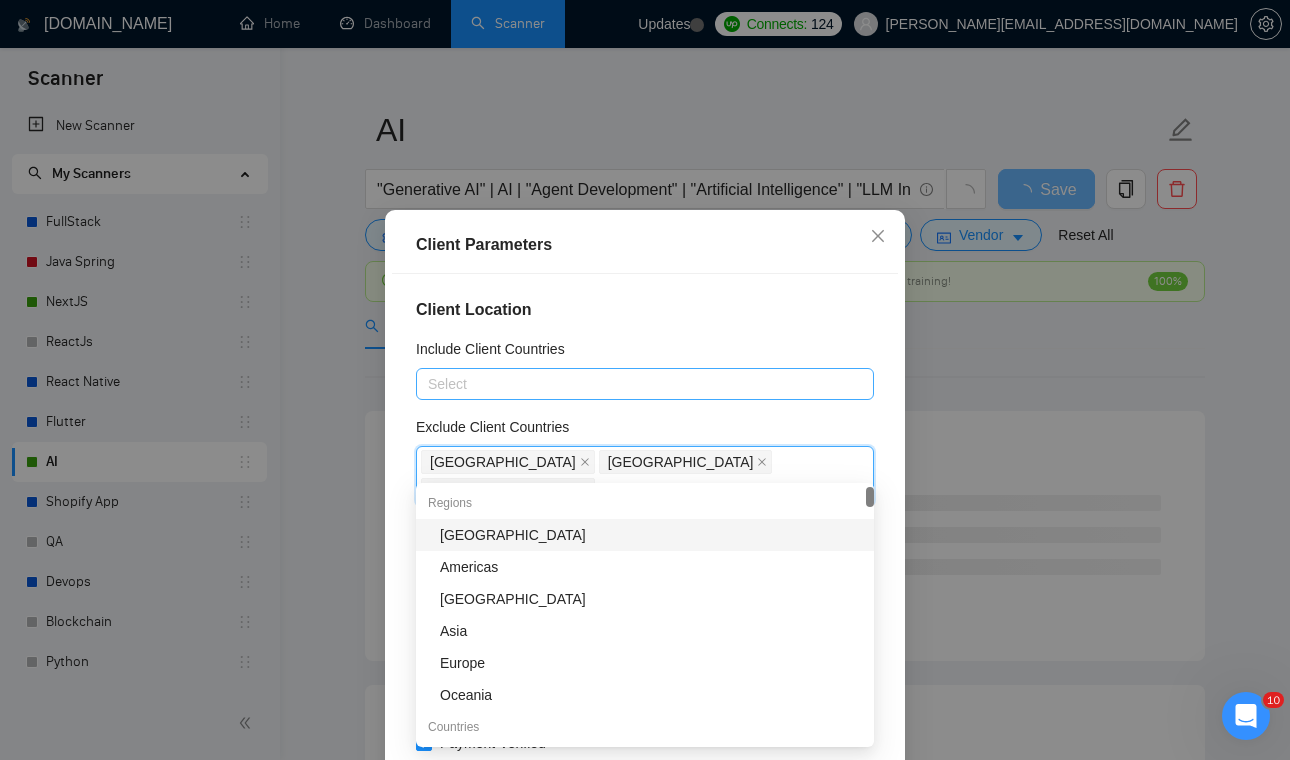 click on "Africa" at bounding box center (651, 535) 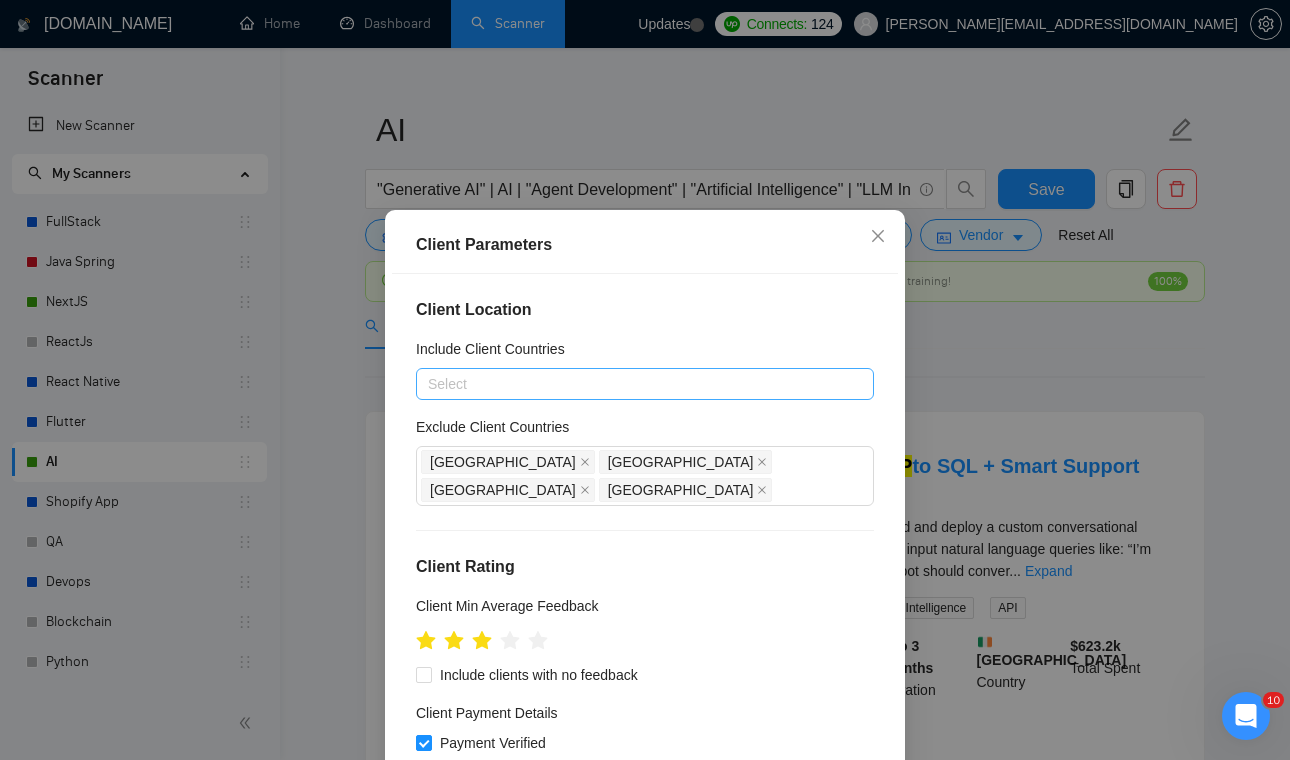 click on "Exclude Client Countries" at bounding box center (645, 431) 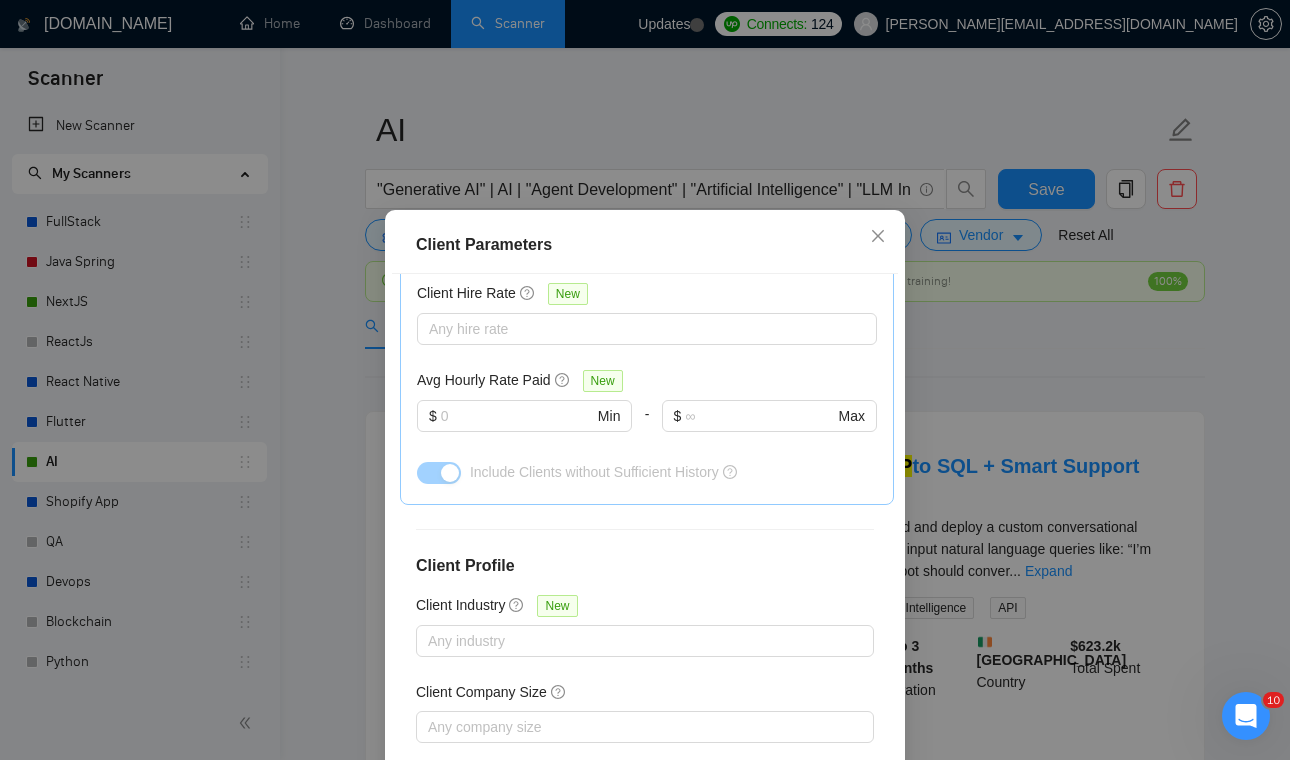 scroll, scrollTop: 714, scrollLeft: 0, axis: vertical 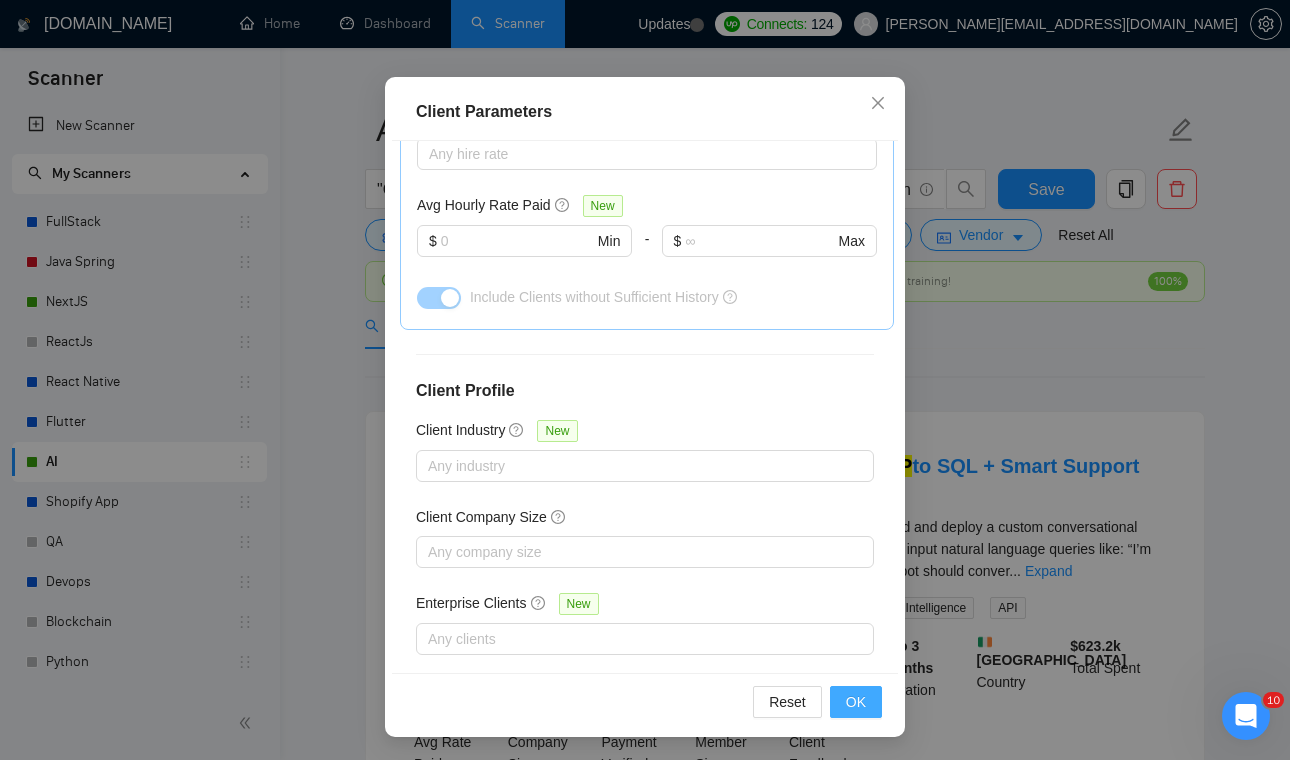 click on "OK" at bounding box center (856, 702) 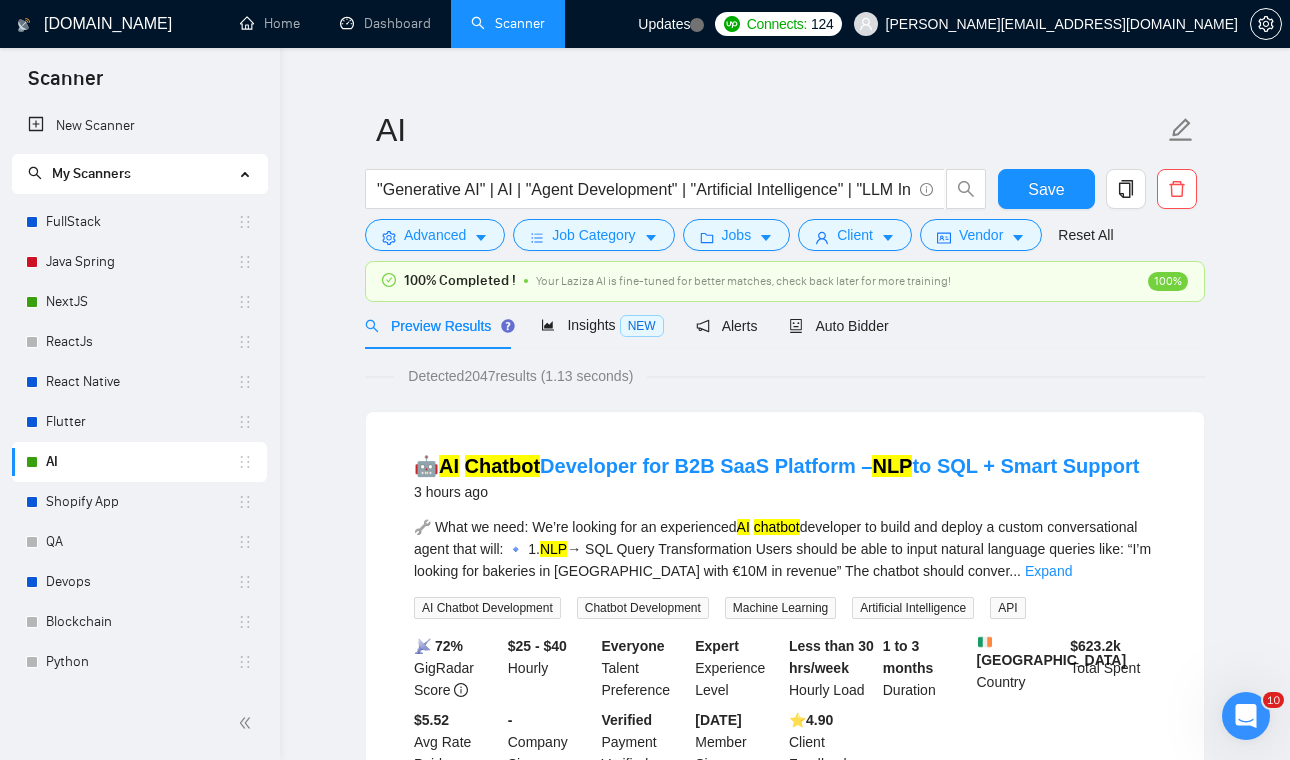 scroll, scrollTop: 44, scrollLeft: 0, axis: vertical 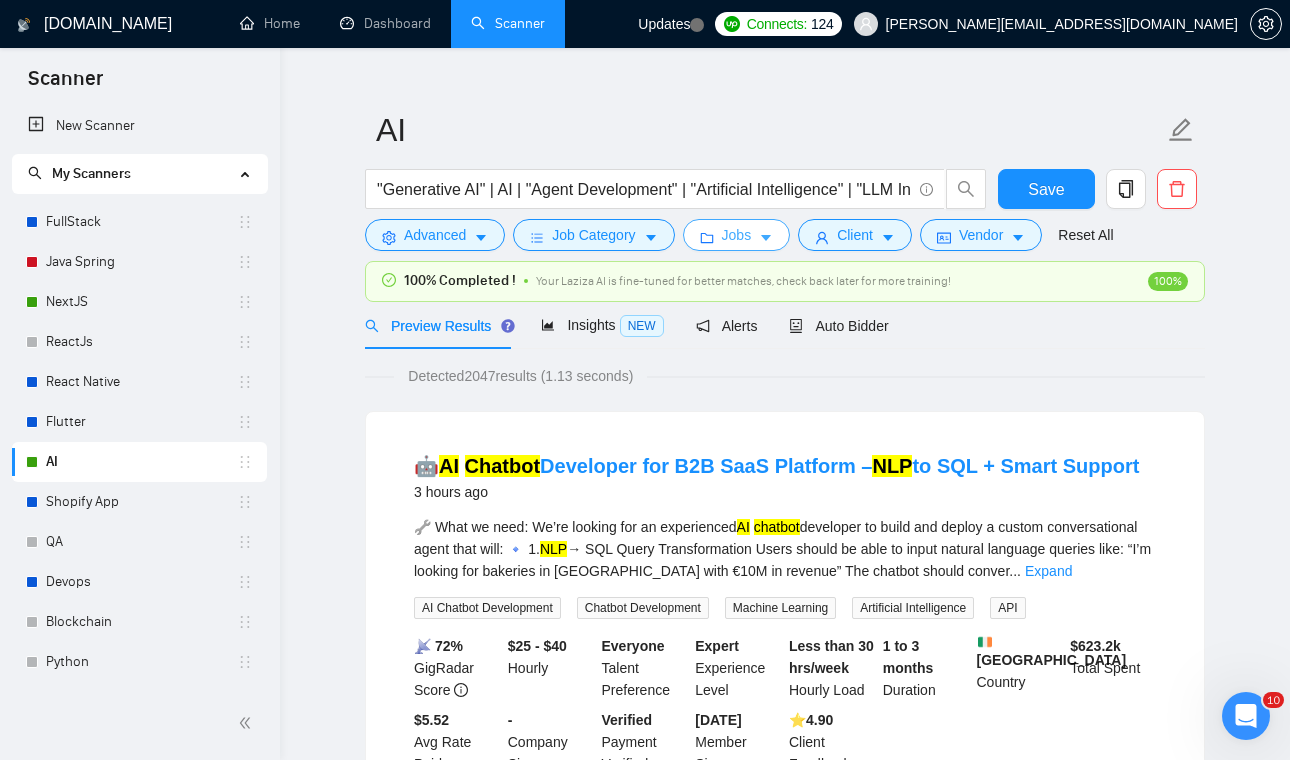 click 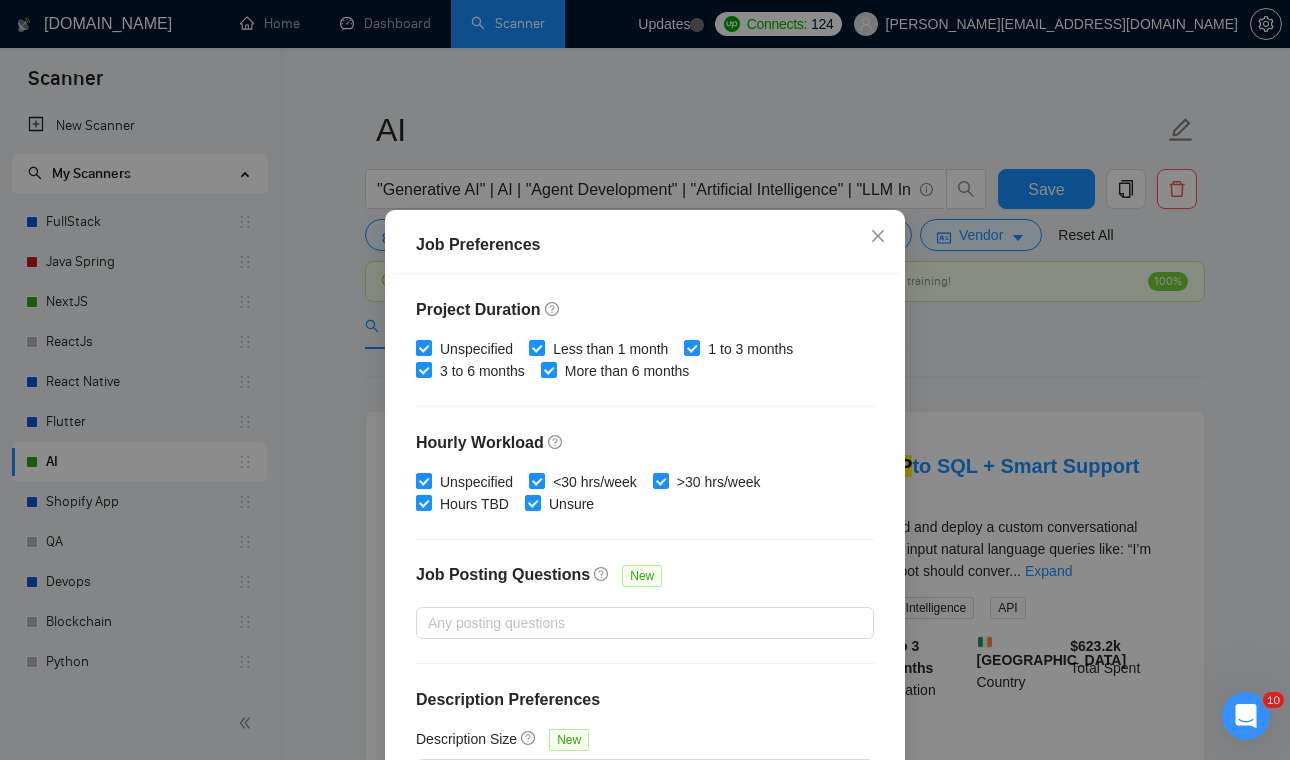 scroll, scrollTop: 595, scrollLeft: 0, axis: vertical 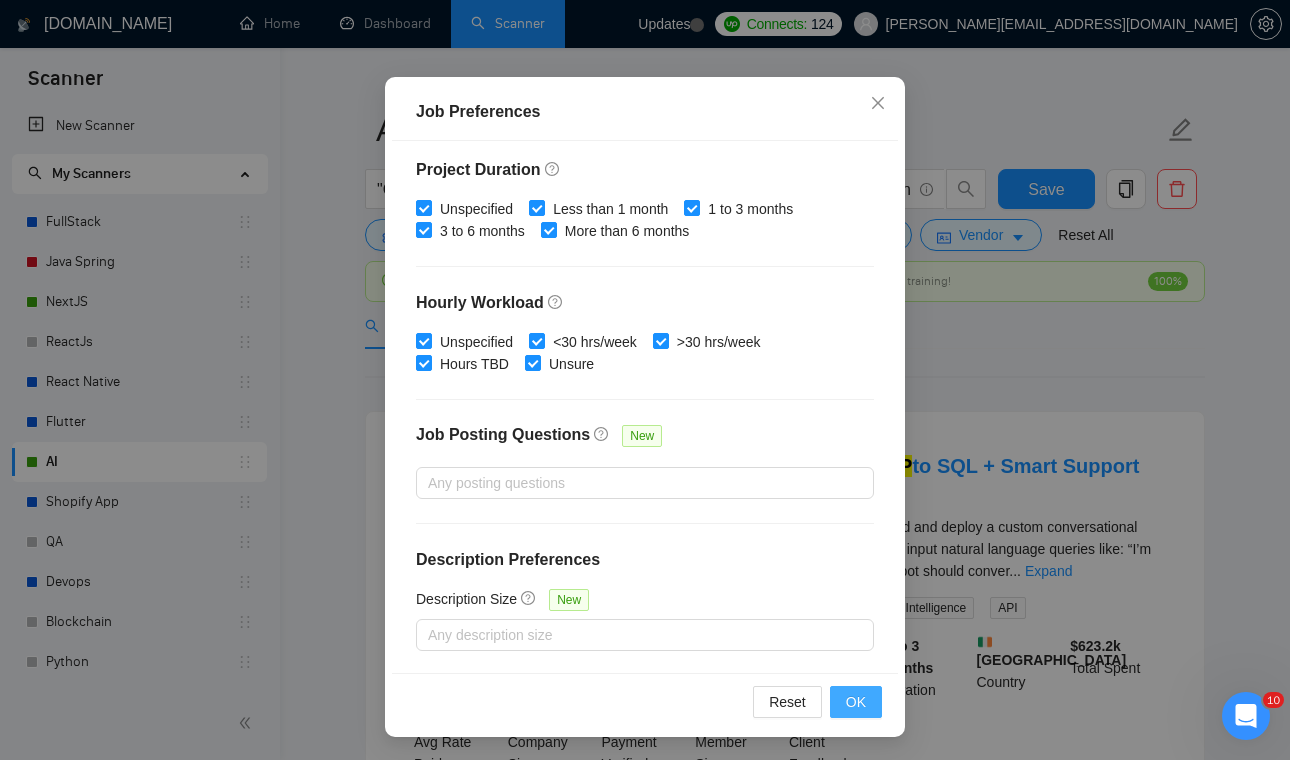 click on "OK" at bounding box center [856, 702] 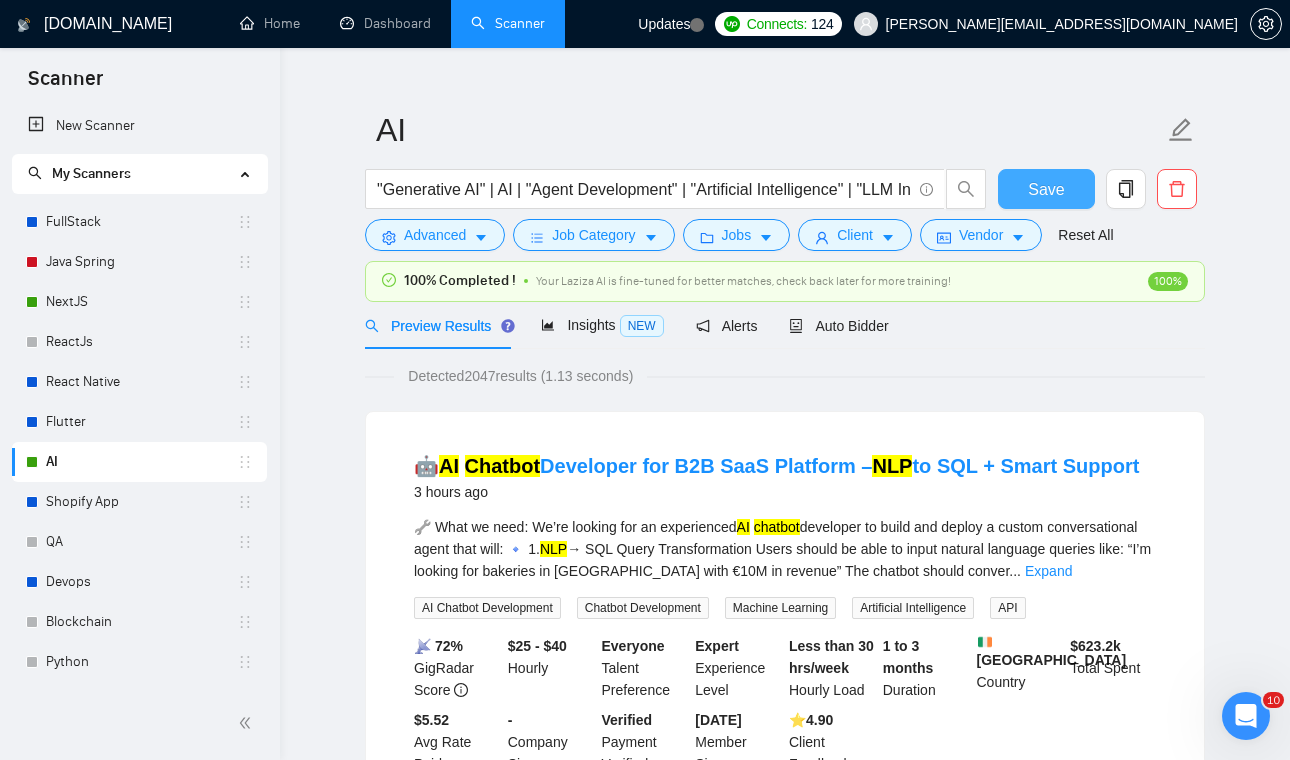 click on "Save" at bounding box center (1046, 189) 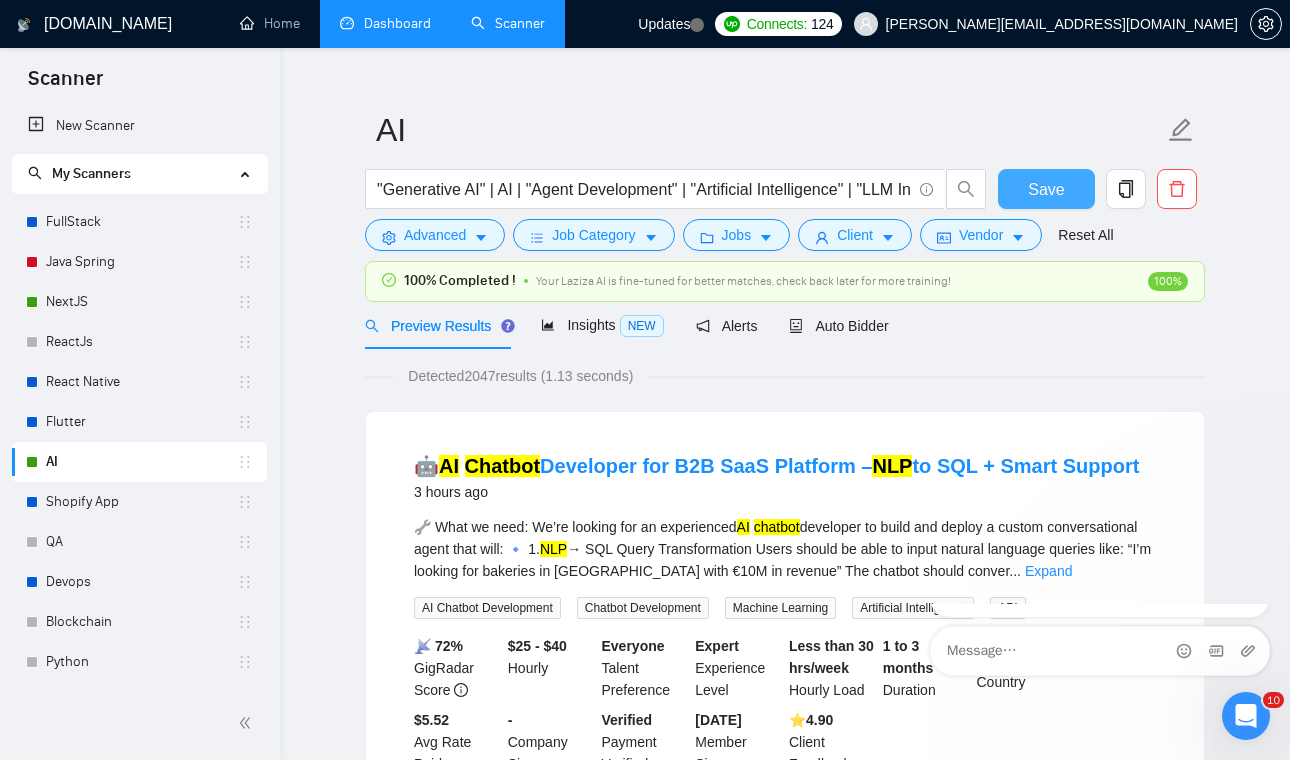 scroll, scrollTop: 0, scrollLeft: 0, axis: both 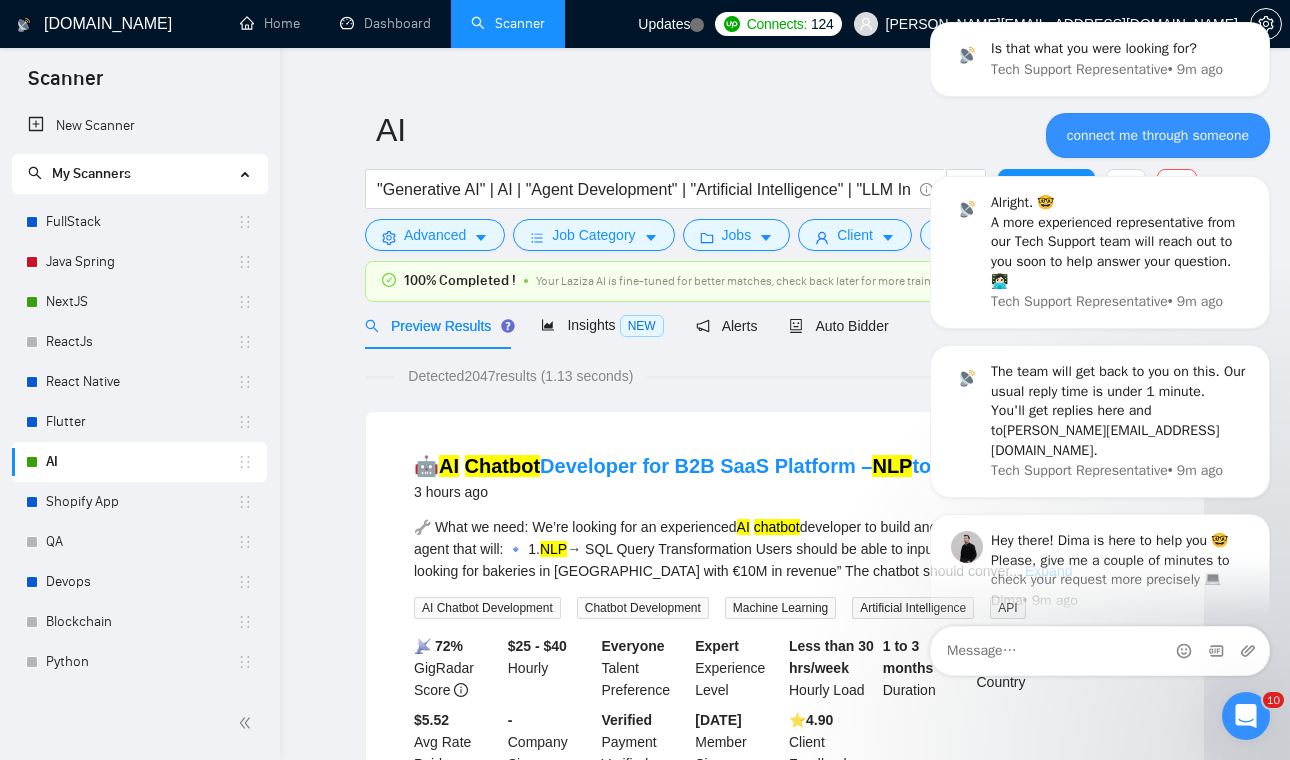 click 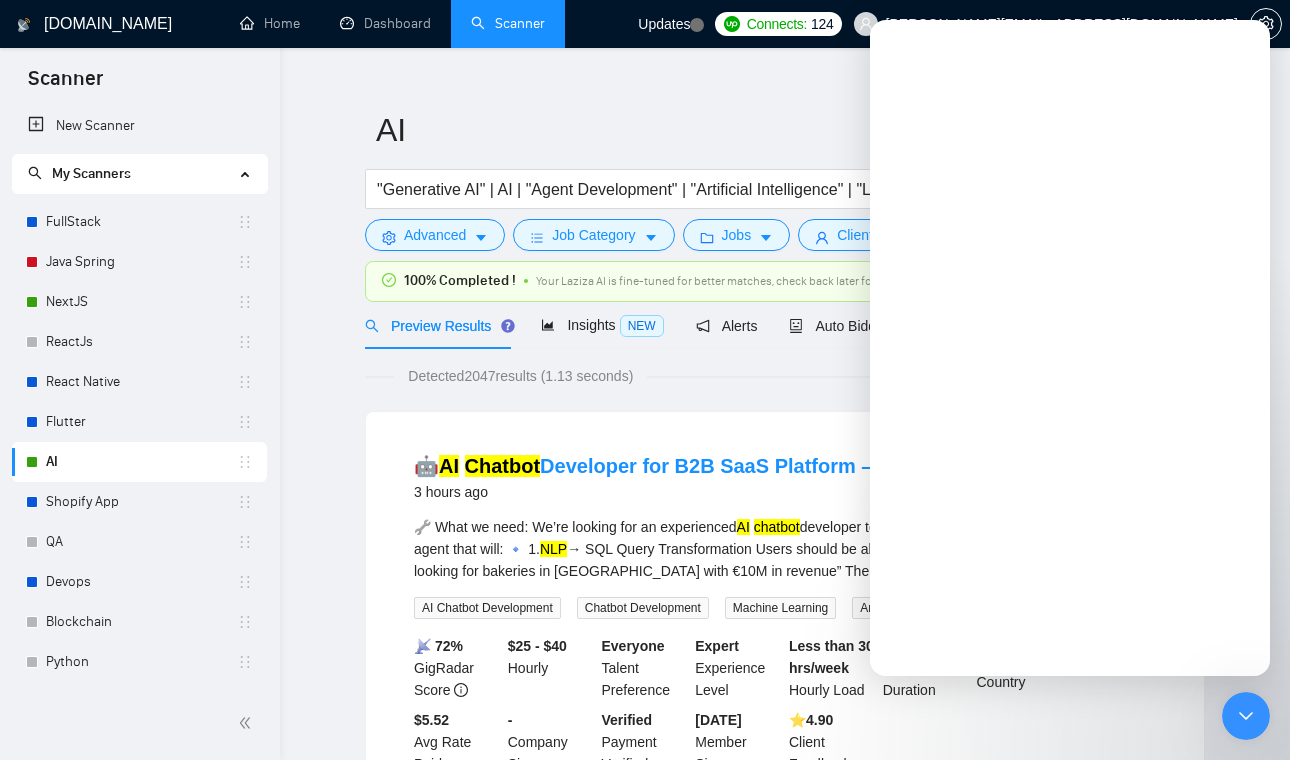 scroll, scrollTop: 0, scrollLeft: 0, axis: both 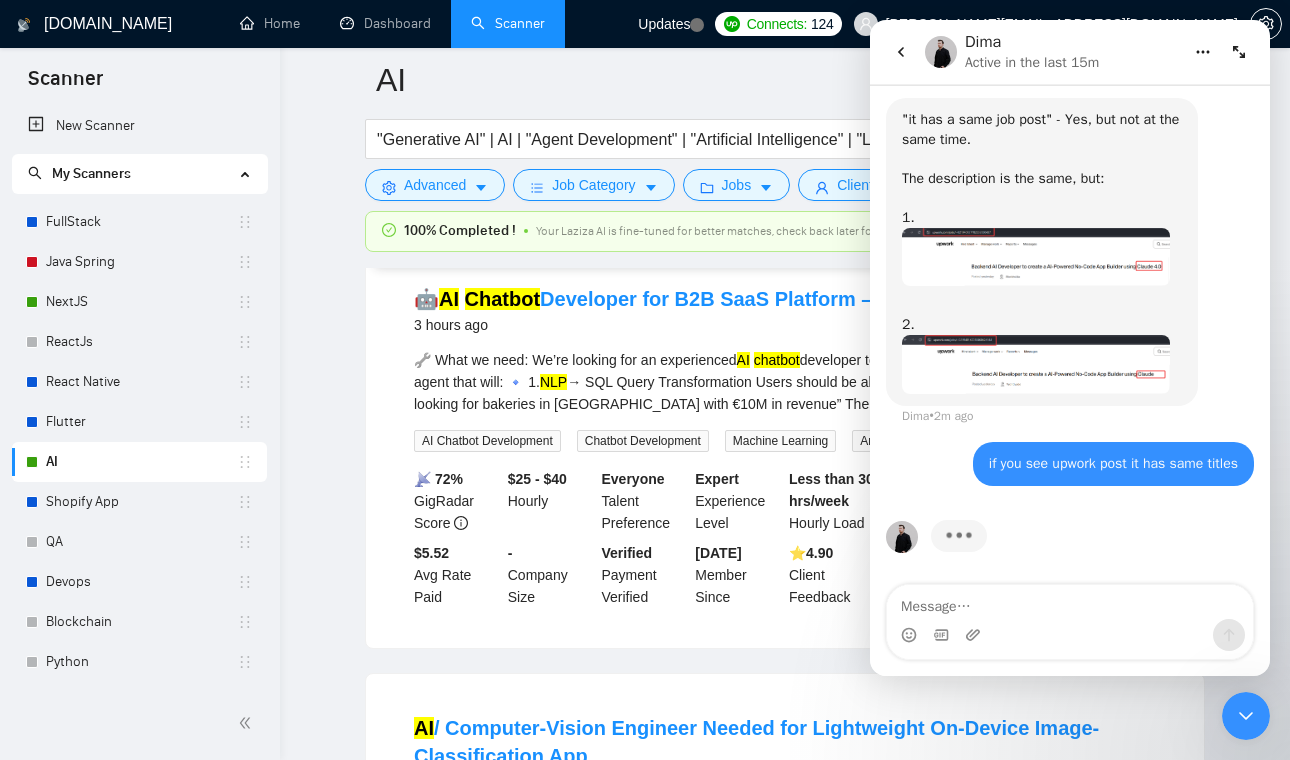 click at bounding box center (1070, 602) 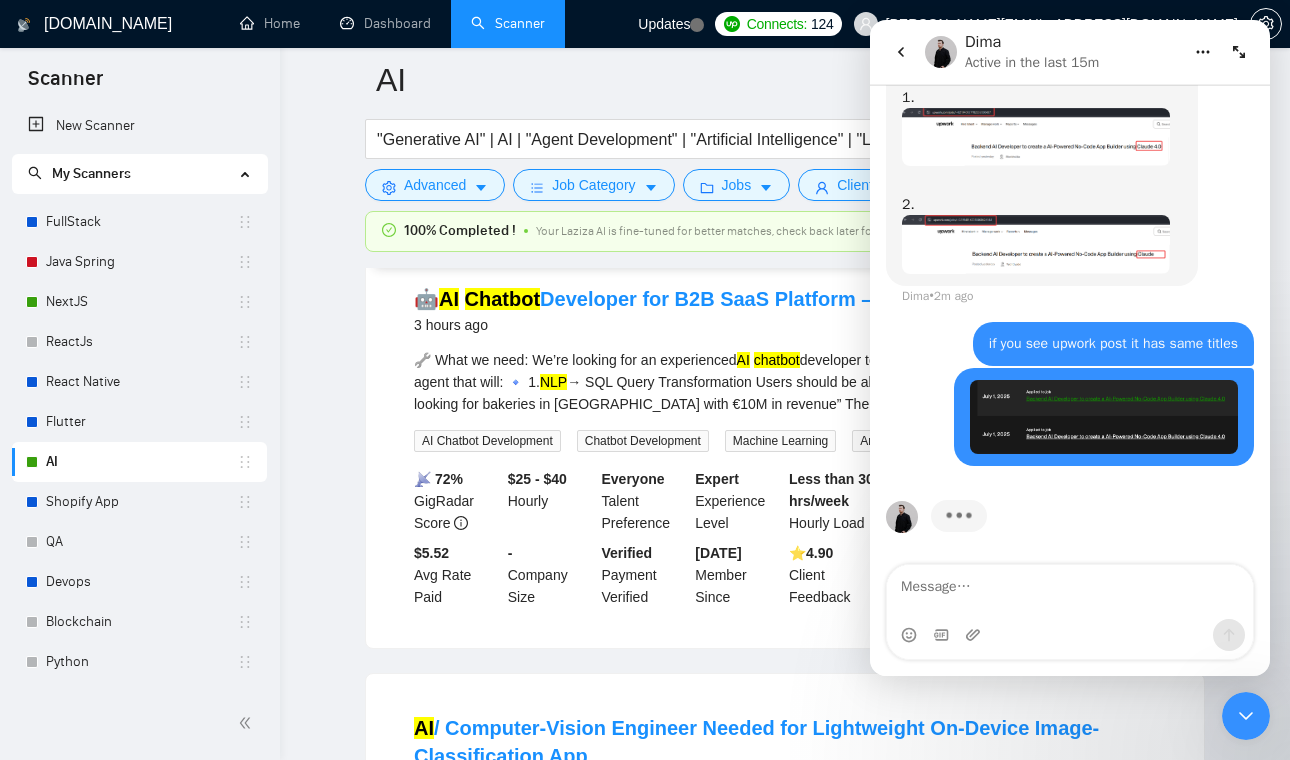 scroll, scrollTop: 5646, scrollLeft: 0, axis: vertical 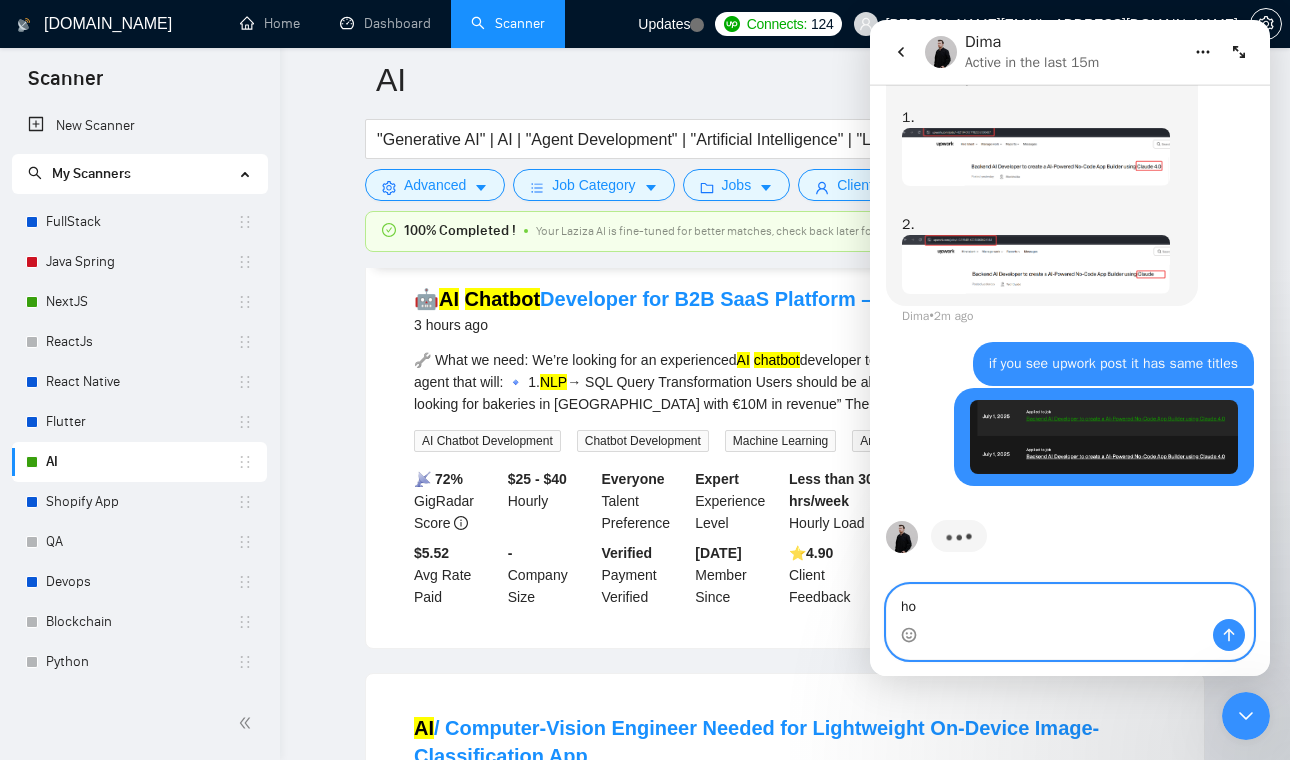 type on "h" 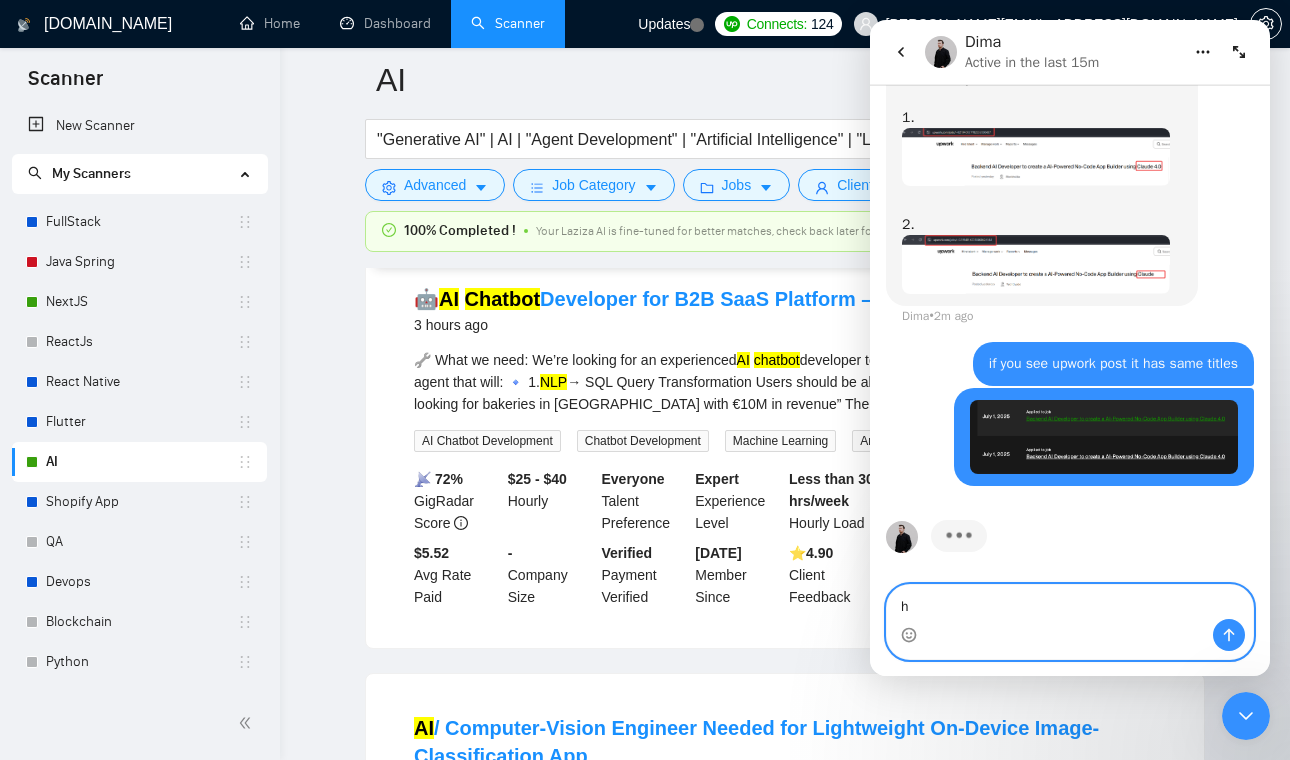 type 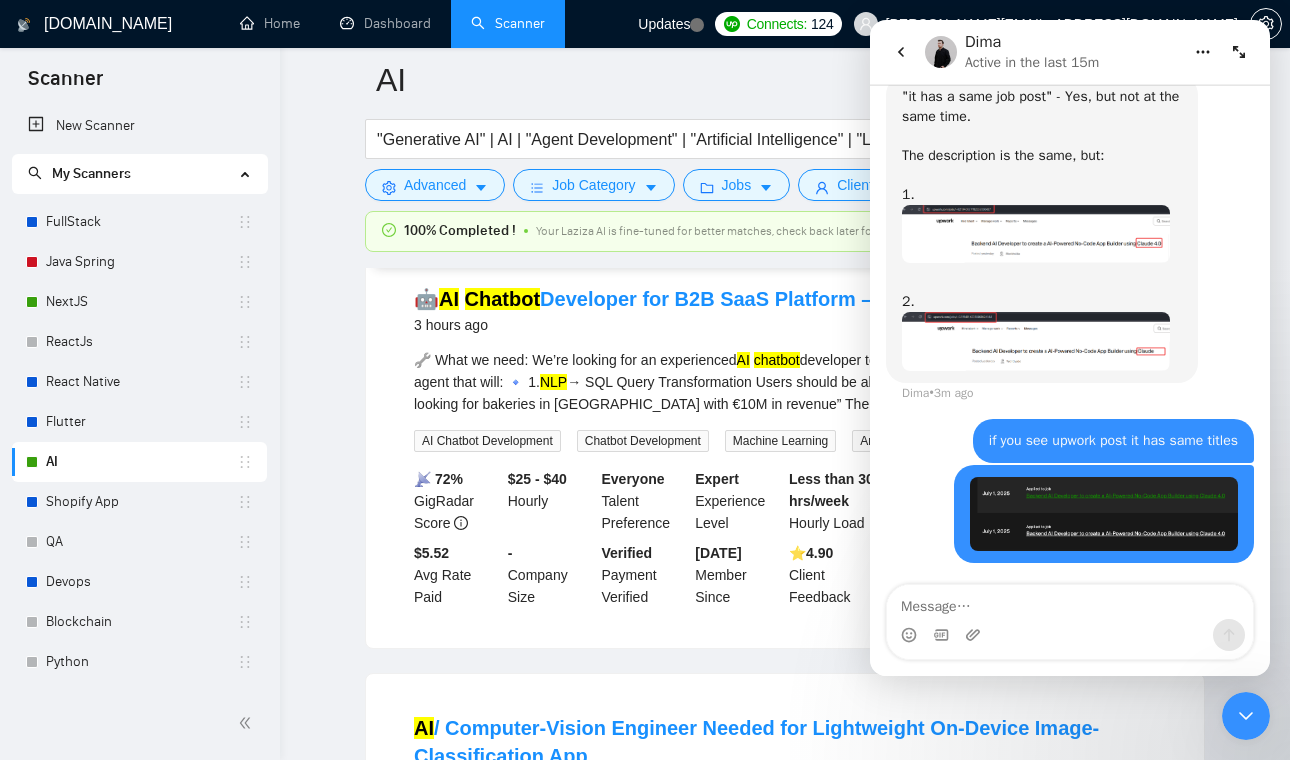 scroll, scrollTop: 5569, scrollLeft: 0, axis: vertical 